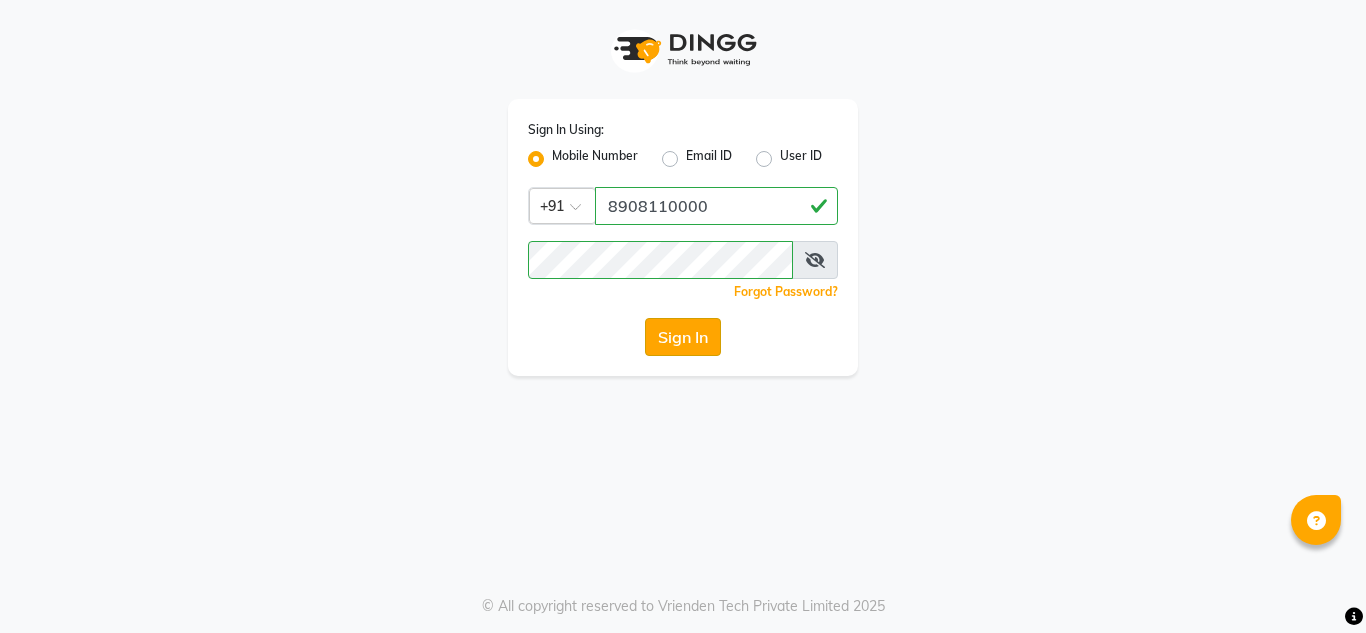 scroll, scrollTop: 0, scrollLeft: 0, axis: both 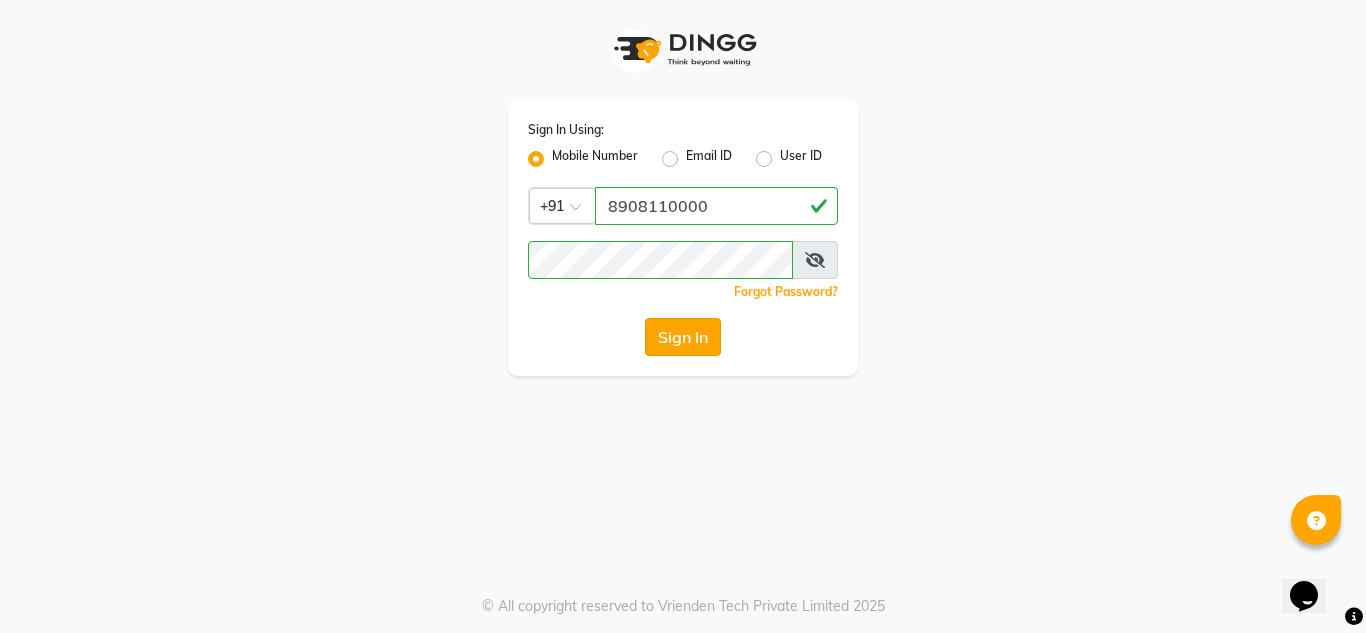click on "Sign In" 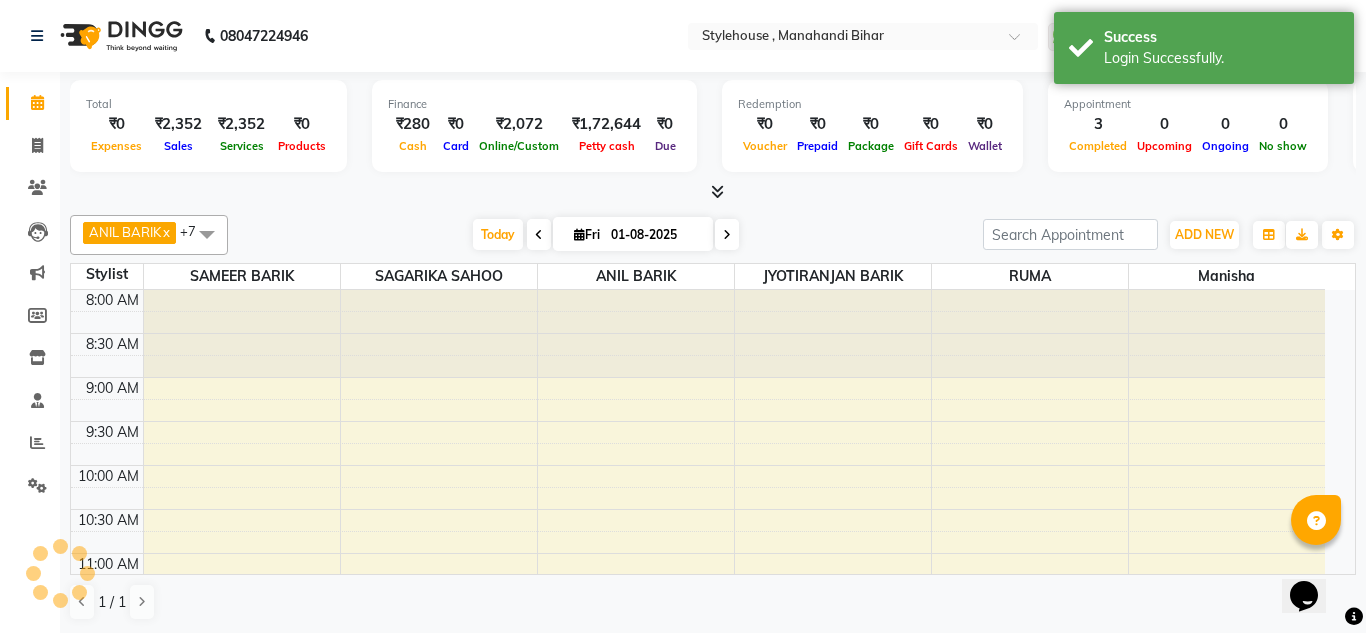 select on "en" 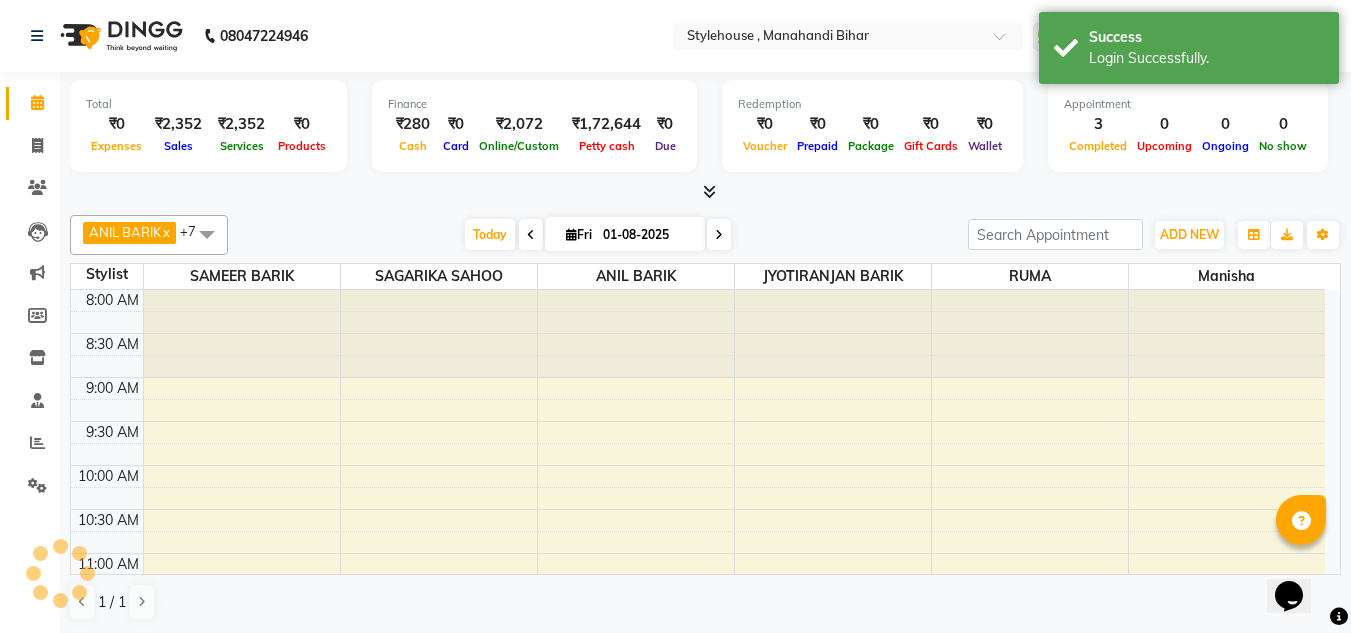 scroll, scrollTop: 441, scrollLeft: 0, axis: vertical 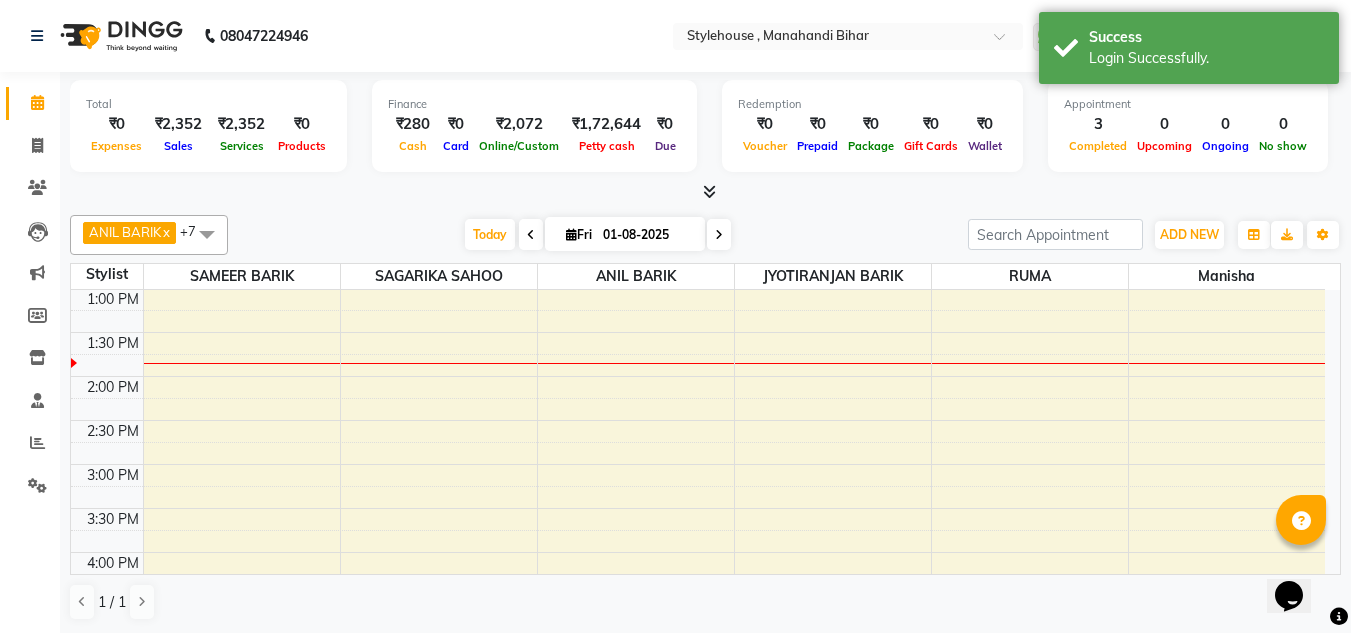 click on "Invoice" 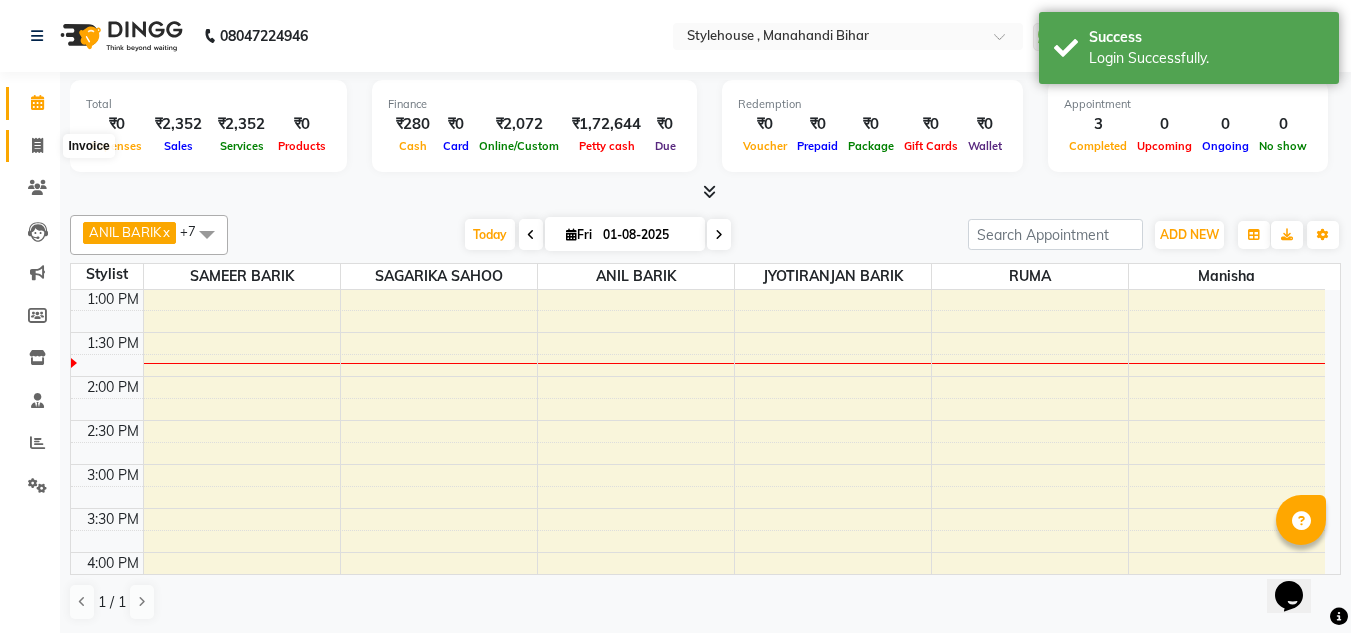 click 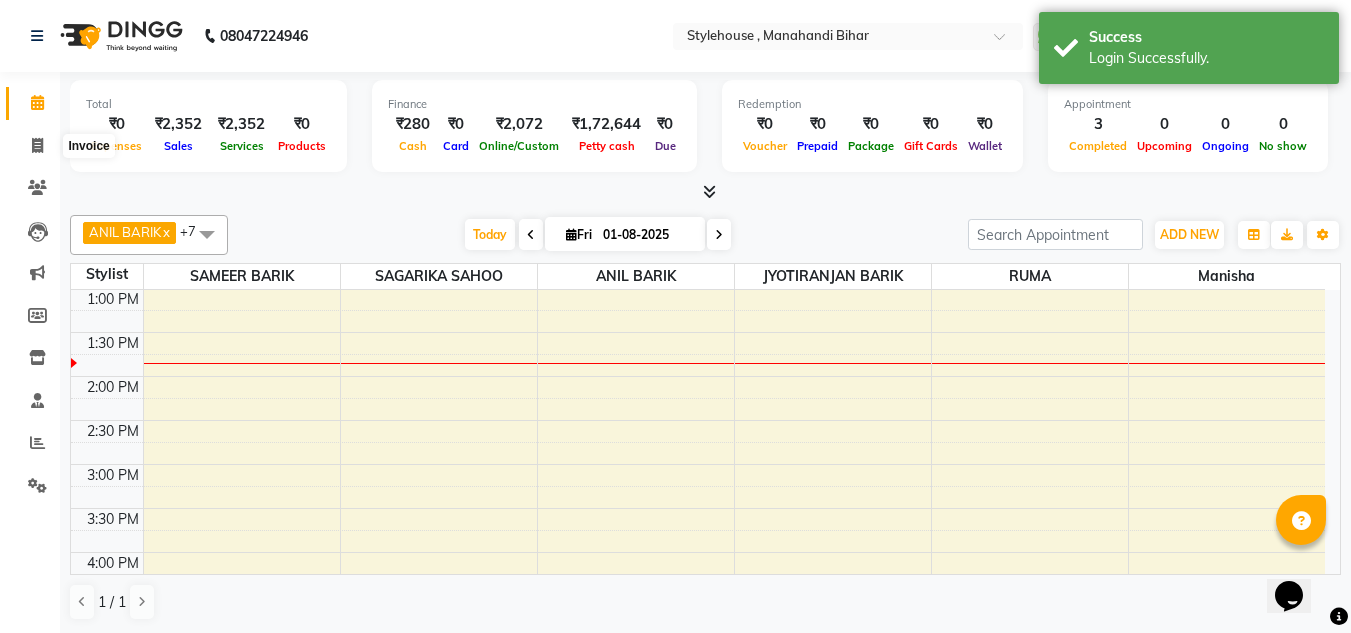 select on "service" 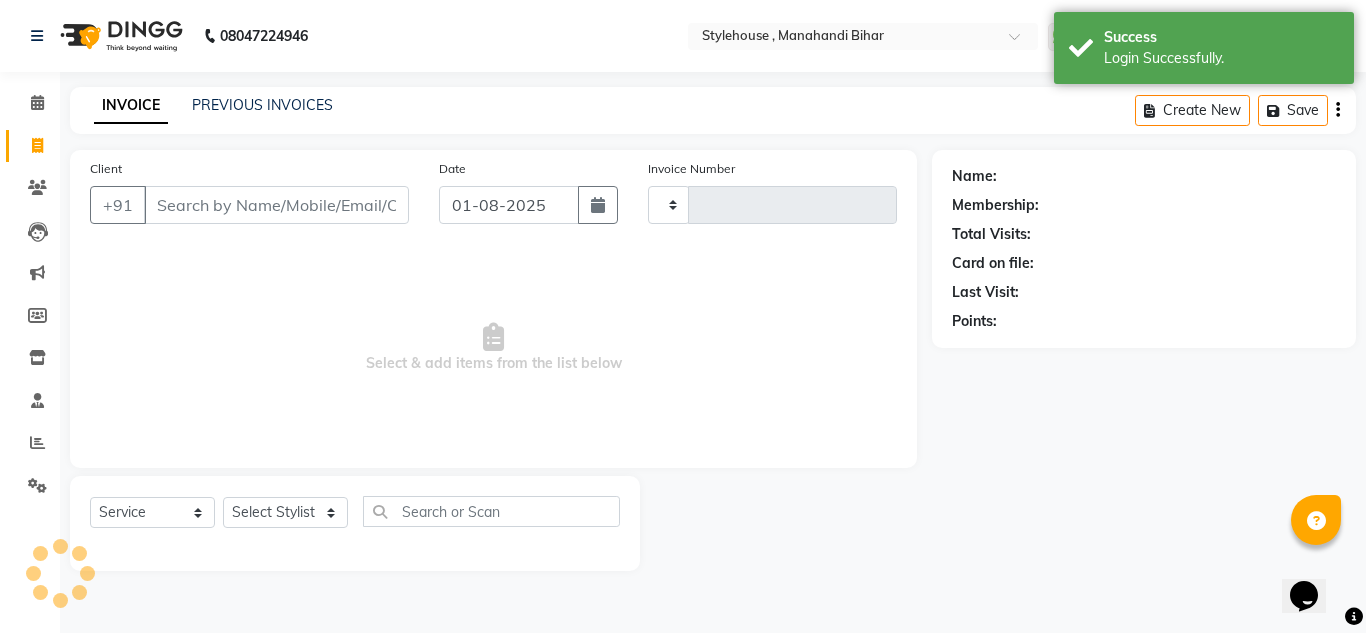 type on "1460" 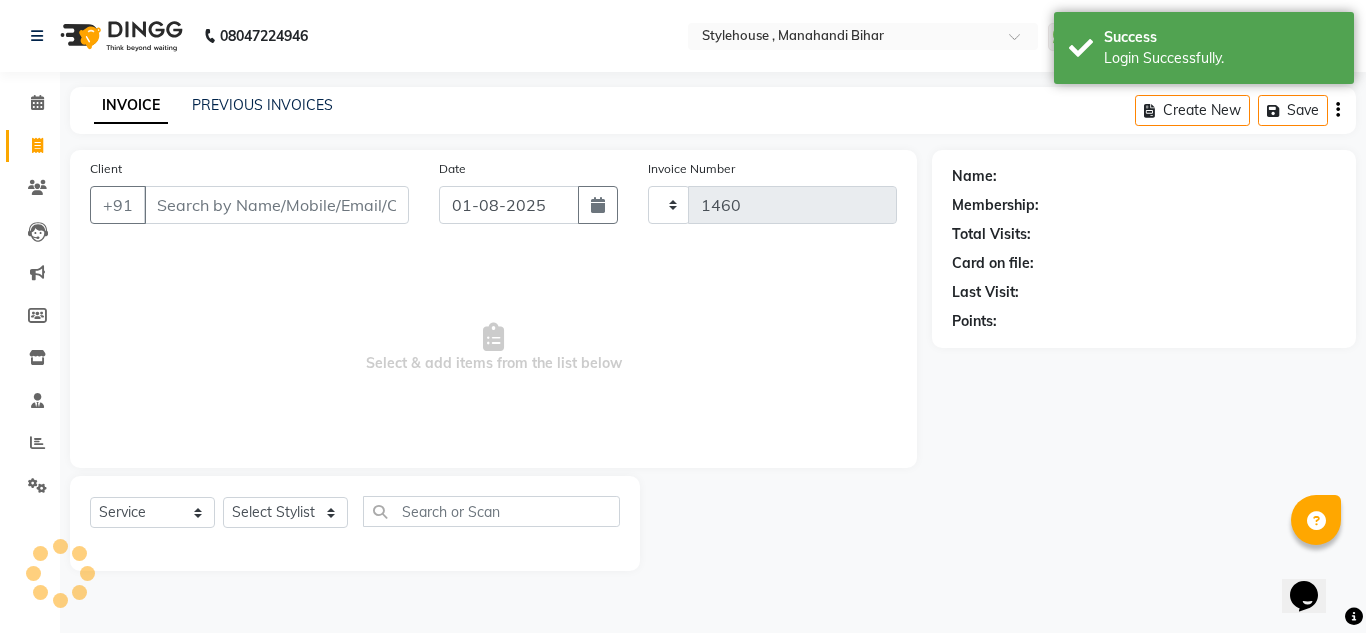 select on "7793" 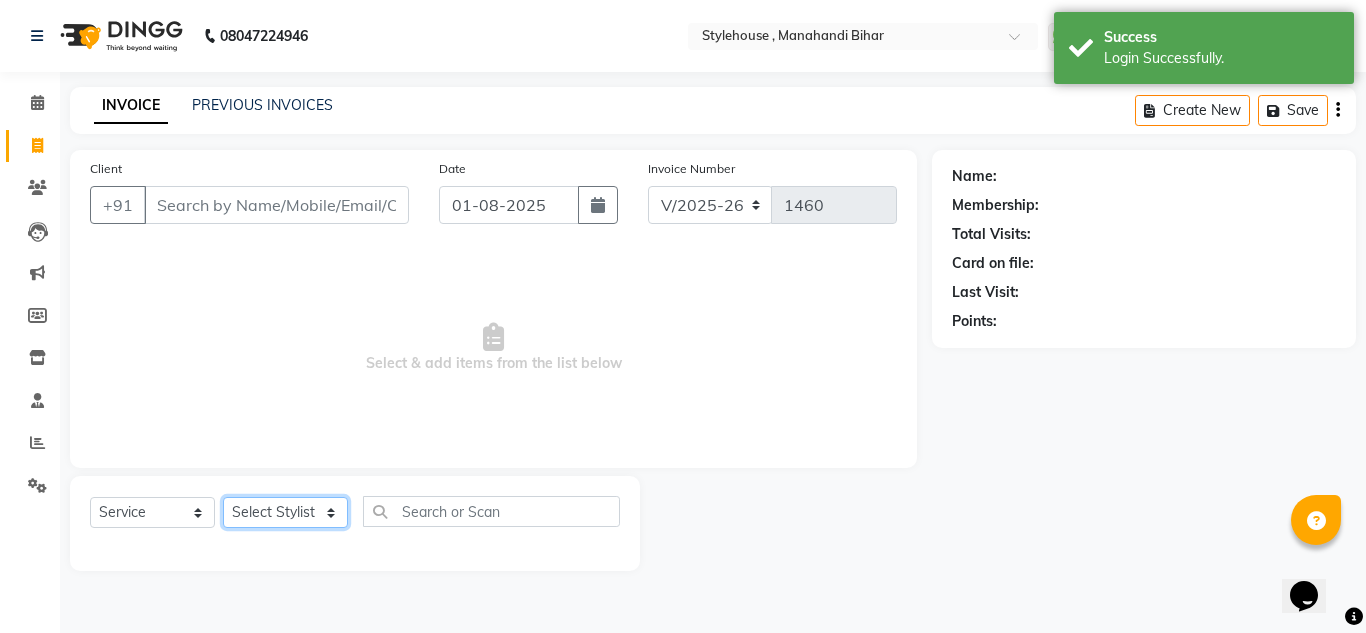 click on "Select Stylist" 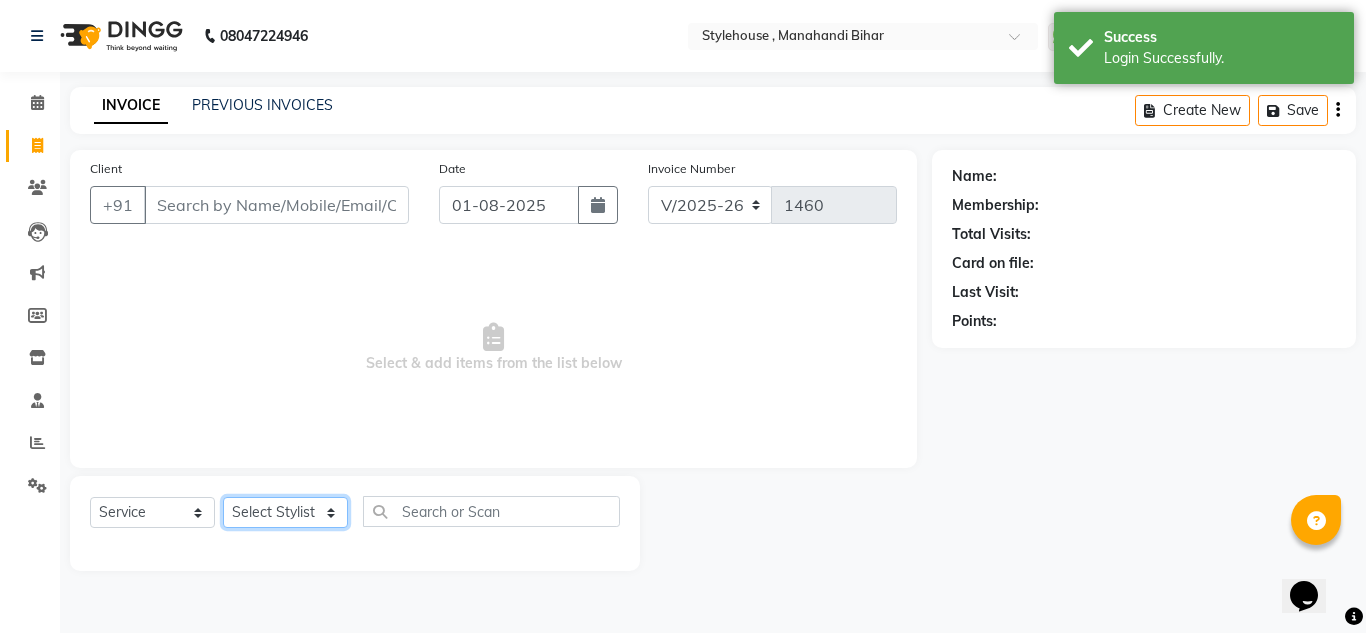 select on "[NUMBER]" 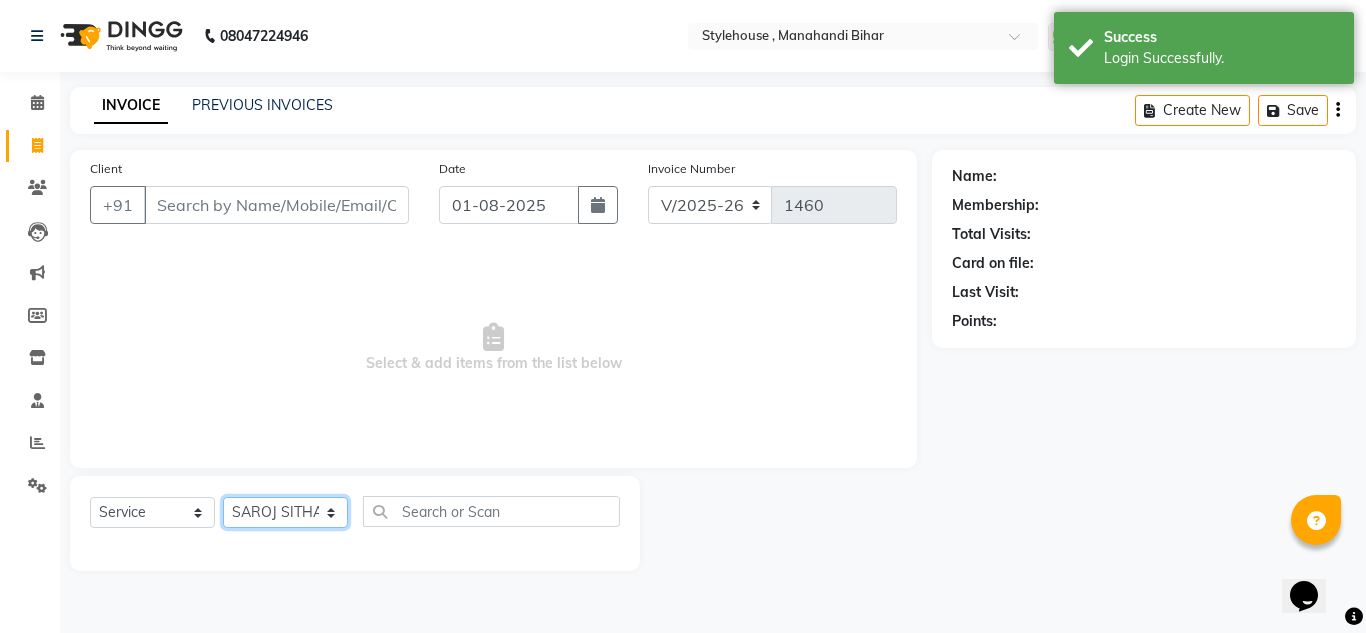 click on "Select Stylist ANIL BARIK ANIRUDH SAHOO JYOTIRANJAN BARIK KANHA LAXMI PRIYA Manager Manisha MANJIT BARIK PRADEEP BARIK PRIYANKA NANDA PUJA ROUT RUMA SAGARIKA SAHOO SALMAN SAMEER BARIK SAROJ SITHA" 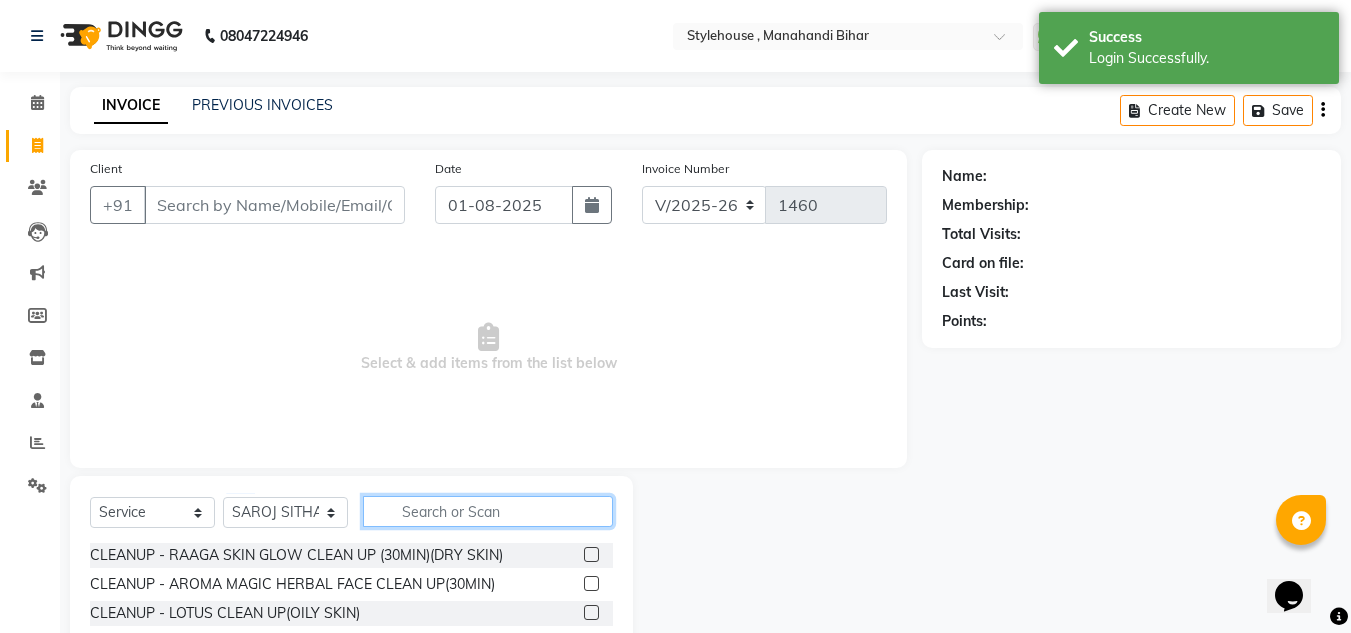 click 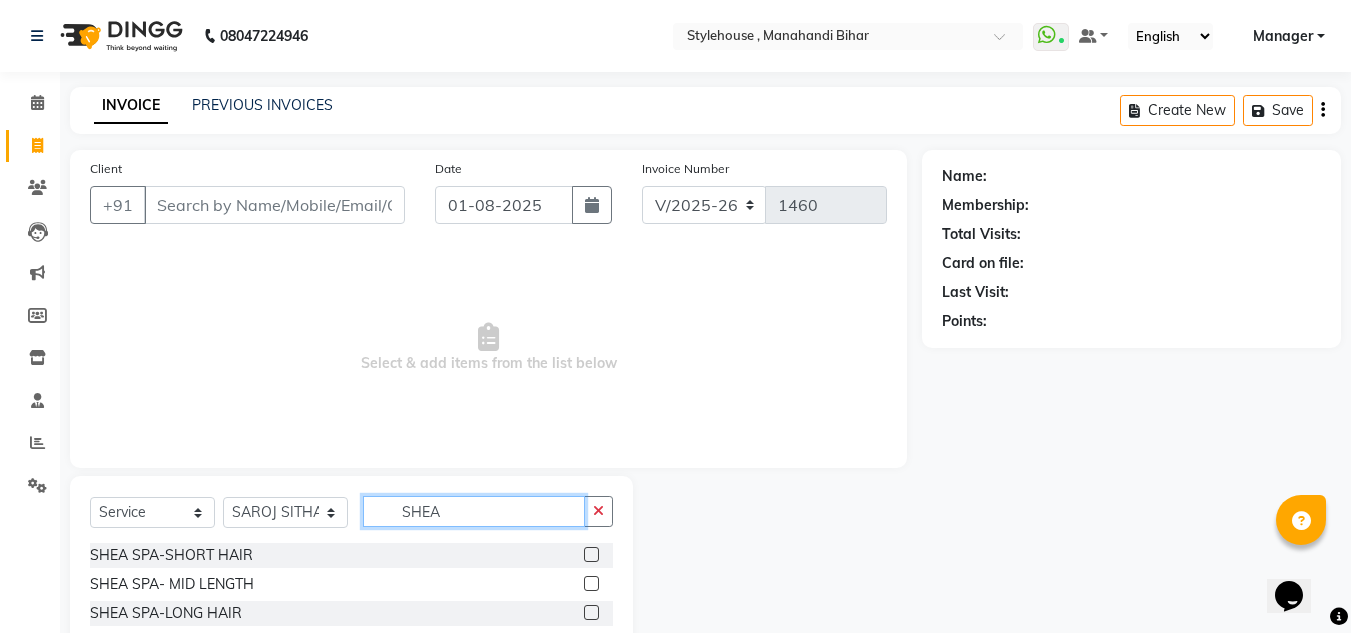 type on "SHEA" 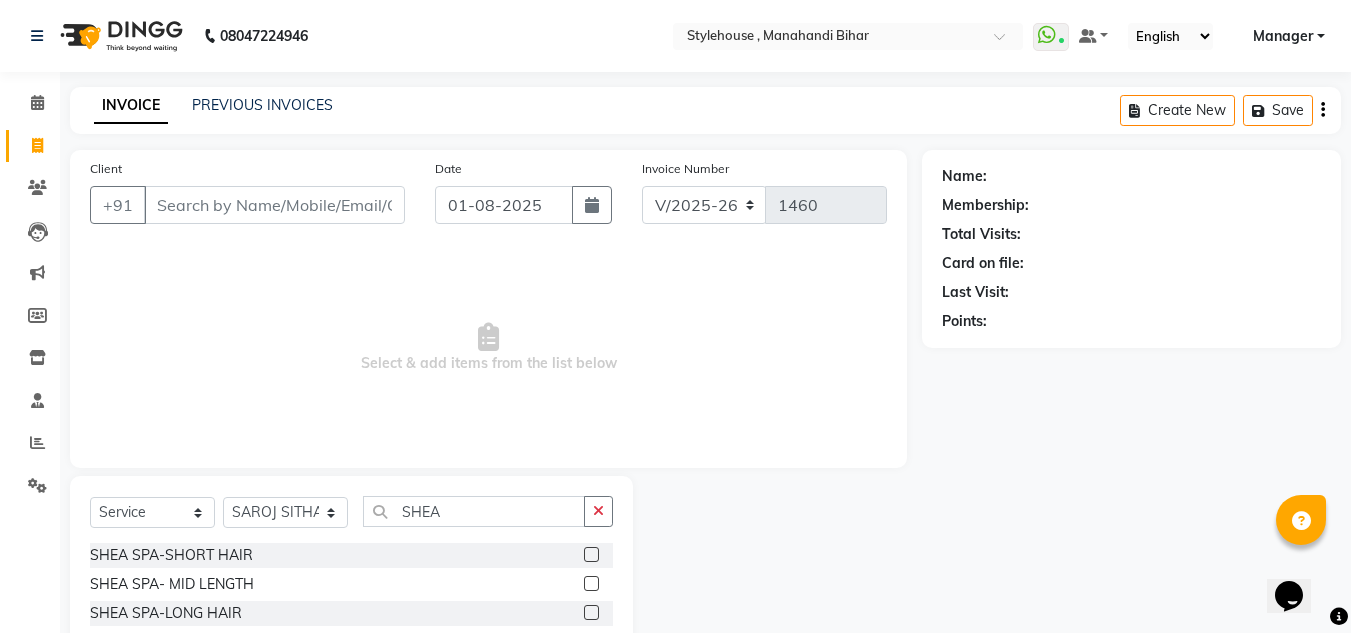 click 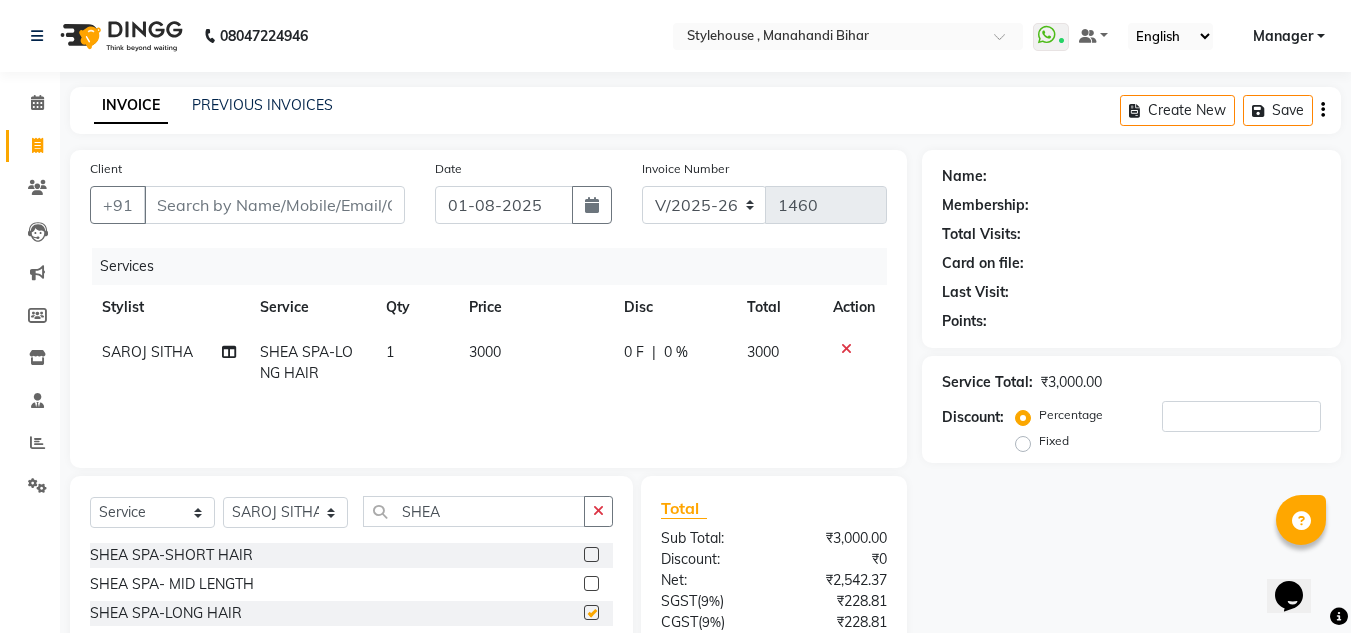 checkbox on "false" 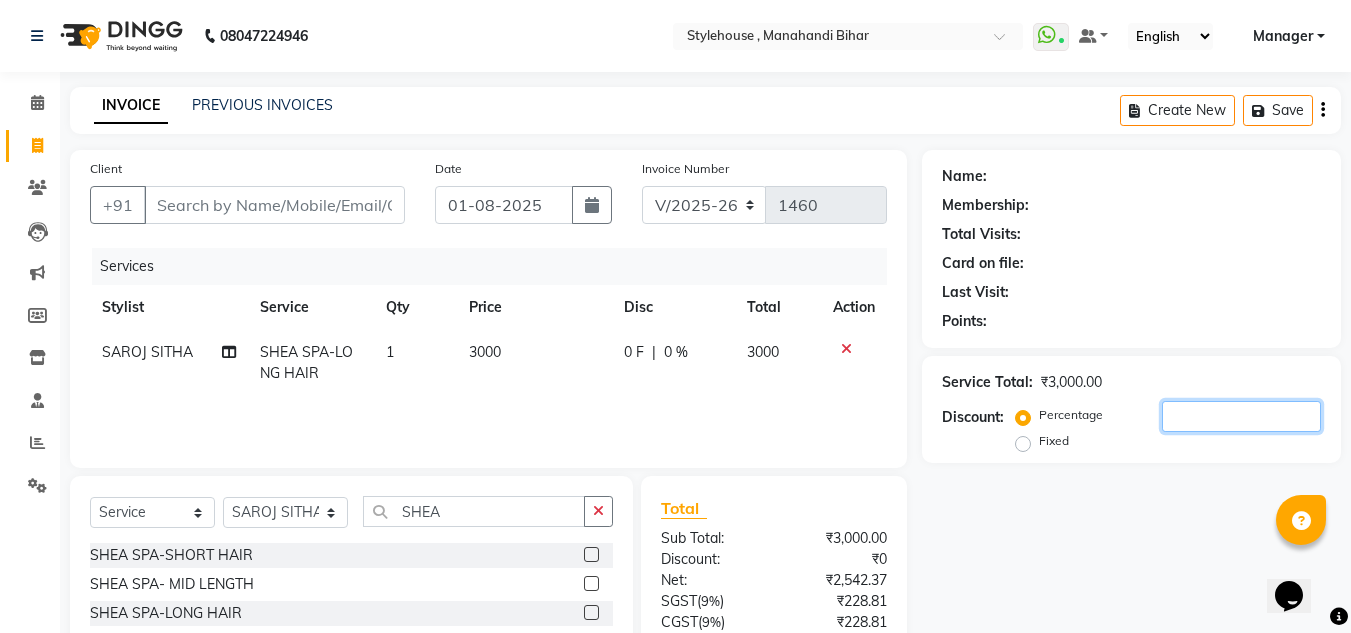 click 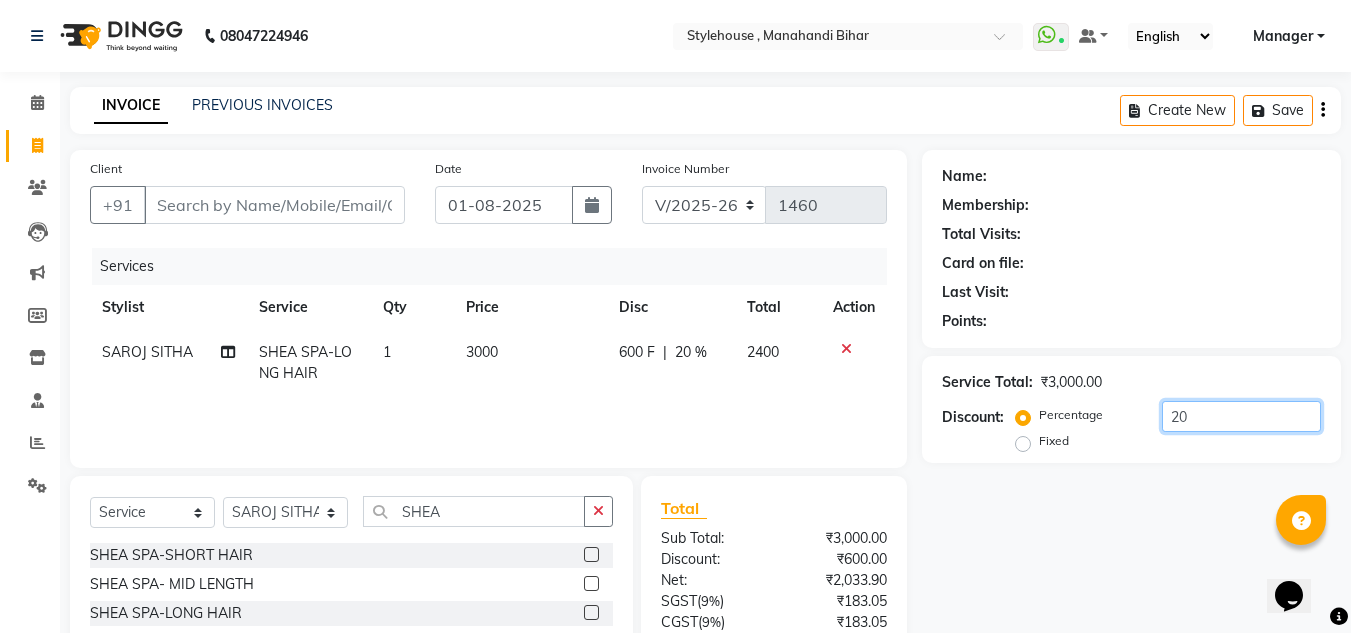 type on "20" 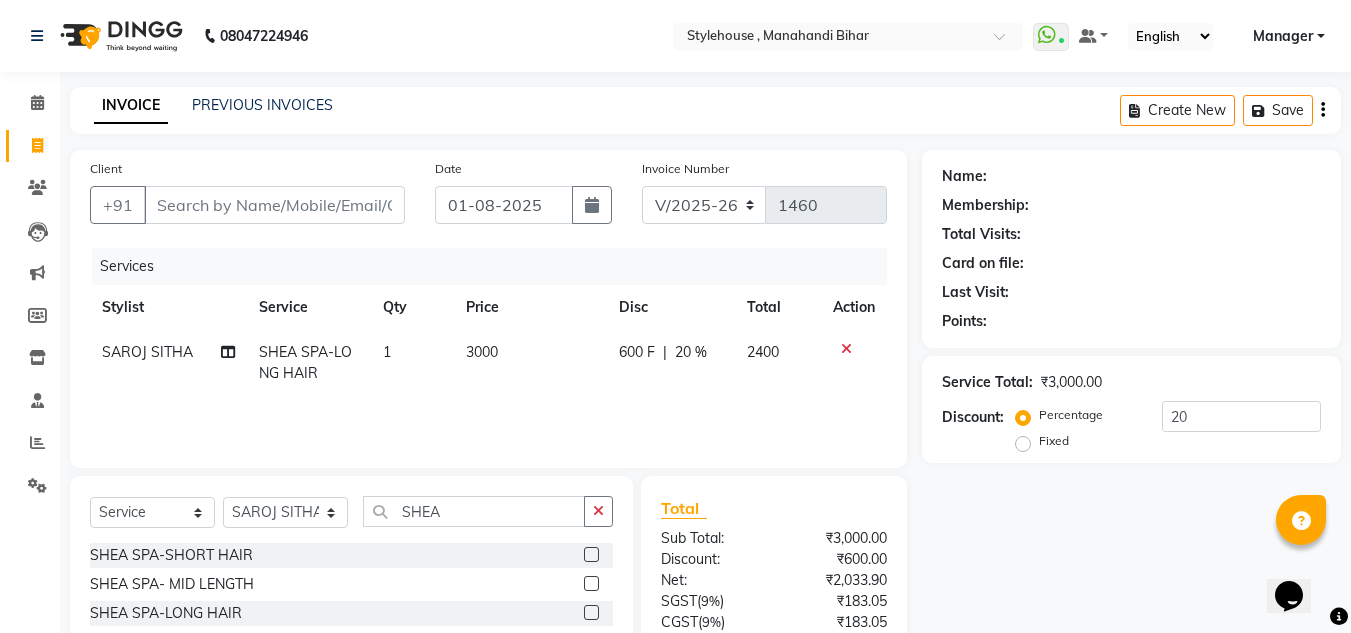 click 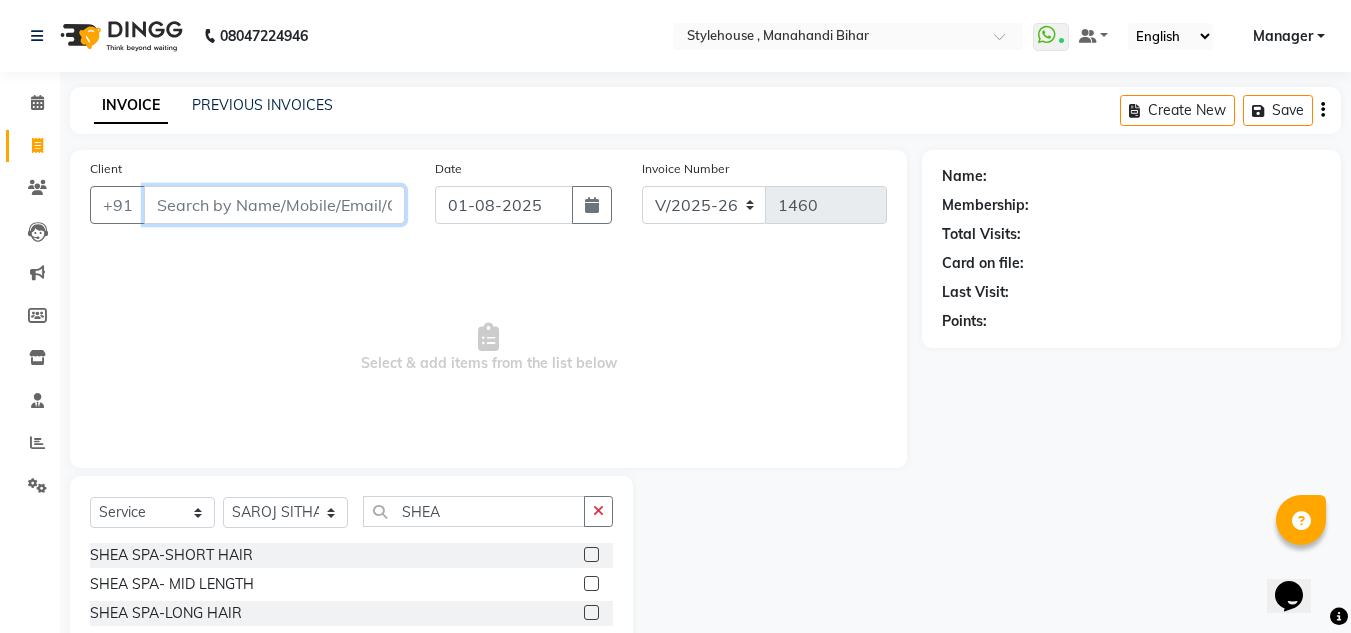 click on "Client" at bounding box center (274, 205) 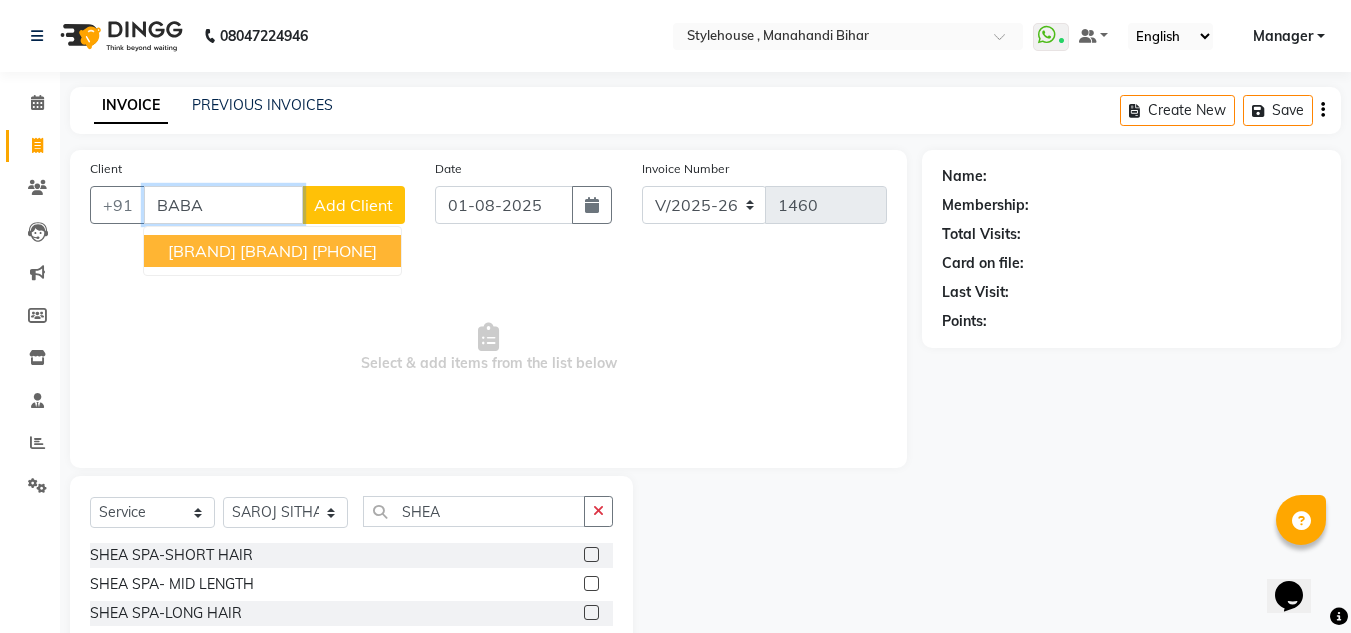 click on "BABA CONSTUCTION" at bounding box center [238, 251] 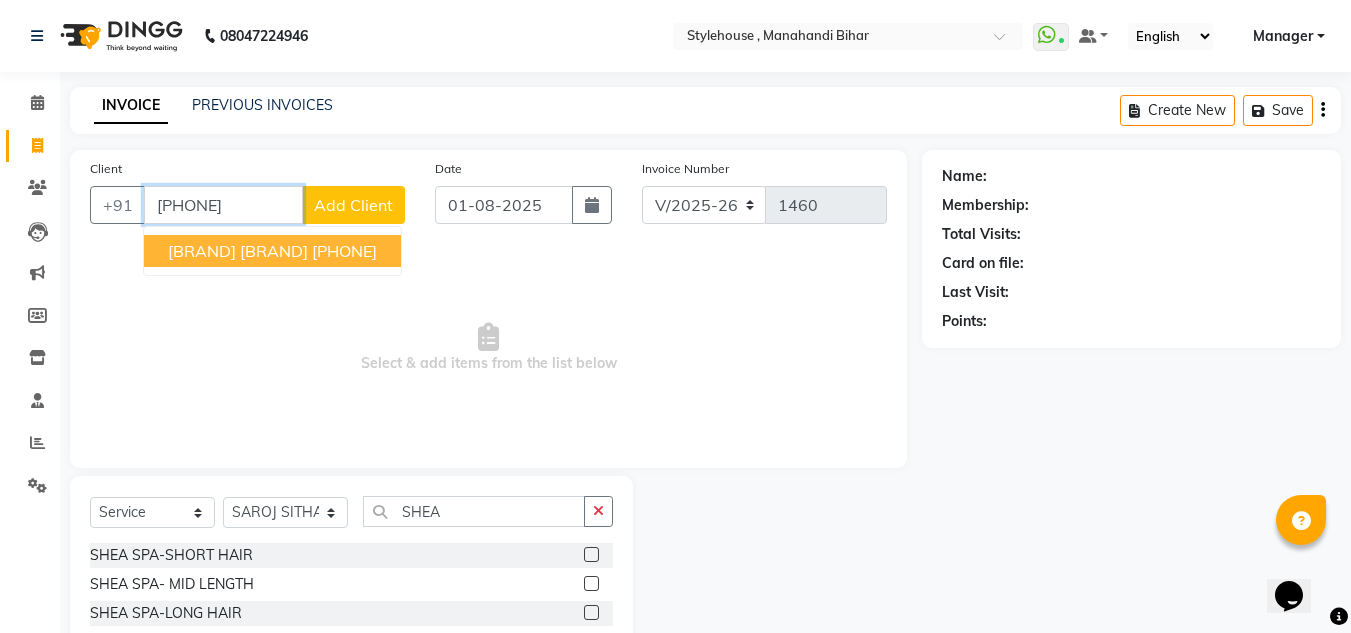 type on "[PHONE]" 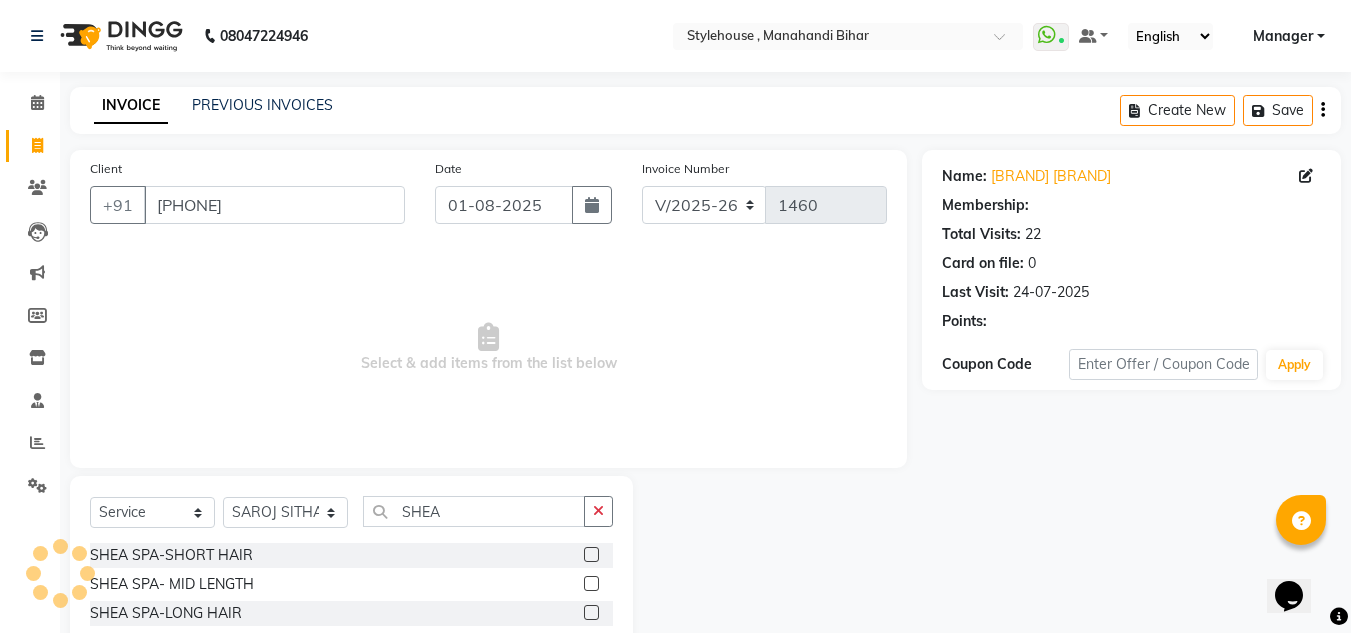 select on "1: Object" 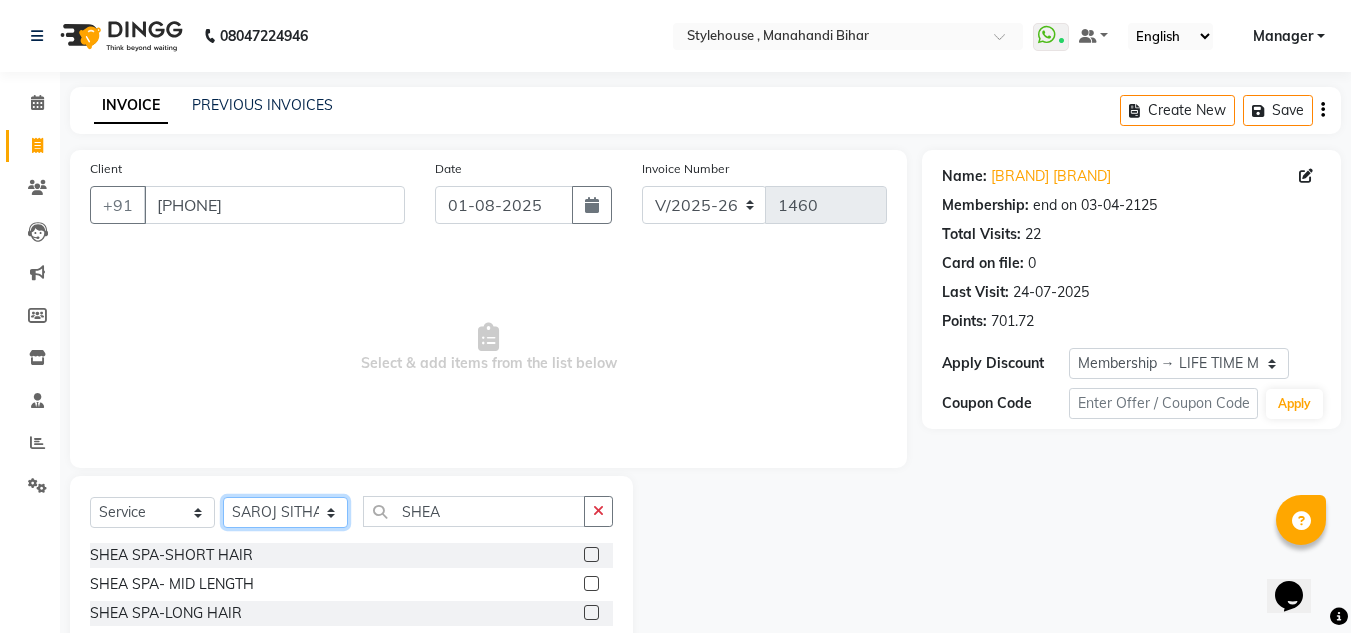 click on "Select Stylist ANIL BARIK ANIRUDH SAHOO JYOTIRANJAN BARIK KANHA LAXMI PRIYA Manager Manisha MANJIT BARIK PRADEEP BARIK PRIYANKA NANDA PUJA ROUT RUMA SAGARIKA SAHOO SALMAN SAMEER BARIK SAROJ SITHA" 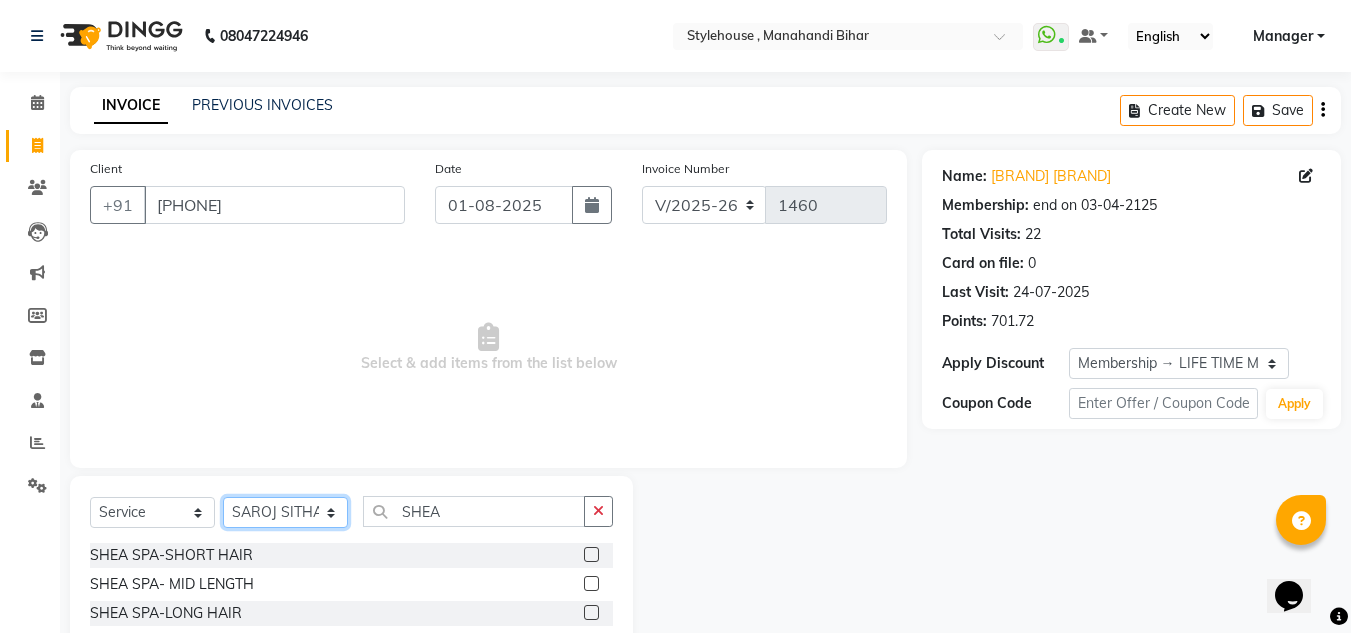 select on "78233" 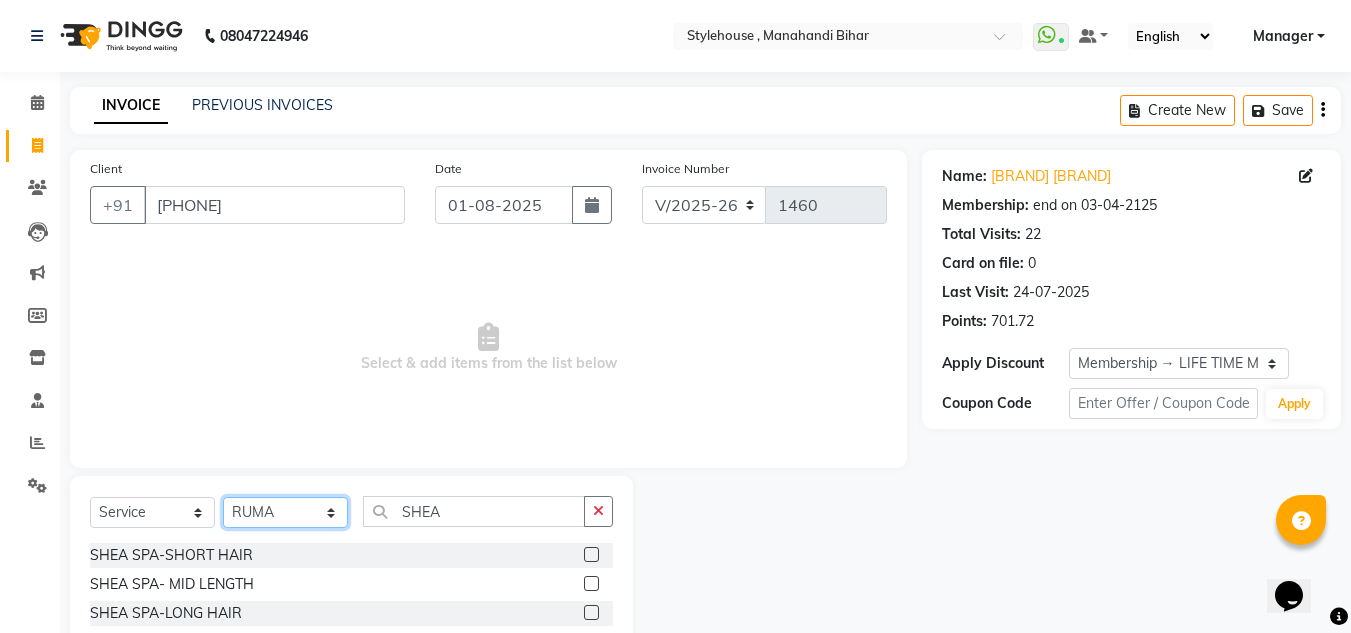 click on "Select Stylist ANIL BARIK ANIRUDH SAHOO JYOTIRANJAN BARIK KANHA LAXMI PRIYA Manager Manisha MANJIT BARIK PRADEEP BARIK PRIYANKA NANDA PUJA ROUT RUMA SAGARIKA SAHOO SALMAN SAMEER BARIK SAROJ SITHA" 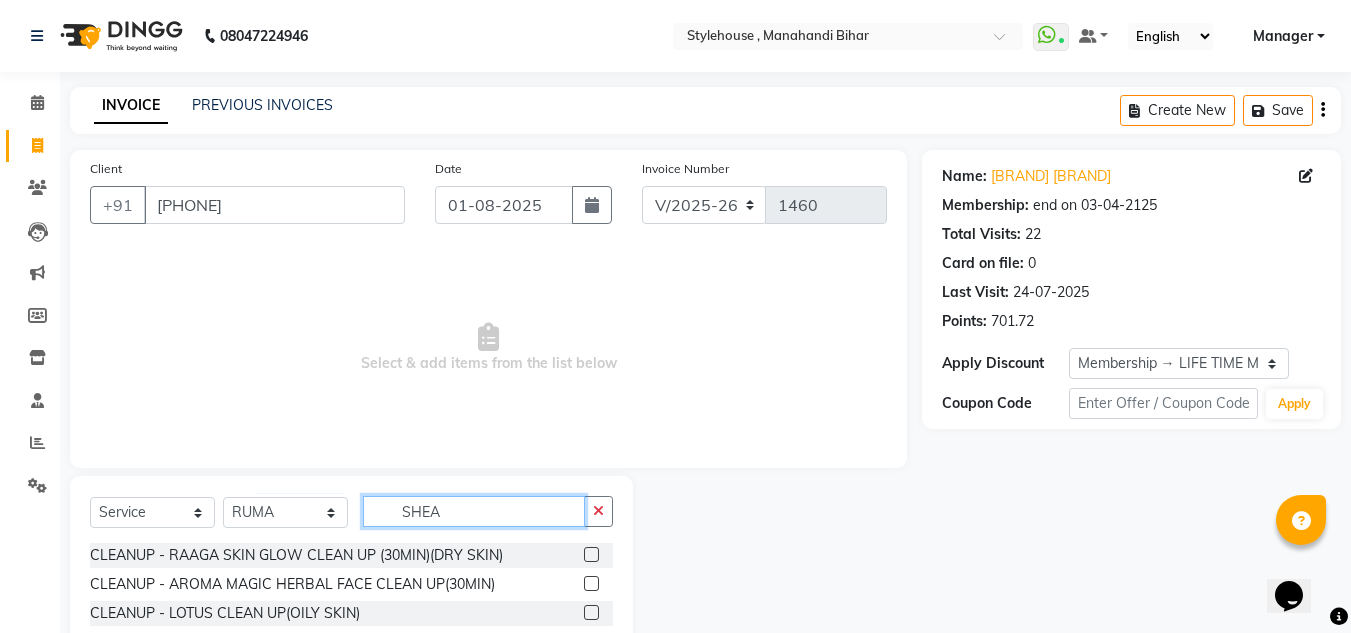 click on "SHEA" 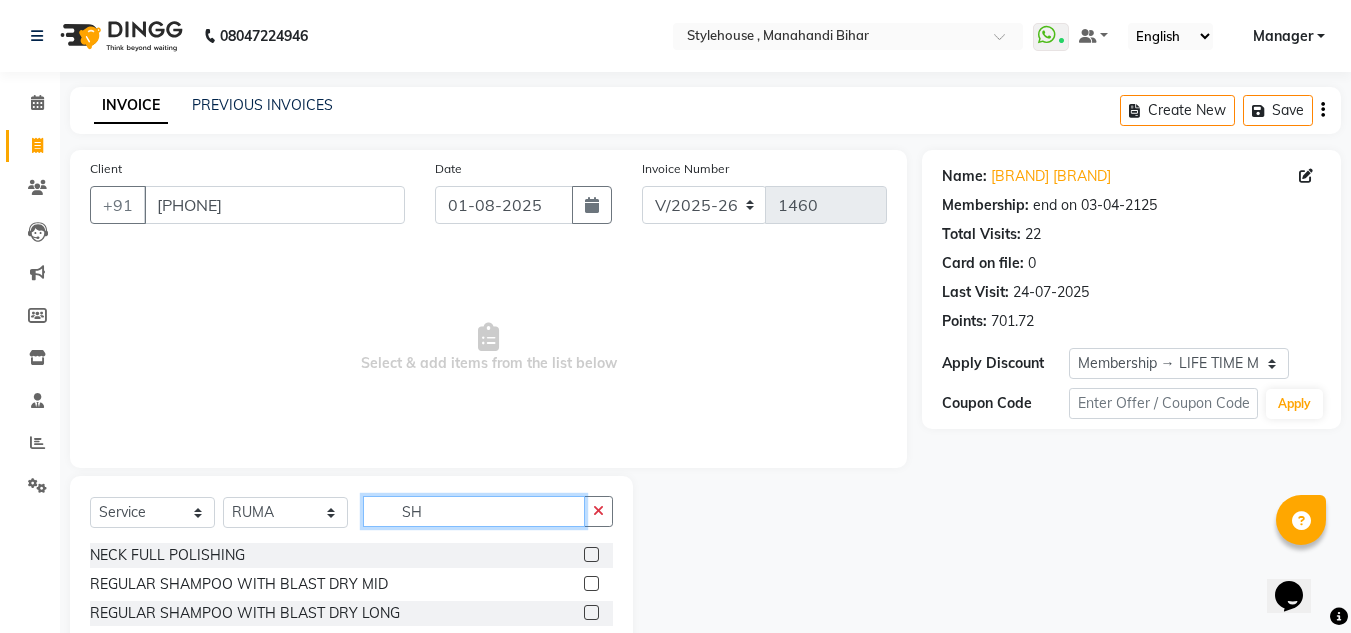 type on "S" 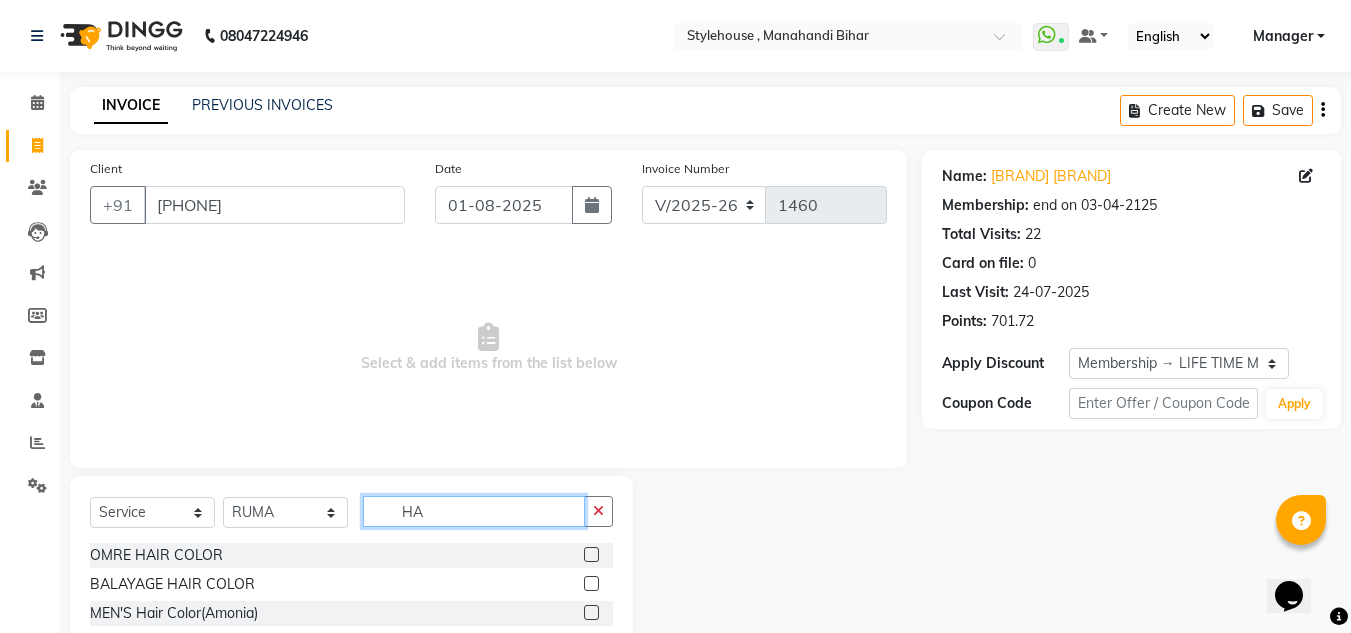 type on "H" 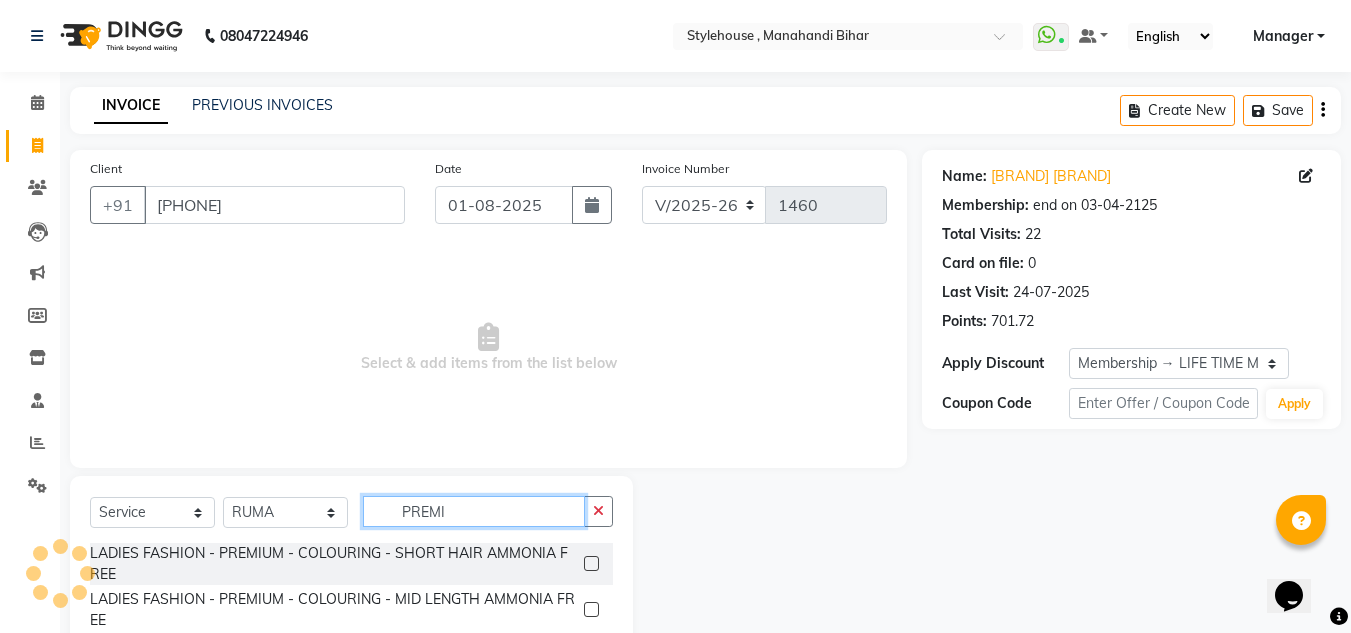 type on "PREMI" 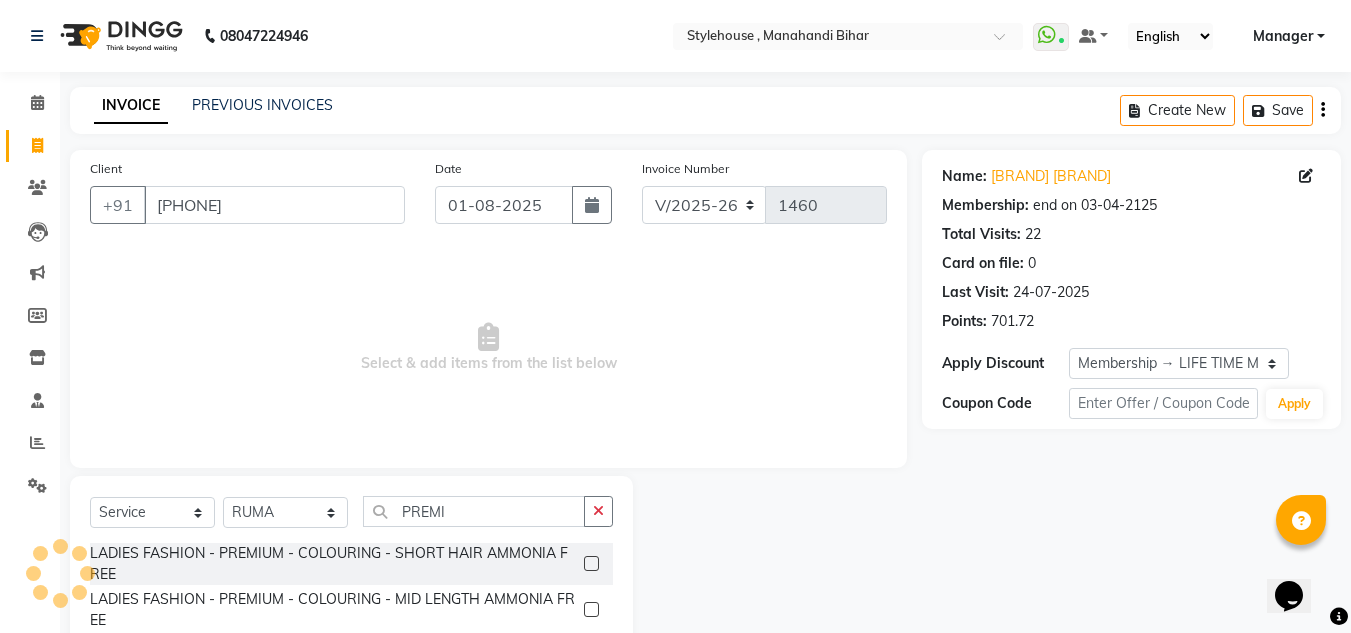 click 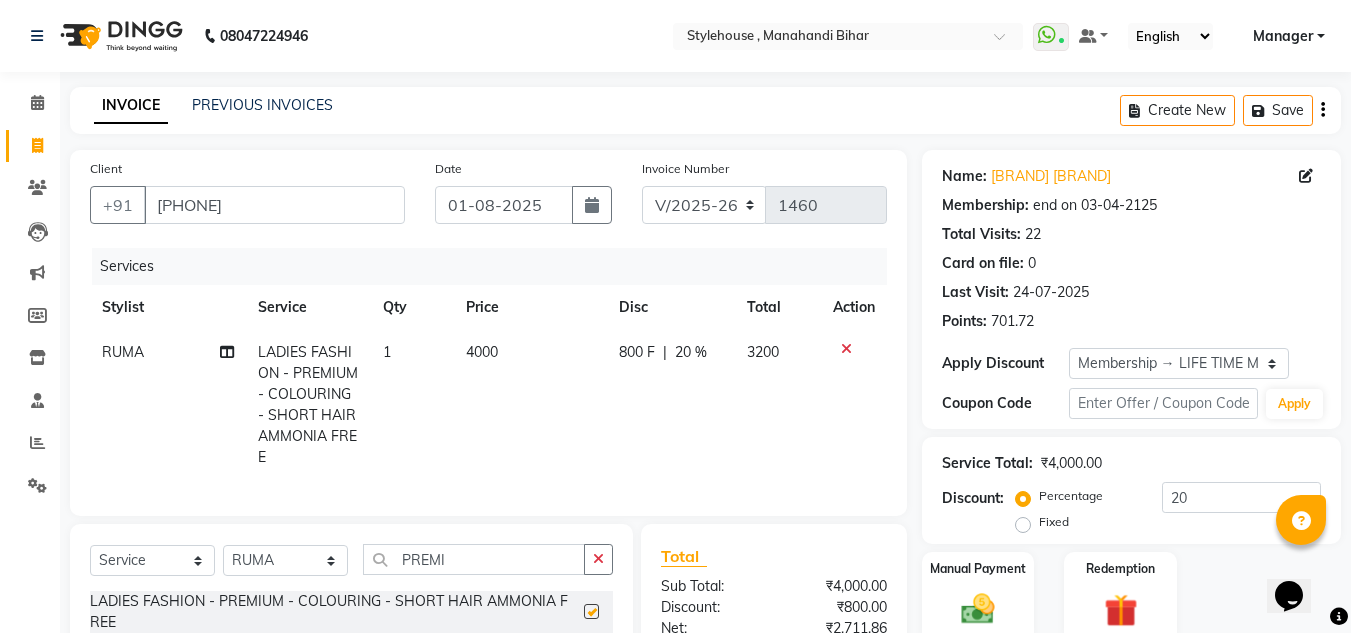 checkbox on "false" 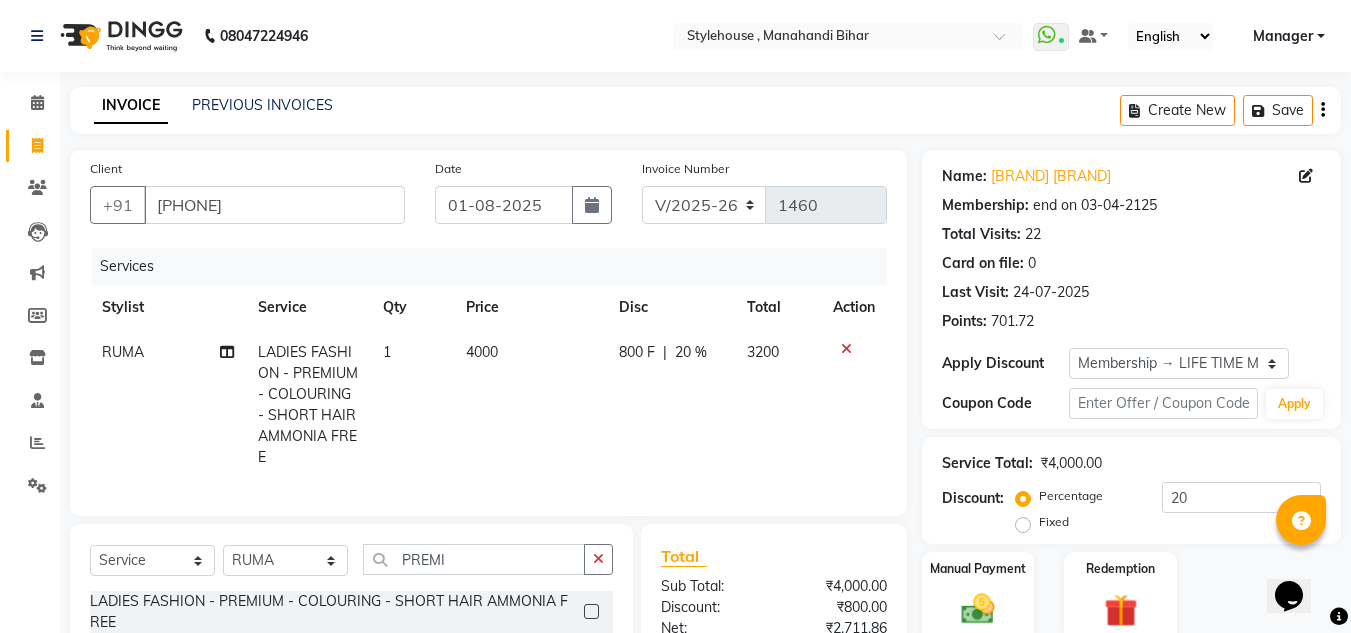 click on "800 F | 20 %" 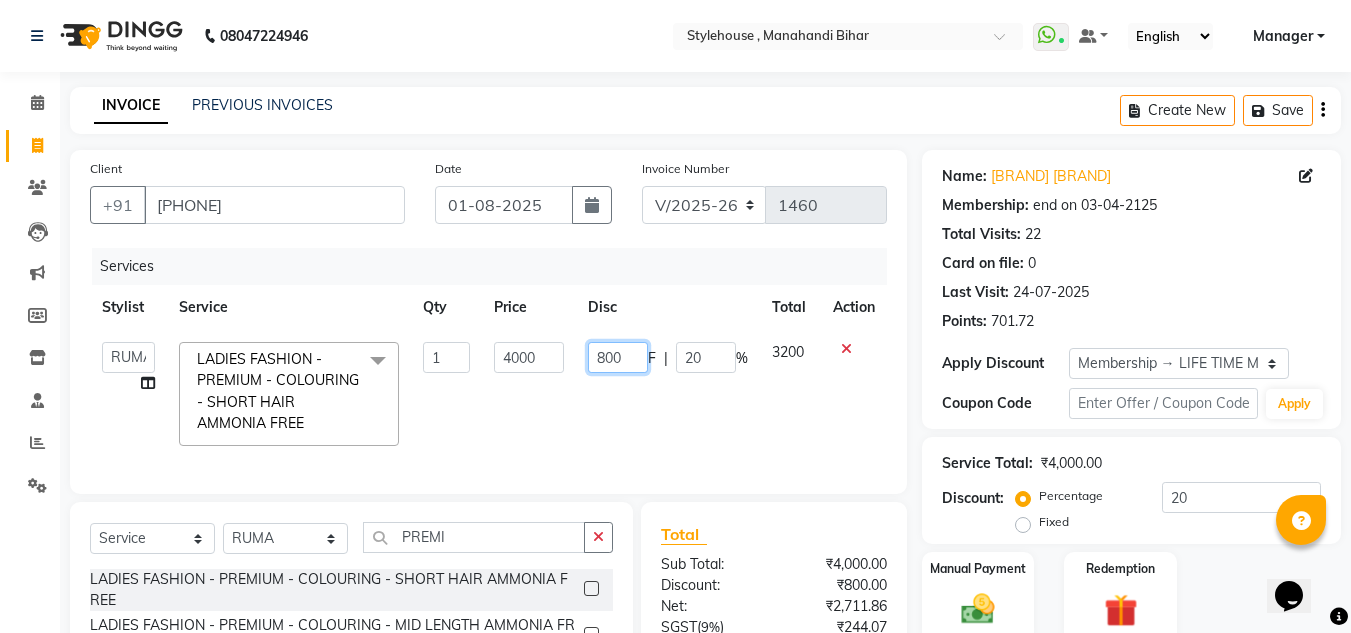 click on "800" 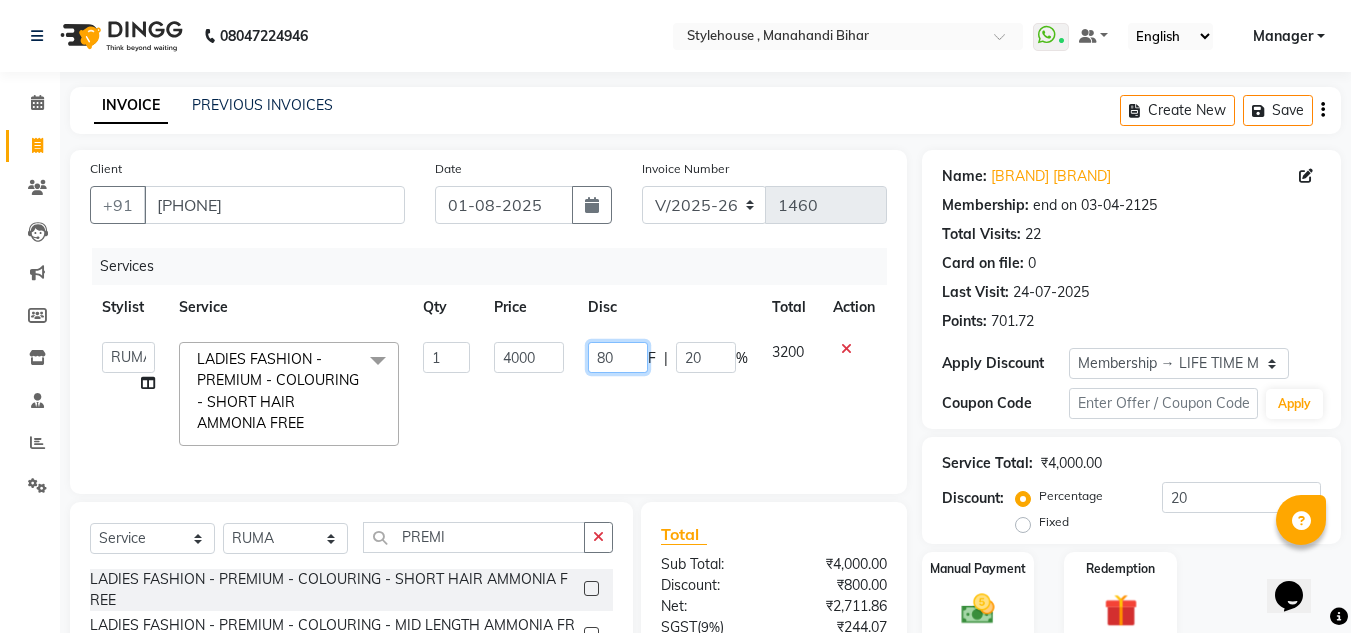 type on "8" 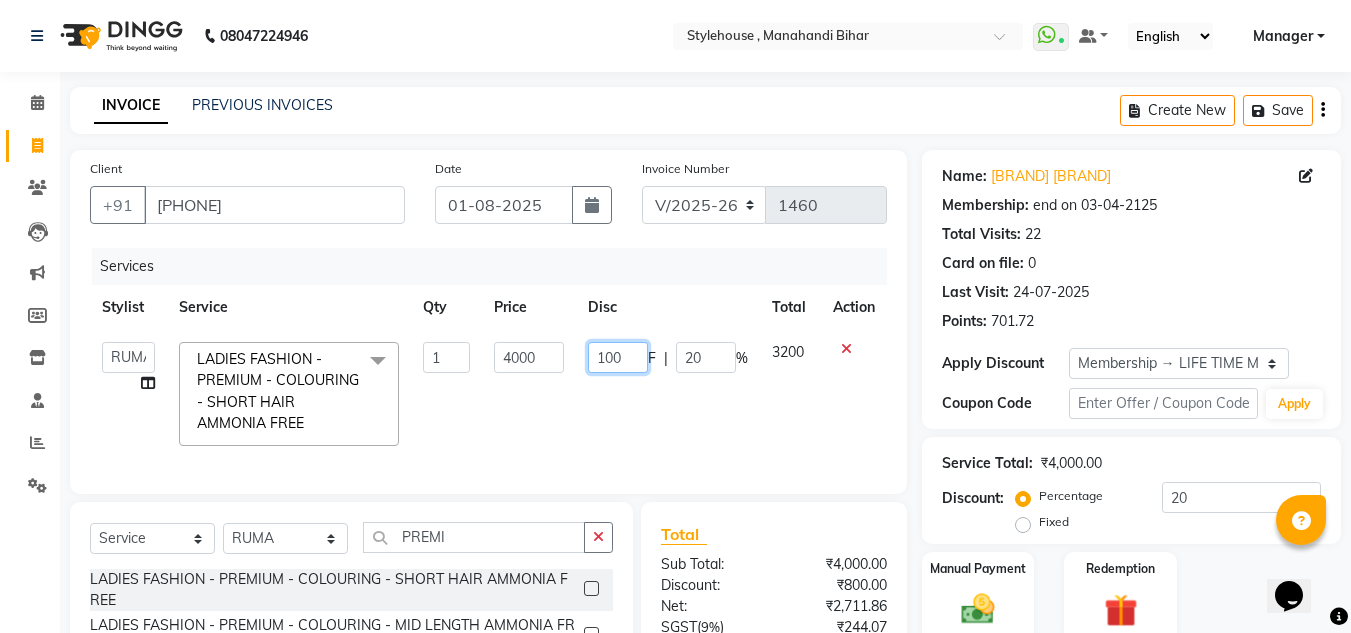 type on "1000" 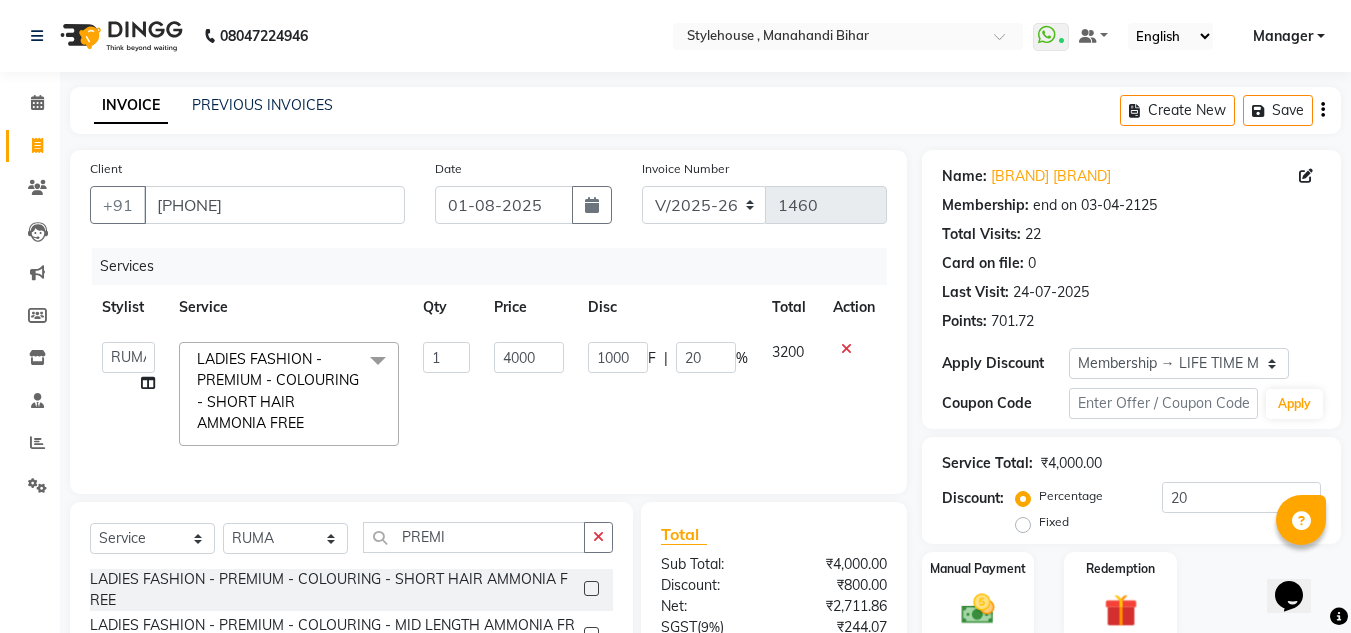 click on "1000 F | 20 %" 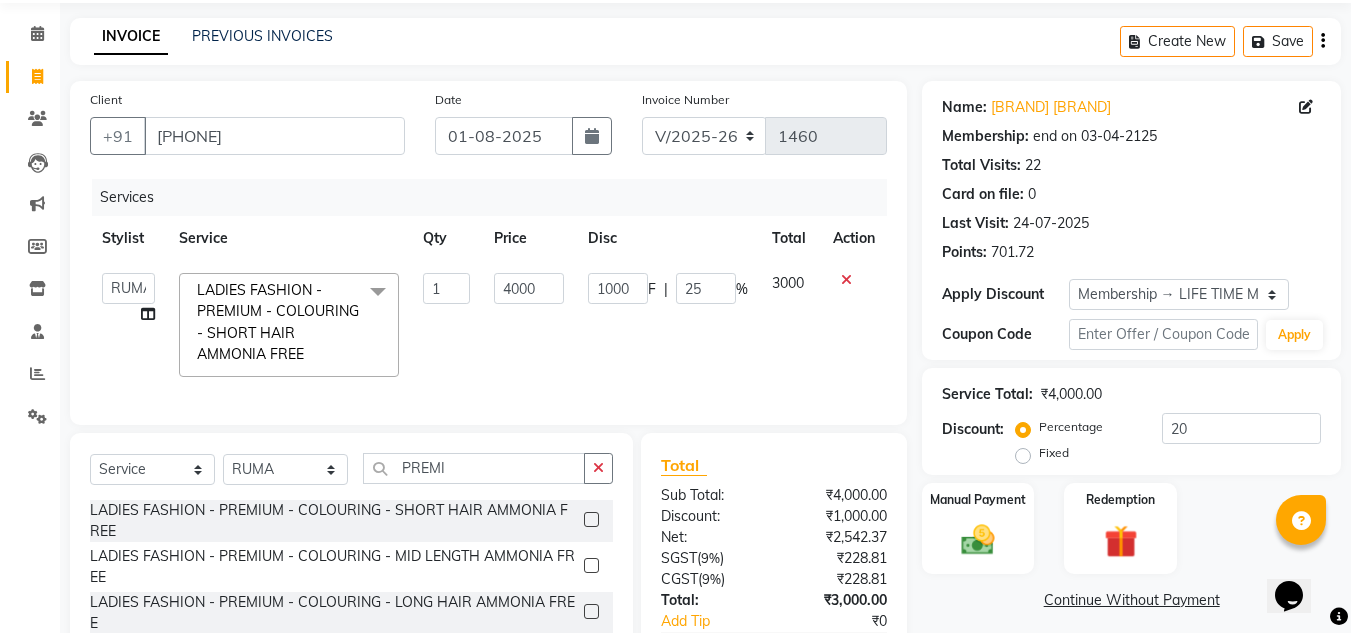 scroll, scrollTop: 100, scrollLeft: 0, axis: vertical 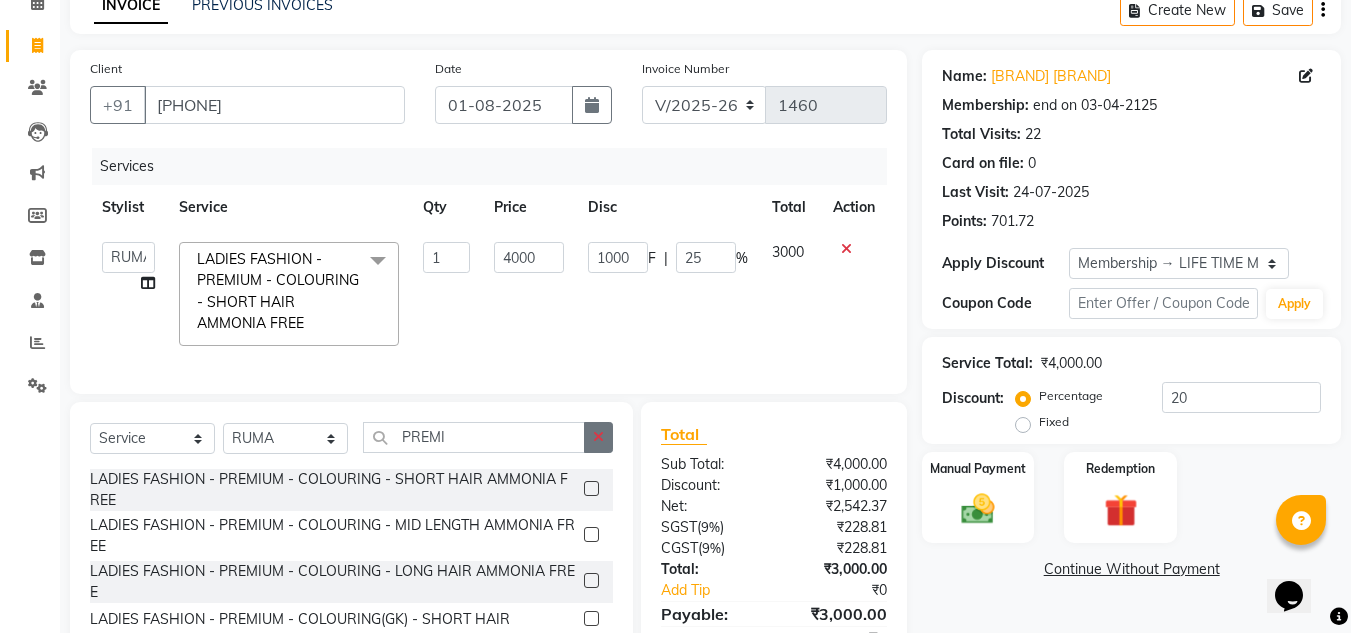 click 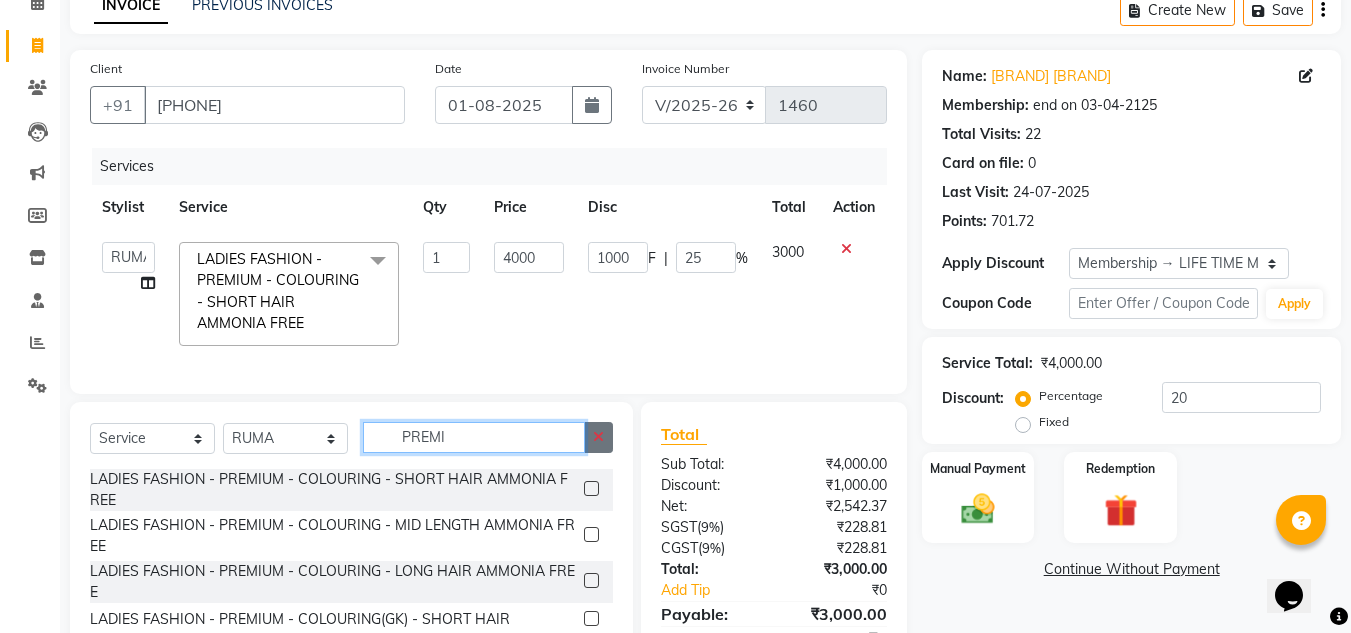 type 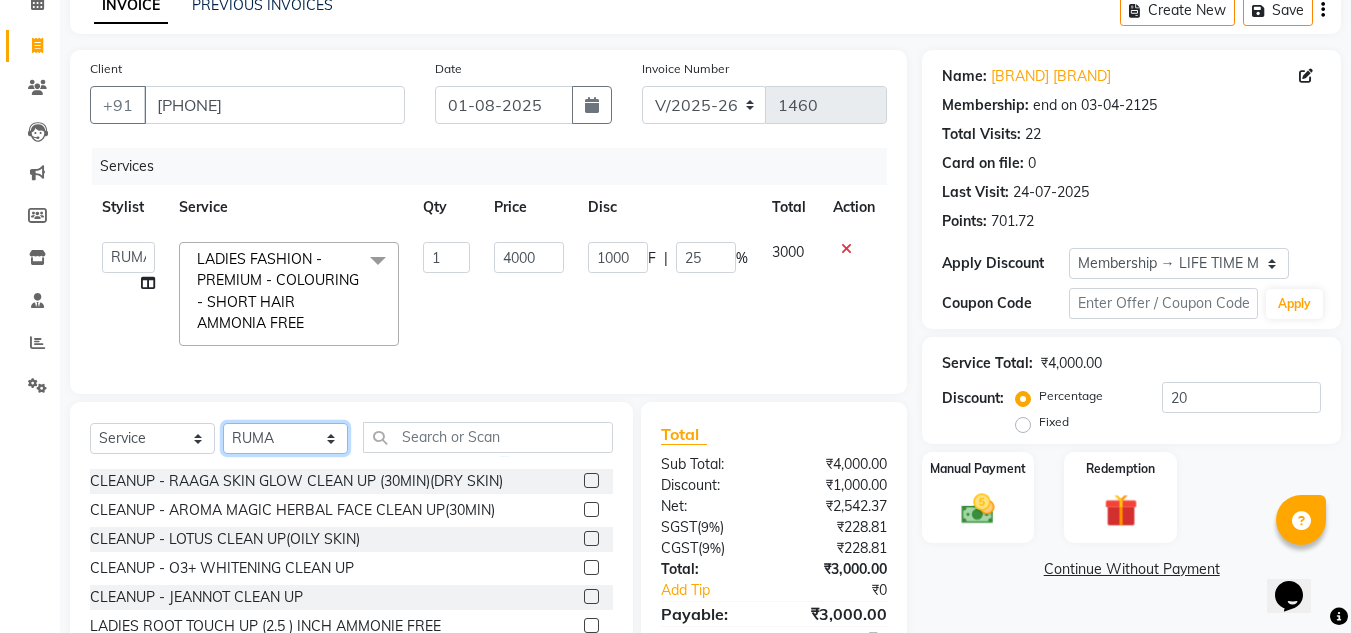 click on "Select Stylist ANIL BARIK ANIRUDH SAHOO JYOTIRANJAN BARIK KANHA LAXMI PRIYA Manager Manisha MANJIT BARIK PRADEEP BARIK PRIYANKA NANDA PUJA ROUT RUMA SAGARIKA SAHOO SALMAN SAMEER BARIK SAROJ SITHA" 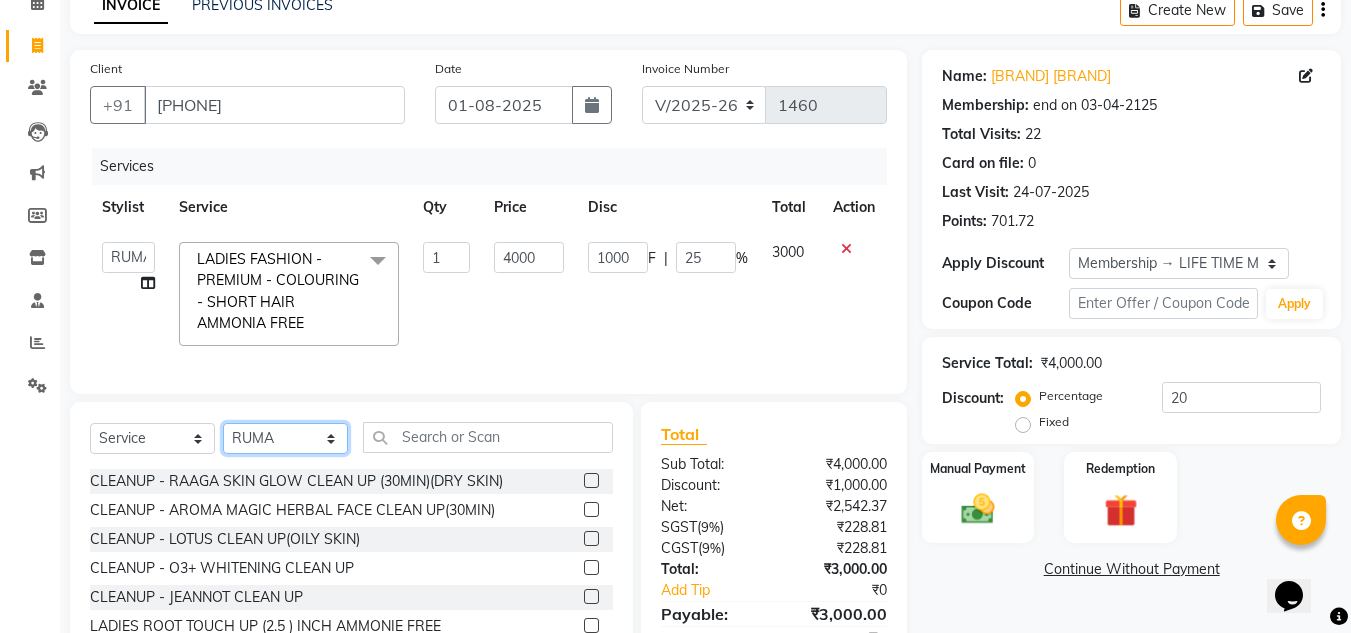 select on "69895" 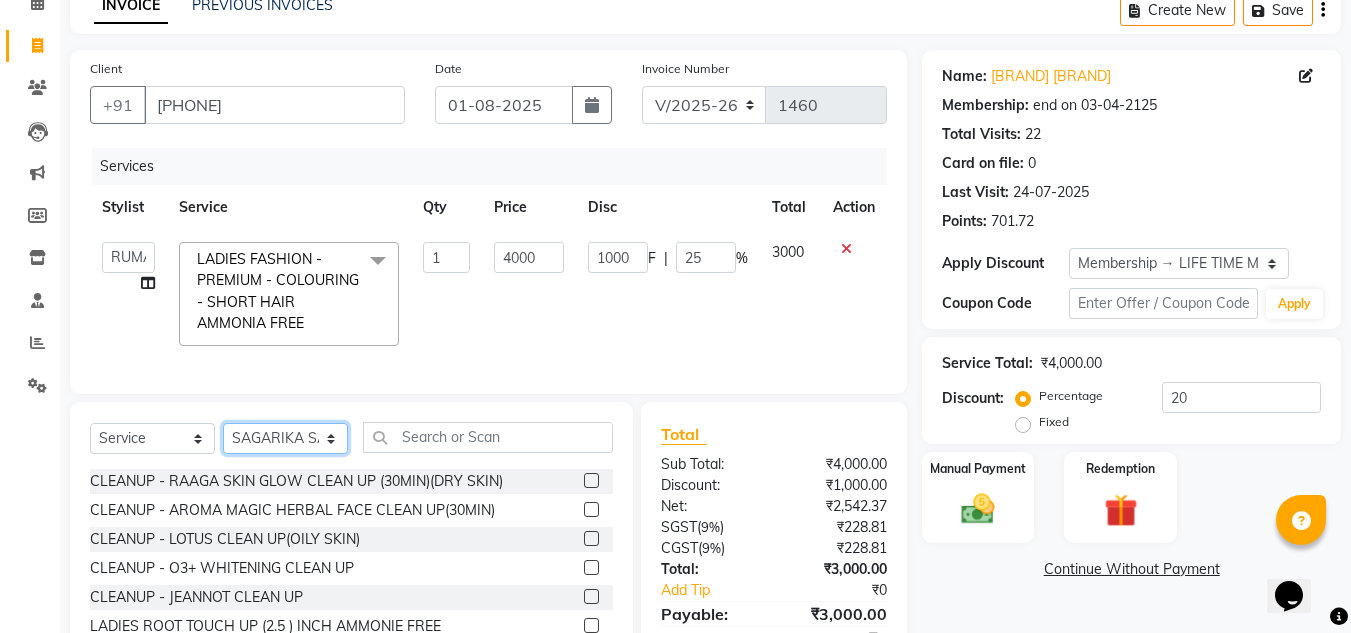 click on "Select Stylist ANIL BARIK ANIRUDH SAHOO JYOTIRANJAN BARIK KANHA LAXMI PRIYA Manager Manisha MANJIT BARIK PRADEEP BARIK PRIYANKA NANDA PUJA ROUT RUMA SAGARIKA SAHOO SALMAN SAMEER BARIK SAROJ SITHA" 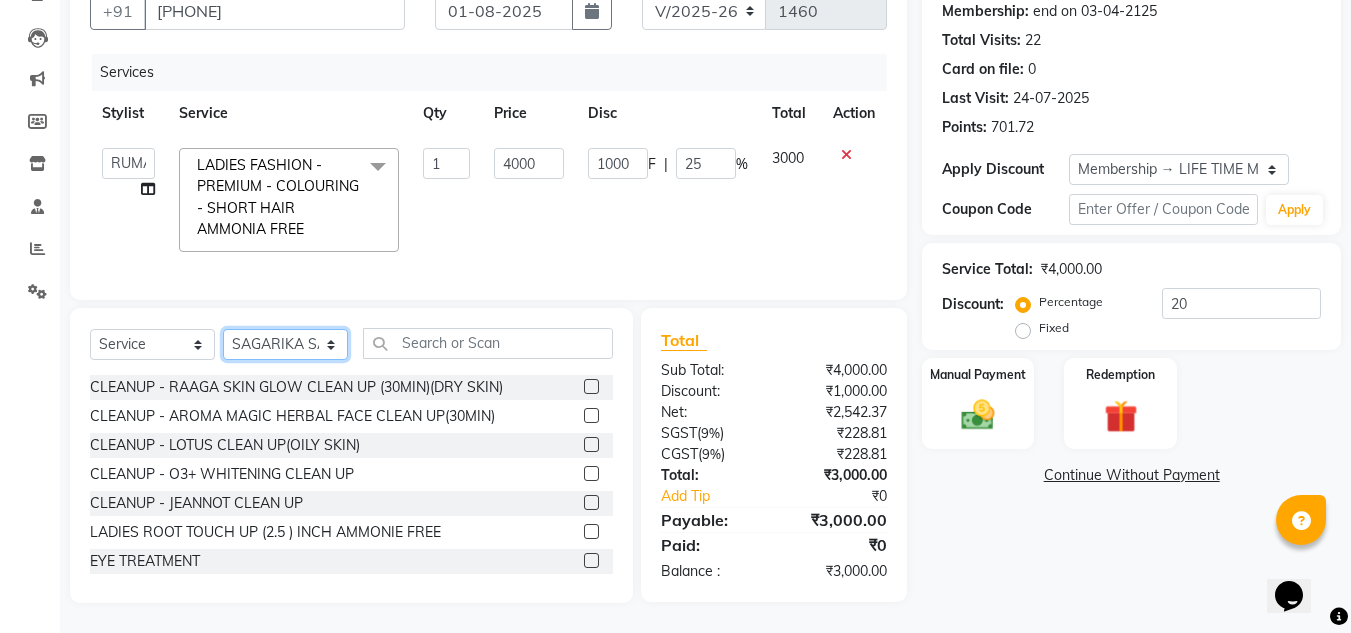 scroll, scrollTop: 200, scrollLeft: 0, axis: vertical 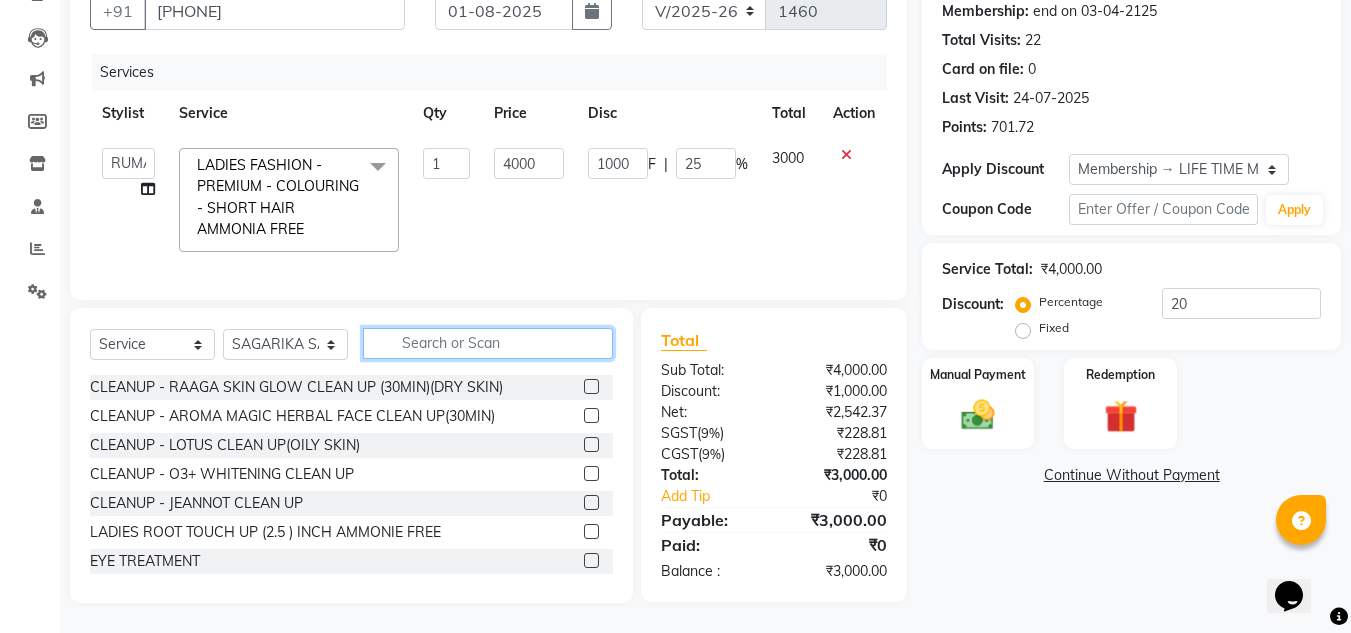 click 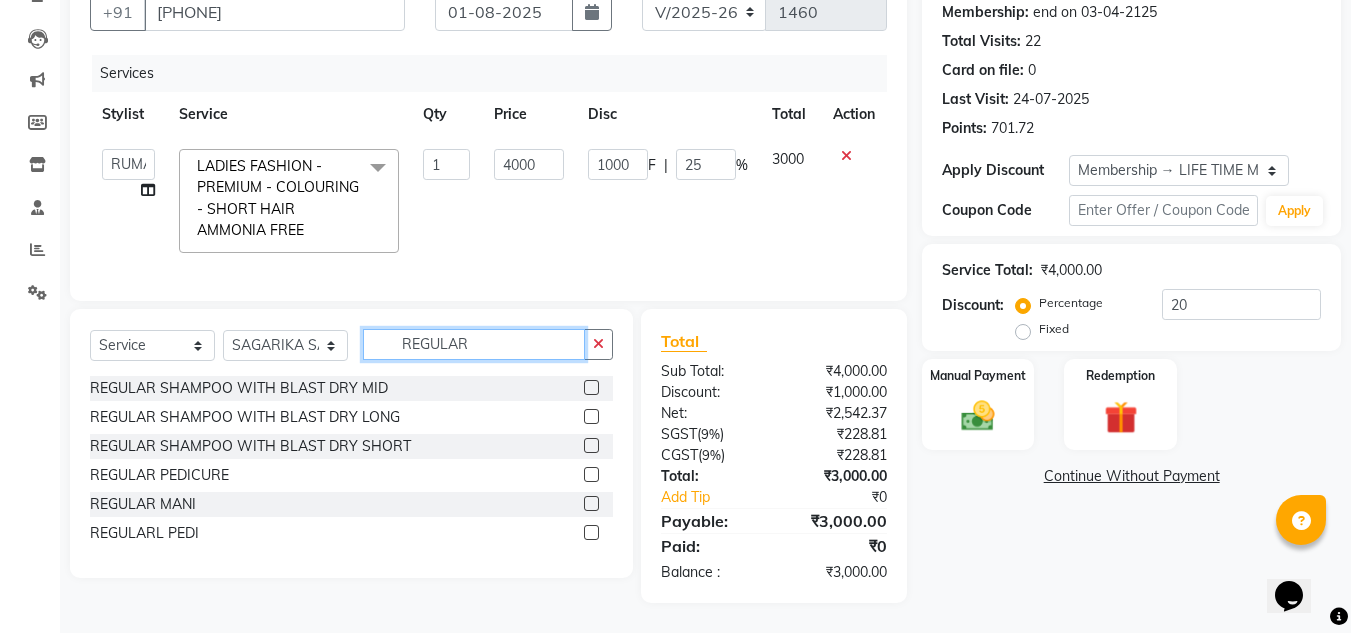 type on "REGULAR" 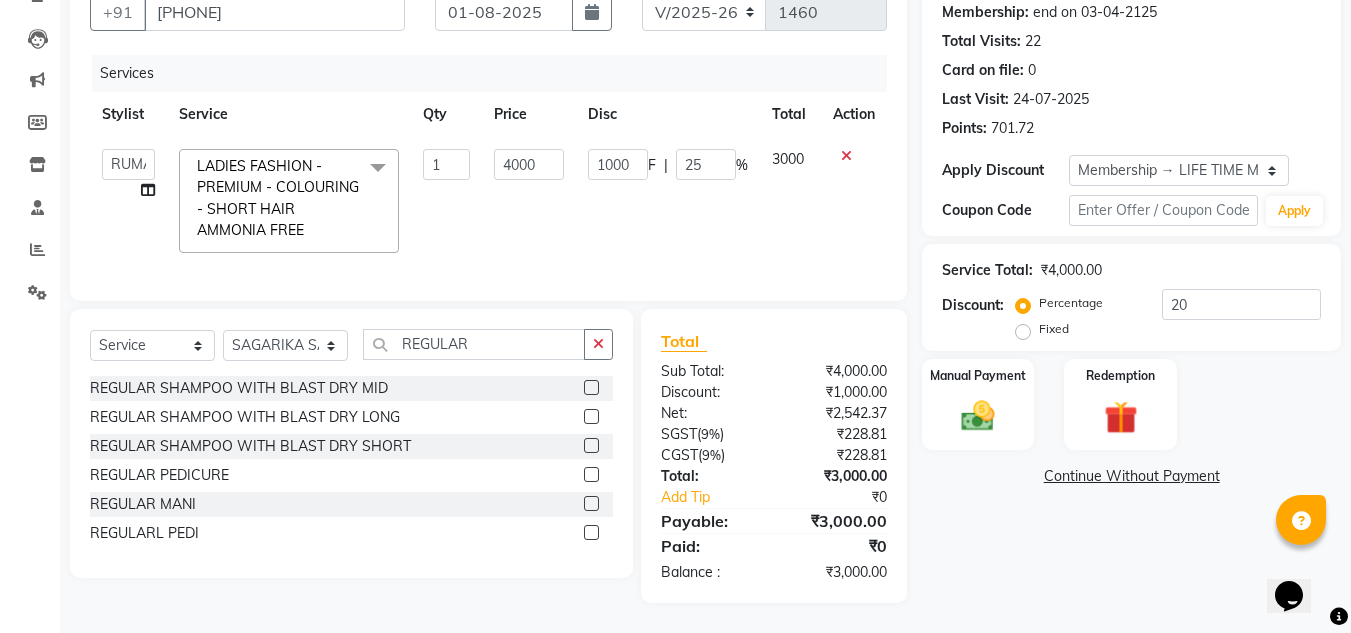 click 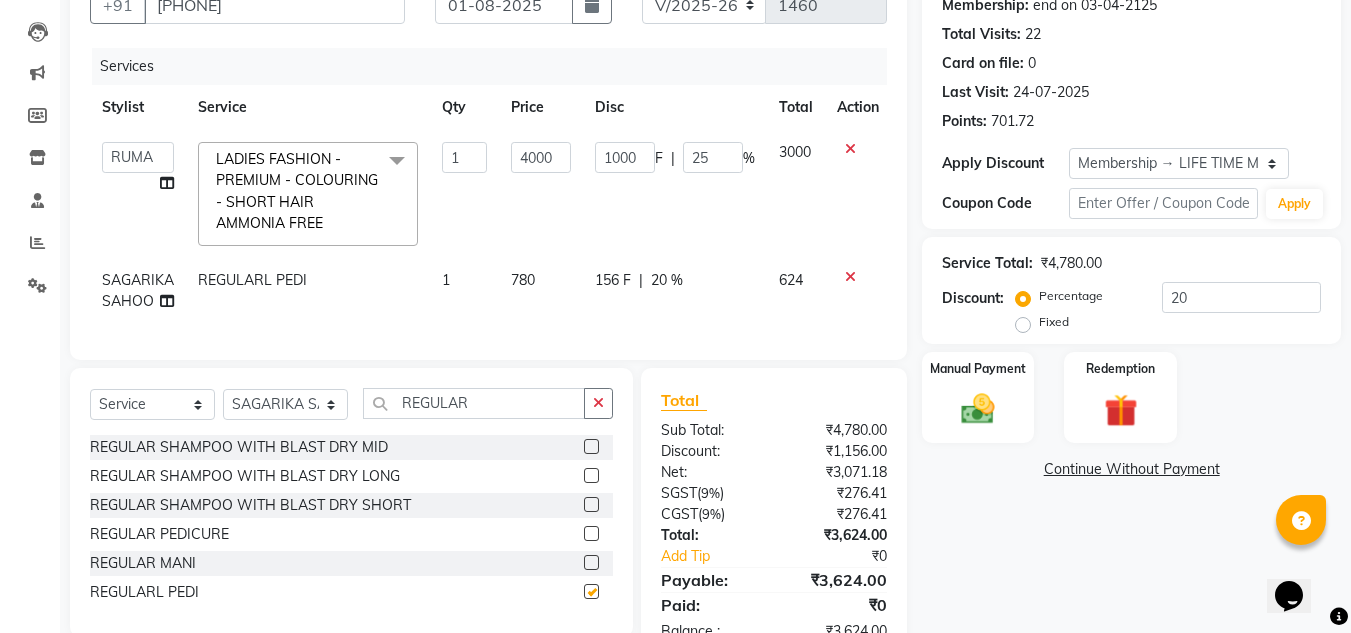 checkbox on "false" 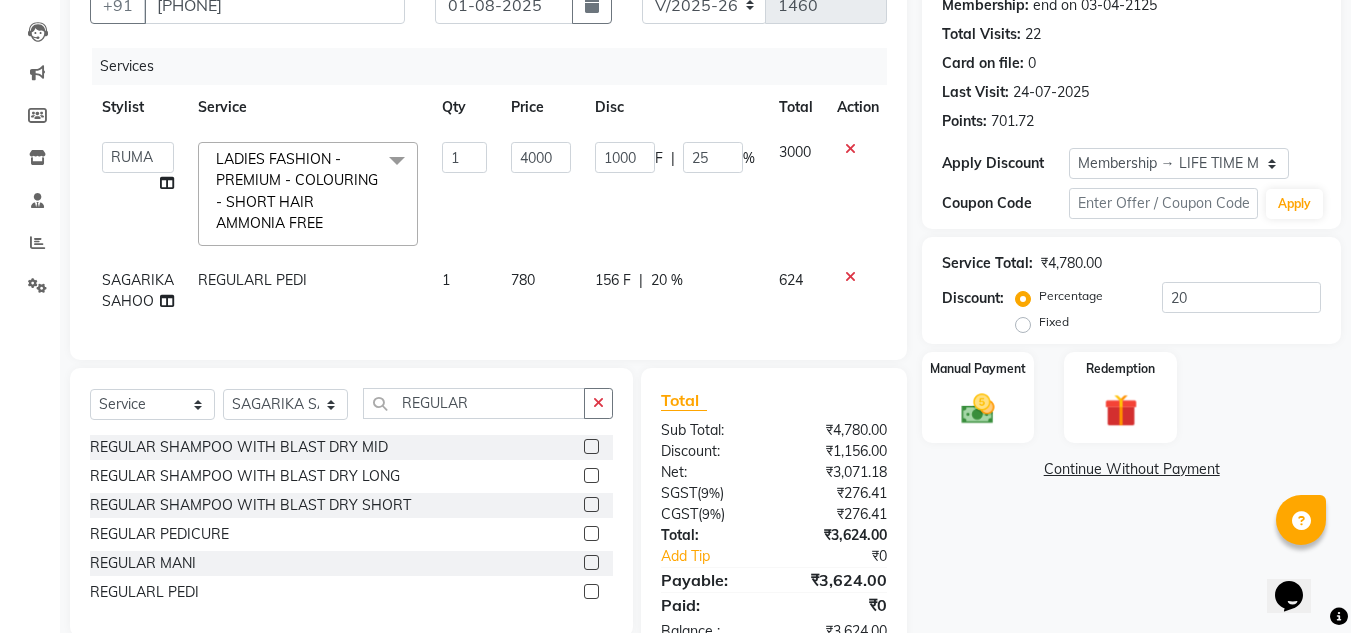 click 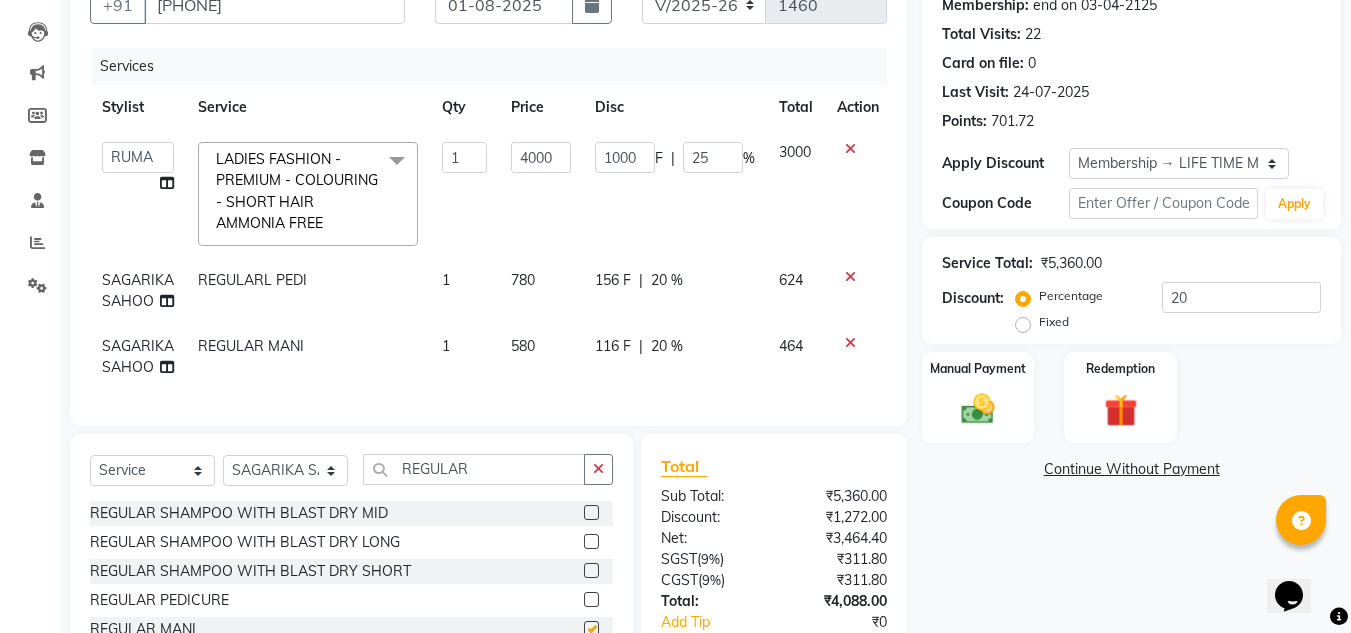 checkbox on "false" 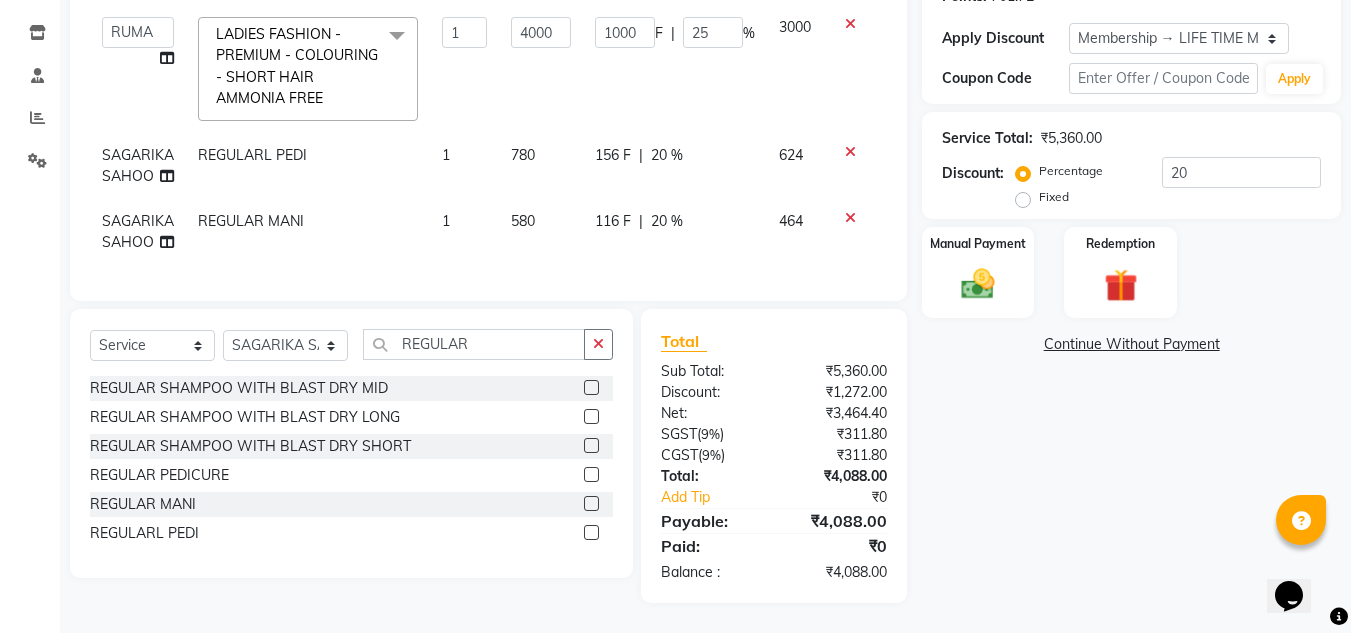 scroll, scrollTop: 340, scrollLeft: 0, axis: vertical 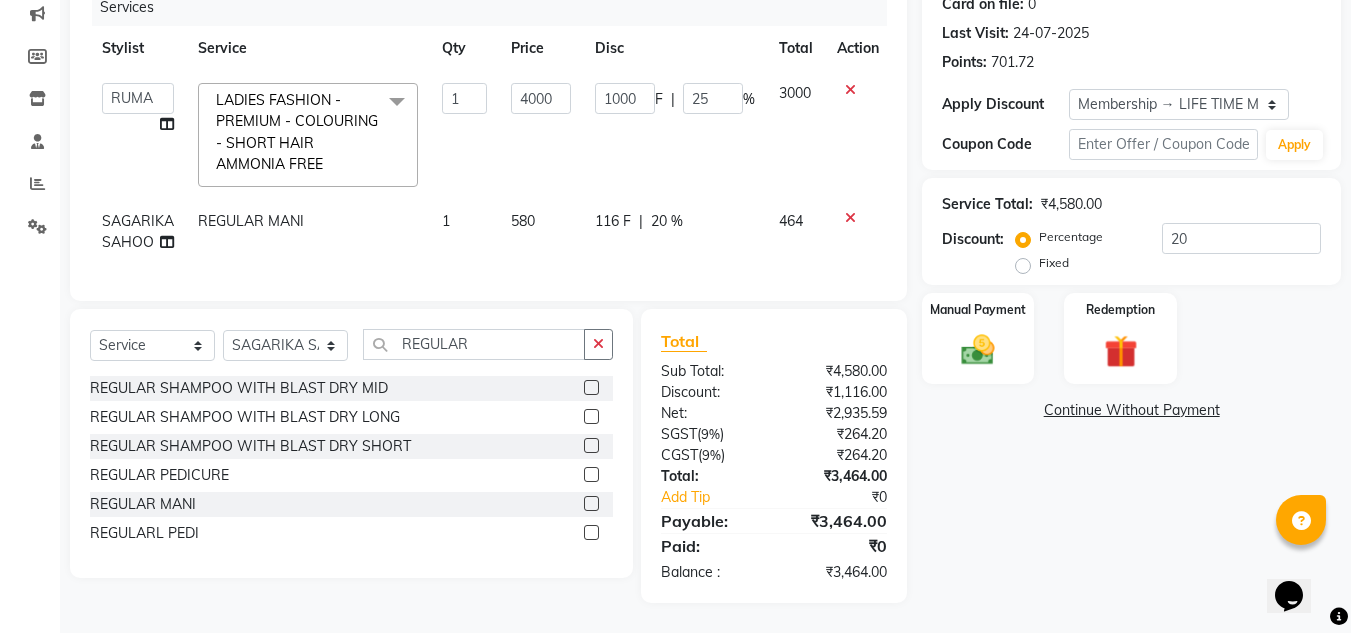 click 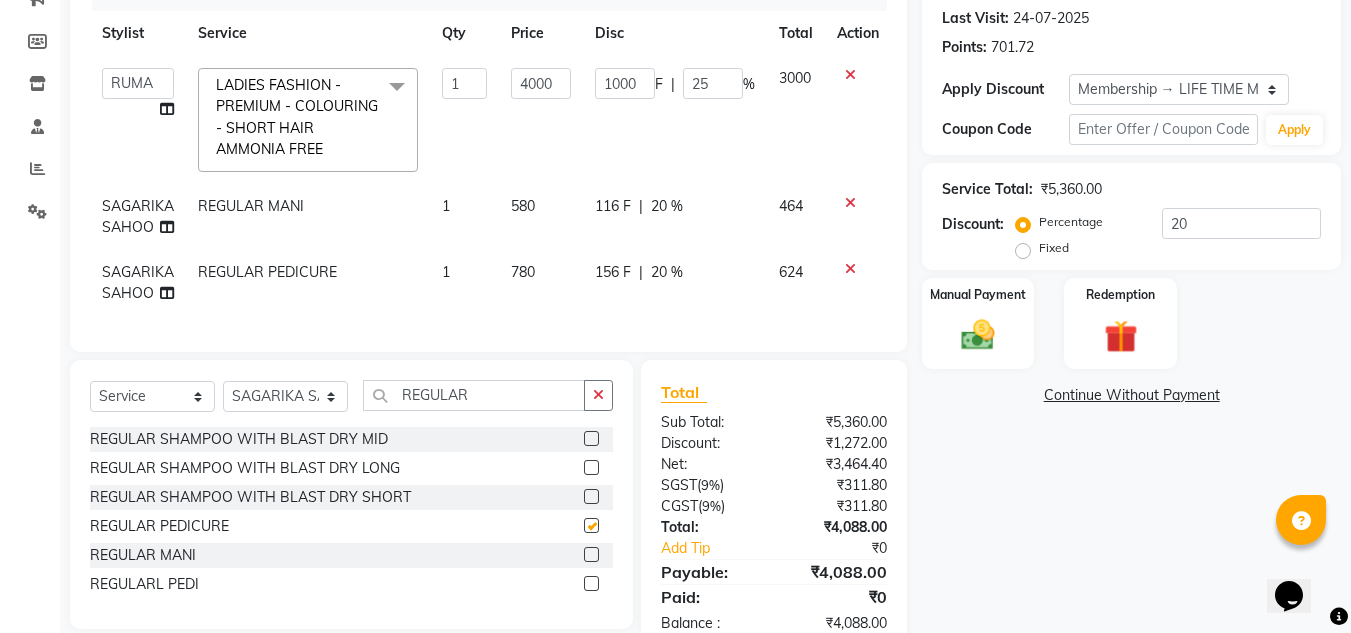 scroll, scrollTop: 340, scrollLeft: 0, axis: vertical 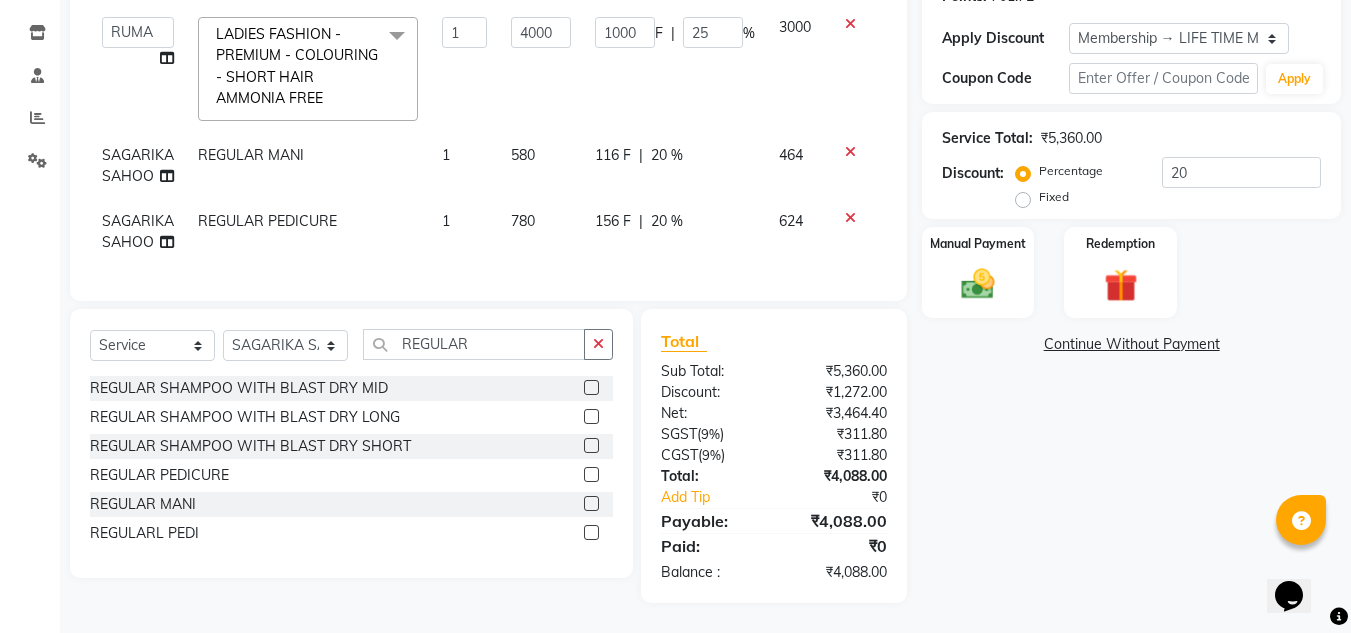 checkbox on "false" 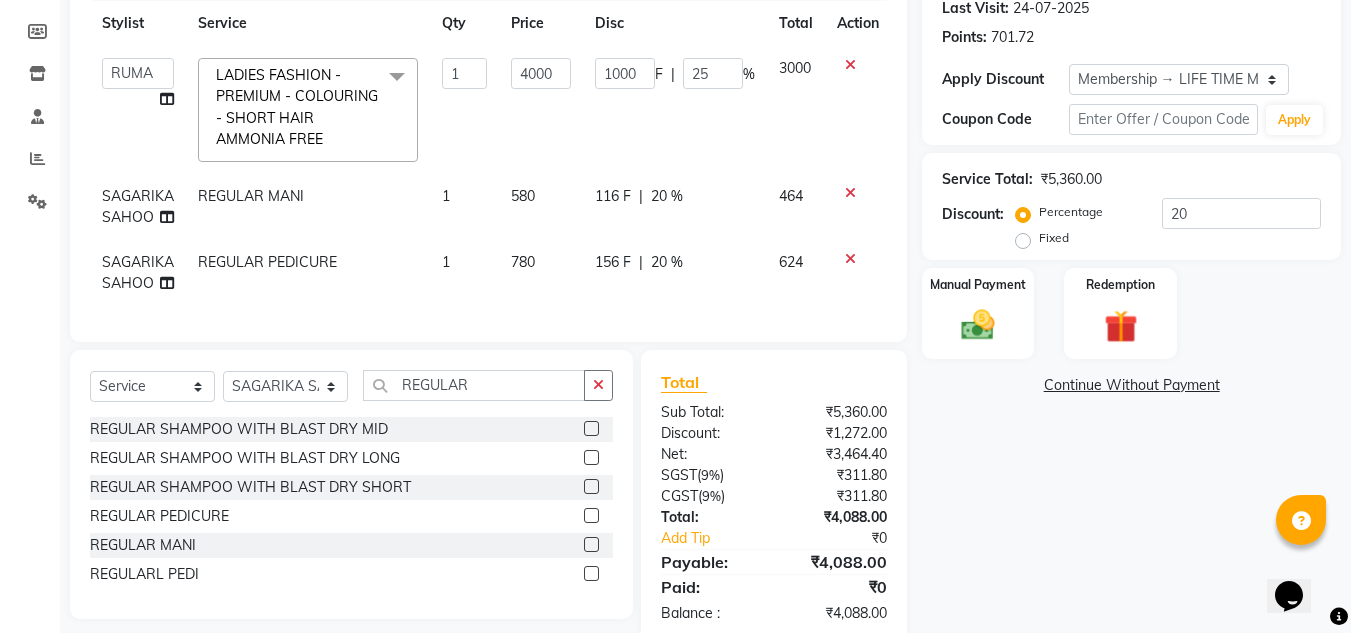 scroll, scrollTop: 240, scrollLeft: 0, axis: vertical 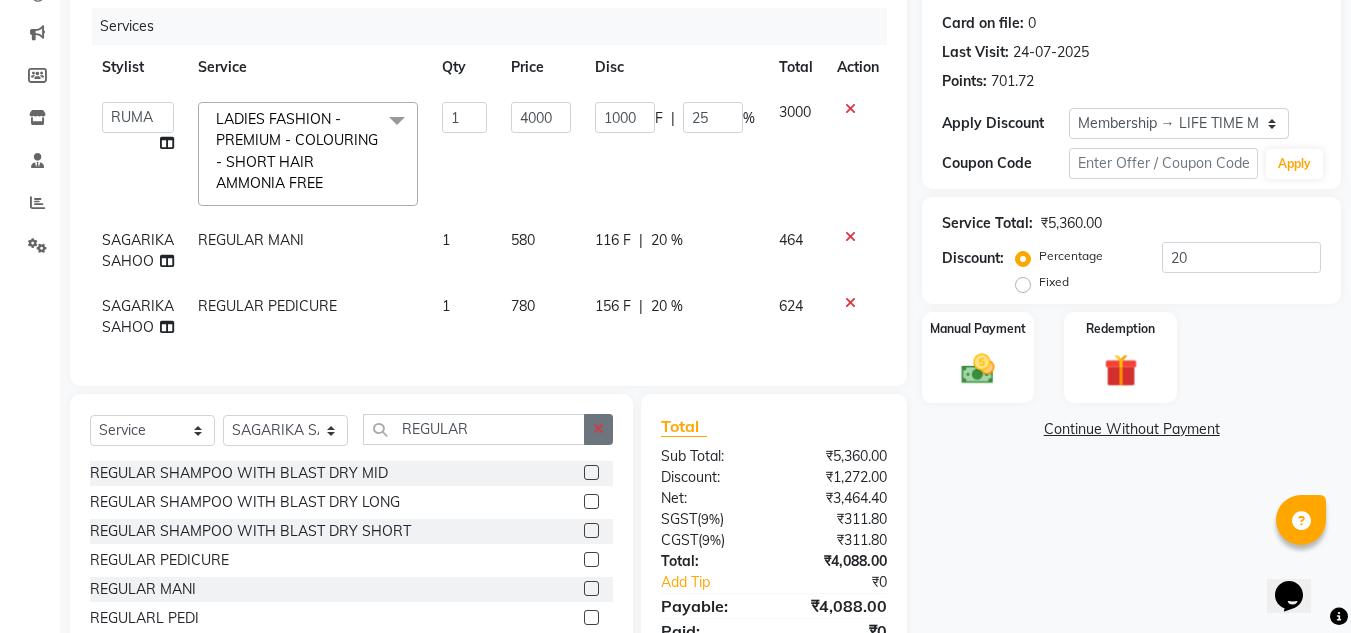 click 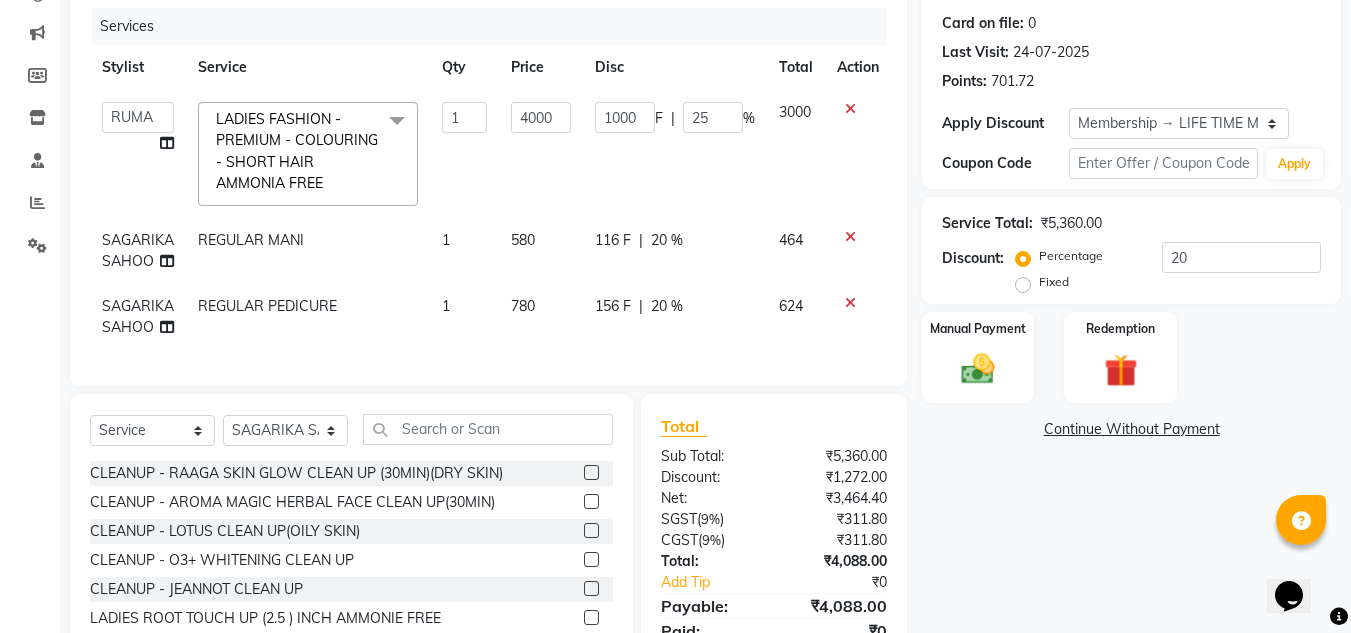 click 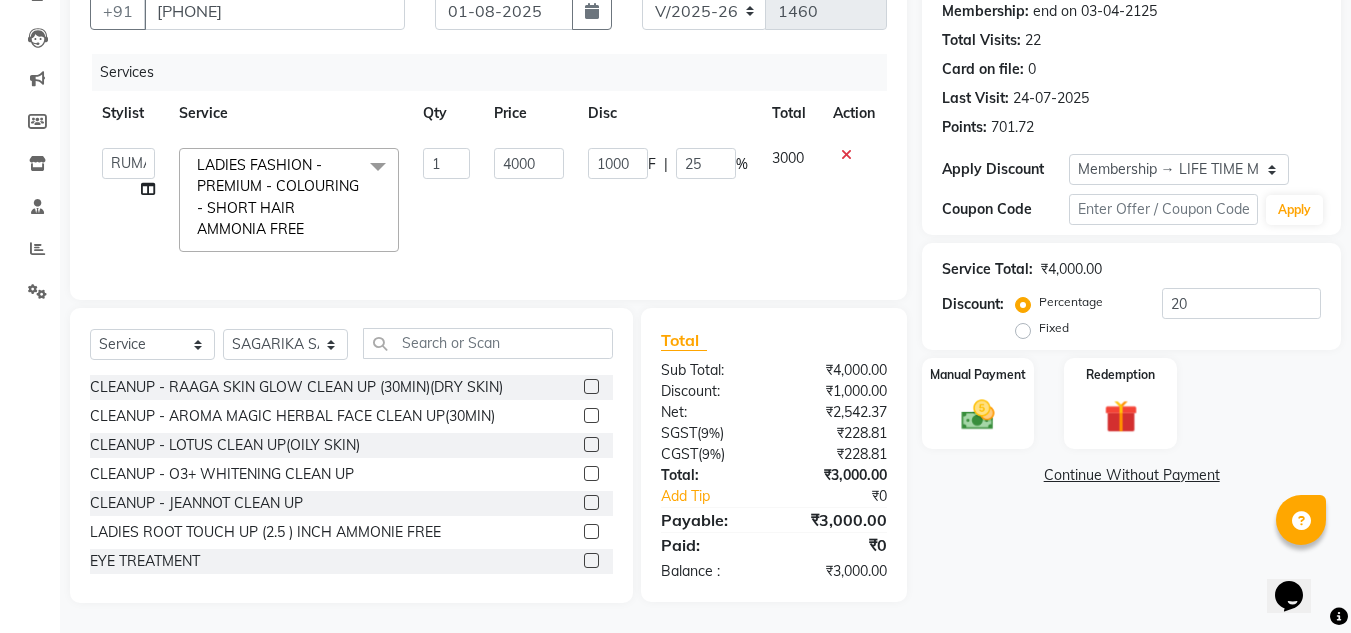 scroll, scrollTop: 209, scrollLeft: 0, axis: vertical 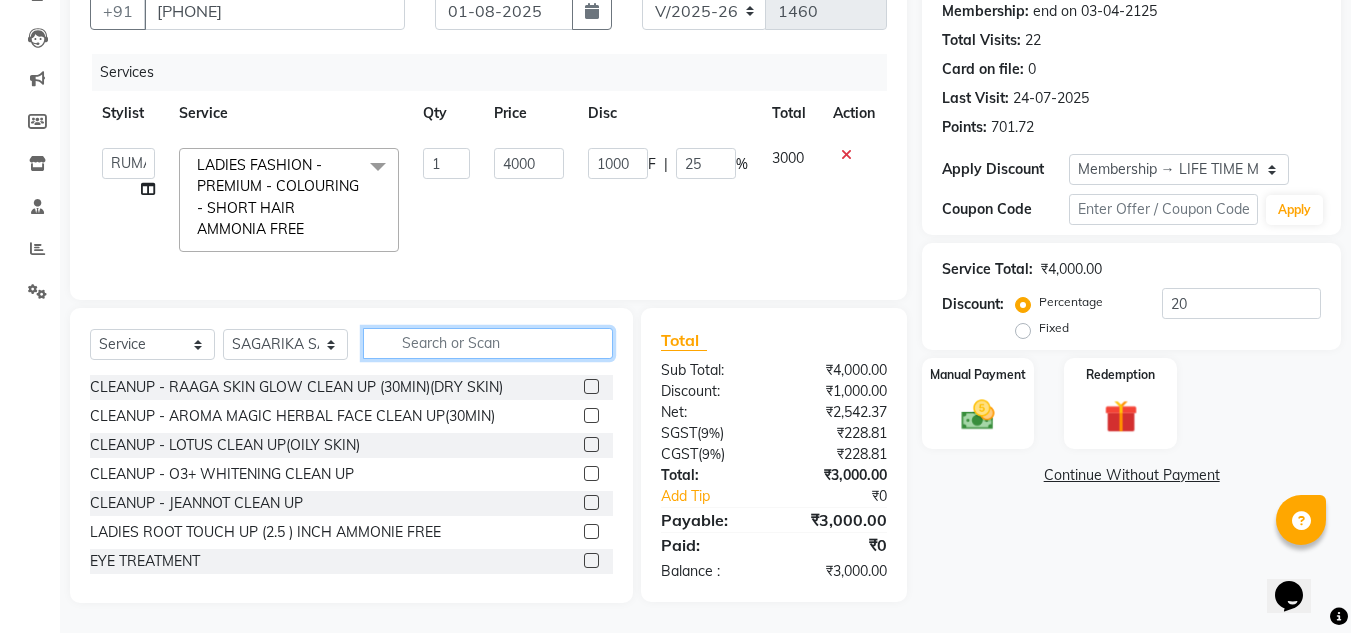 click 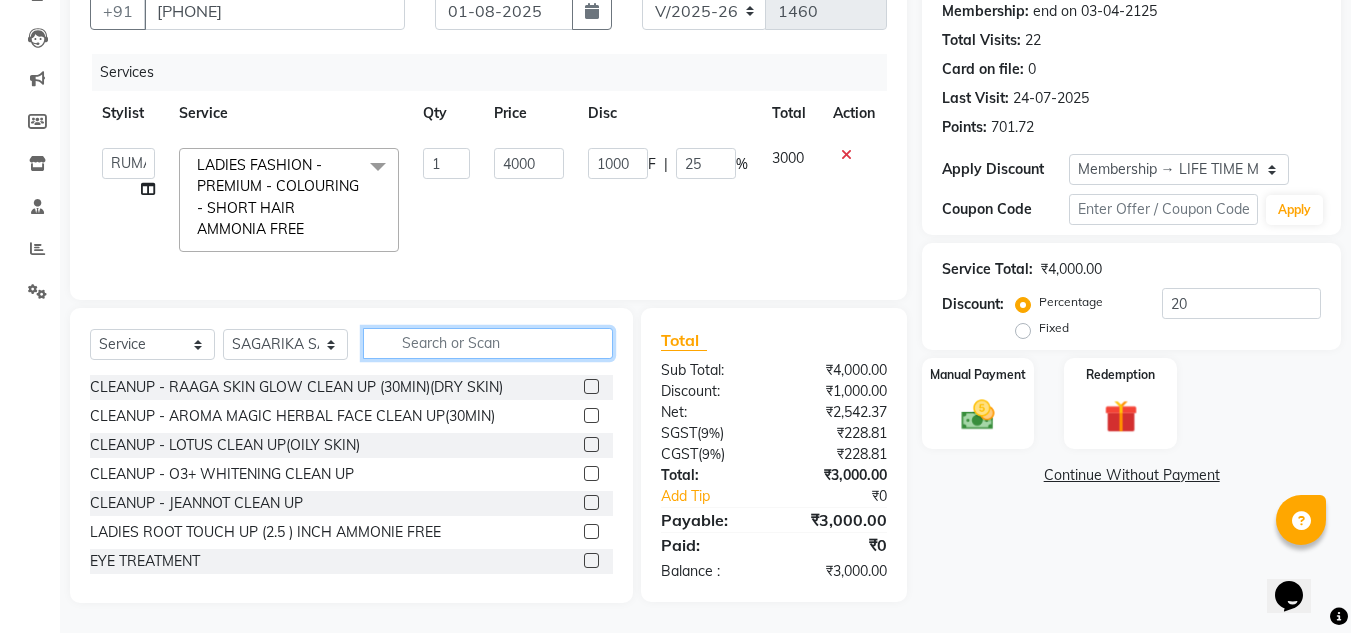 type on "C" 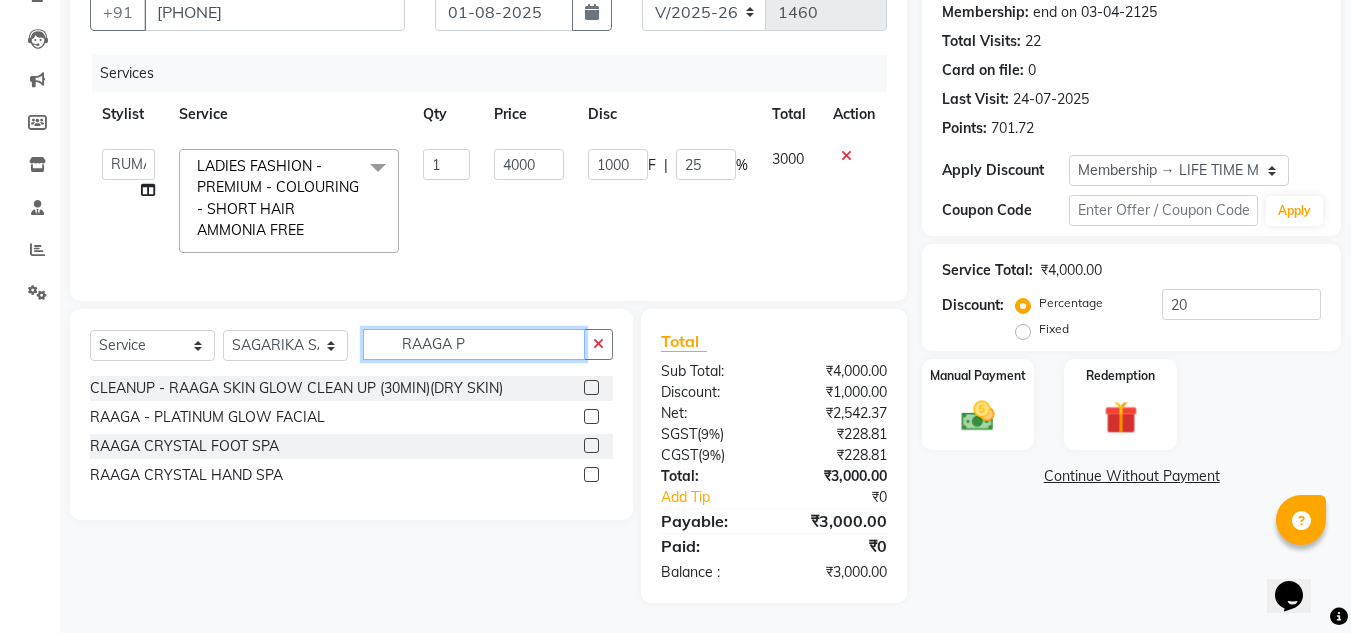 scroll, scrollTop: 208, scrollLeft: 0, axis: vertical 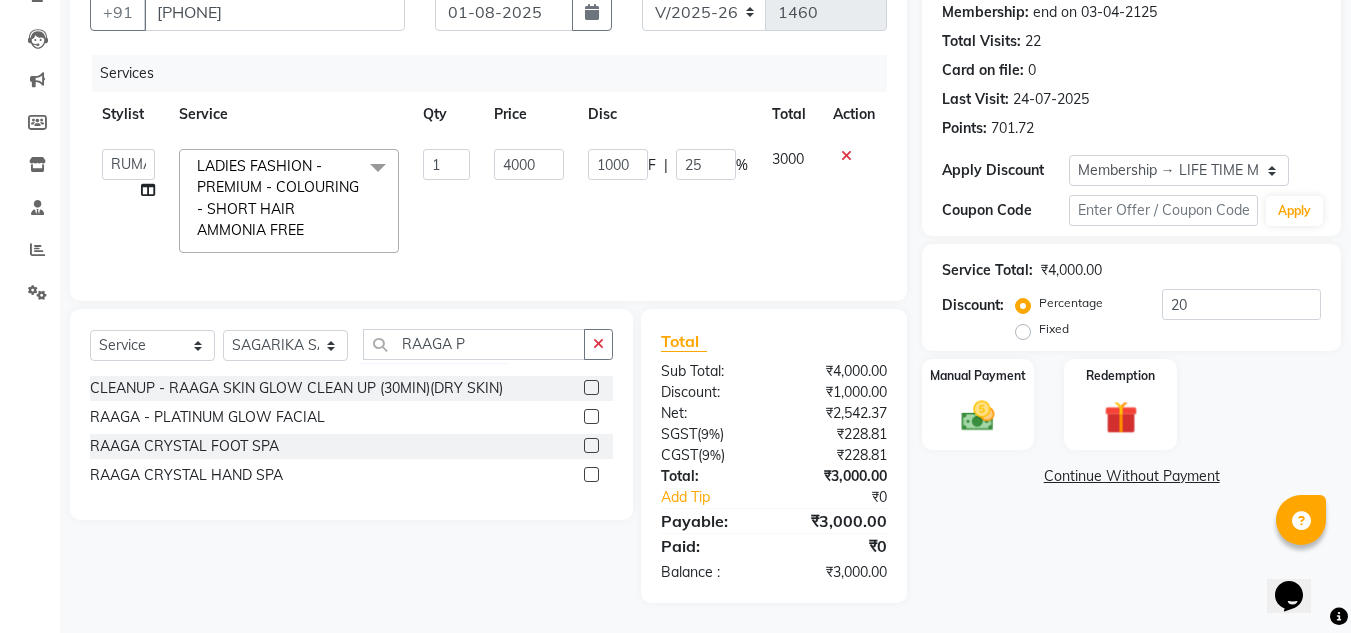 click 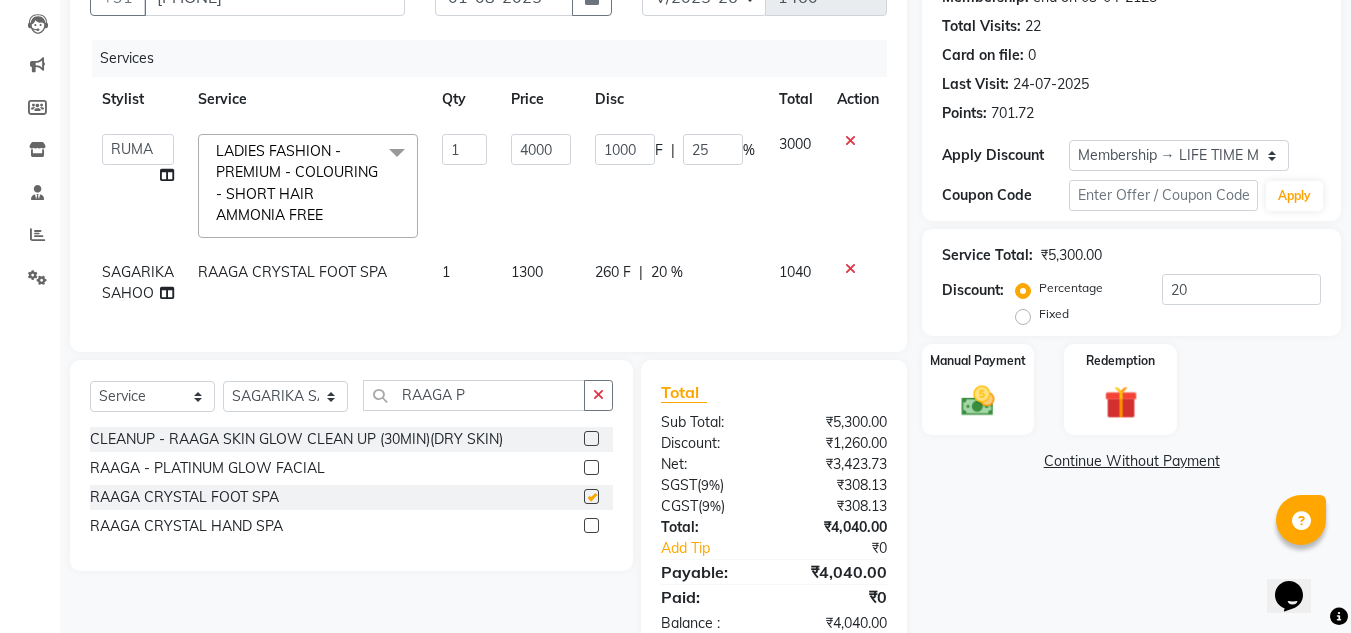 checkbox on "false" 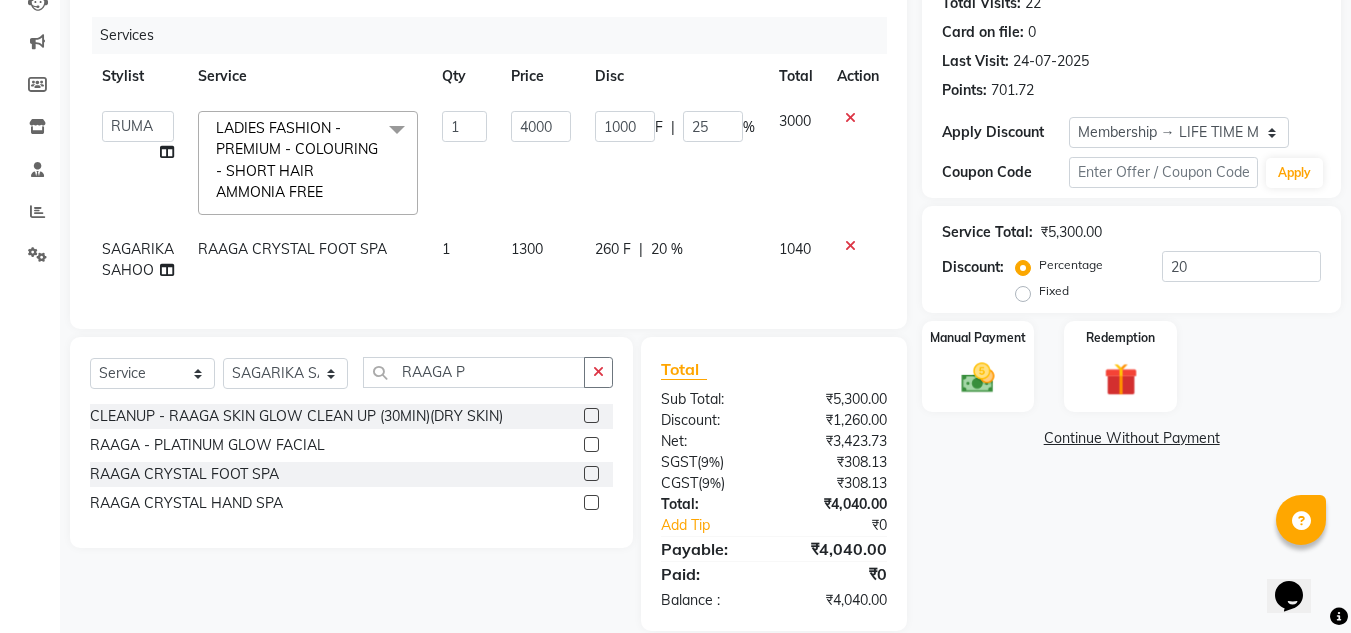 scroll, scrollTop: 274, scrollLeft: 0, axis: vertical 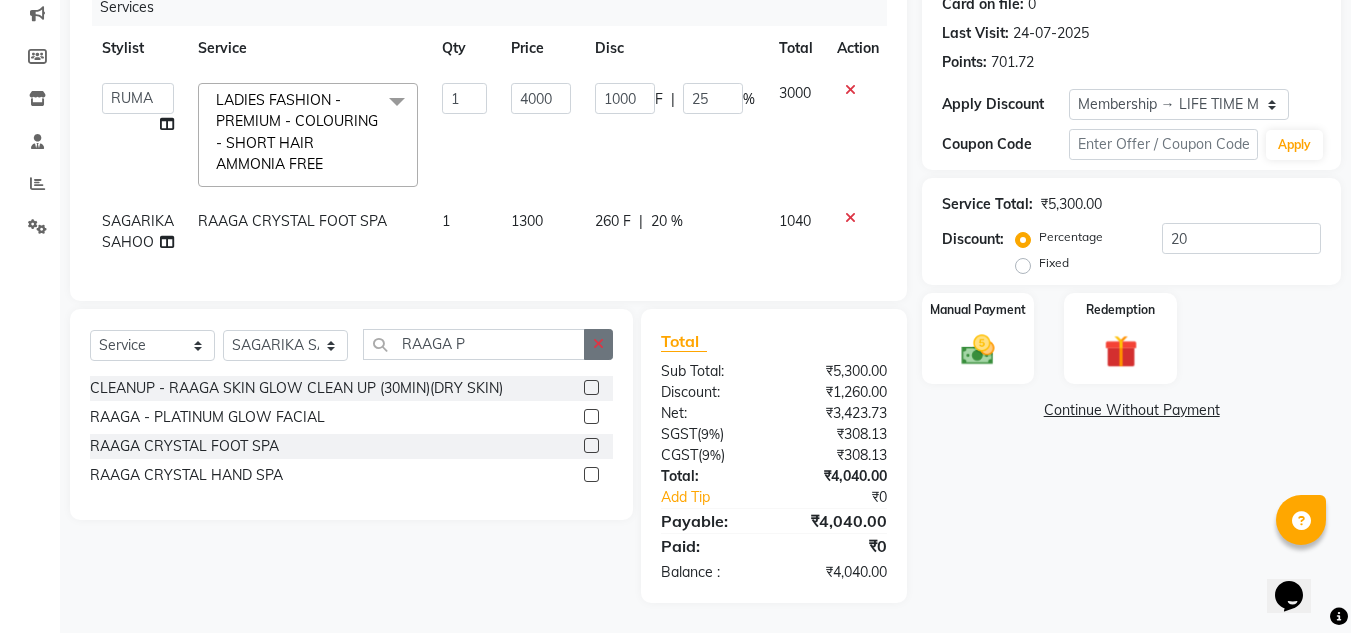 click 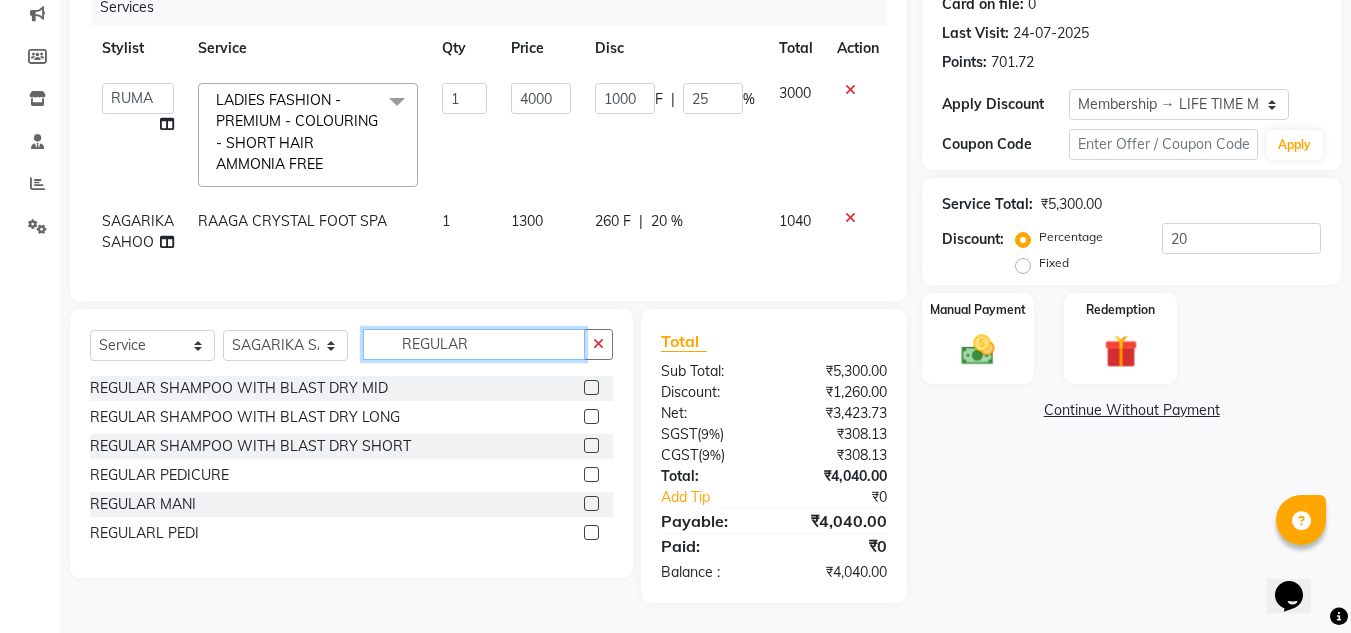 type on "REGULAR" 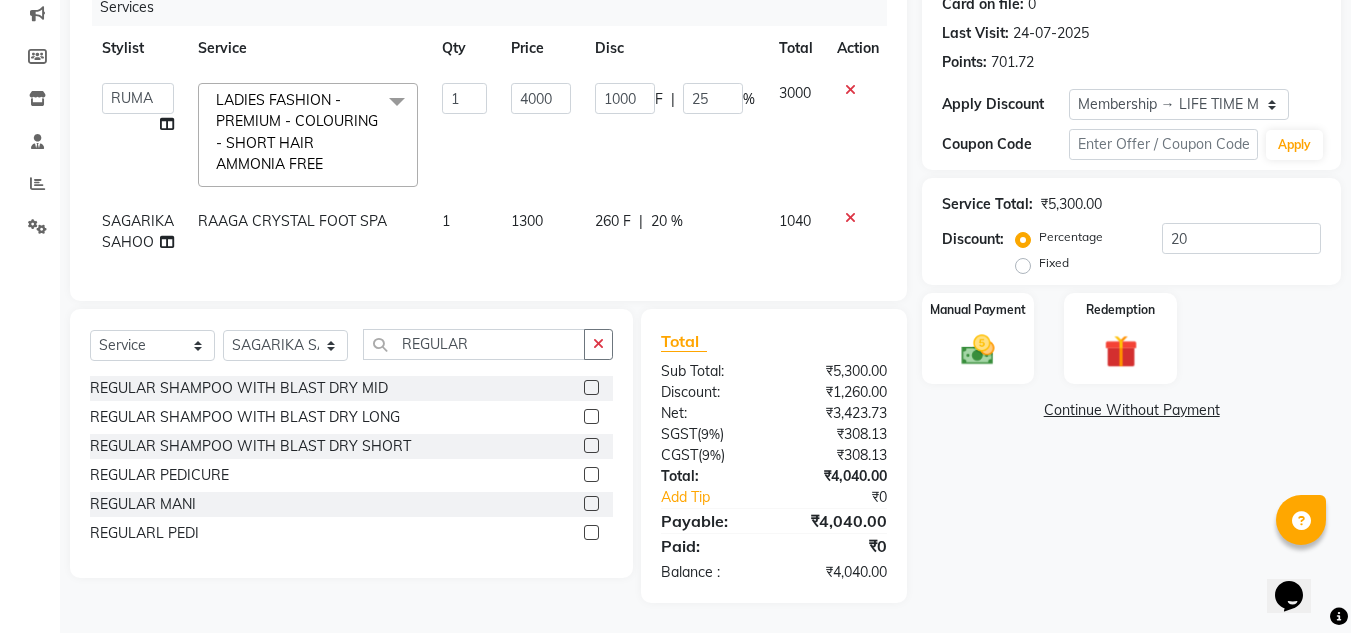 click 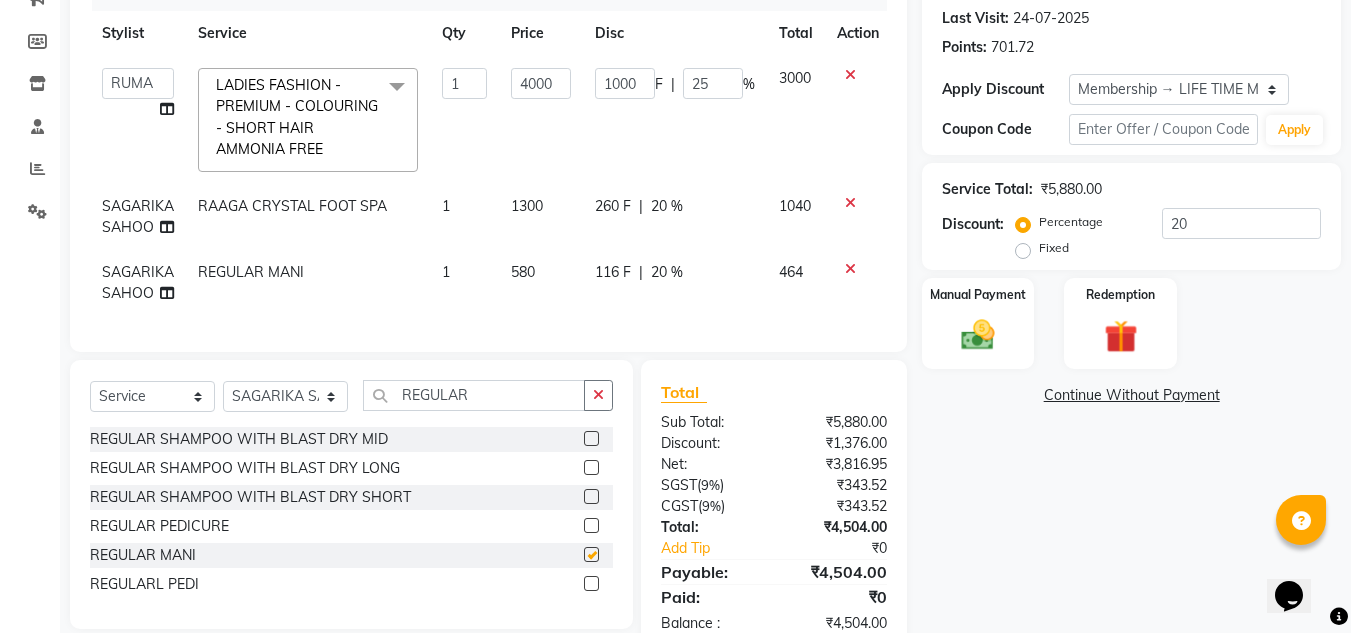 checkbox on "false" 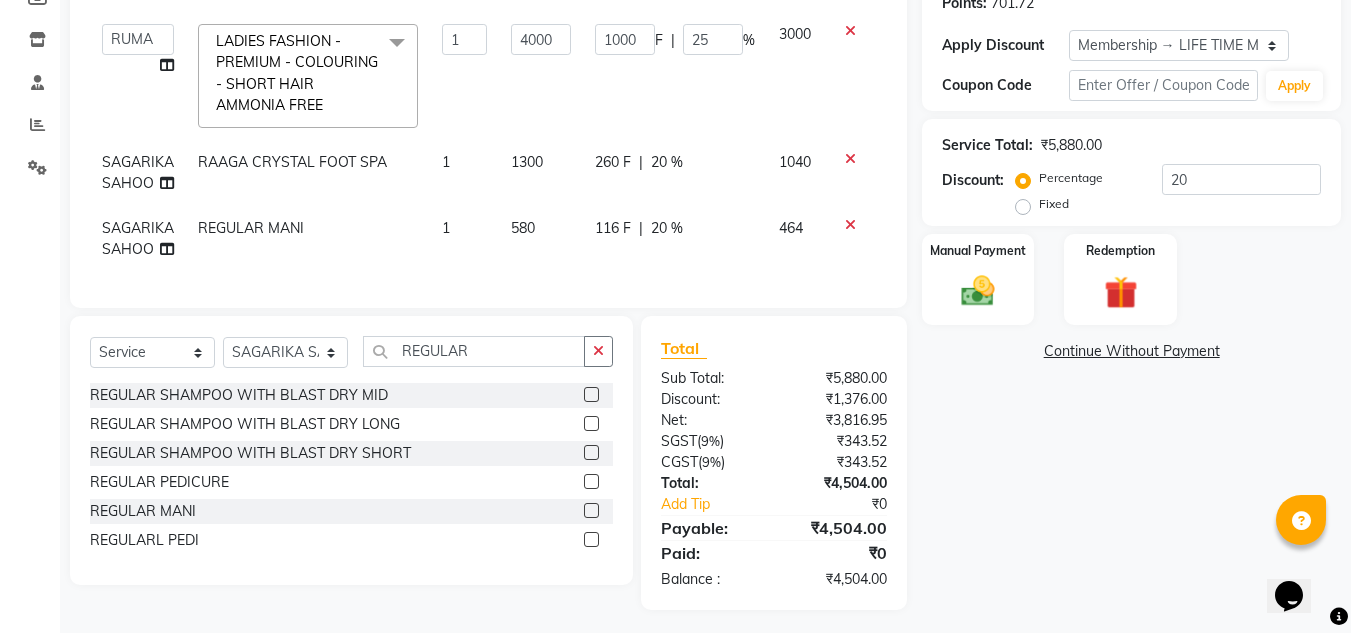 scroll, scrollTop: 340, scrollLeft: 0, axis: vertical 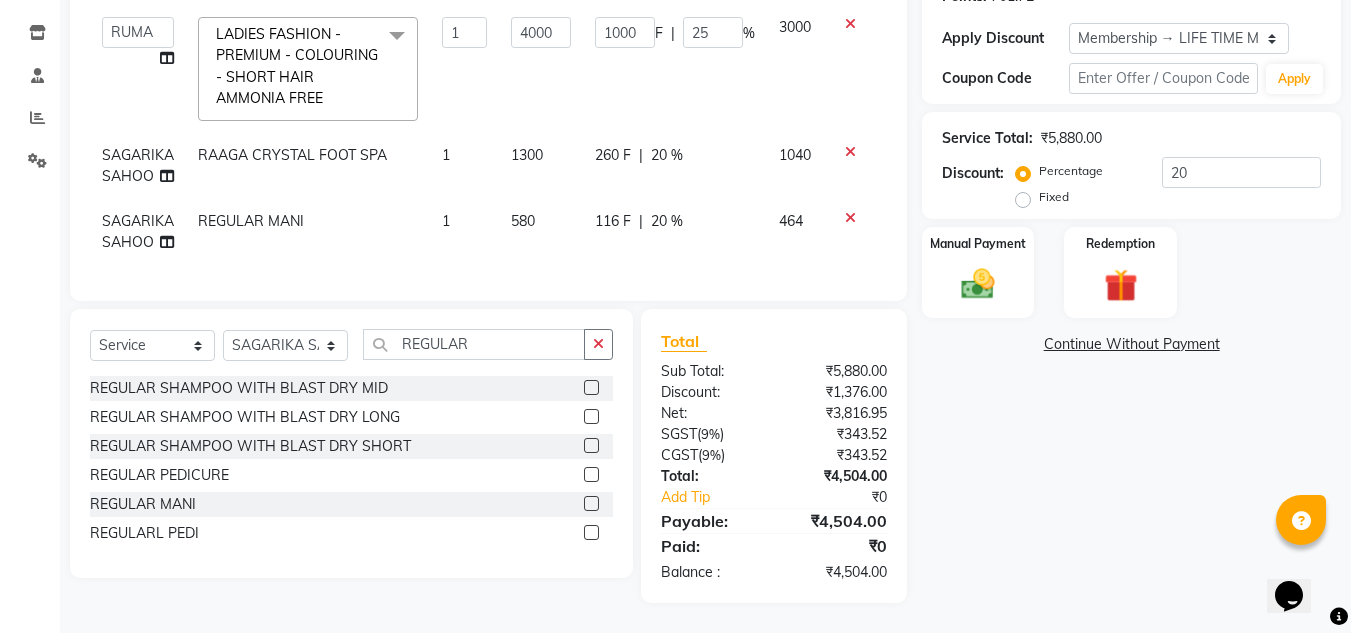 click on "20 %" 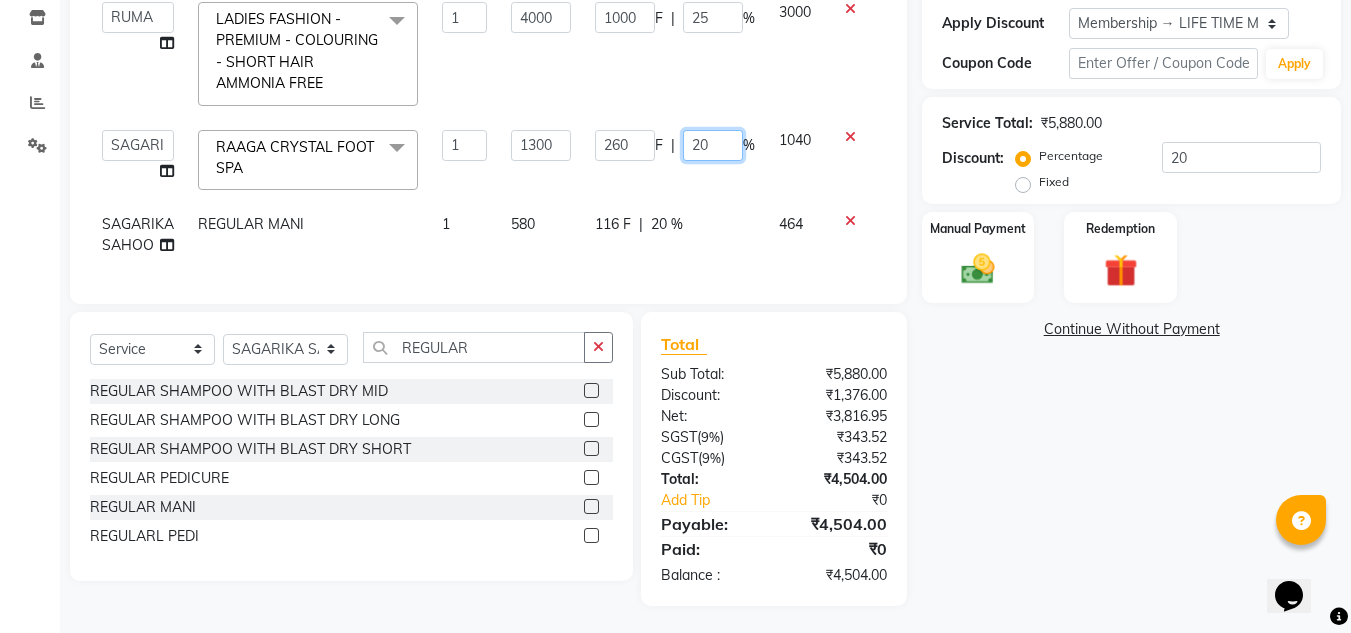 click on "20" 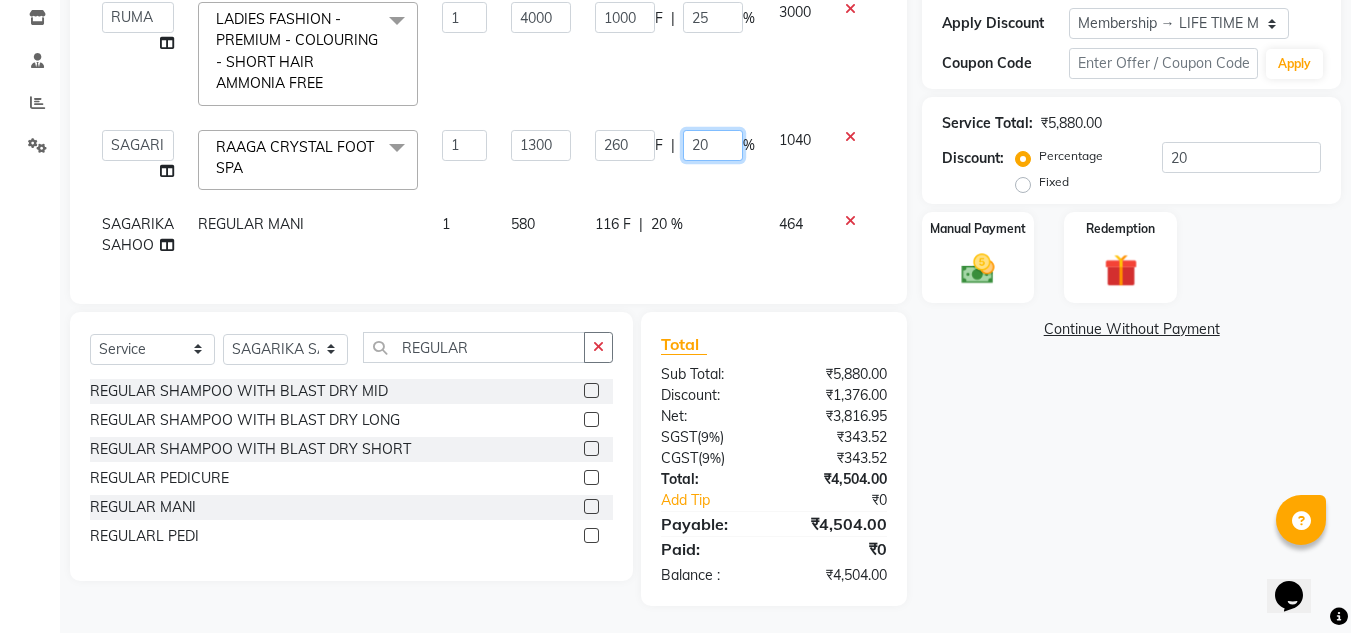 type on "2" 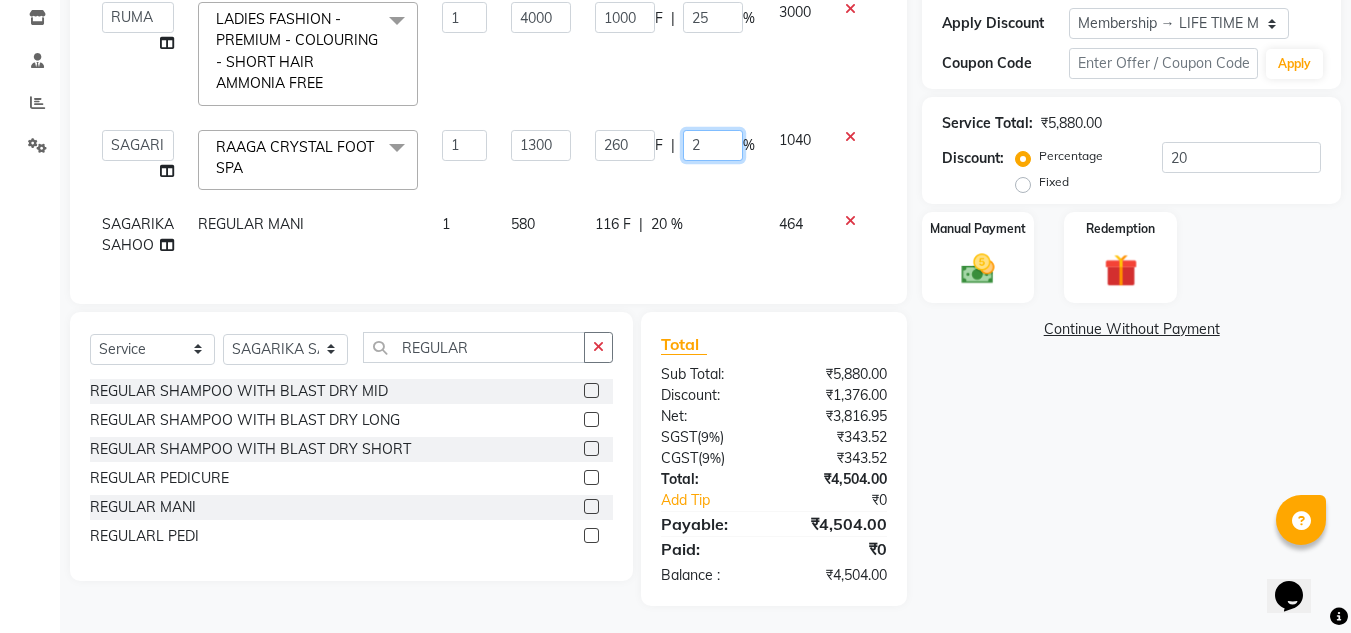 type on "25" 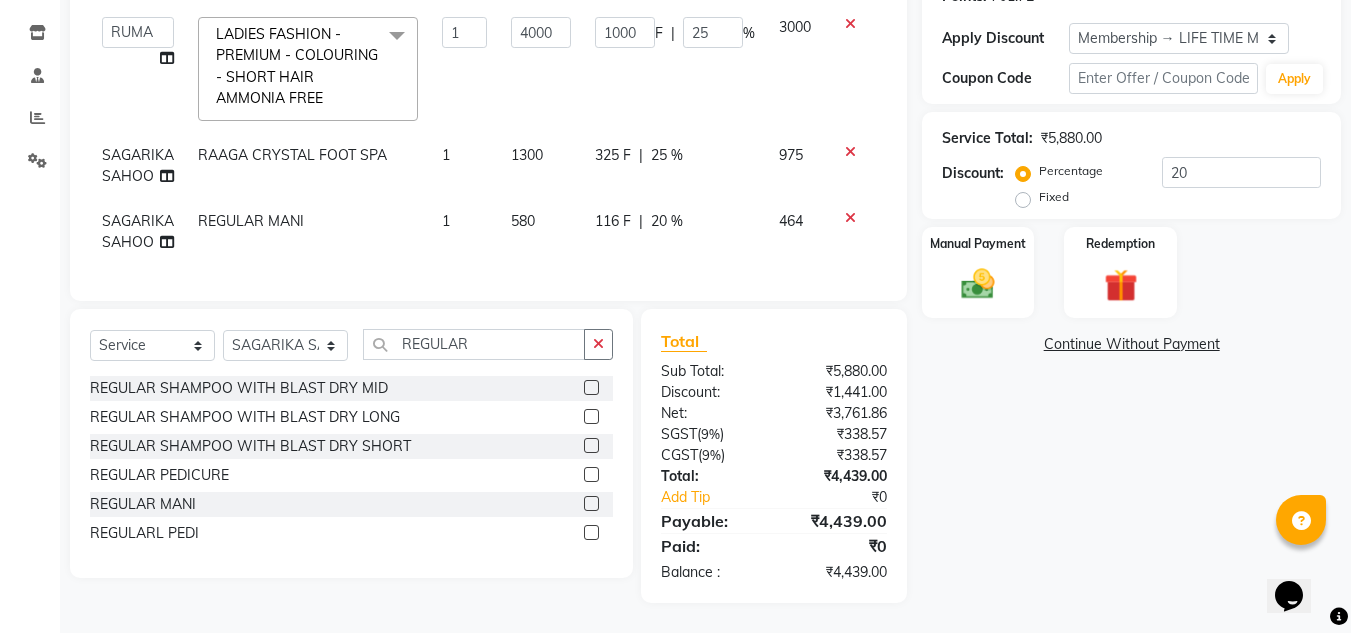 click on "Name: Baba Constuction Membership: end on 03-04-2125 Total Visits:  22 Card on file:  0 Last Visit:   24-07-2025 Points:   701.72  Apply Discount Select Membership → LIFE TIME MEMBERSHIP Coupon Code Apply Service Total:  ₹5,880.00  Discount:  Percentage   Fixed  20 Manual Payment Redemption  Continue Without Payment" 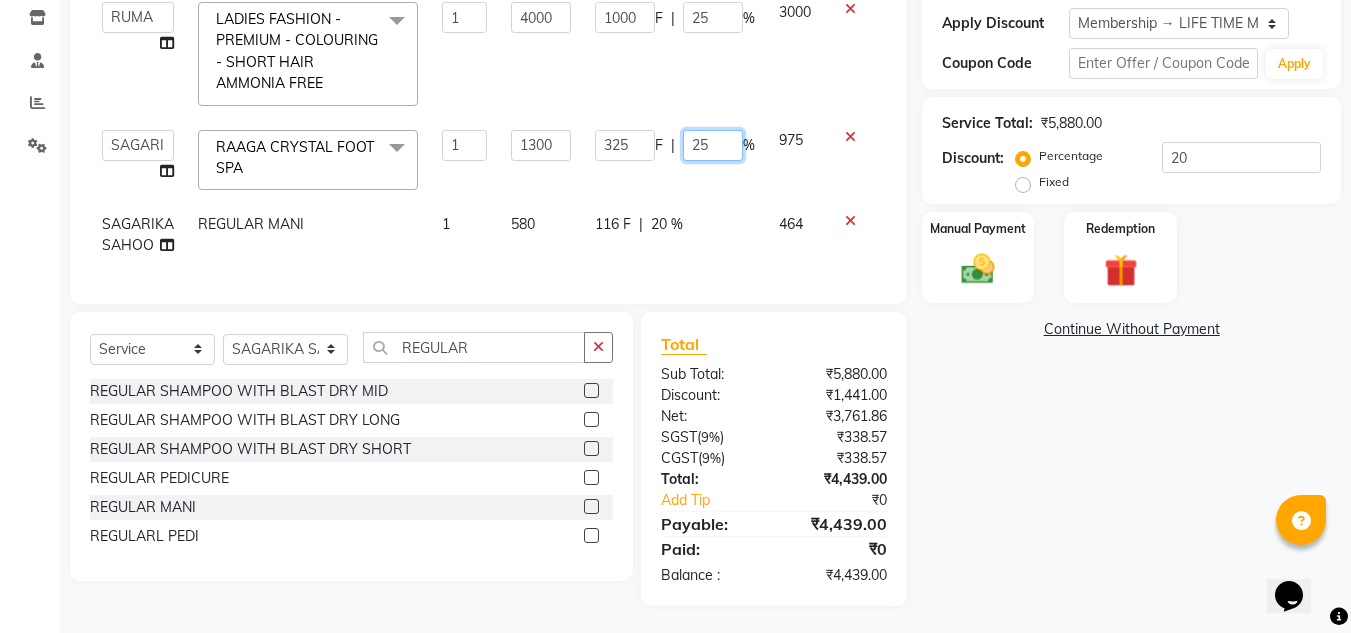 click on "25" 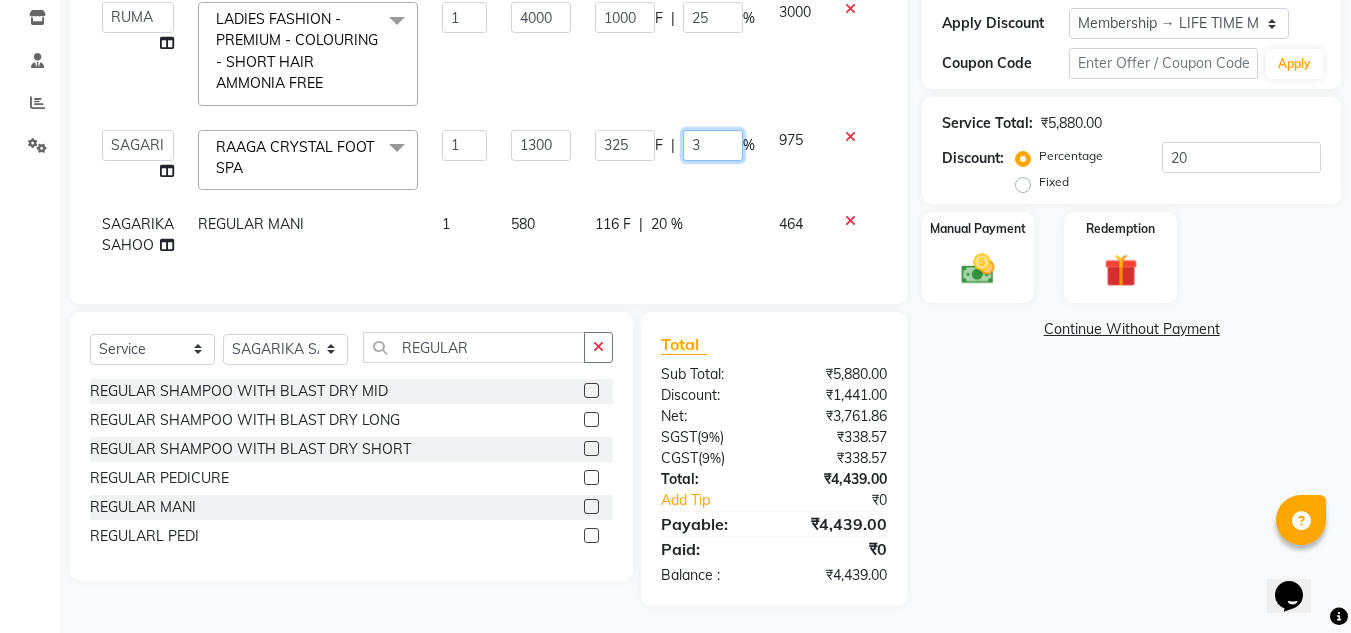 type on "30" 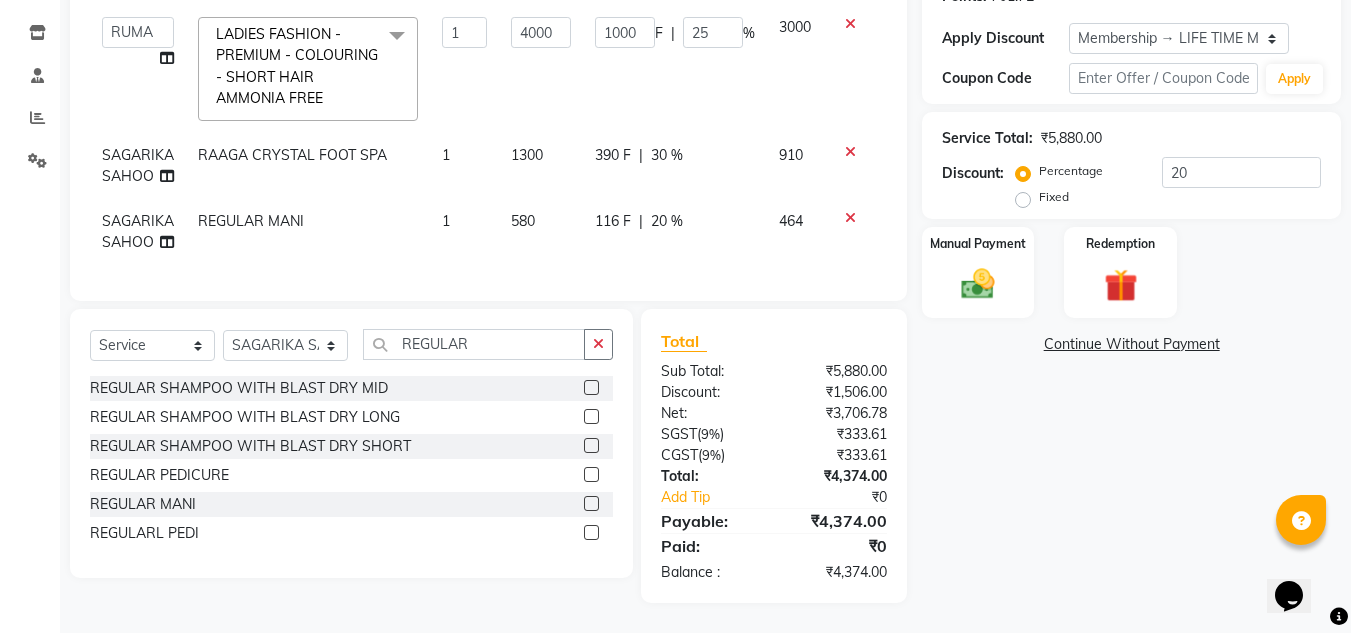 click on "ANIL BARIK   ANIRUDH SAHOO   JYOTIRANJAN BARIK   KANHA   LAXMI PRIYA   Manager   Manisha   MANJIT BARIK   PRADEEP BARIK   PRIYANKA NANDA   PUJA ROUT   RUMA   SAGARIKA SAHOO   SALMAN   SAMEER BARIK   SAROJ SITHA  LADIES FASHION - PREMIUM - COLOURING - SHORT HAIR AMMONIA FREE  x CLEANUP - RAAGA SKIN GLOW CLEAN UP (30MIN)(DRY SKIN) CLEANUP - AROMA MAGIC HERBAL FACE CLEAN UP(30MIN) CLEANUP - LOTUS CLEAN UP(OILY SKIN) CLEANUP - O3+ WHITENING CLEAN UP CLEANUP - JEANNOT CLEAN UP LADIES ROOT TOUCH UP (2.5 ) INCH AMMONIE FREE EYE TREATMENT NECK FULL POLISHING REGULAR SHAMPOO WITH BLAST DRY MID REGULAR SHAMPOO WITH BLAST DRY LONG REGULAR SHAMPOO WITH BLAST DRY SHORT K9 BOTOX SHAMPOO RAAGA INSTA FAIR FACIAL FULL HAND POLISHING LOWER LIP BLEACH - FULL FACE BLEACH BLEACH - FULL ARMS BLEACH - HALF ARMS BLEACH - UNDER ARMS BLEACH - FULL LEG BLEACH - HALF LEG BLEACH - FEET BLEACH - HALF FRONT/BACK BLEACH - FULL FRONT/BACK BLEACH - FULL BODY DETAN RAAGA - FULL FACE DETAN DETAN RAAGA - HALF ARMS DETAN DETAN RAAGA - FULL BODY" 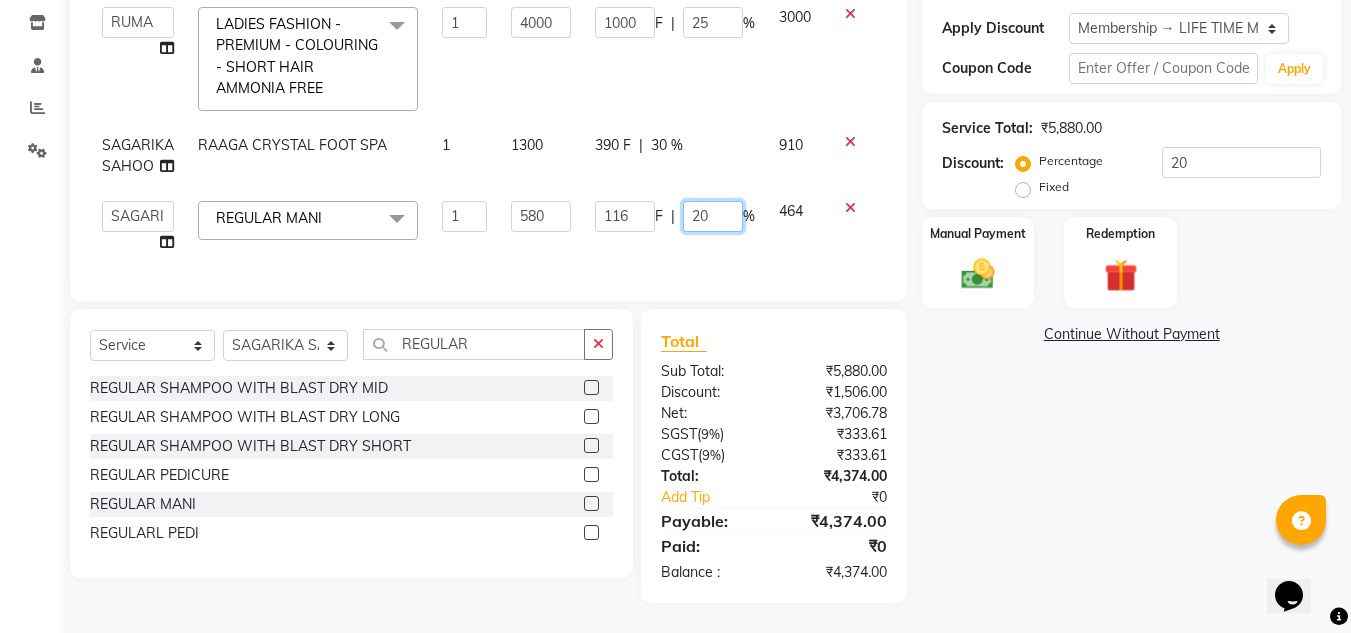 click on "20" 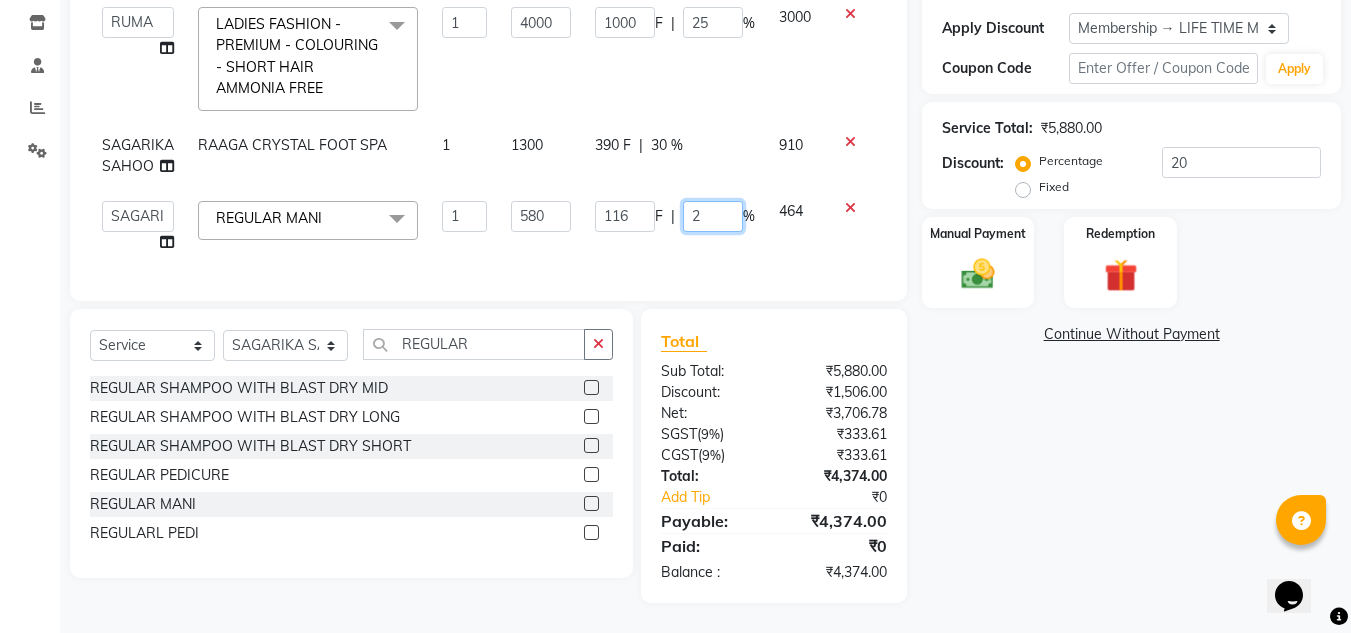 type on "25" 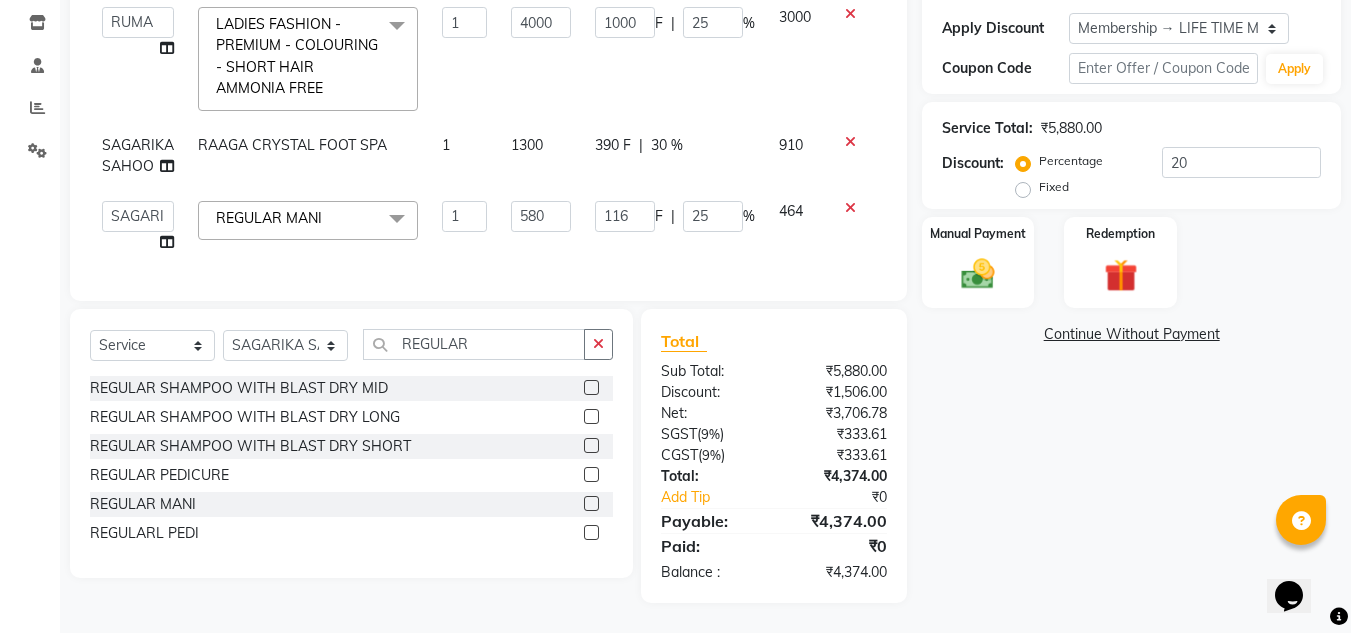 click on "Services Stylist Service Qty Price Disc Total Action  ANIL BARIK   ANIRUDH SAHOO   JYOTIRANJAN BARIK   KANHA   LAXMI PRIYA   Manager   Manisha   MANJIT BARIK   PRADEEP BARIK   PRIYANKA NANDA   PUJA ROUT   RUMA   SAGARIKA SAHOO   SALMAN   SAMEER BARIK   SAROJ SITHA  LADIES FASHION - PREMIUM - COLOURING - SHORT HAIR AMMONIA FREE  x CLEANUP - RAAGA SKIN GLOW CLEAN UP (30MIN)(DRY SKIN) CLEANUP - AROMA MAGIC HERBAL FACE CLEAN UP(30MIN) CLEANUP - LOTUS CLEAN UP(OILY SKIN) CLEANUP - O3+ WHITENING CLEAN UP CLEANUP - JEANNOT CLEAN UP LADIES ROOT TOUCH UP (2.5 ) INCH AMMONIE FREE EYE TREATMENT NECK FULL POLISHING REGULAR SHAMPOO WITH BLAST DRY MID REGULAR SHAMPOO WITH BLAST DRY LONG REGULAR SHAMPOO WITH BLAST DRY SHORT K9 BOTOX SHAMPOO RAAGA INSTA FAIR FACIAL FULL HAND POLISHING LOWER LIP BLEACH - FULL FACE BLEACH BLEACH - FULL ARMS BLEACH - HALF ARMS BLEACH - UNDER ARMS BLEACH - FULL LEG BLEACH - HALF LEG BLEACH - FEET BLEACH - HALF FRONT/BACK BLEACH - FULL FRONT/BACK BLEACH - FULL BODY DETAN RAAGA - FULL FACE DETAN" 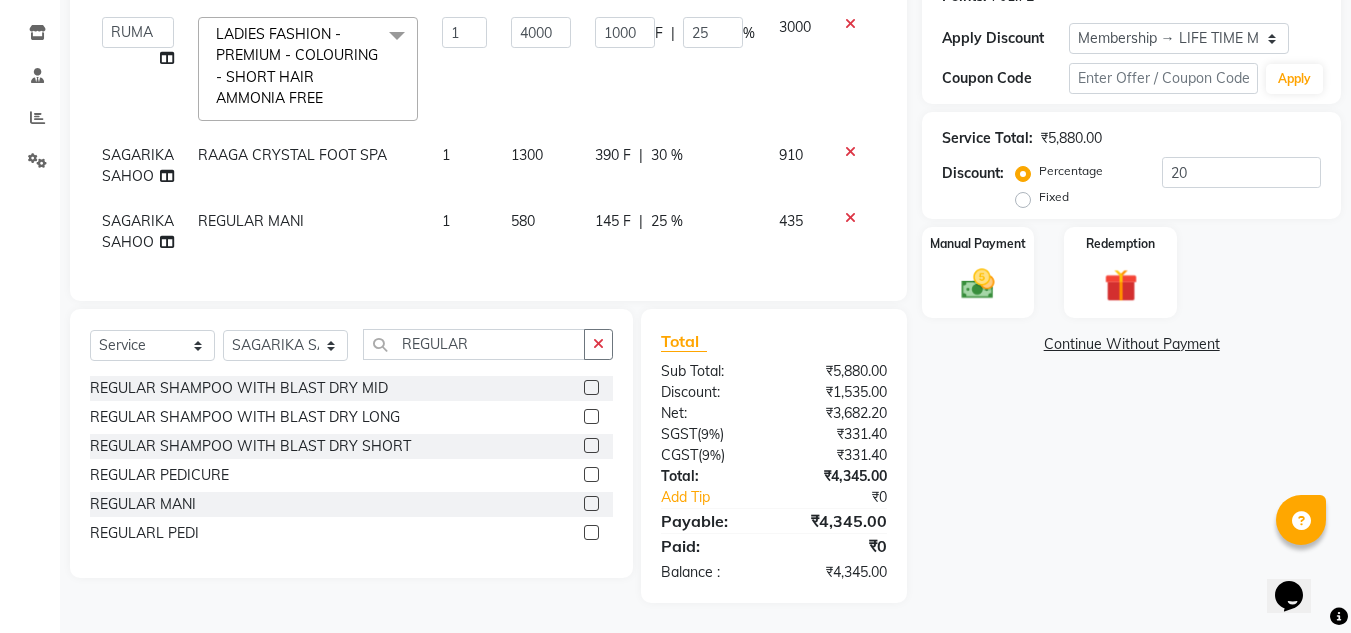 click on "25 %" 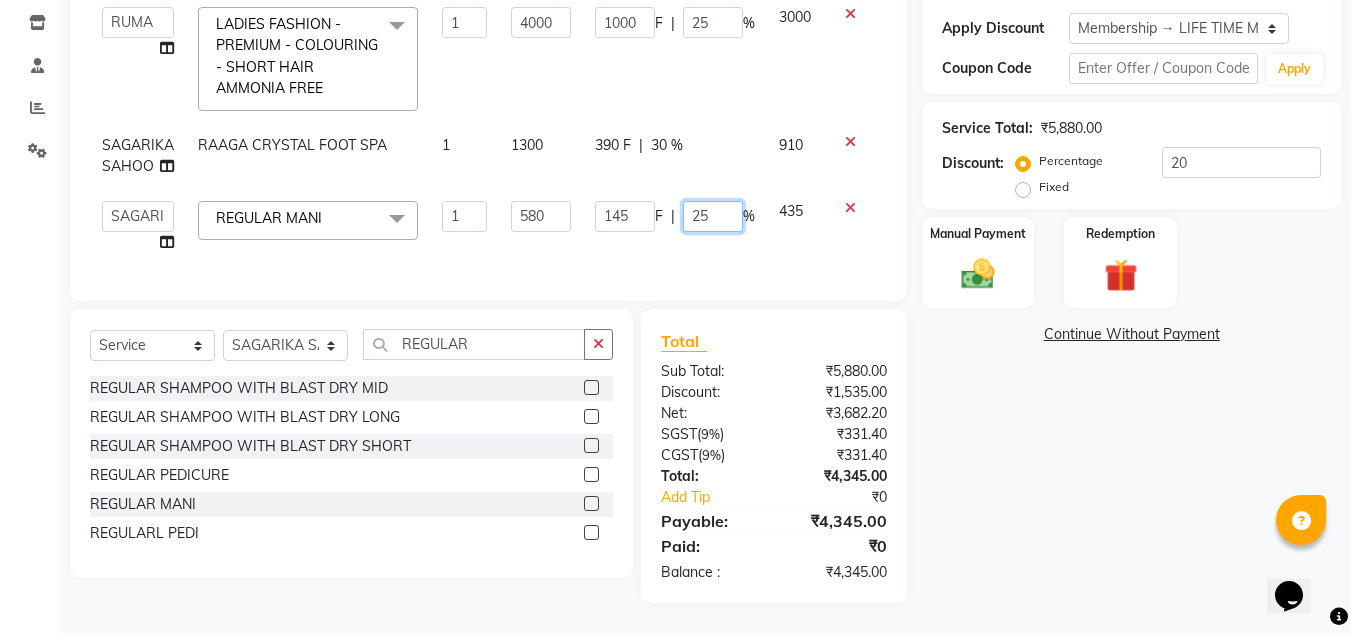 click on "25" 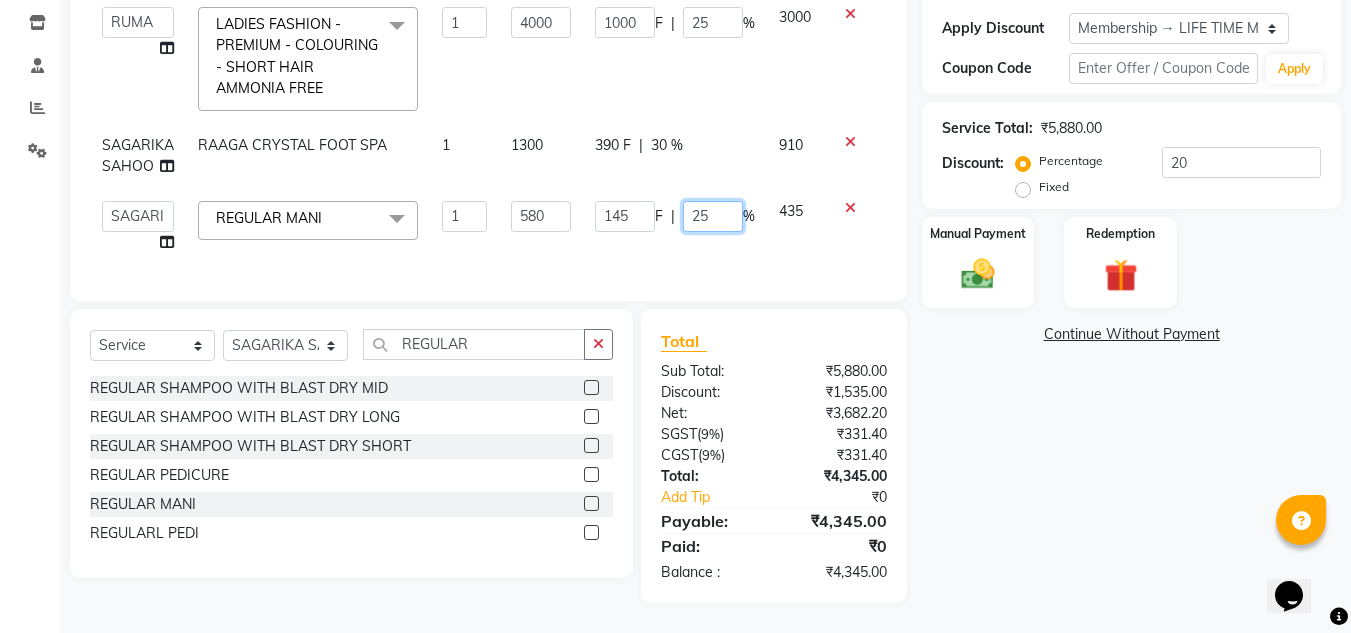 type on "2" 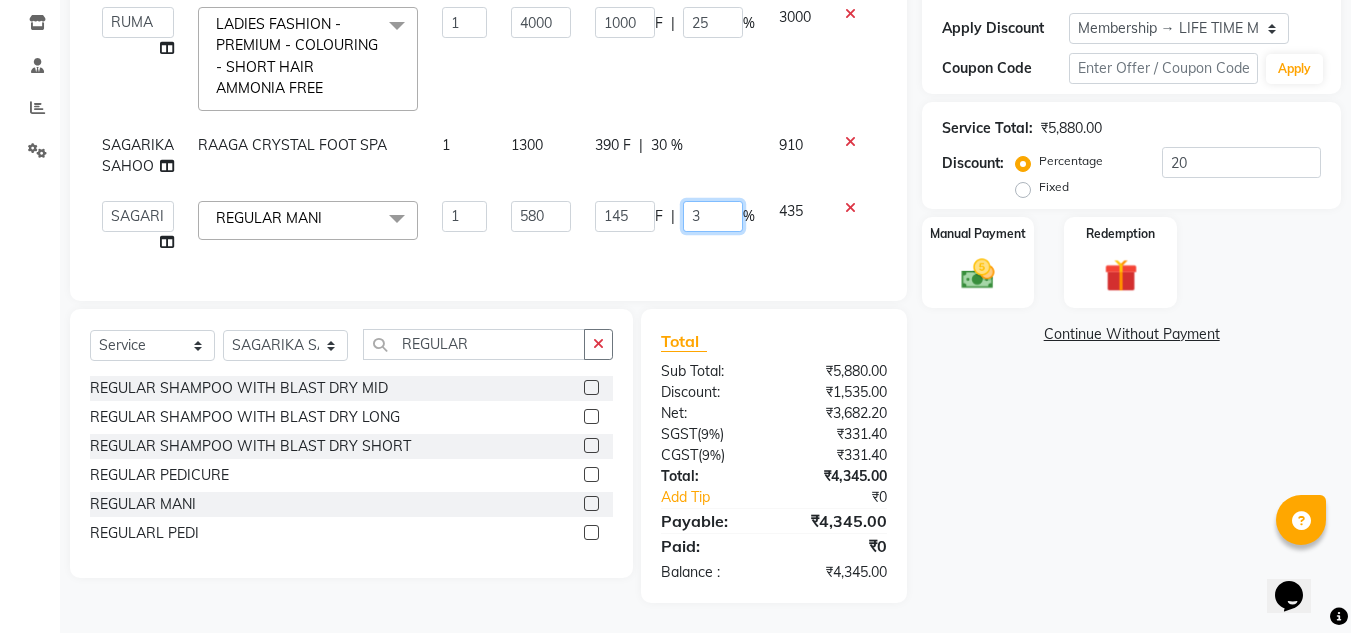 type on "30" 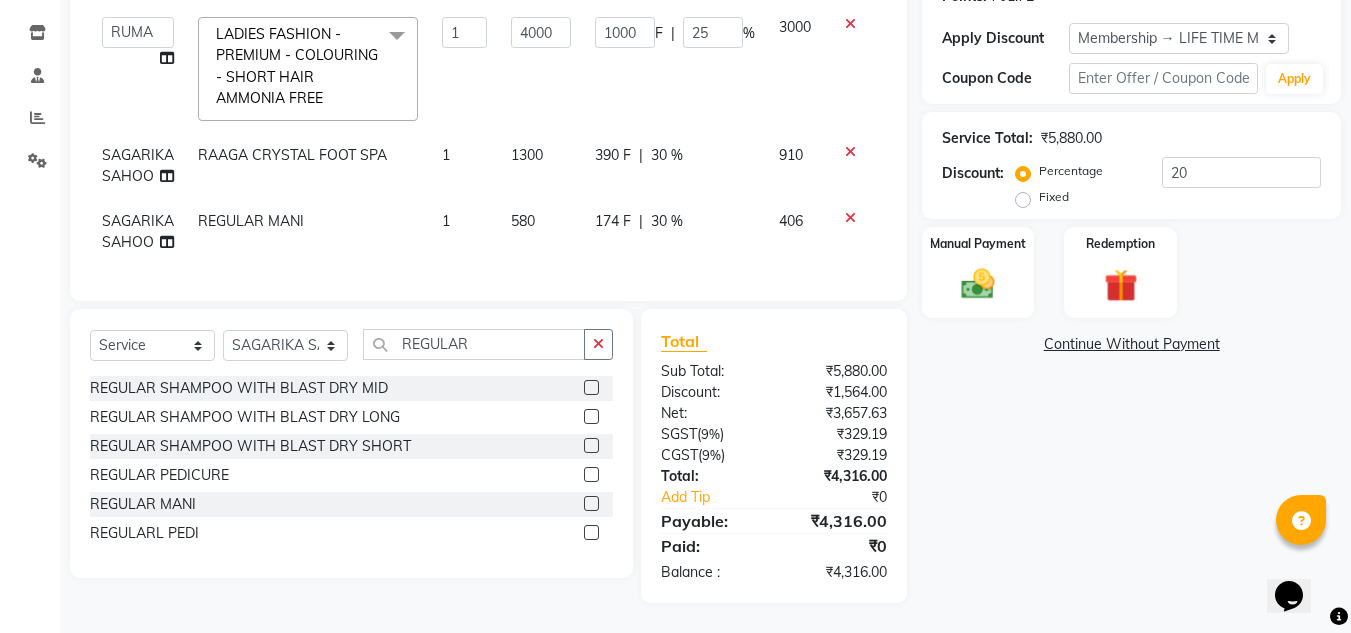 click on "Services Stylist Service Qty Price Disc Total Action  ANIL BARIK   ANIRUDH SAHOO   JYOTIRANJAN BARIK   KANHA   LAXMI PRIYA   Manager   Manisha   MANJIT BARIK   PRADEEP BARIK   PRIYANKA NANDA   PUJA ROUT   RUMA   SAGARIKA SAHOO   SALMAN   SAMEER BARIK   SAROJ SITHA  LADIES FASHION - PREMIUM - COLOURING - SHORT HAIR AMMONIA FREE  x CLEANUP - RAAGA SKIN GLOW CLEAN UP (30MIN)(DRY SKIN) CLEANUP - AROMA MAGIC HERBAL FACE CLEAN UP(30MIN) CLEANUP - LOTUS CLEAN UP(OILY SKIN) CLEANUP - O3+ WHITENING CLEAN UP CLEANUP - JEANNOT CLEAN UP LADIES ROOT TOUCH UP (2.5 ) INCH AMMONIE FREE EYE TREATMENT NECK FULL POLISHING REGULAR SHAMPOO WITH BLAST DRY MID REGULAR SHAMPOO WITH BLAST DRY LONG REGULAR SHAMPOO WITH BLAST DRY SHORT K9 BOTOX SHAMPOO RAAGA INSTA FAIR FACIAL FULL HAND POLISHING LOWER LIP BLEACH - FULL FACE BLEACH BLEACH - FULL ARMS BLEACH - HALF ARMS BLEACH - UNDER ARMS BLEACH - FULL LEG BLEACH - HALF LEG BLEACH - FEET BLEACH - HALF FRONT/BACK BLEACH - FULL FRONT/BACK BLEACH - FULL BODY DETAN RAAGA - FULL FACE DETAN" 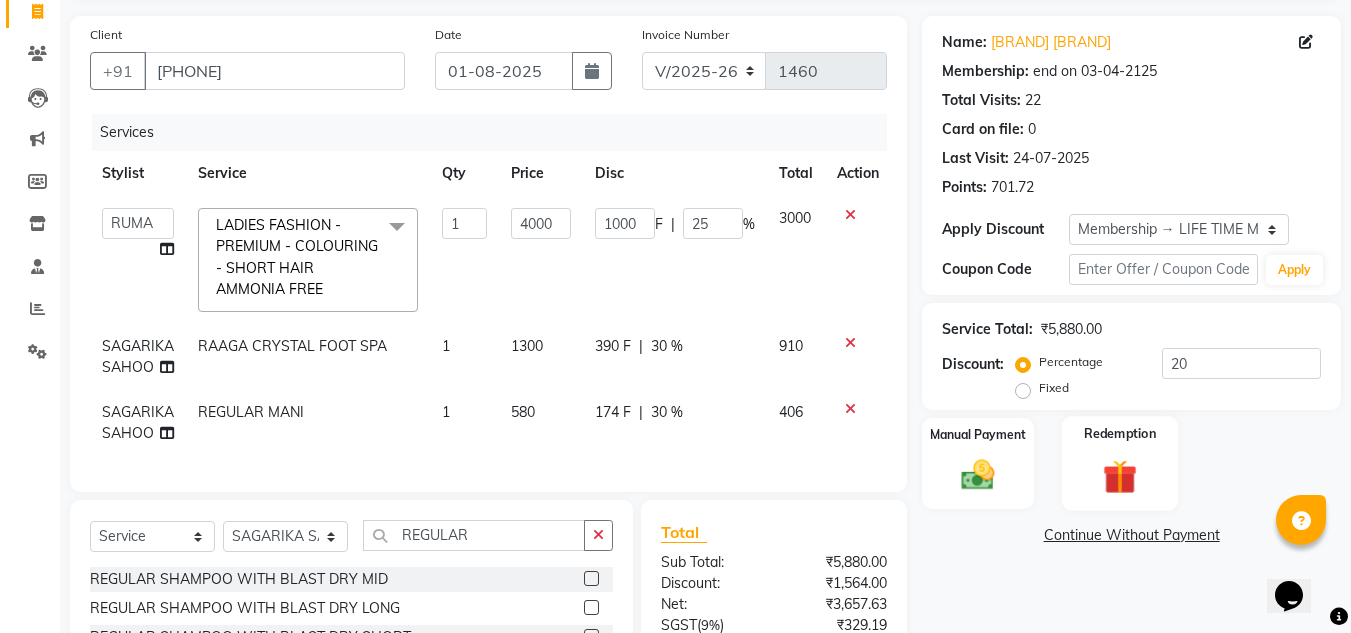 scroll, scrollTop: 200, scrollLeft: 0, axis: vertical 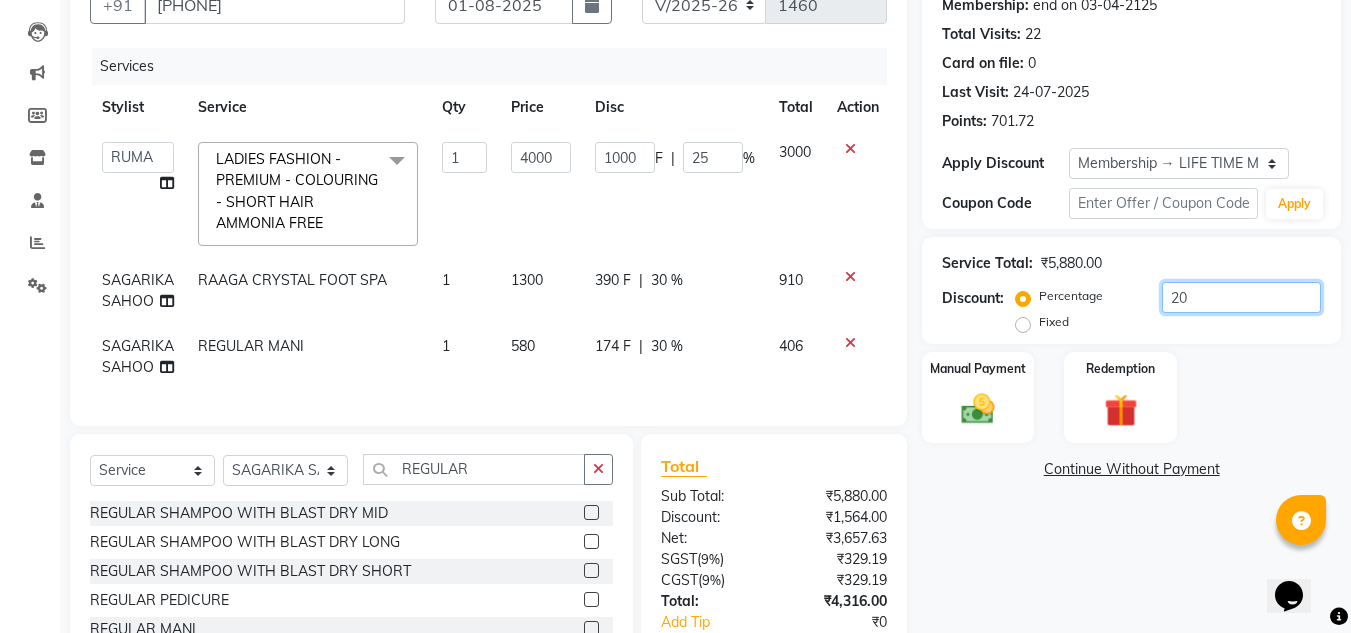 click on "20" 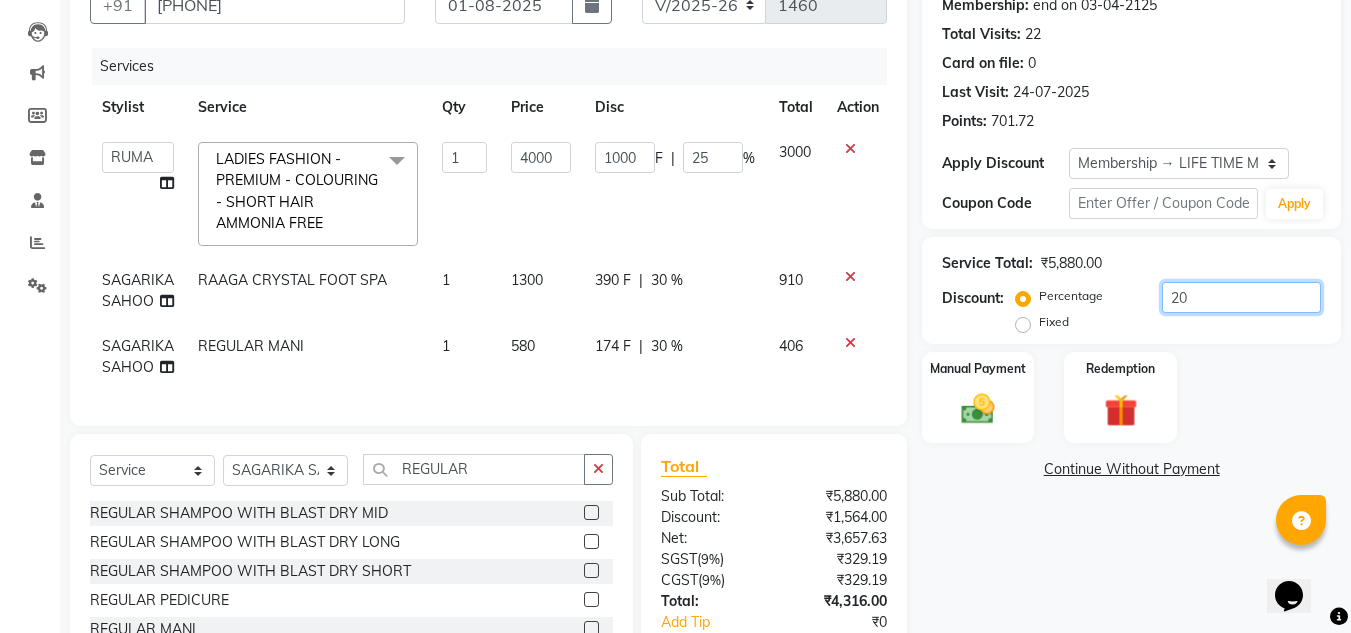 type on "2" 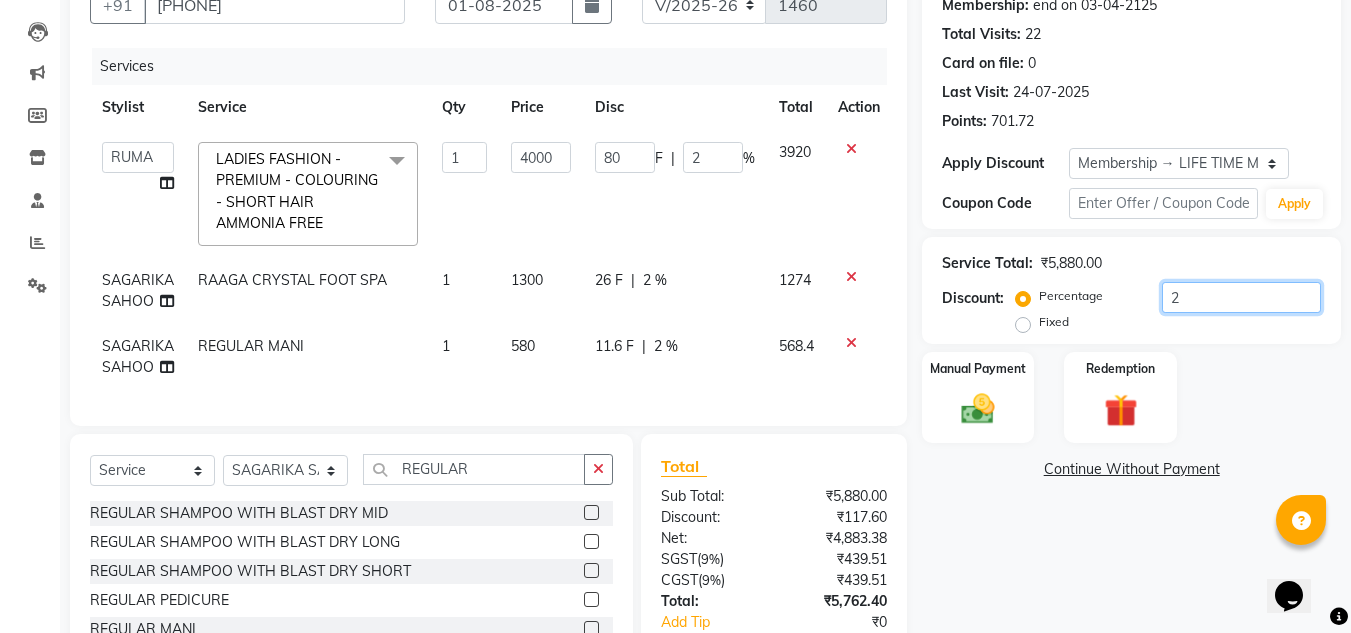 type 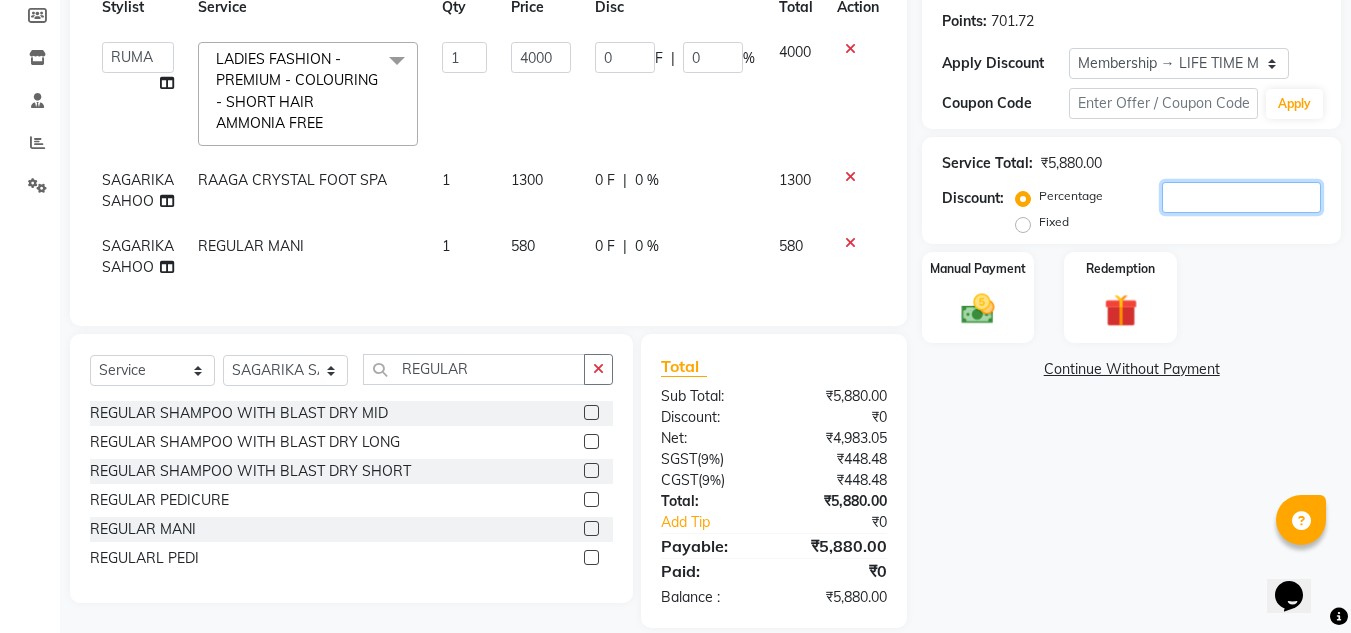 scroll, scrollTop: 340, scrollLeft: 0, axis: vertical 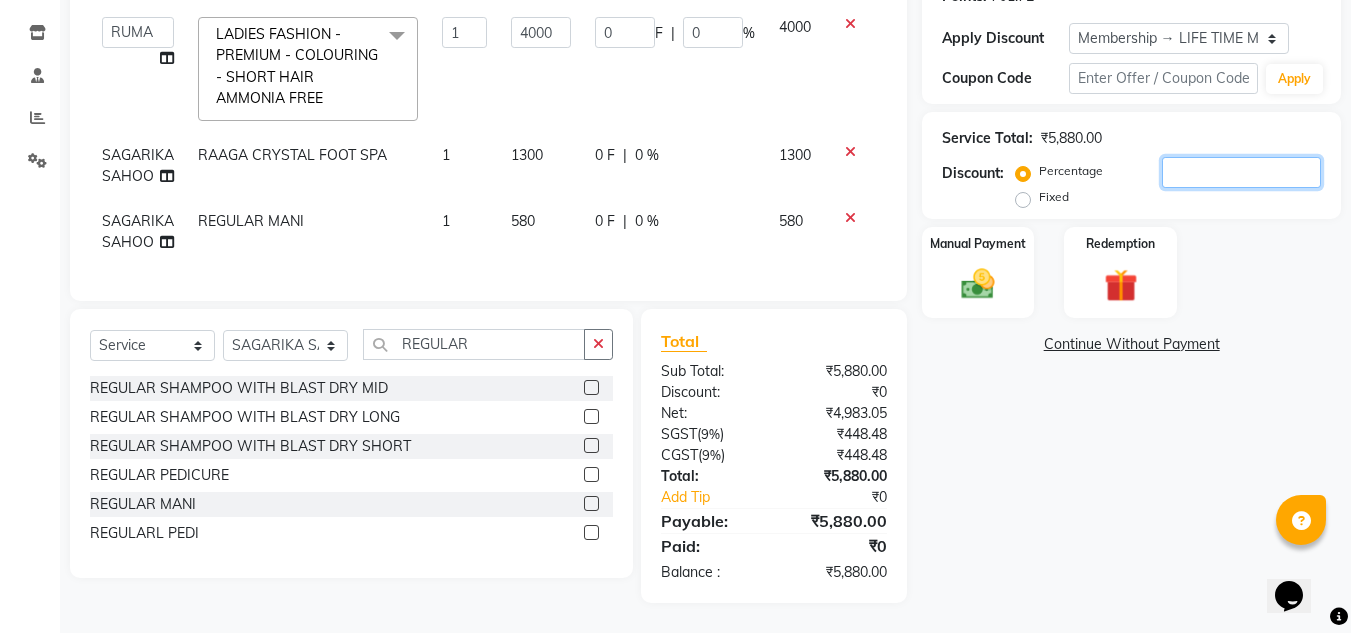 click 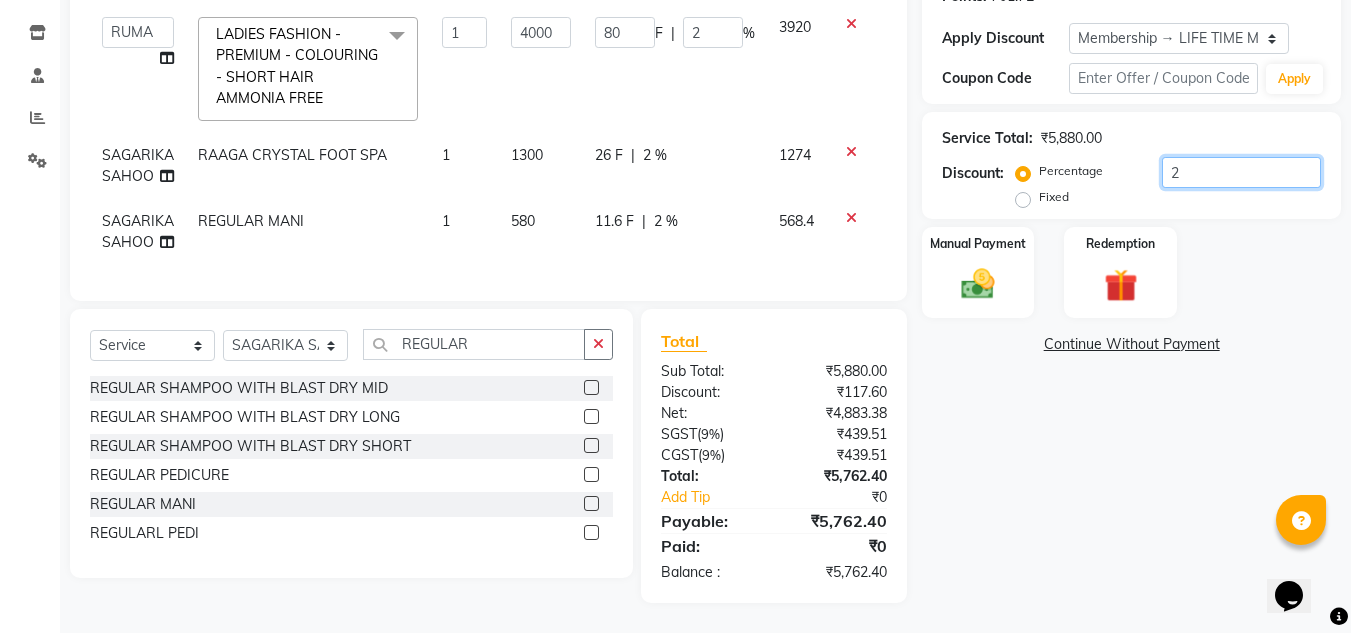 type on "22" 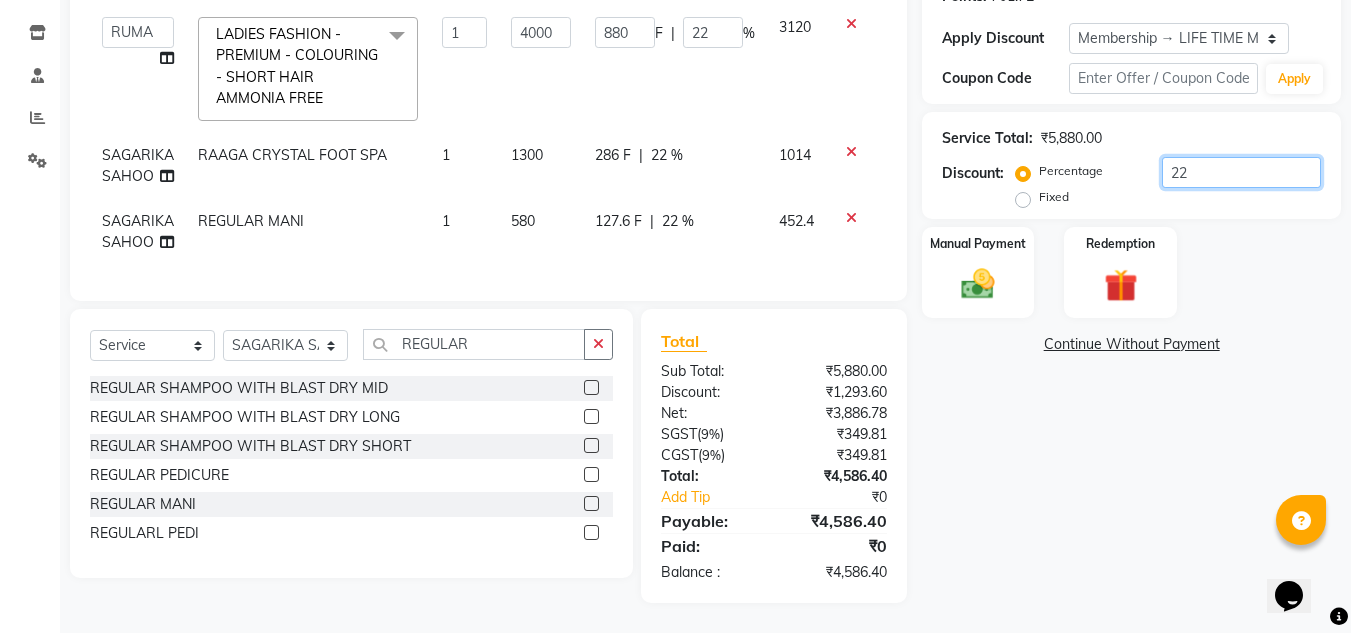type on "2" 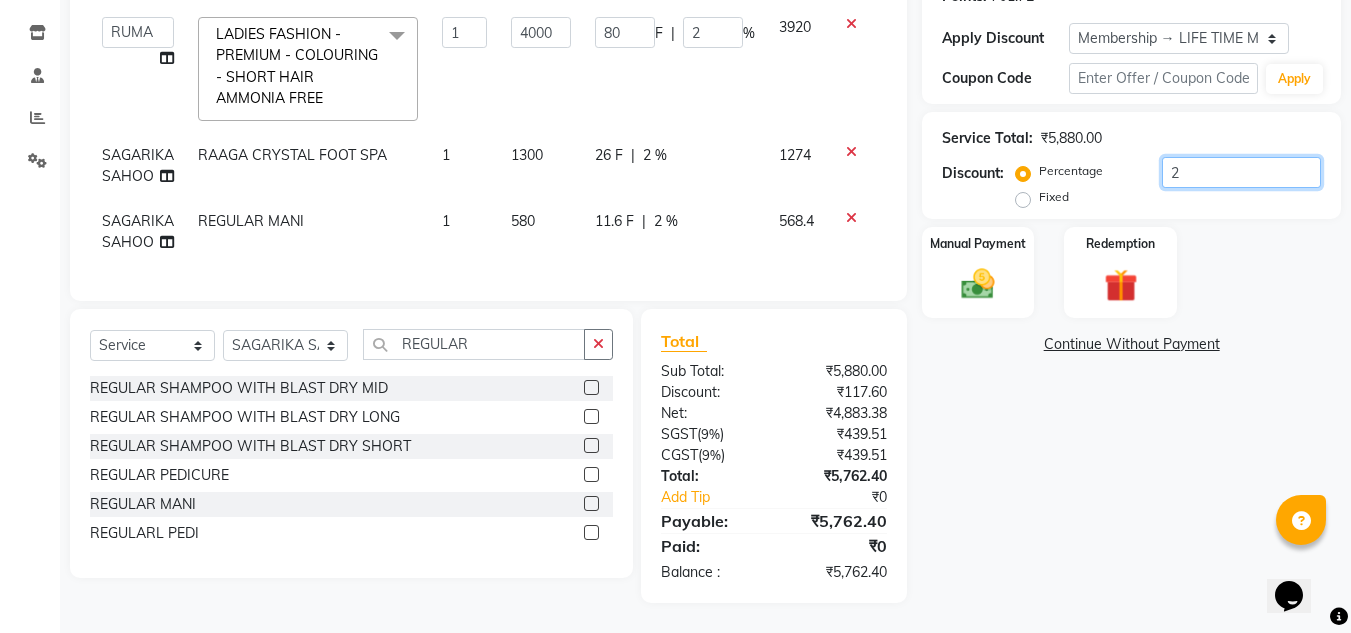 type on "27" 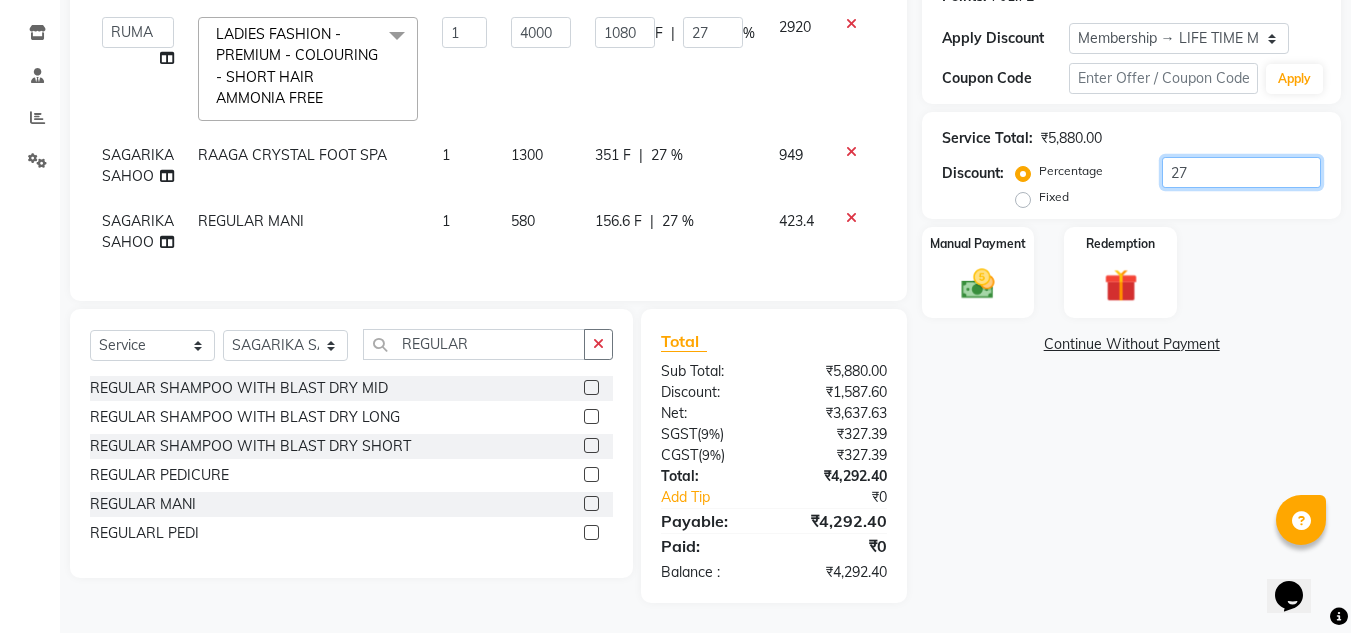type on "27" 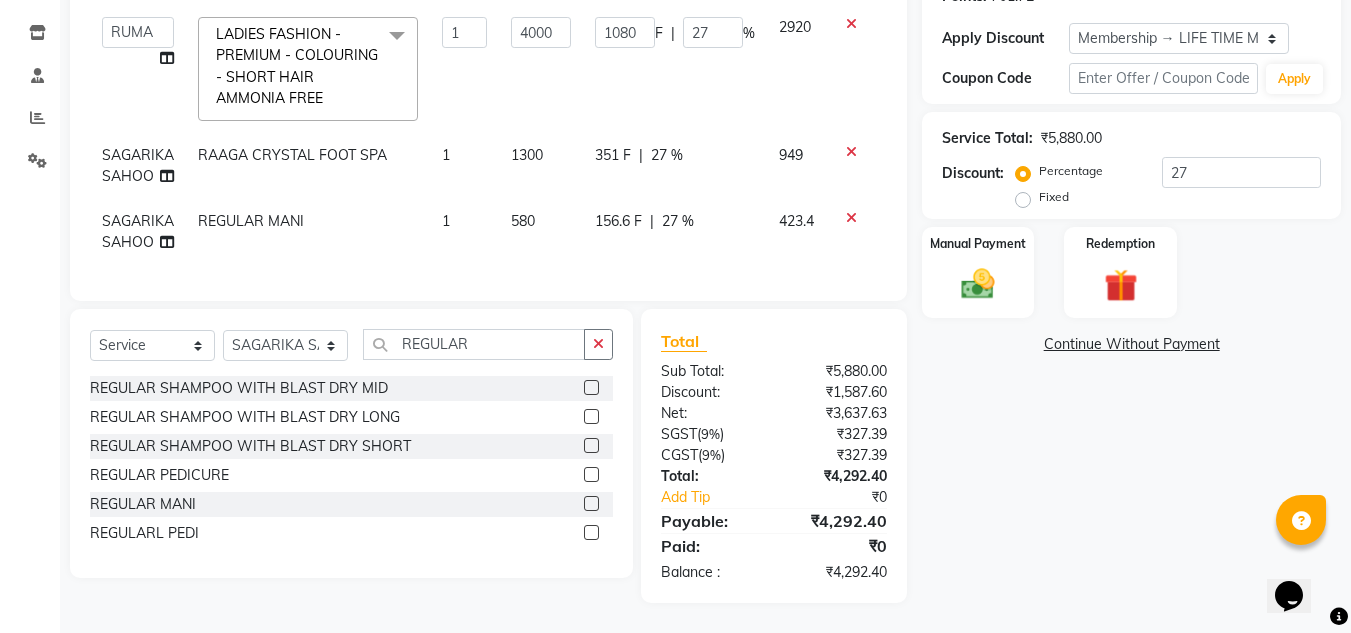 click on "1080 F | 27 %" 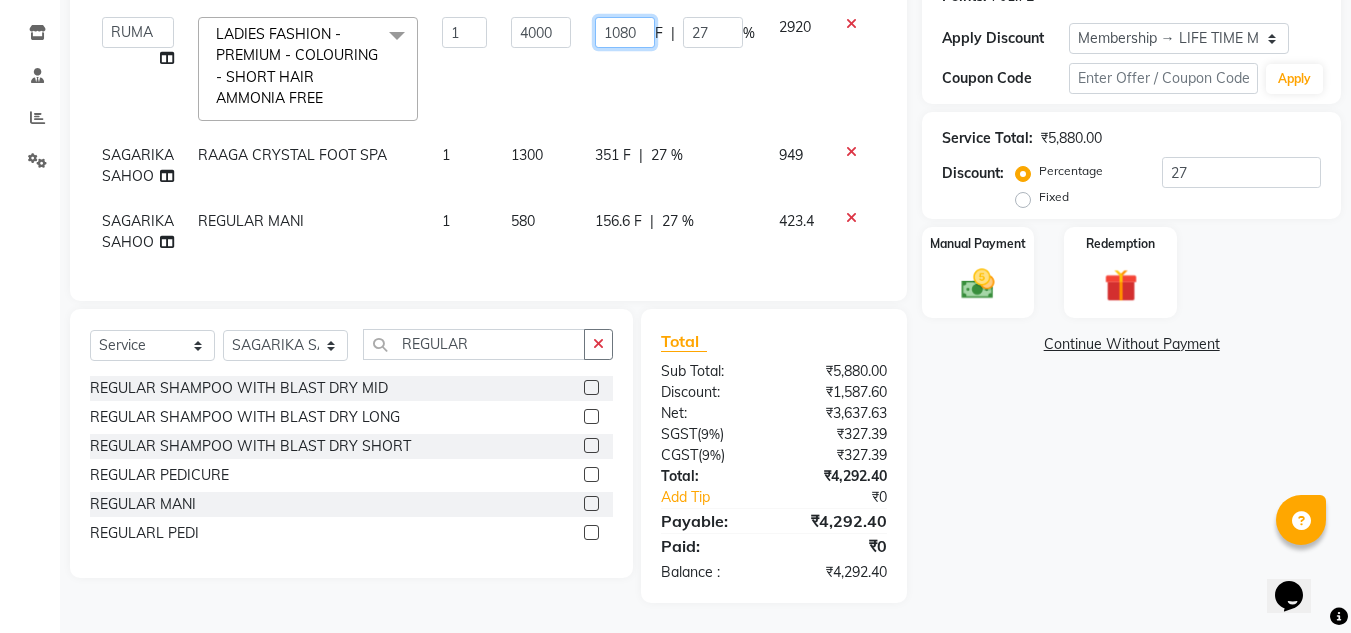 click on "1080" 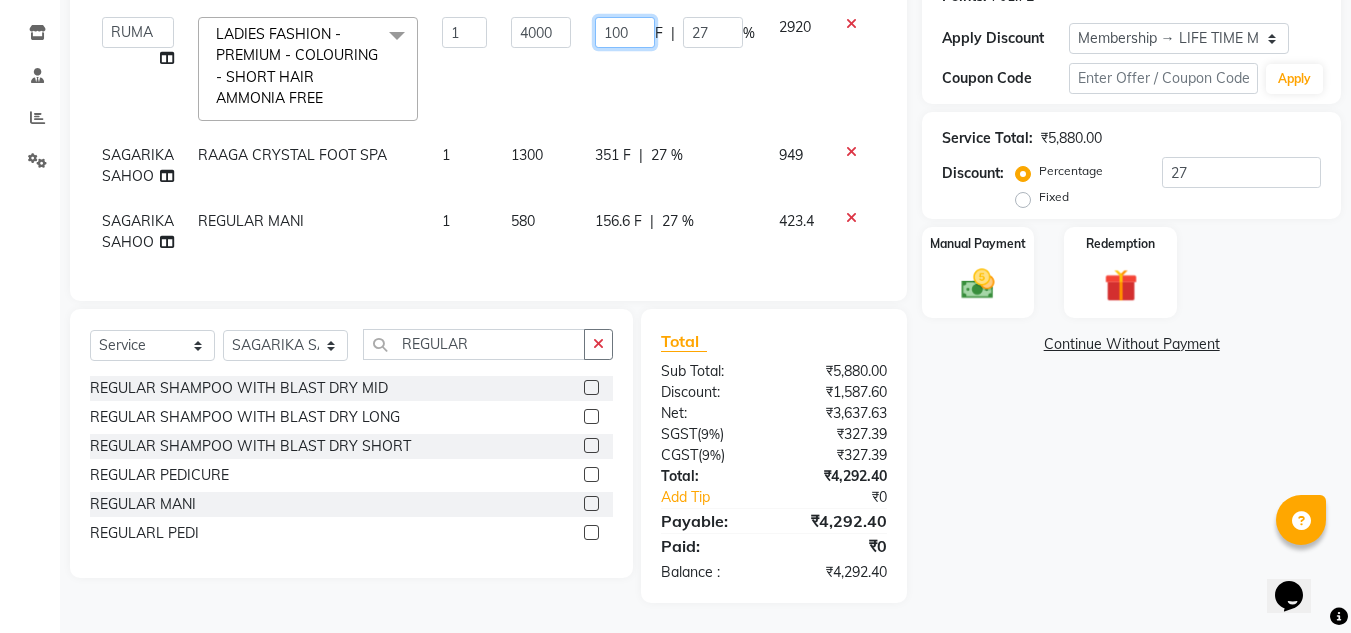 type on "1000" 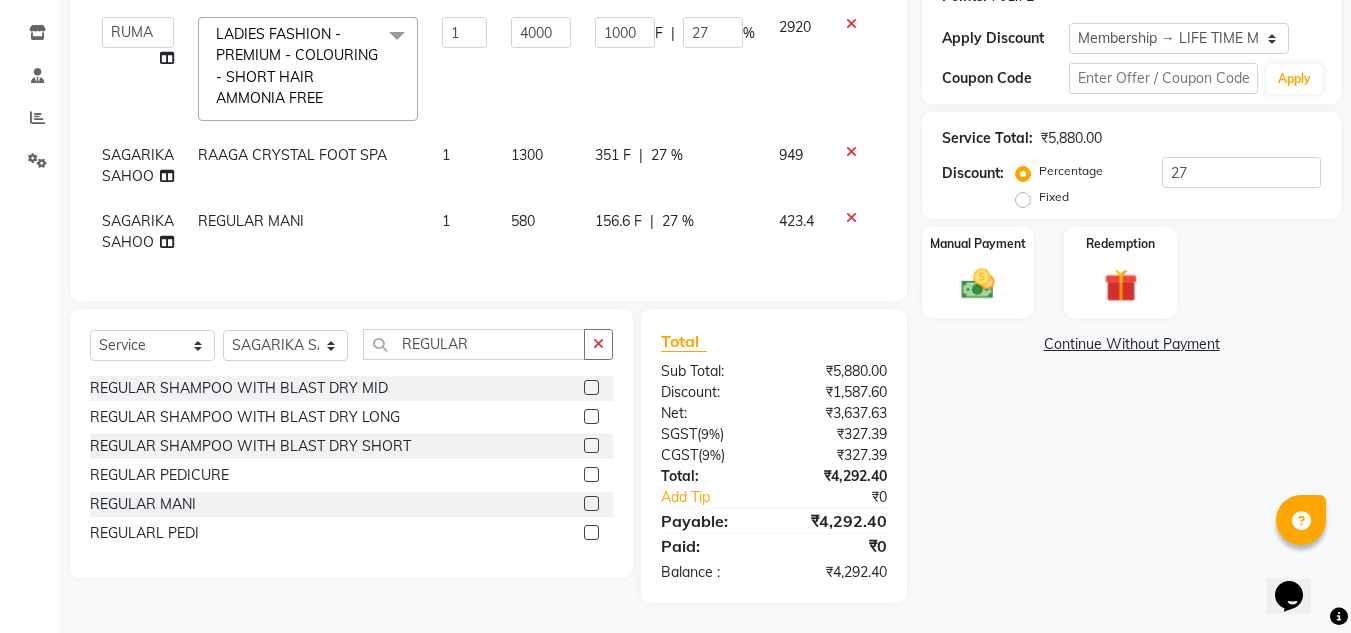 click on "1000 F | 27 %" 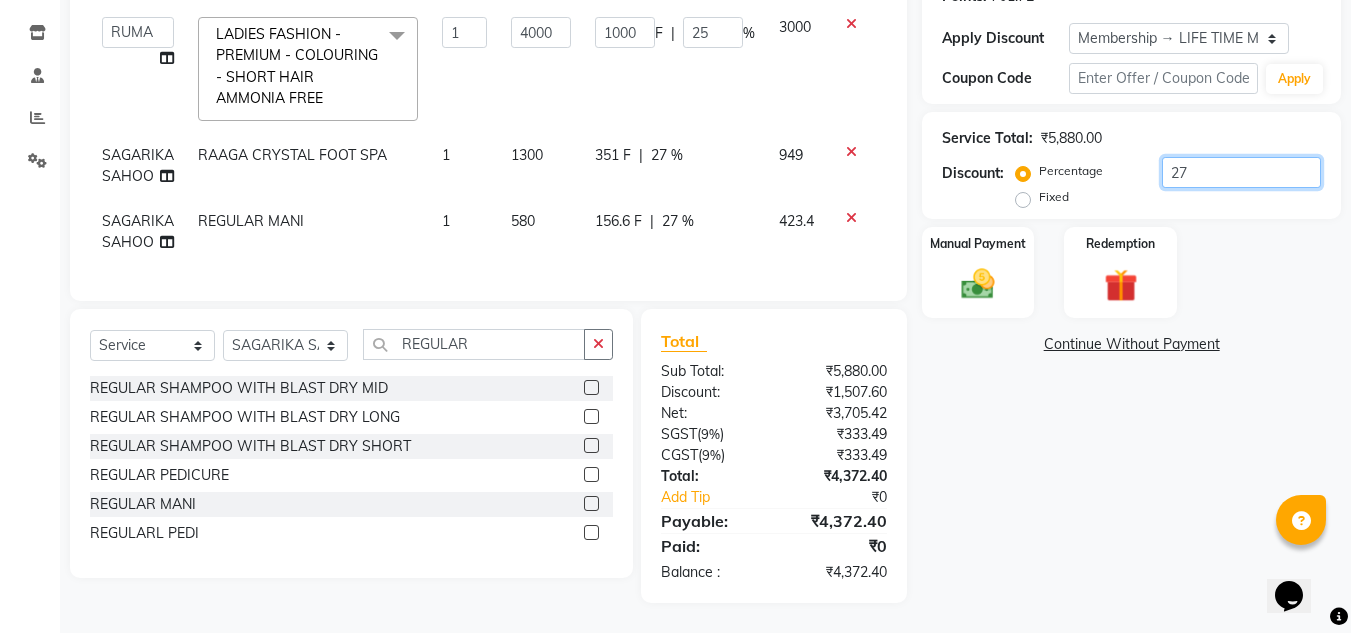 click on "27" 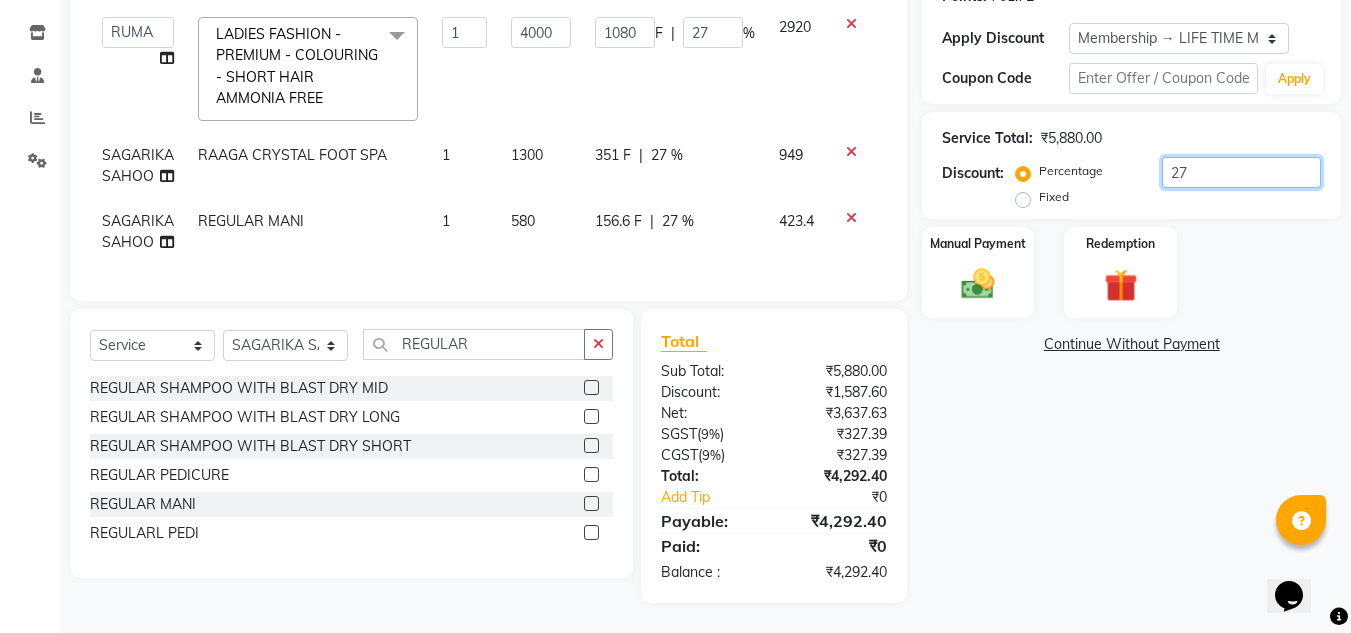 type on "27.5" 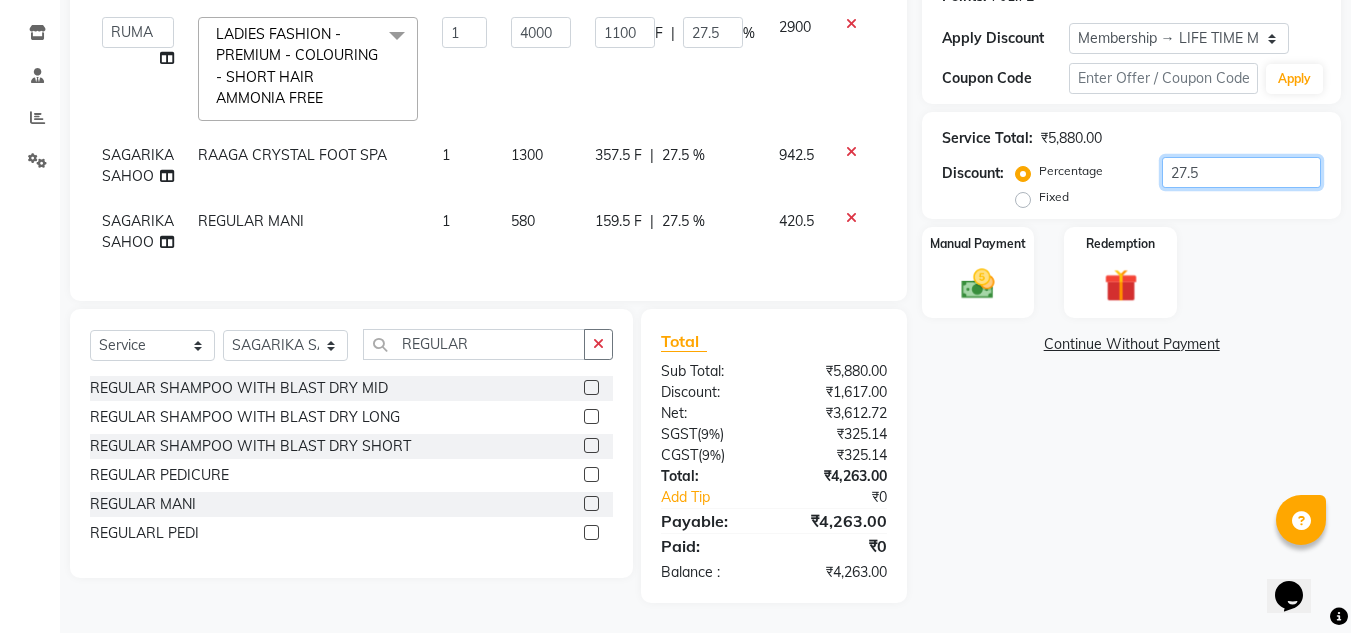 type on "27" 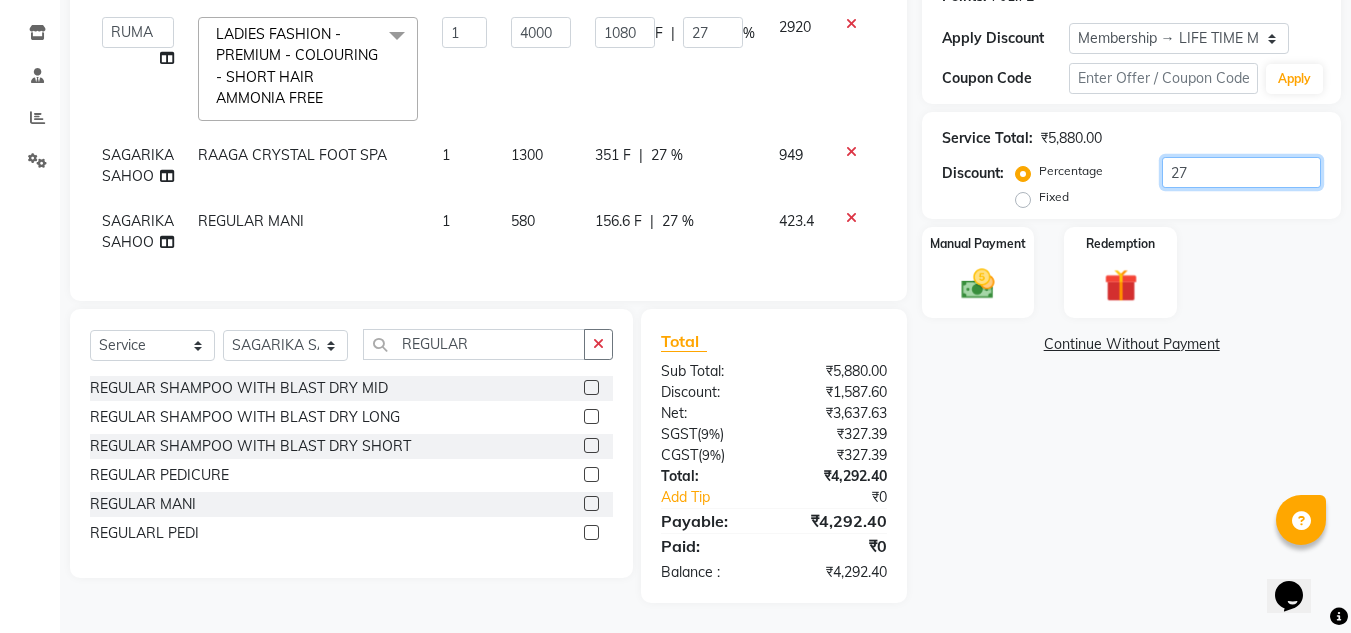 type on "27.8" 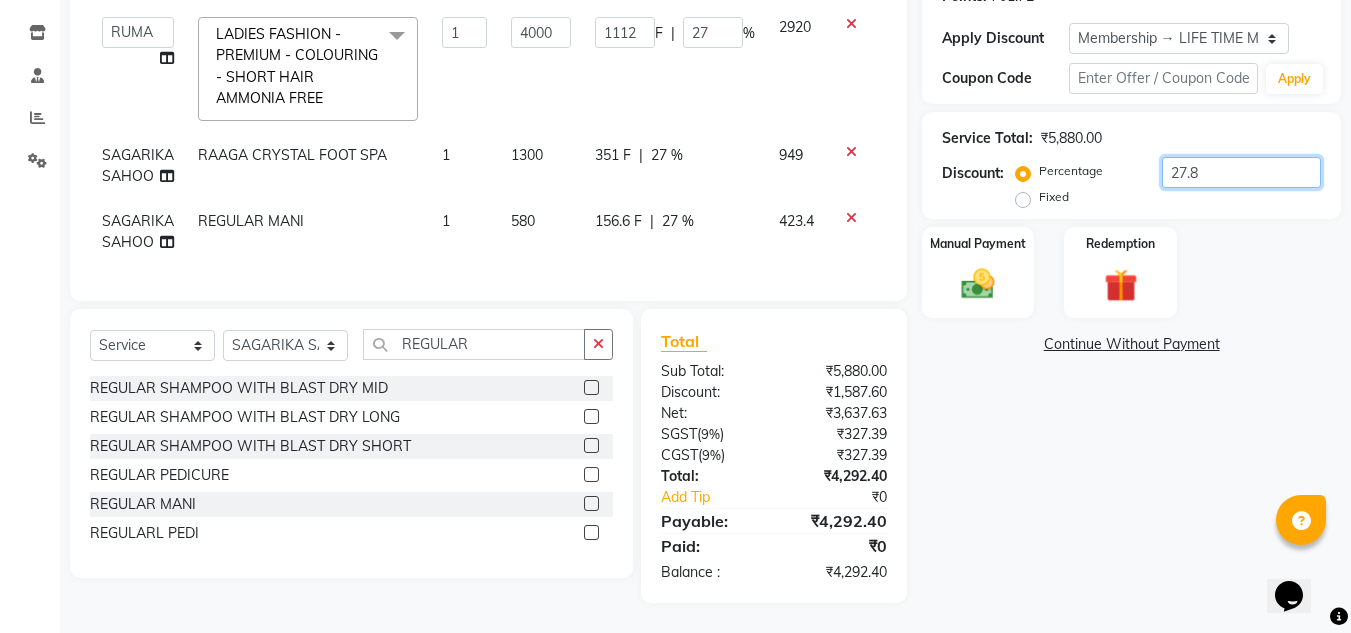 type on "27.8" 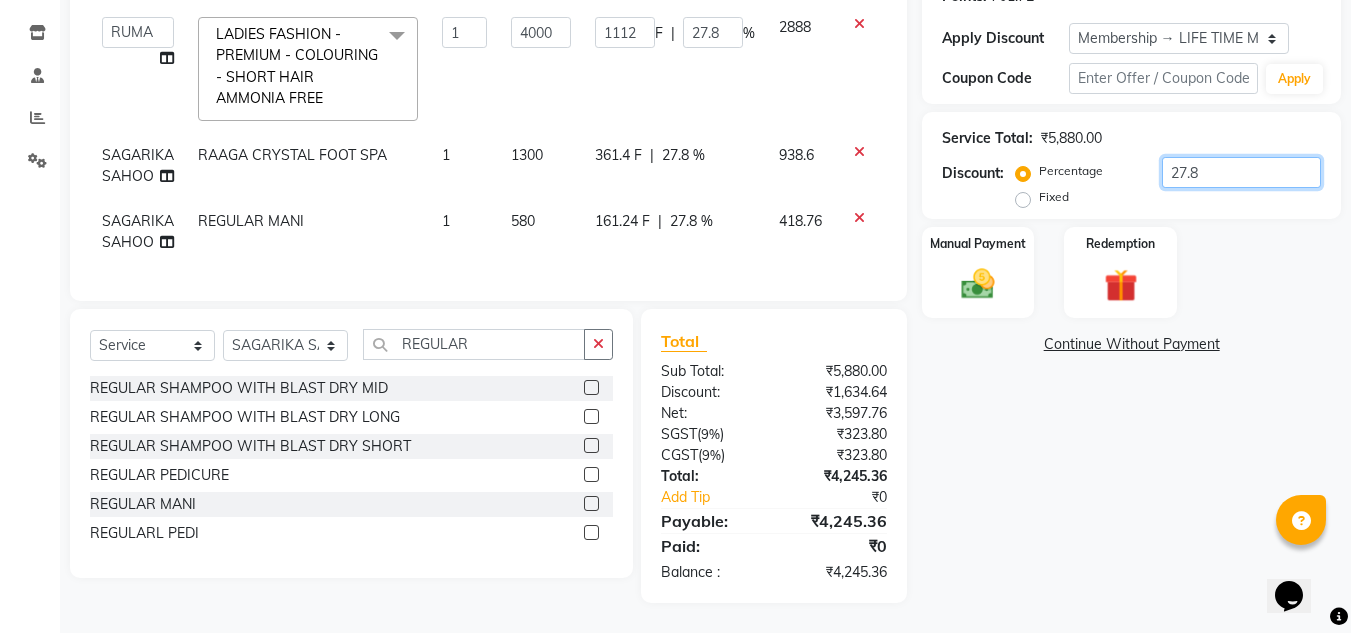 type on "27" 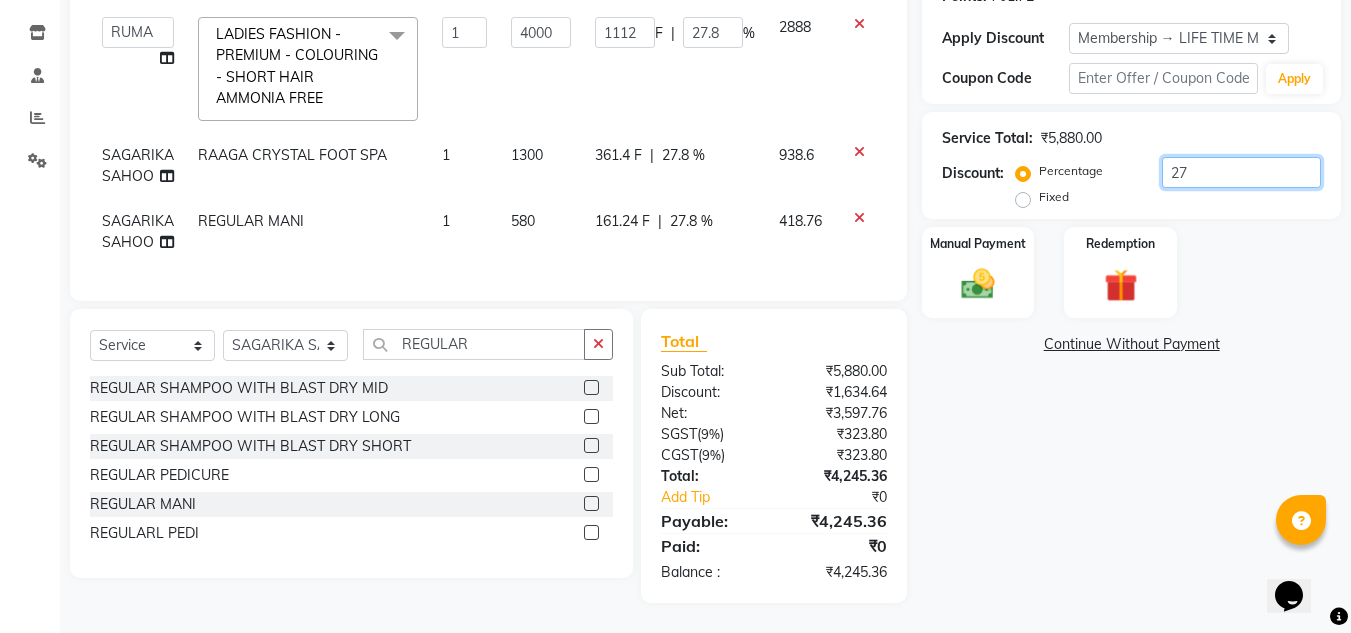 type on "1080" 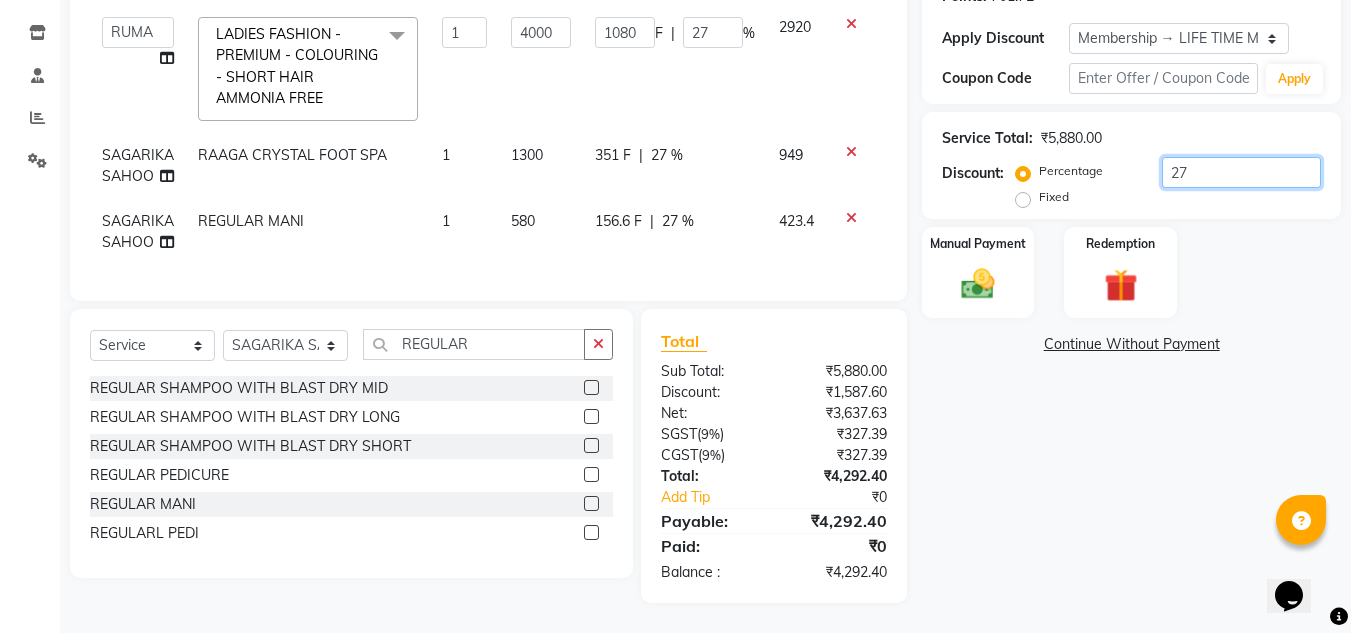 type on "2" 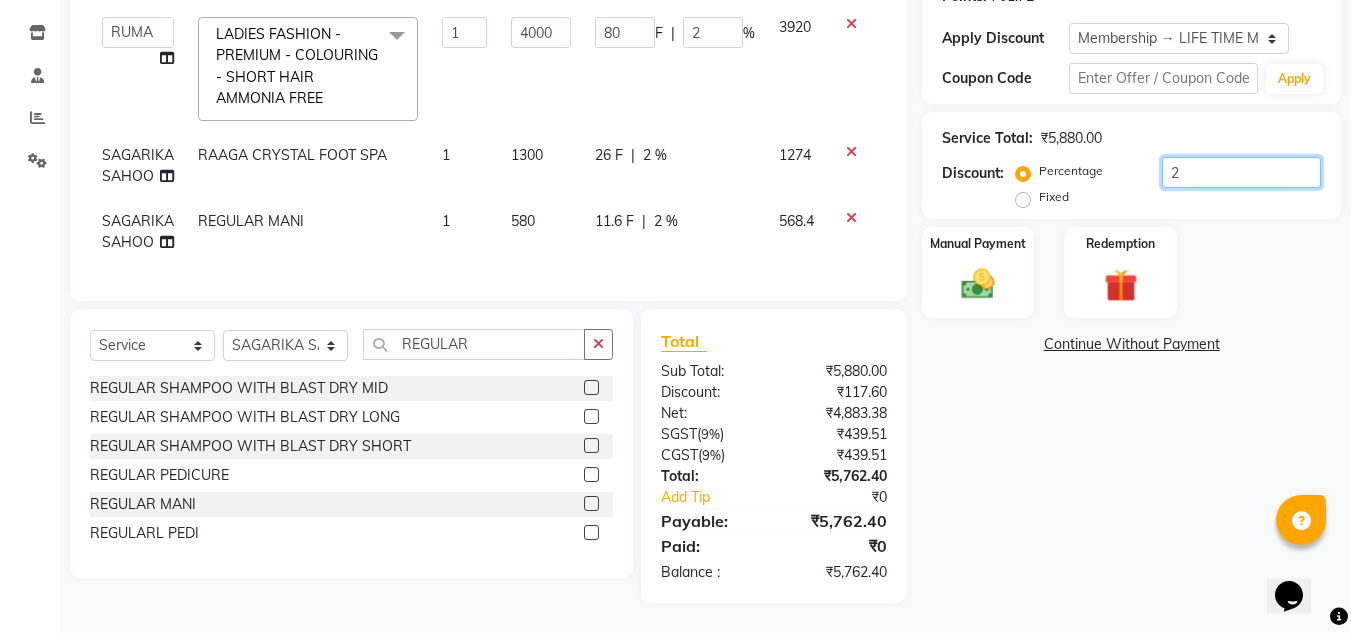 type on "28" 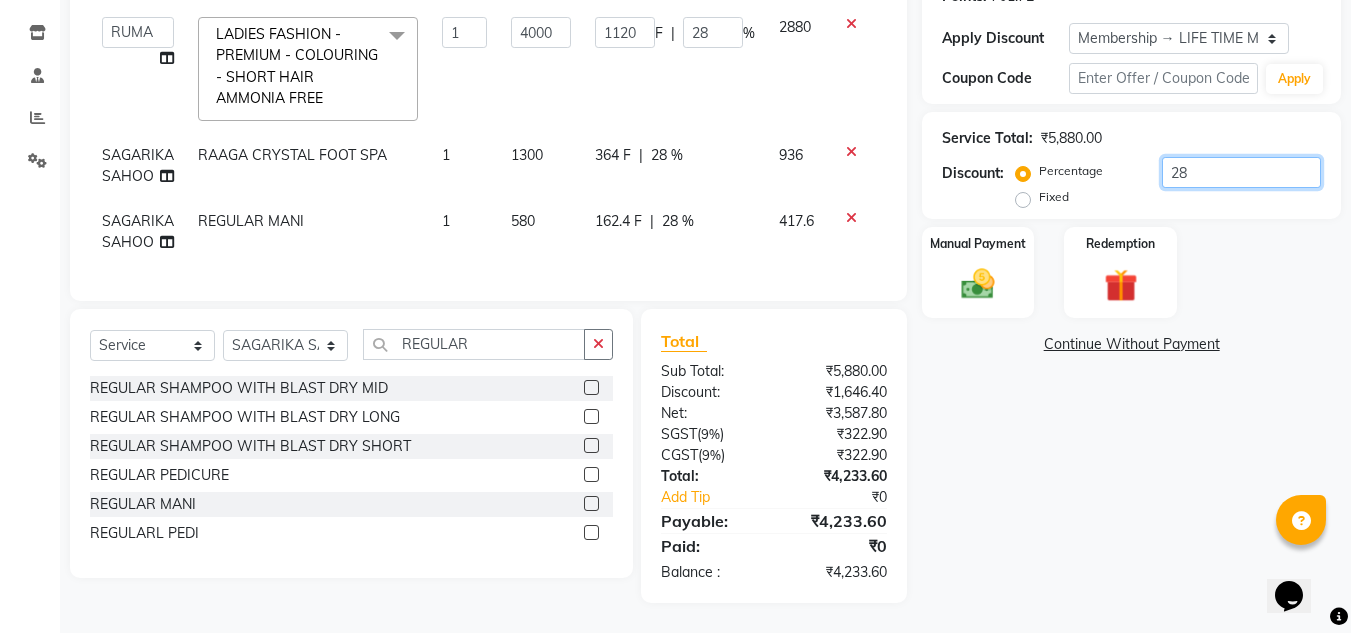 type on "28" 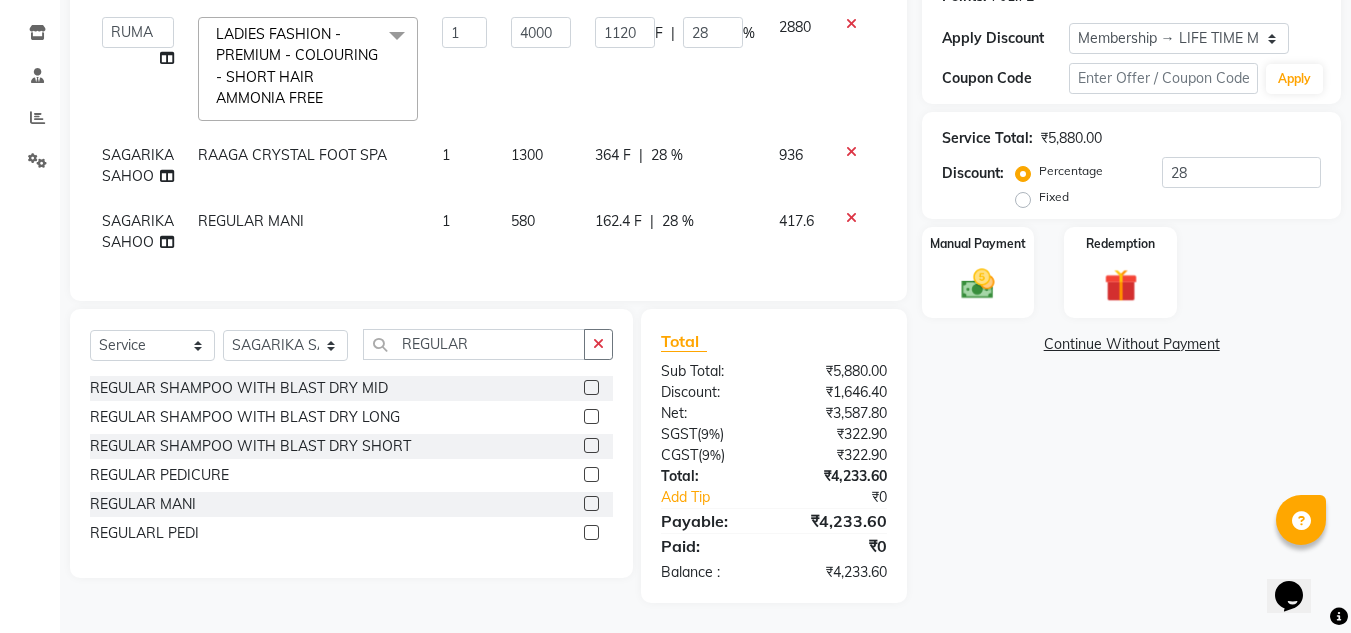 click on "1120 F | 28 %" 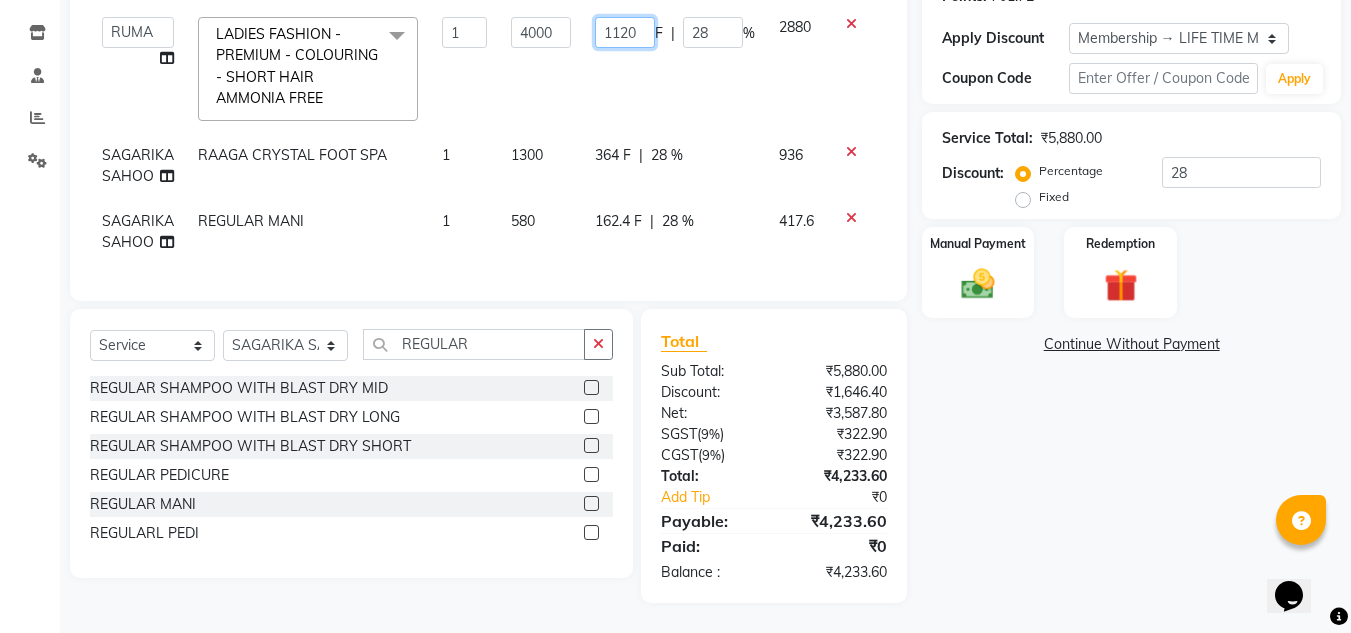 click on "1120" 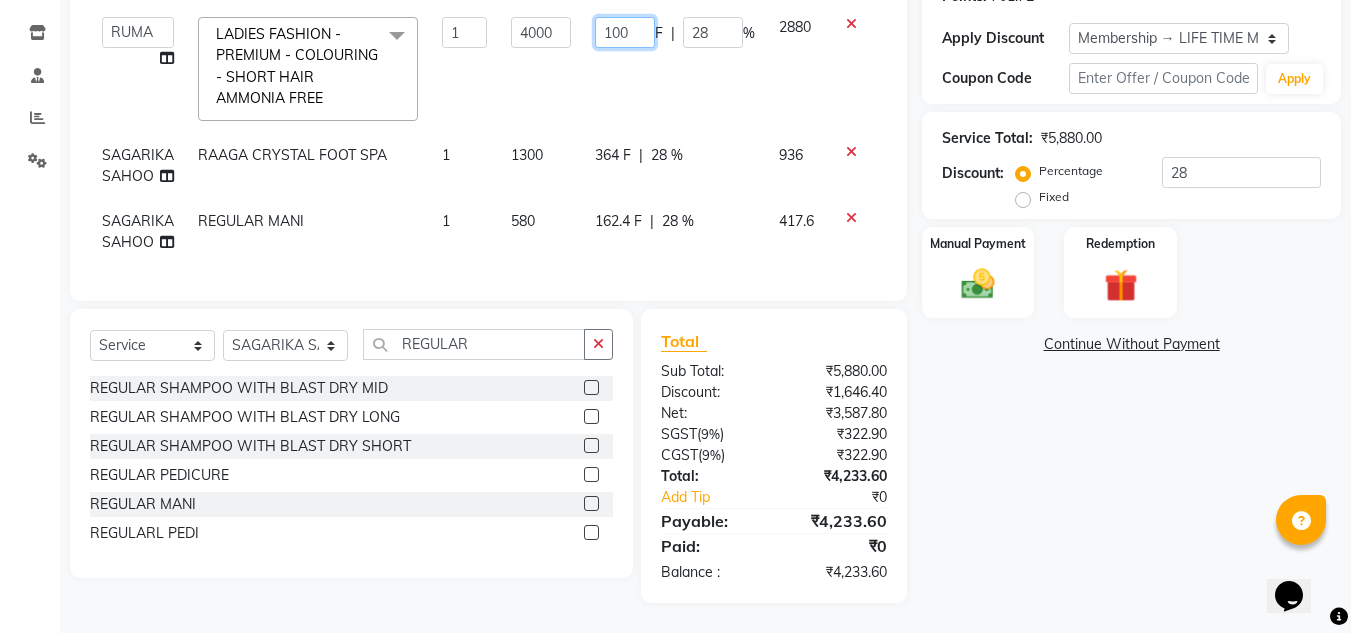 type on "1000" 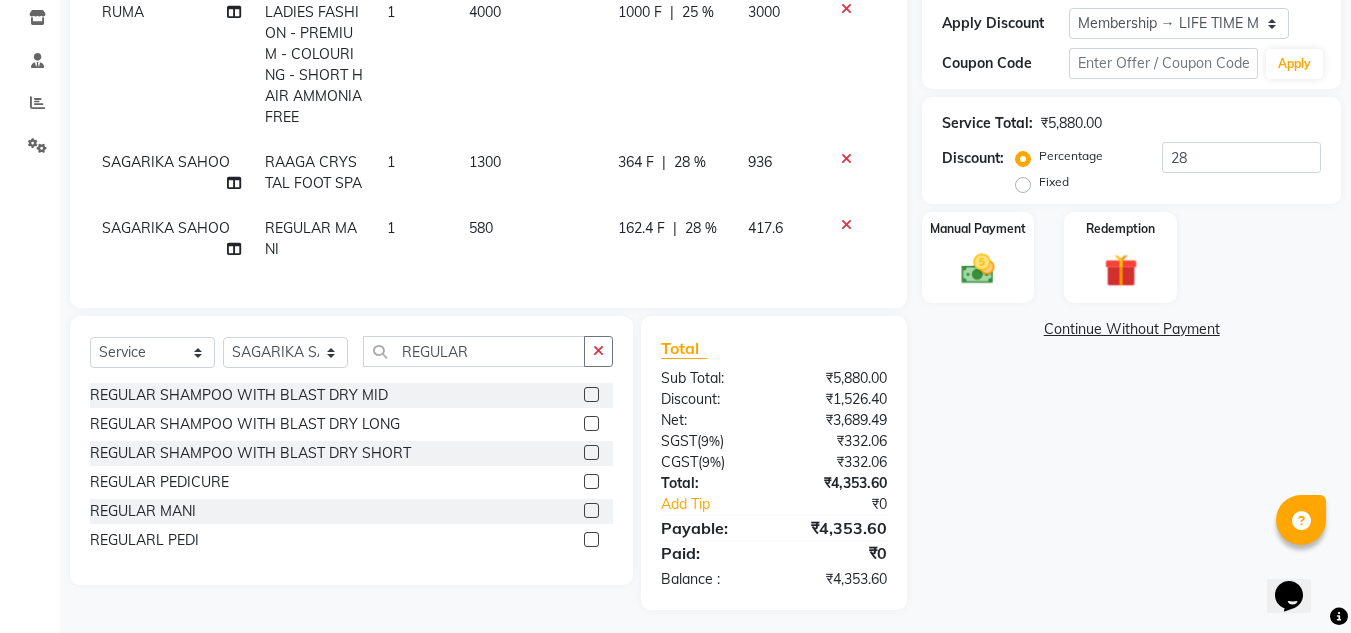click on "1000 F | 25 %" 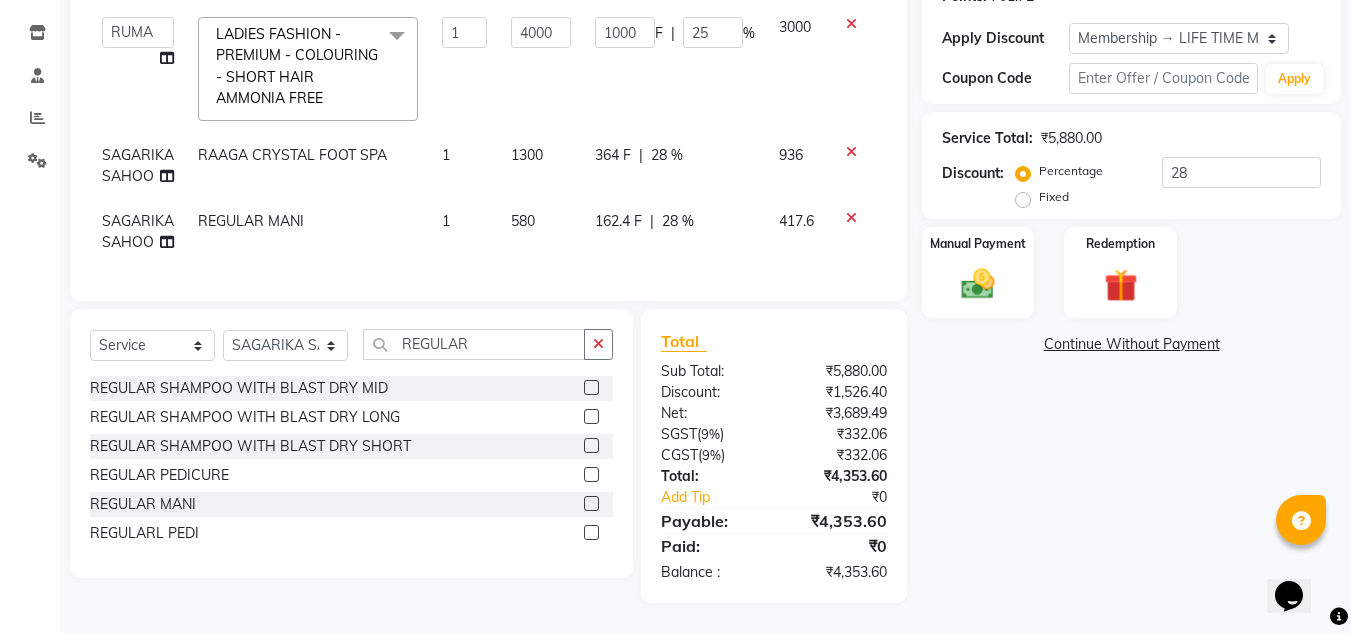 click on "28 %" 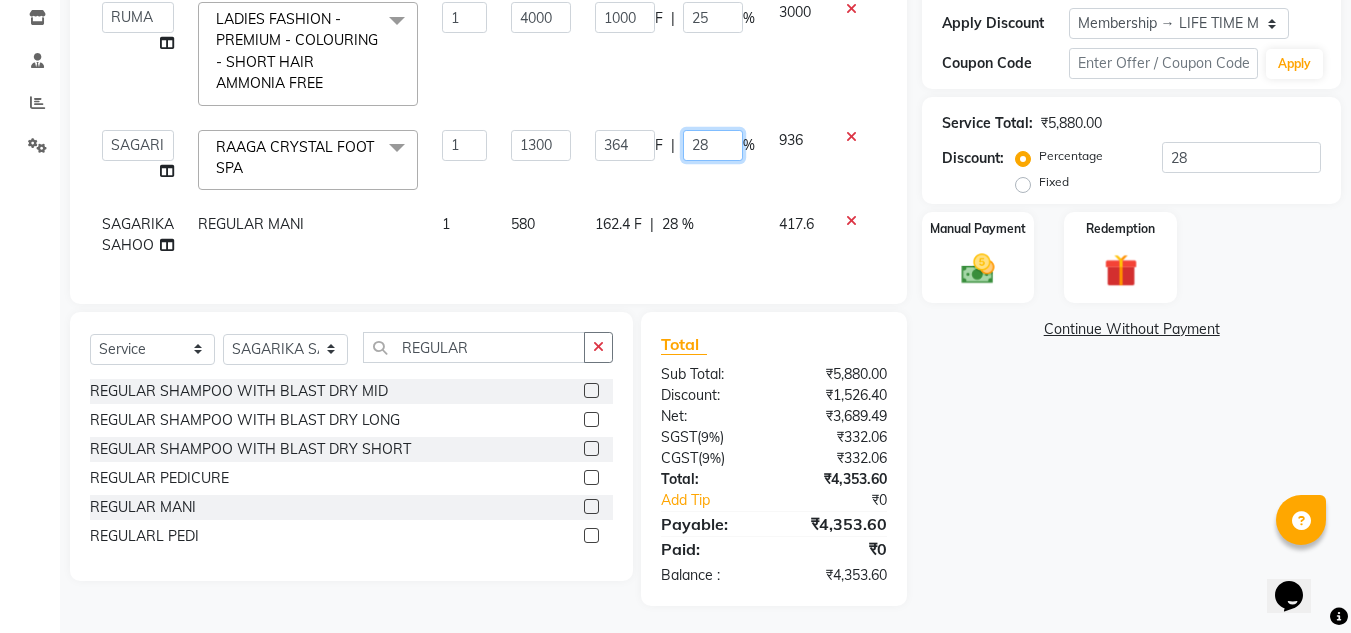 click on "28" 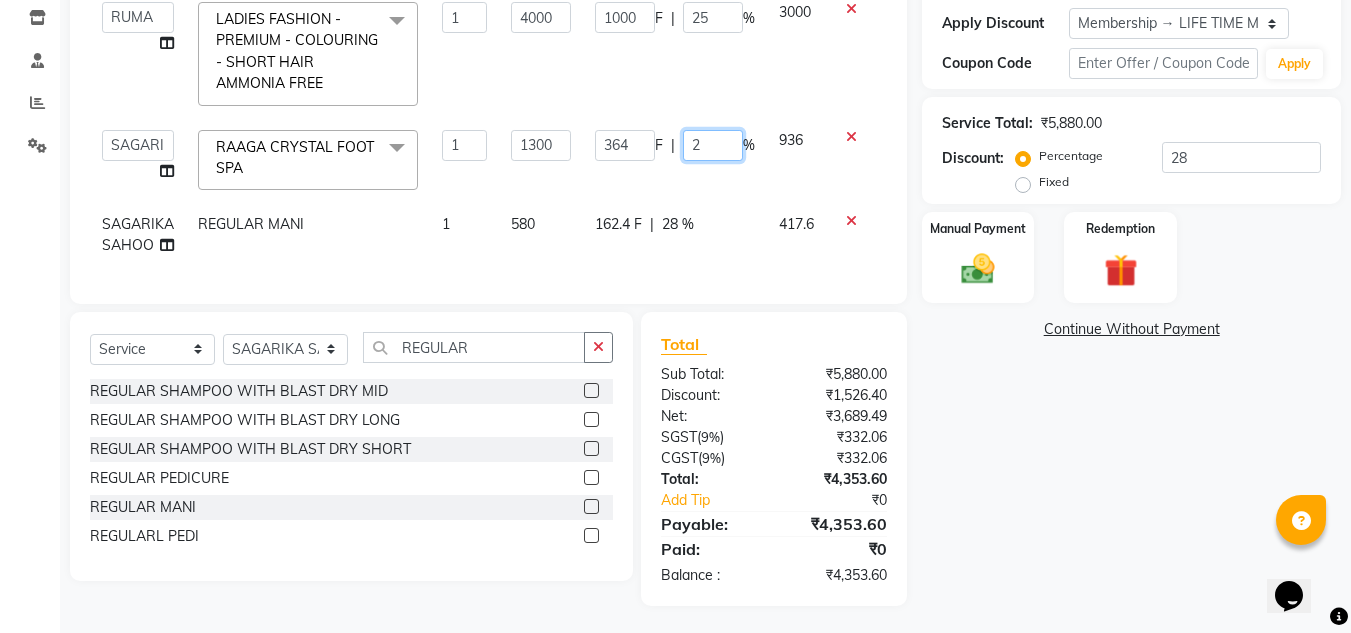 type on "29" 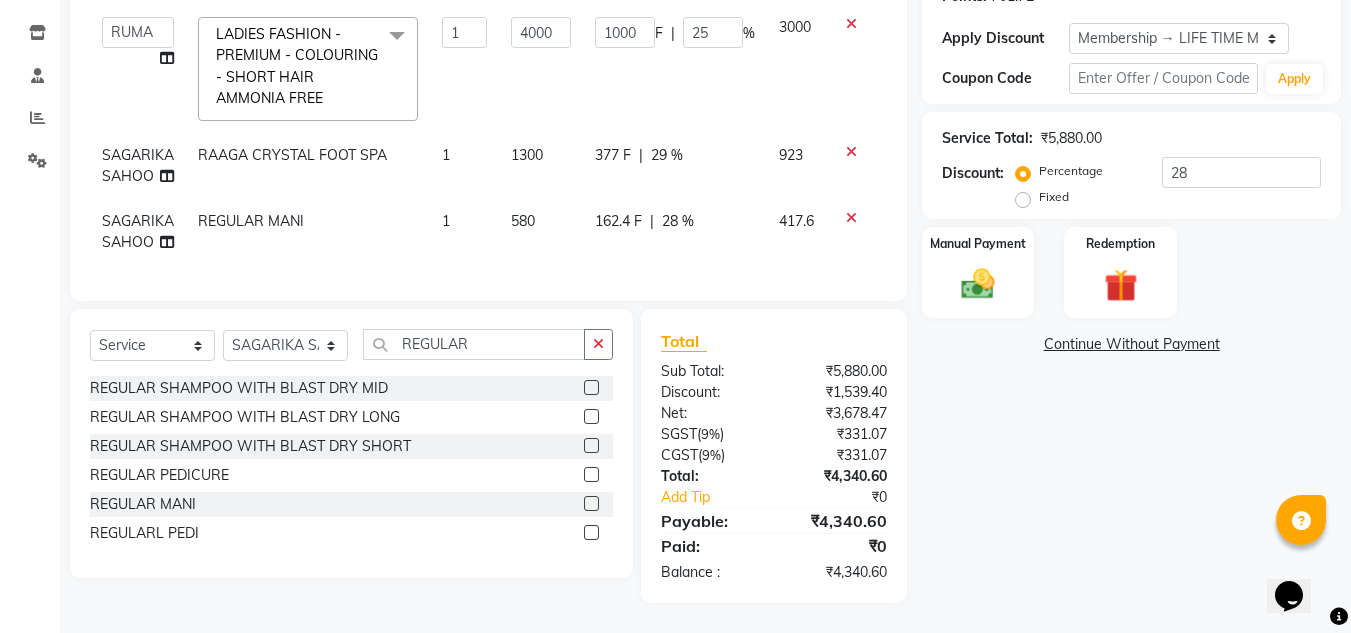 click on "162.4 F | 28 %" 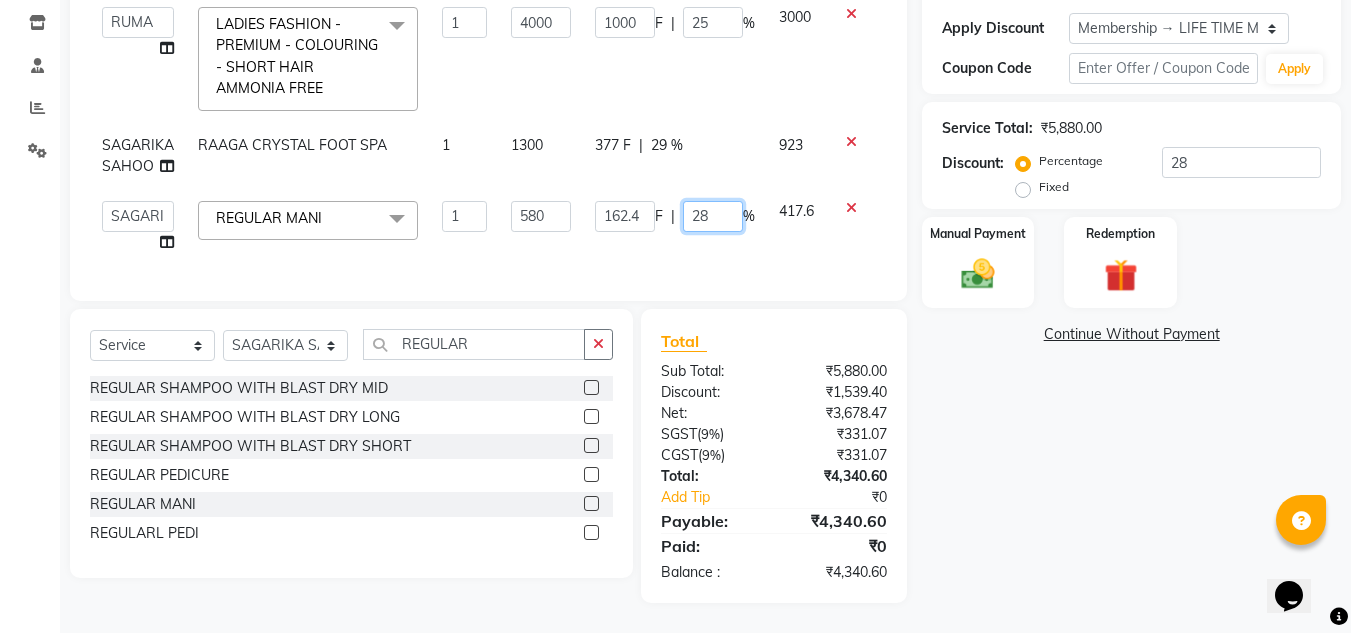 click on "28" 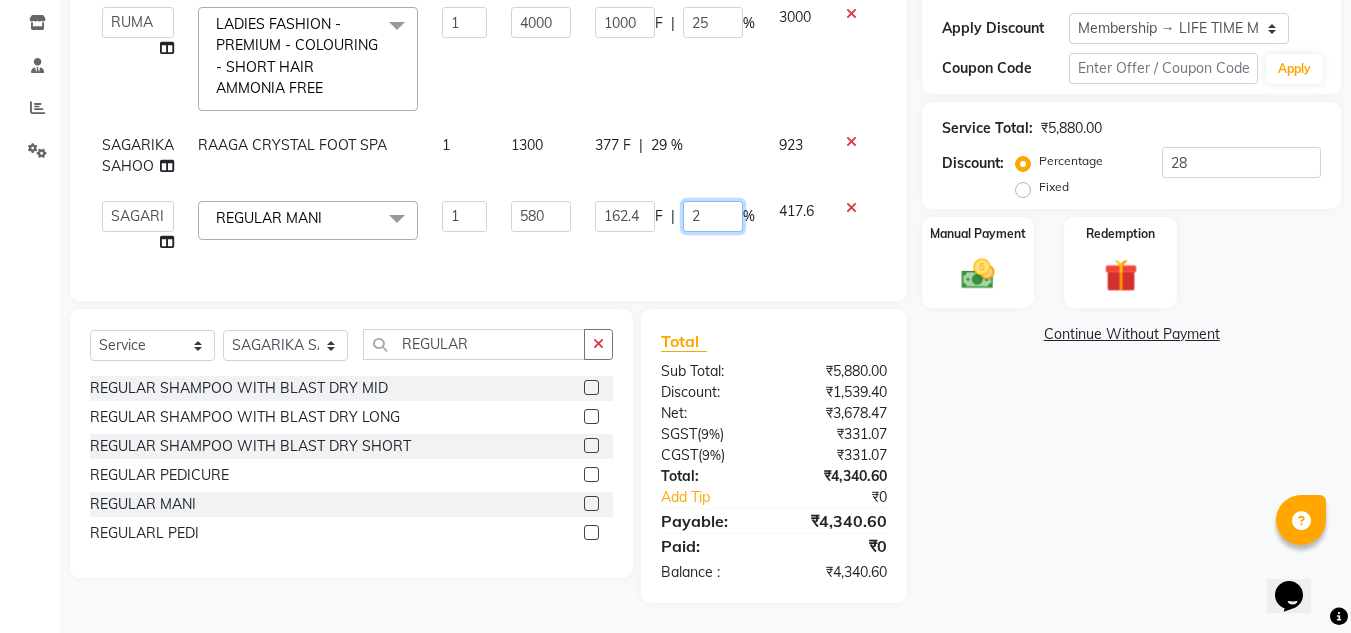 type on "29" 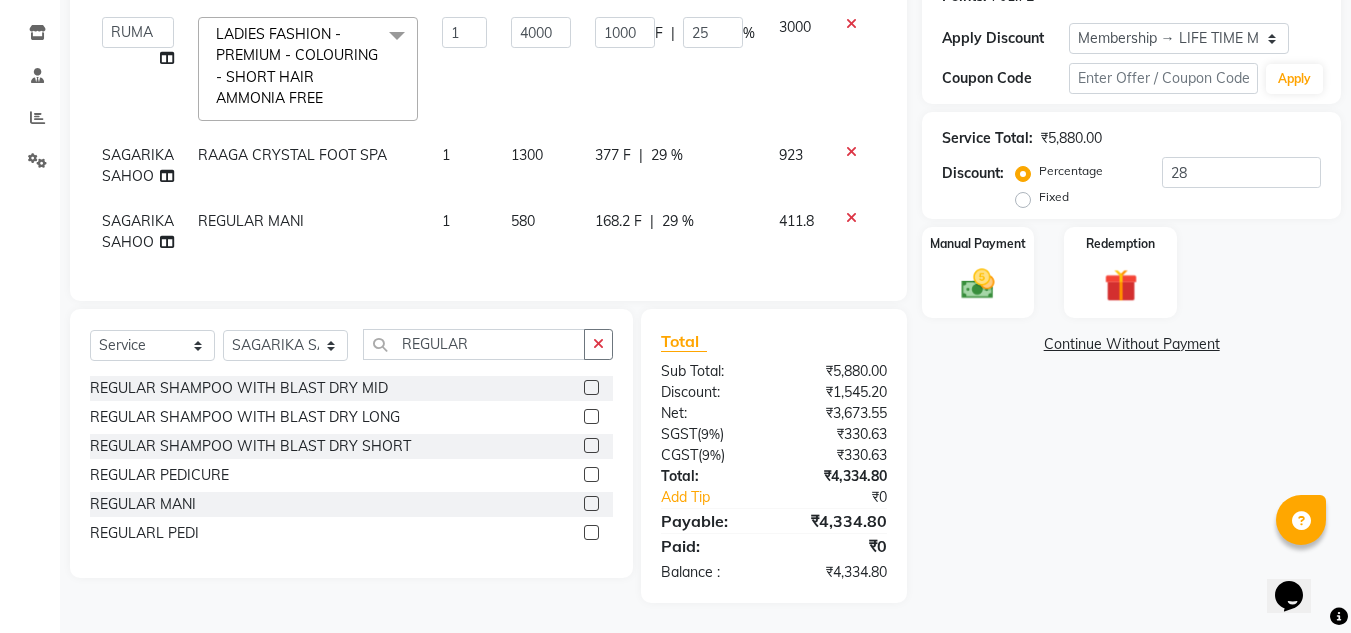 click on "168.2 F | 29 %" 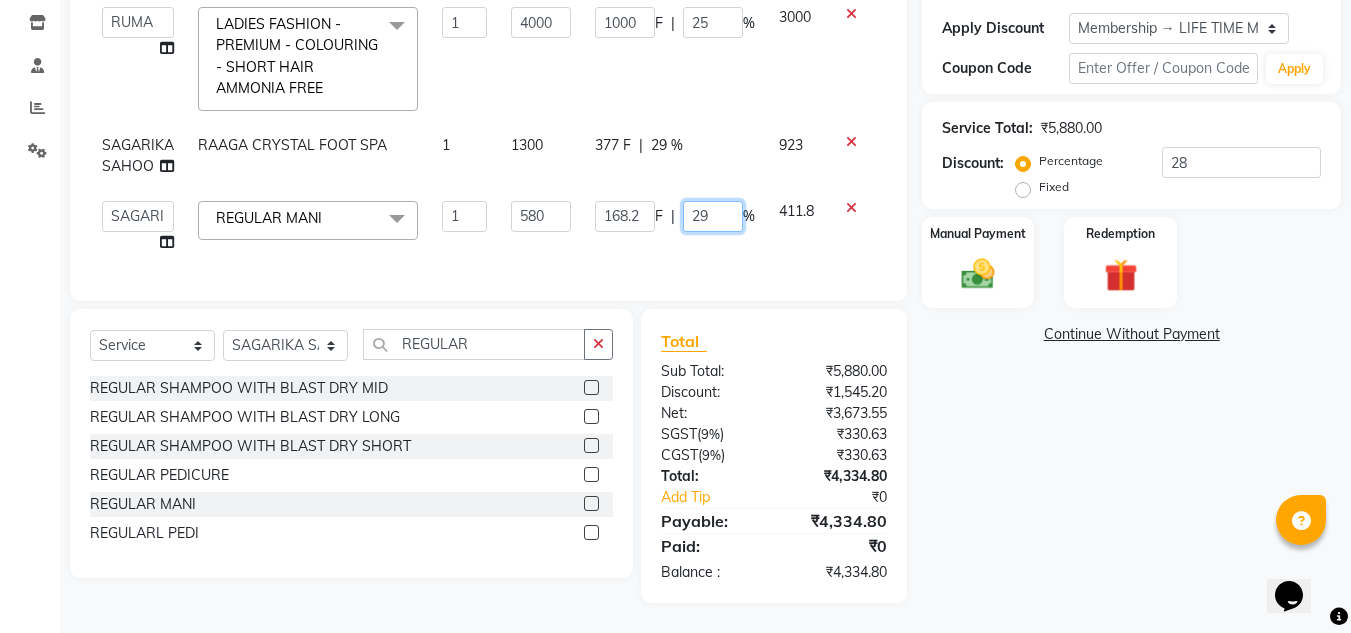 click on "29" 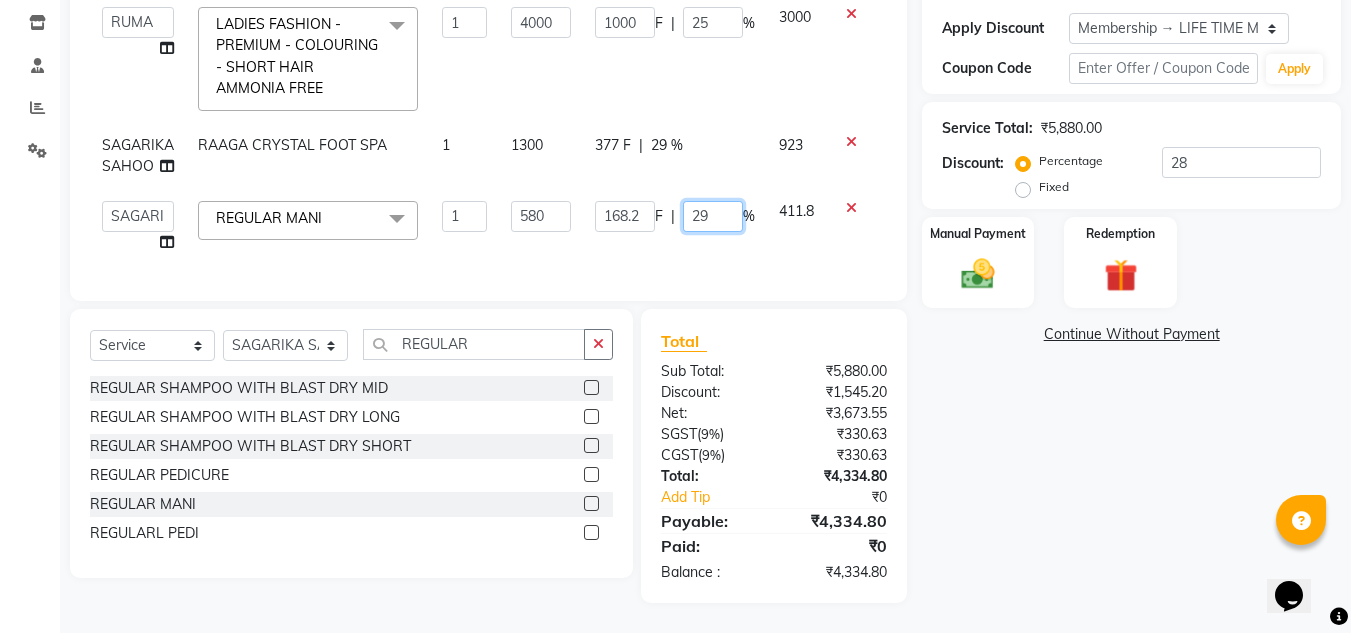 type on "2" 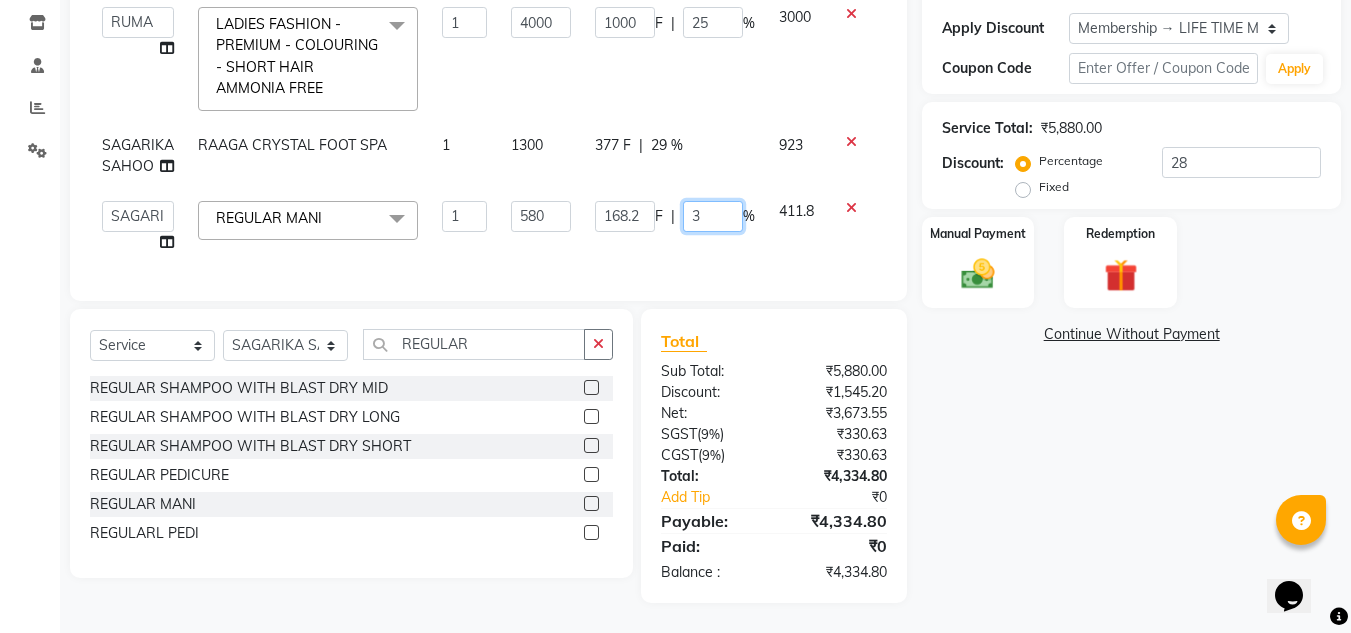 type on "30" 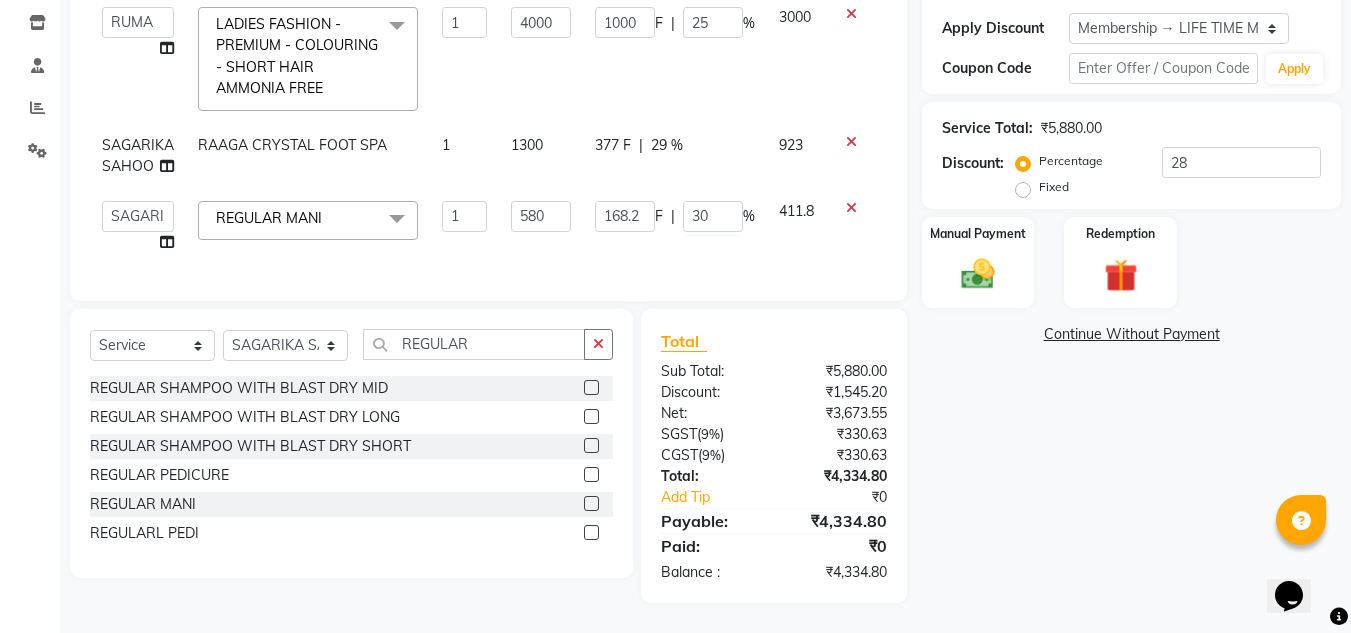 click on "168.2 F | 30 %" 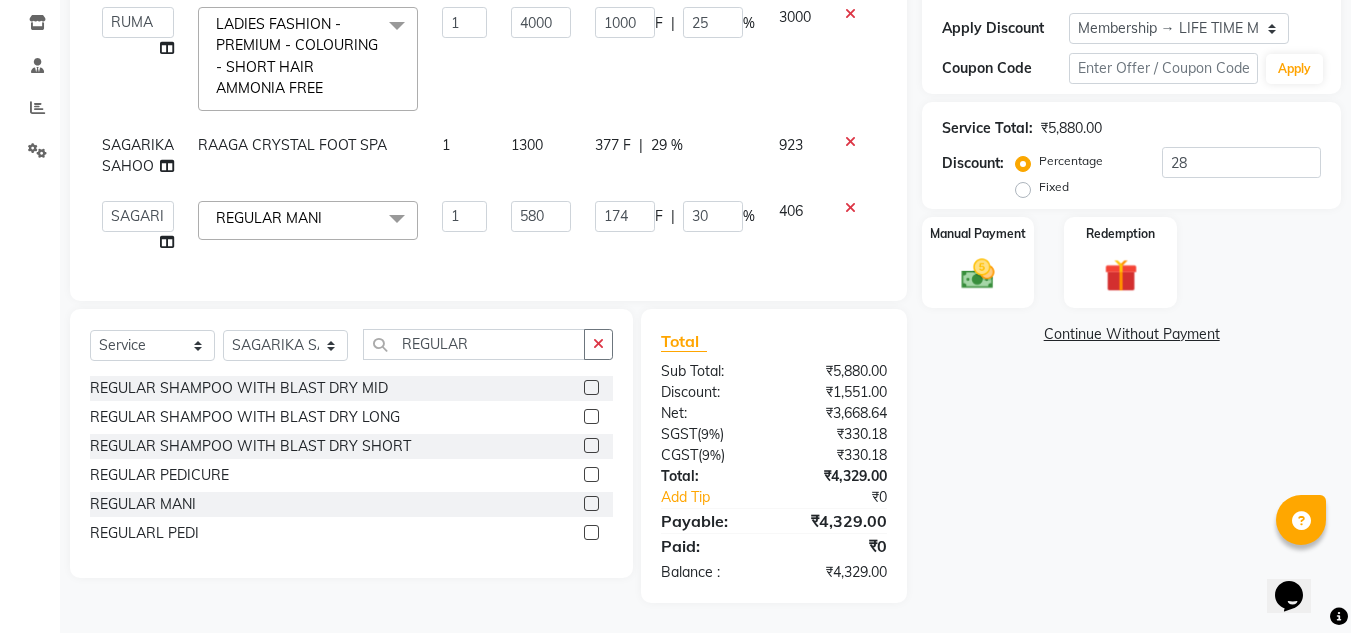 click on "29 %" 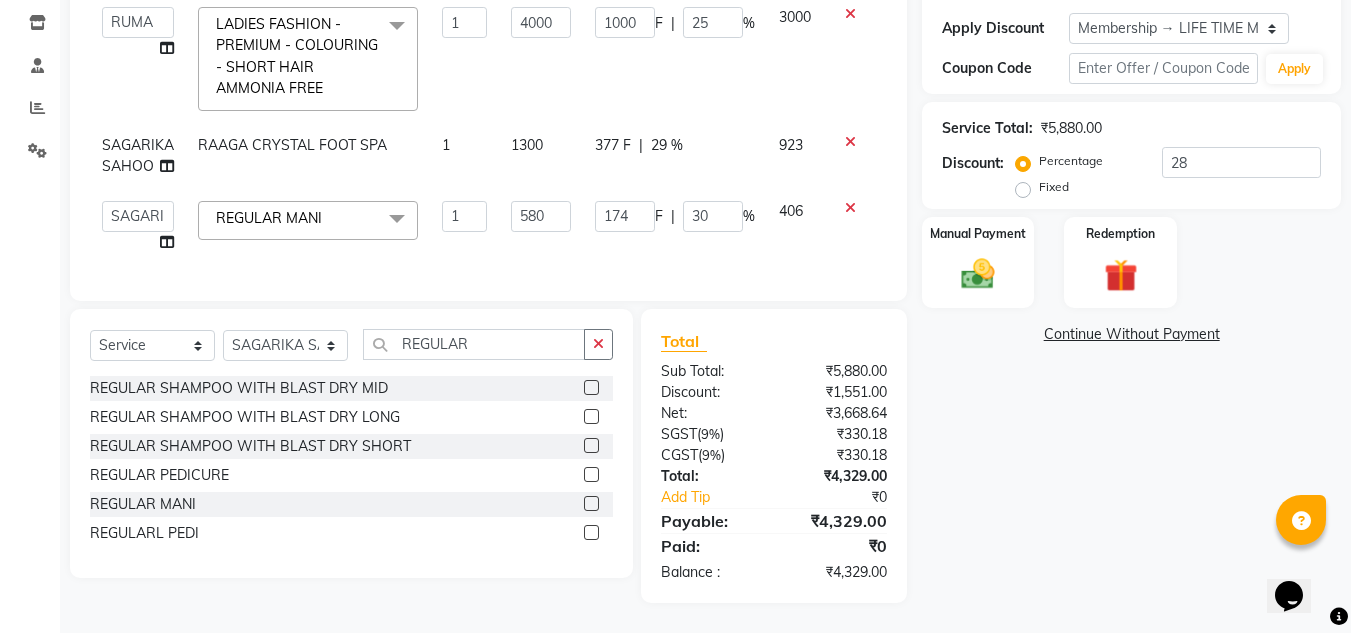select on "69895" 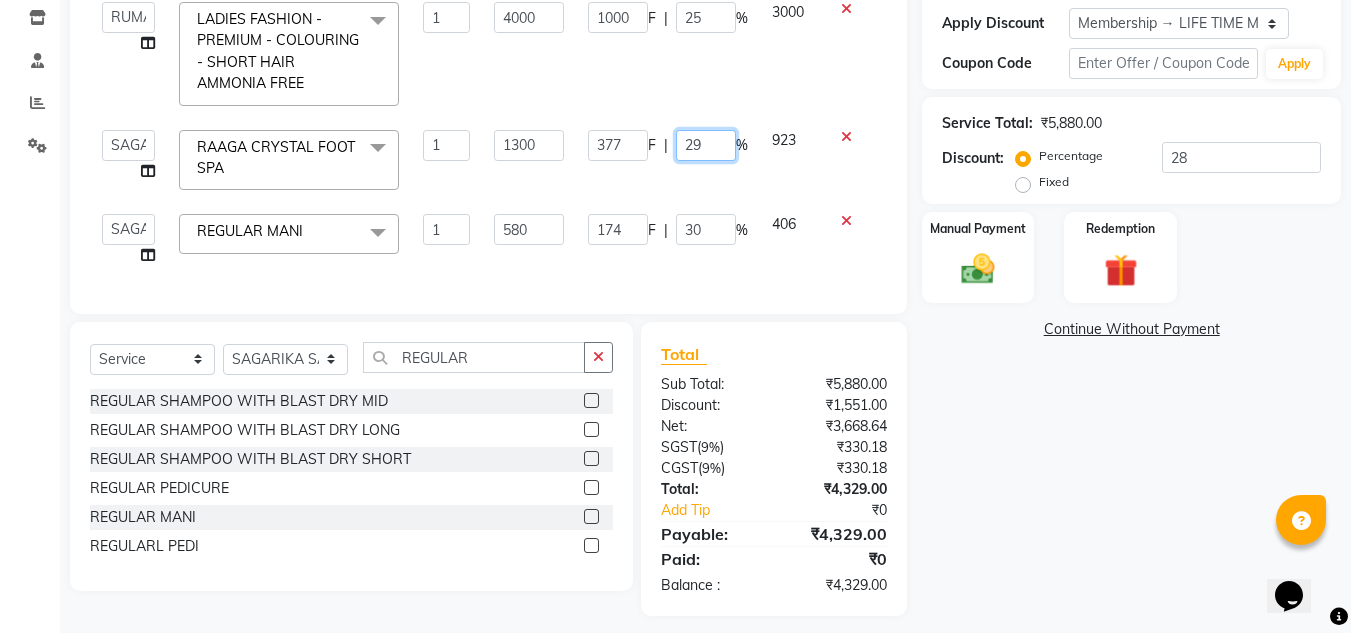 click on "29" 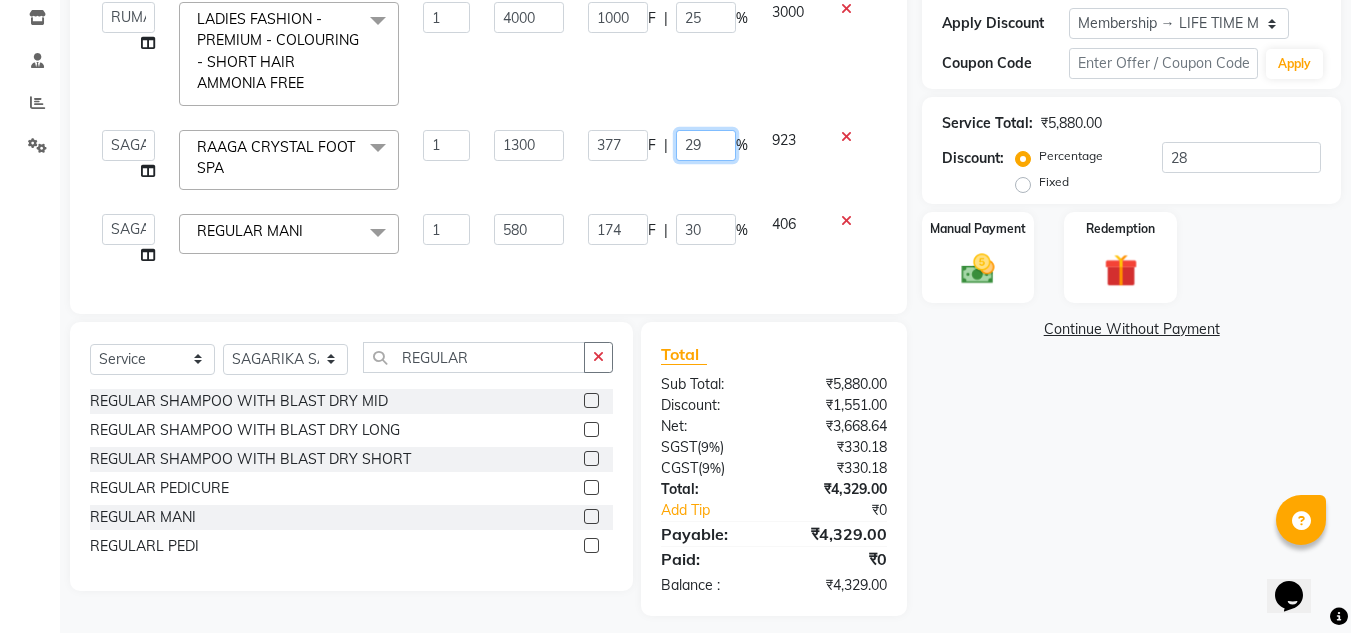 type on "2" 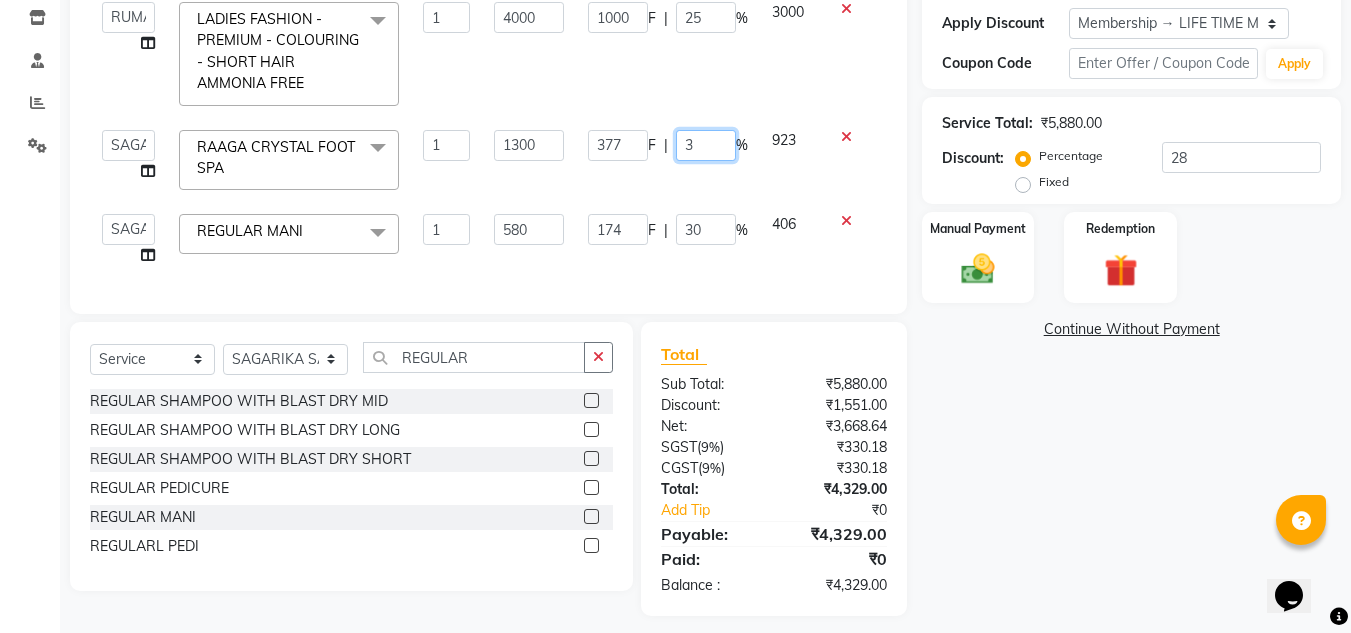 type on "30" 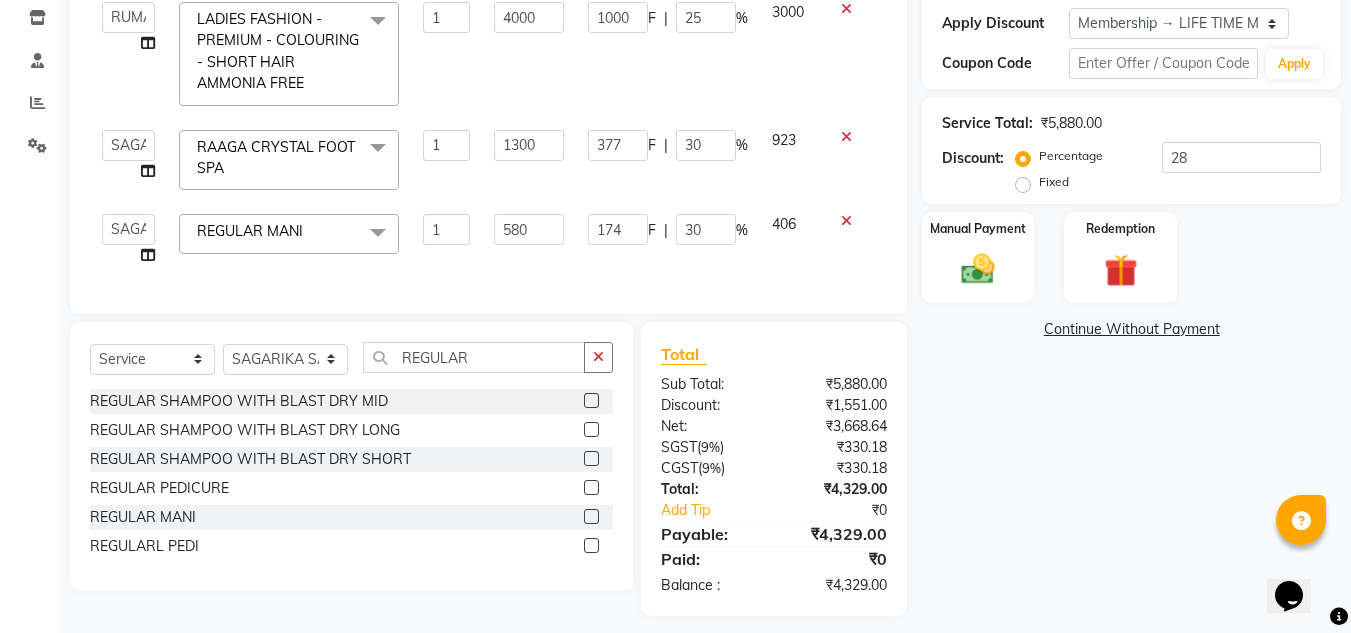 click on "Services Stylist Service Qty Price Disc Total Action  ANIL BARIK   ANIRUDH SAHOO   JYOTIRANJAN BARIK   KANHA   LAXMI PRIYA   Manager   Manisha   MANJIT BARIK   PRADEEP BARIK   PRIYANKA NANDA   PUJA ROUT   RUMA   SAGARIKA SAHOO   SALMAN   SAMEER BARIK   SAROJ SITHA  LADIES FASHION - PREMIUM - COLOURING - SHORT HAIR AMMONIA FREE  x CLEANUP - RAAGA SKIN GLOW CLEAN UP (30MIN)(DRY SKIN) CLEANUP - AROMA MAGIC HERBAL FACE CLEAN UP(30MIN) CLEANUP - LOTUS CLEAN UP(OILY SKIN) CLEANUP - O3+ WHITENING CLEAN UP CLEANUP - JEANNOT CLEAN UP LADIES ROOT TOUCH UP (2.5 ) INCH AMMONIE FREE EYE TREATMENT NECK FULL POLISHING REGULAR SHAMPOO WITH BLAST DRY MID REGULAR SHAMPOO WITH BLAST DRY LONG REGULAR SHAMPOO WITH BLAST DRY SHORT K9 BOTOX SHAMPOO RAAGA INSTA FAIR FACIAL FULL HAND POLISHING LOWER LIP BLEACH - FULL FACE BLEACH BLEACH - FULL ARMS BLEACH - HALF ARMS BLEACH - UNDER ARMS BLEACH - FULL LEG BLEACH - HALF LEG BLEACH - FEET BLEACH - HALF FRONT/BACK BLEACH - FULL FRONT/BACK BLEACH - FULL BODY DETAN RAAGA - FULL FACE DETAN" 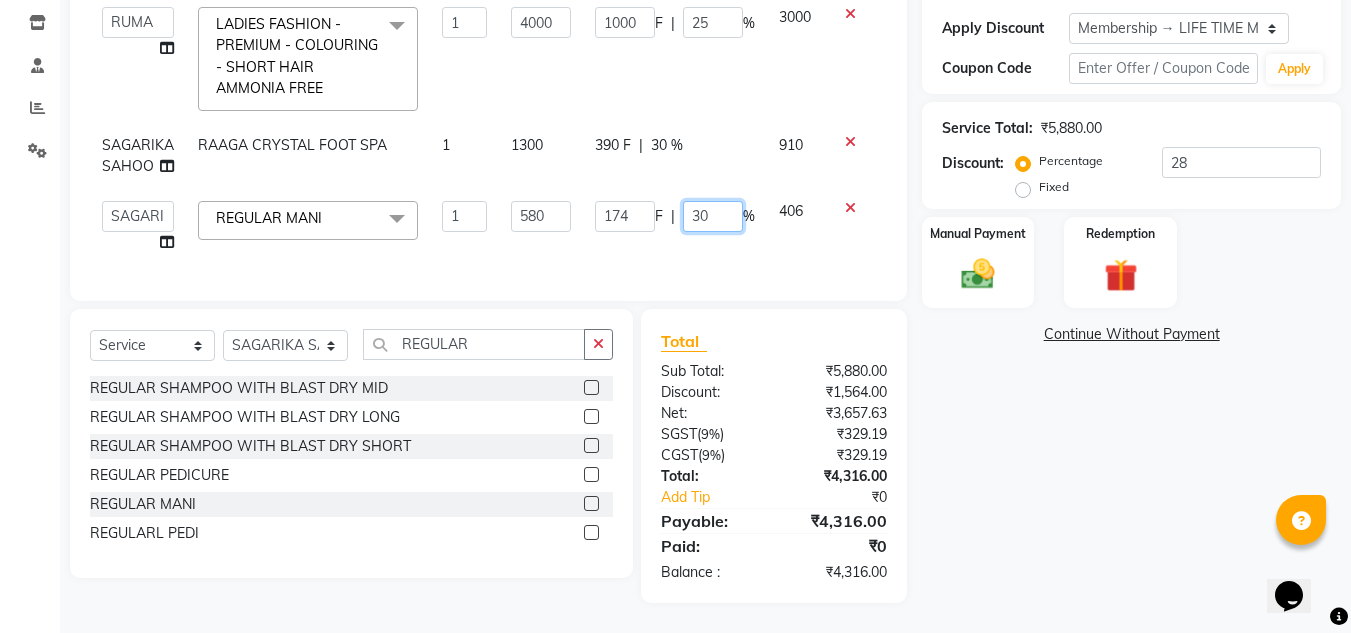 click on "30" 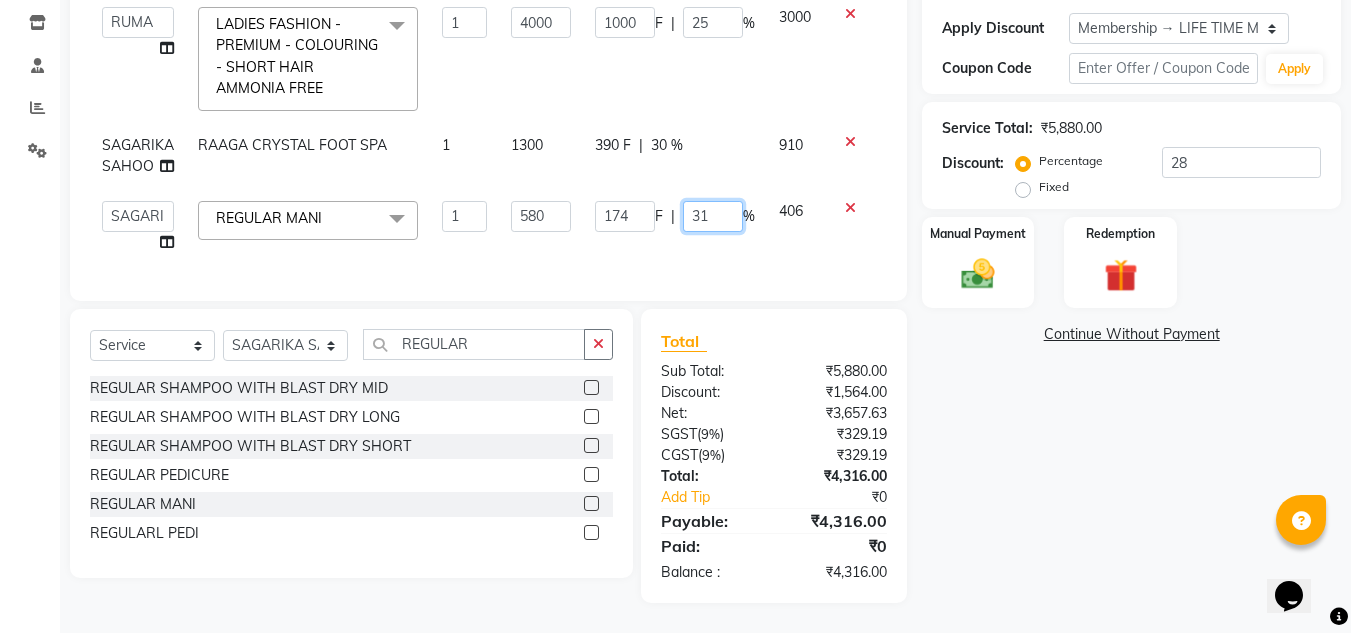 type on "31.5" 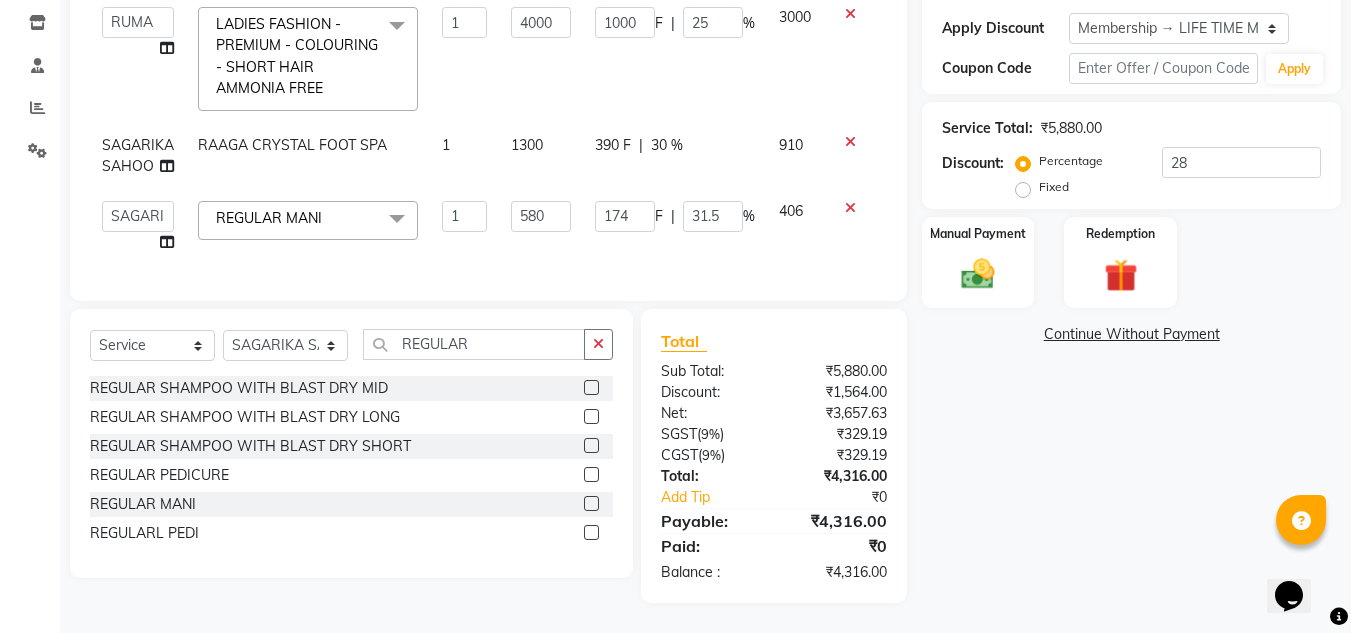 click on "30 %" 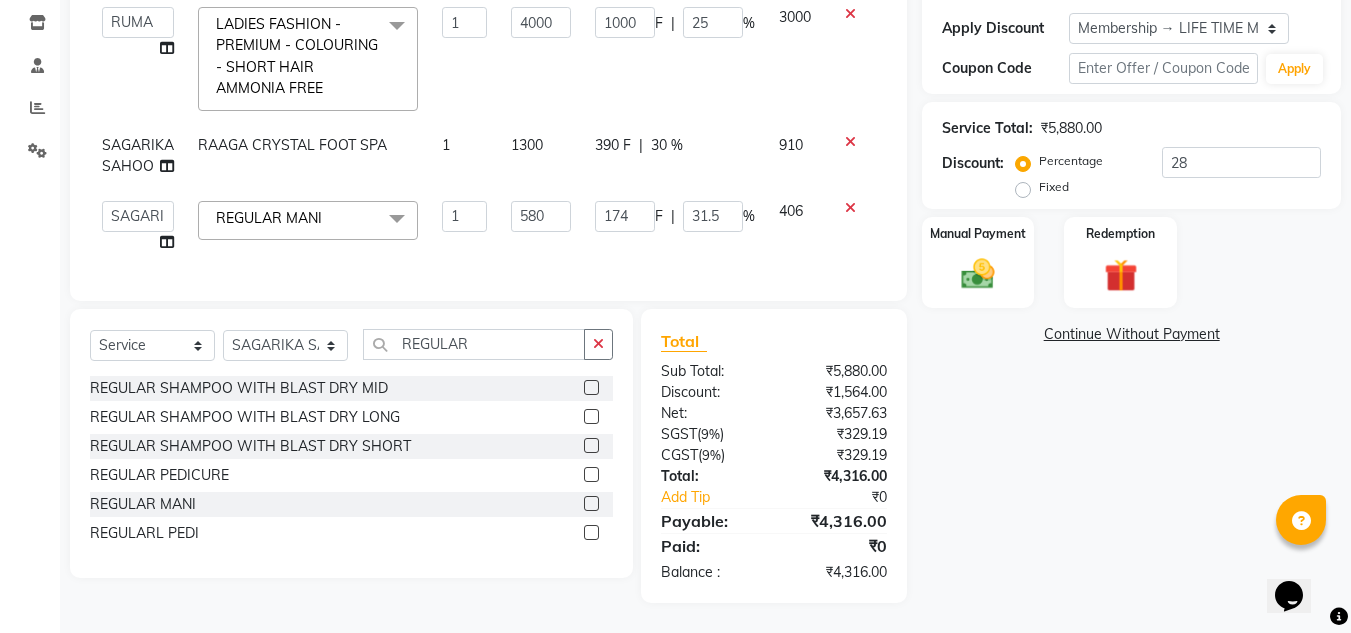 select on "69895" 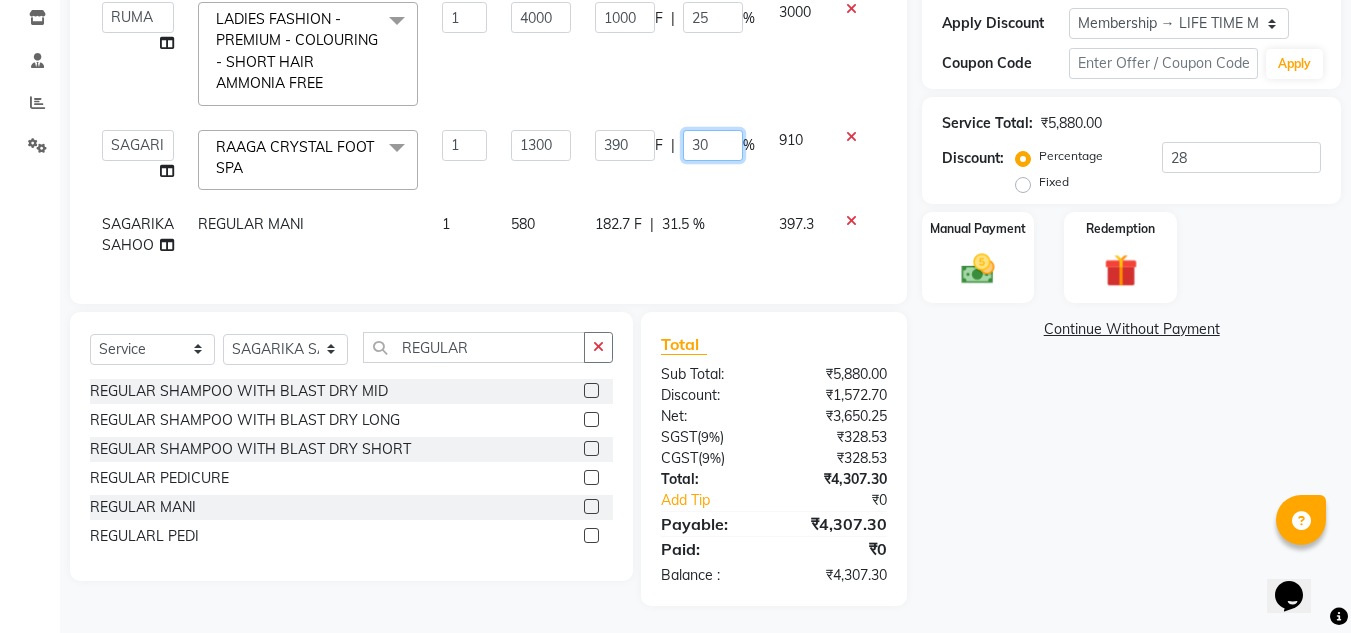 click on "30" 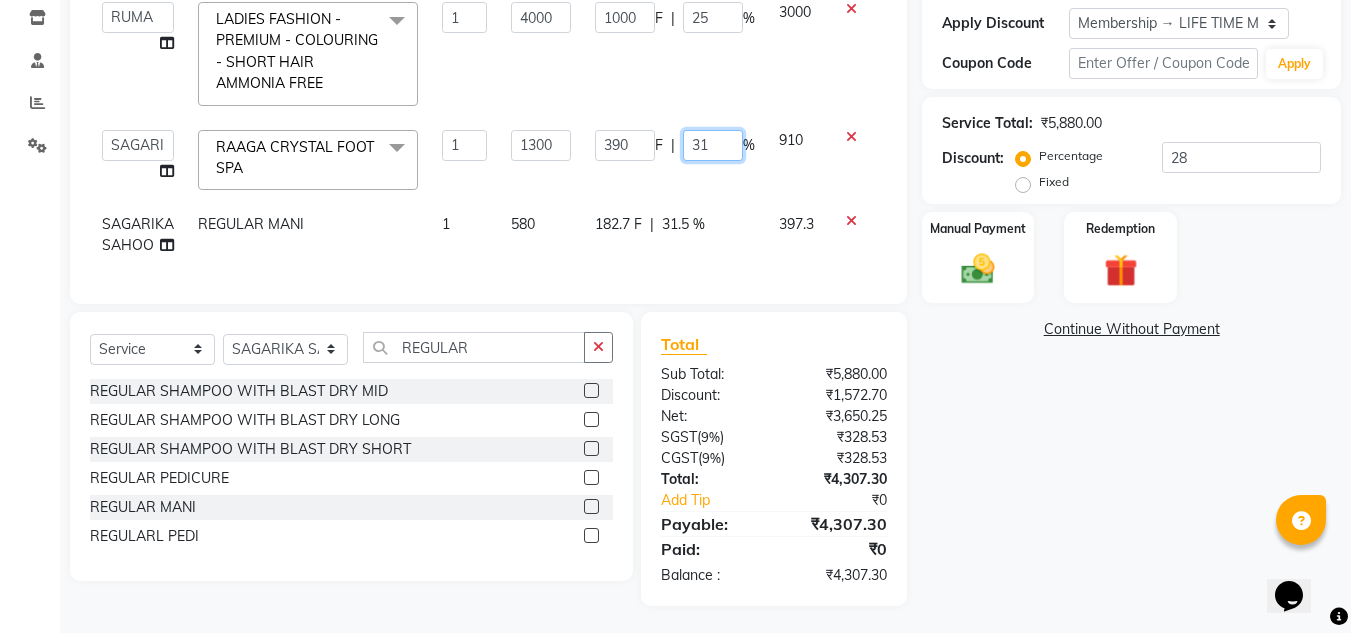 type on "31.5" 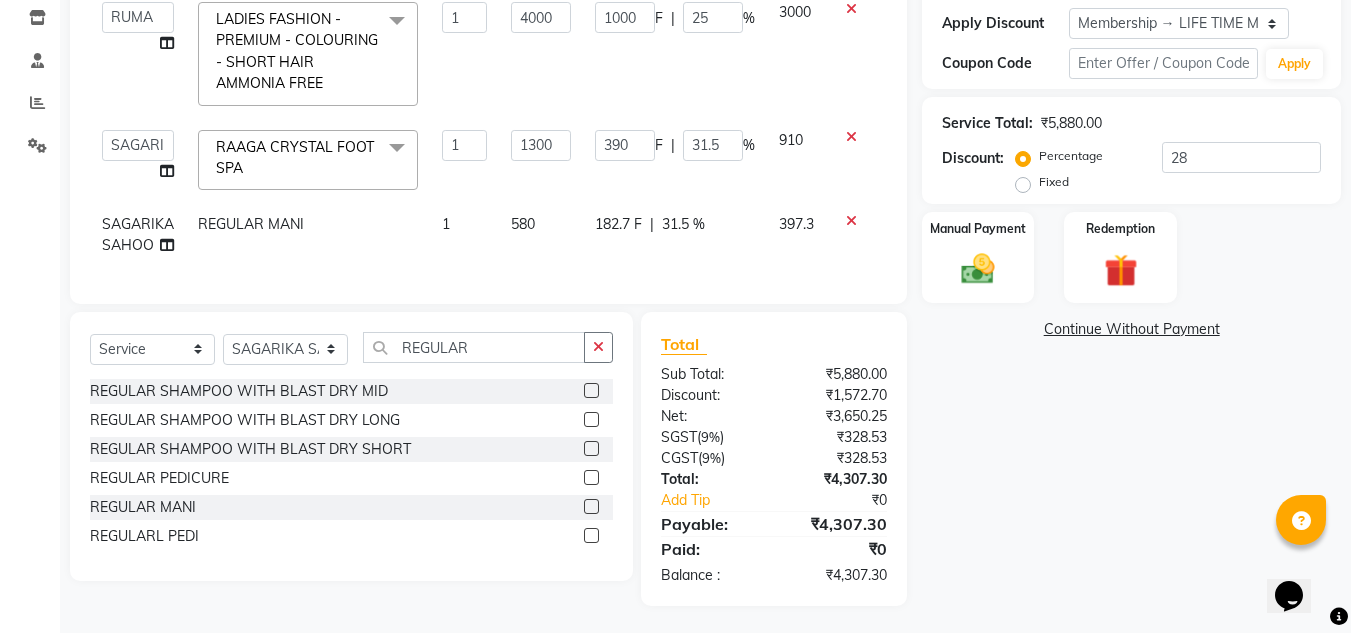 click on "Services Stylist Service Qty Price Disc Total Action  ANIL BARIK   ANIRUDH SAHOO   JYOTIRANJAN BARIK   KANHA   LAXMI PRIYA   Manager   Manisha   MANJIT BARIK   PRADEEP BARIK   PRIYANKA NANDA   PUJA ROUT   RUMA   SAGARIKA SAHOO   SALMAN   SAMEER BARIK   SAROJ SITHA  LADIES FASHION - PREMIUM - COLOURING - SHORT HAIR AMMONIA FREE  x CLEANUP - RAAGA SKIN GLOW CLEAN UP (30MIN)(DRY SKIN) CLEANUP - AROMA MAGIC HERBAL FACE CLEAN UP(30MIN) CLEANUP - LOTUS CLEAN UP(OILY SKIN) CLEANUP - O3+ WHITENING CLEAN UP CLEANUP - JEANNOT CLEAN UP LADIES ROOT TOUCH UP (2.5 ) INCH AMMONIE FREE EYE TREATMENT NECK FULL POLISHING REGULAR SHAMPOO WITH BLAST DRY MID REGULAR SHAMPOO WITH BLAST DRY LONG REGULAR SHAMPOO WITH BLAST DRY SHORT K9 BOTOX SHAMPOO RAAGA INSTA FAIR FACIAL FULL HAND POLISHING LOWER LIP BLEACH - FULL FACE BLEACH BLEACH - FULL ARMS BLEACH - HALF ARMS BLEACH - UNDER ARMS BLEACH - FULL LEG BLEACH - HALF LEG BLEACH - FEET BLEACH - HALF FRONT/BACK BLEACH - FULL FRONT/BACK BLEACH - FULL BODY DETAN RAAGA - FULL FACE DETAN" 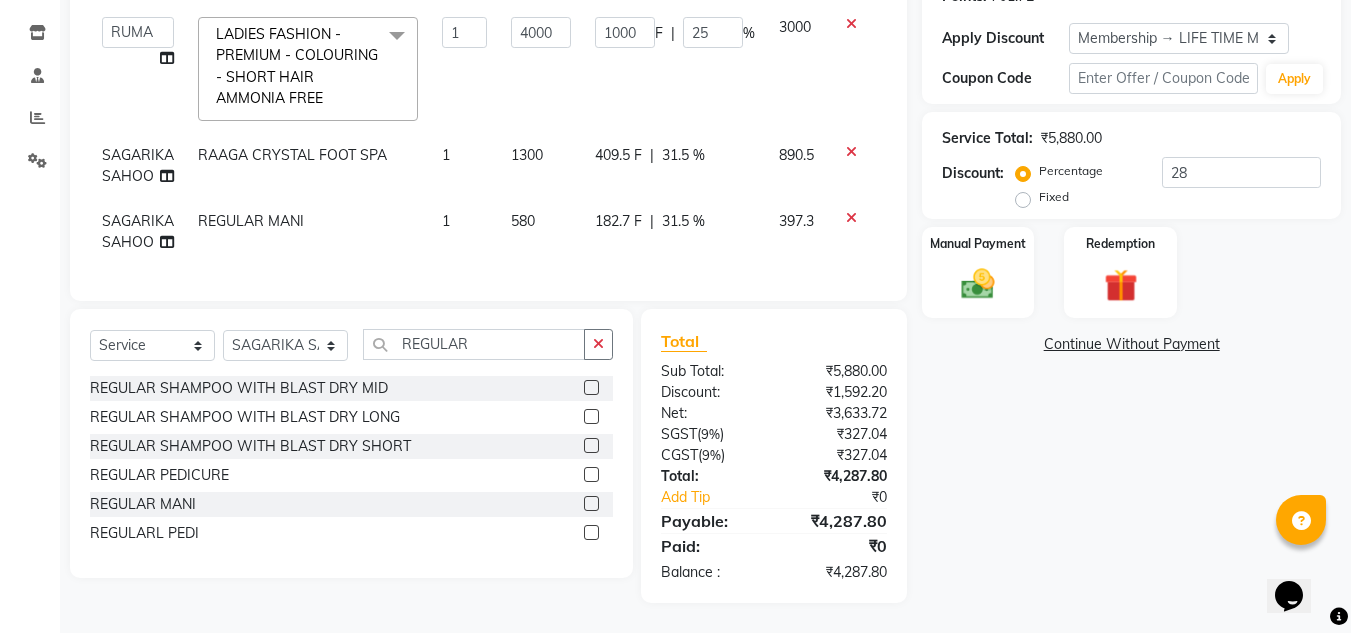 click on "31.5 %" 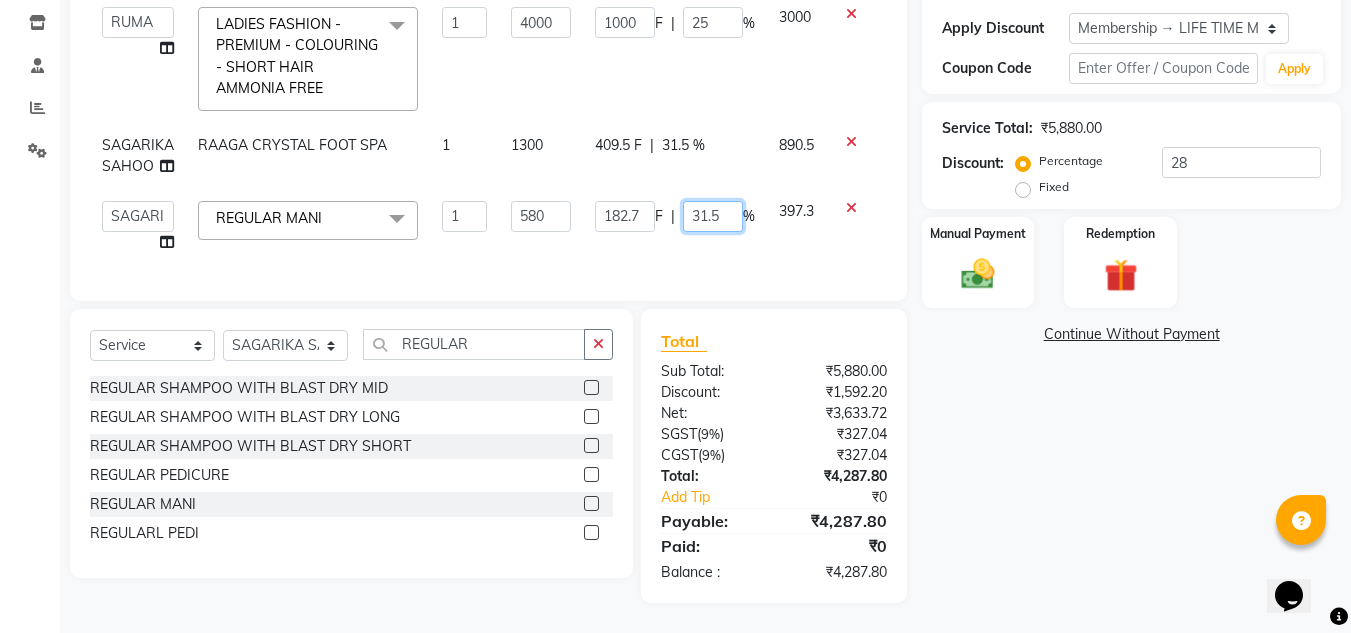 click on "31.5" 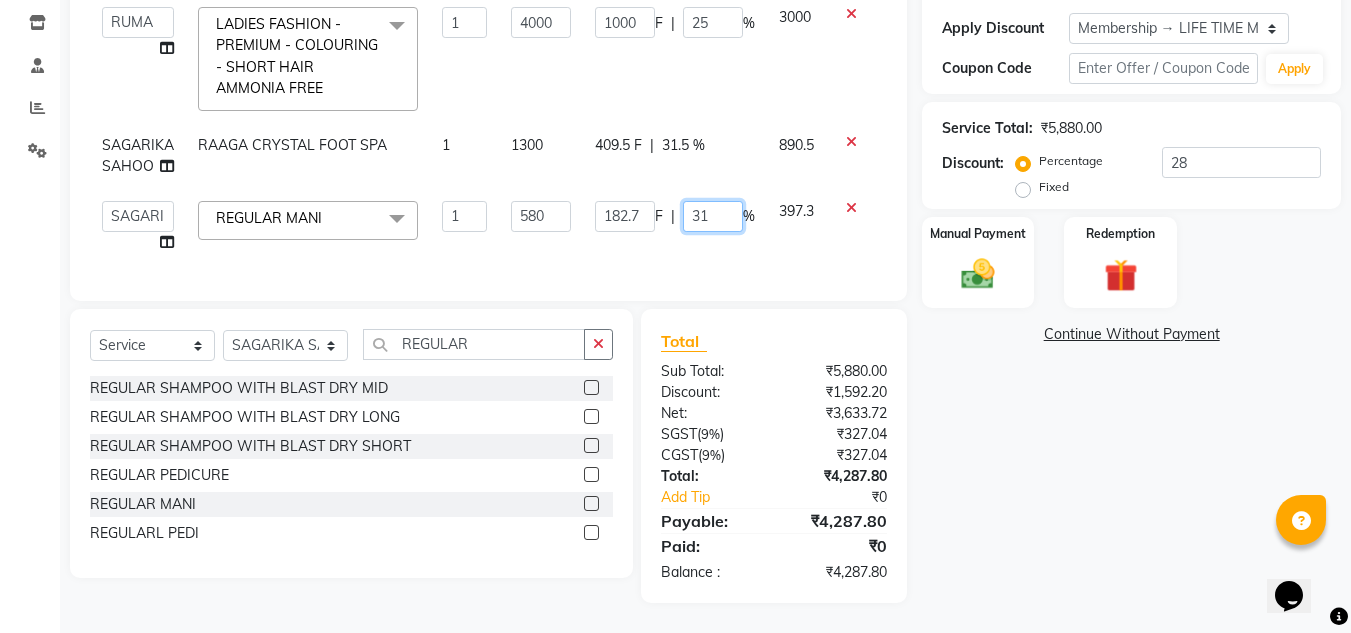 type on "31.8" 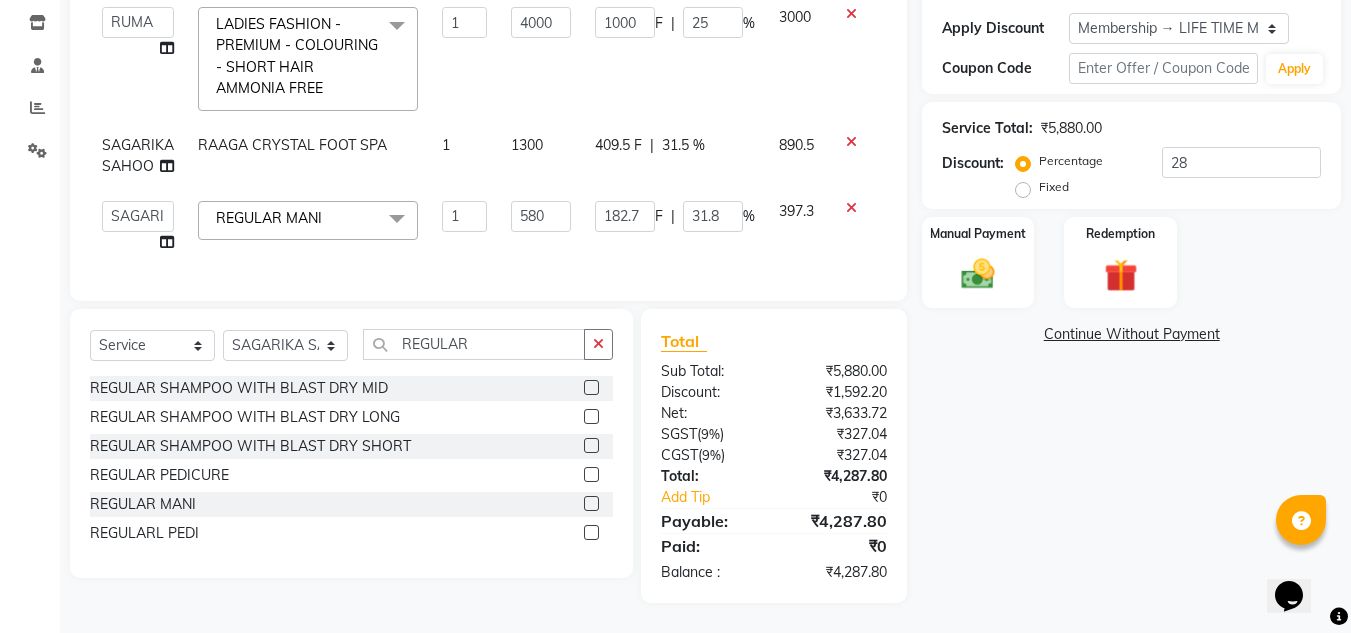 click on "31.5 %" 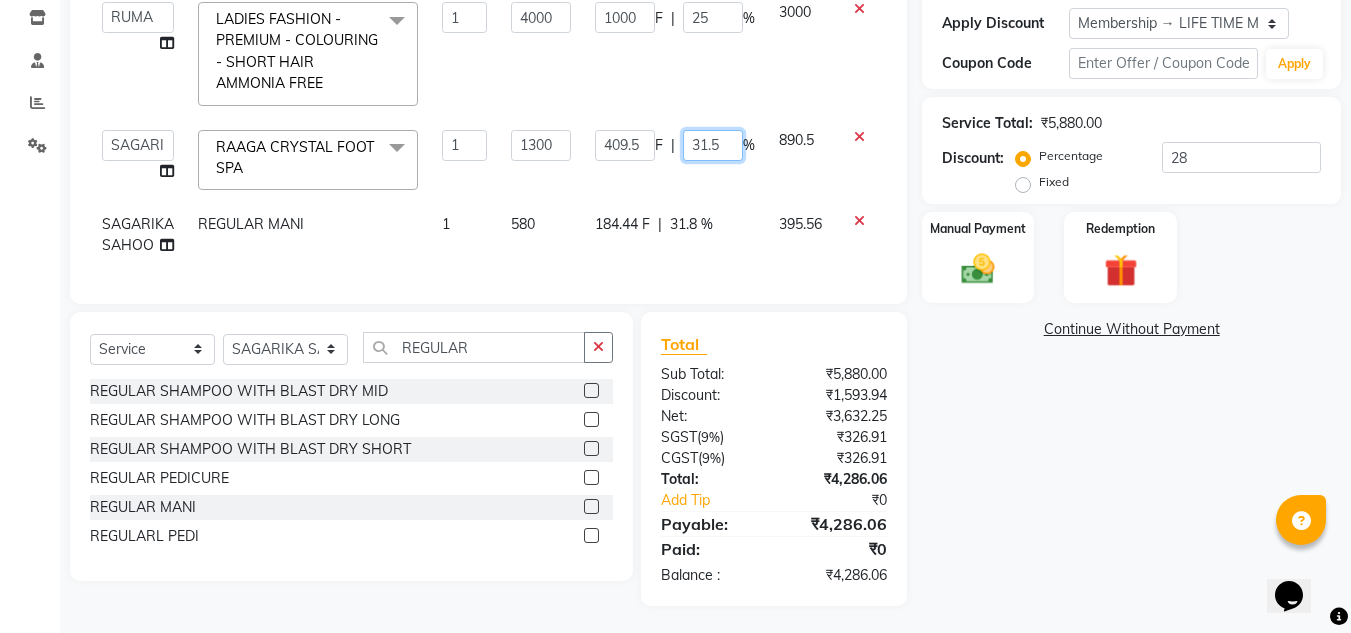 click on "31.5" 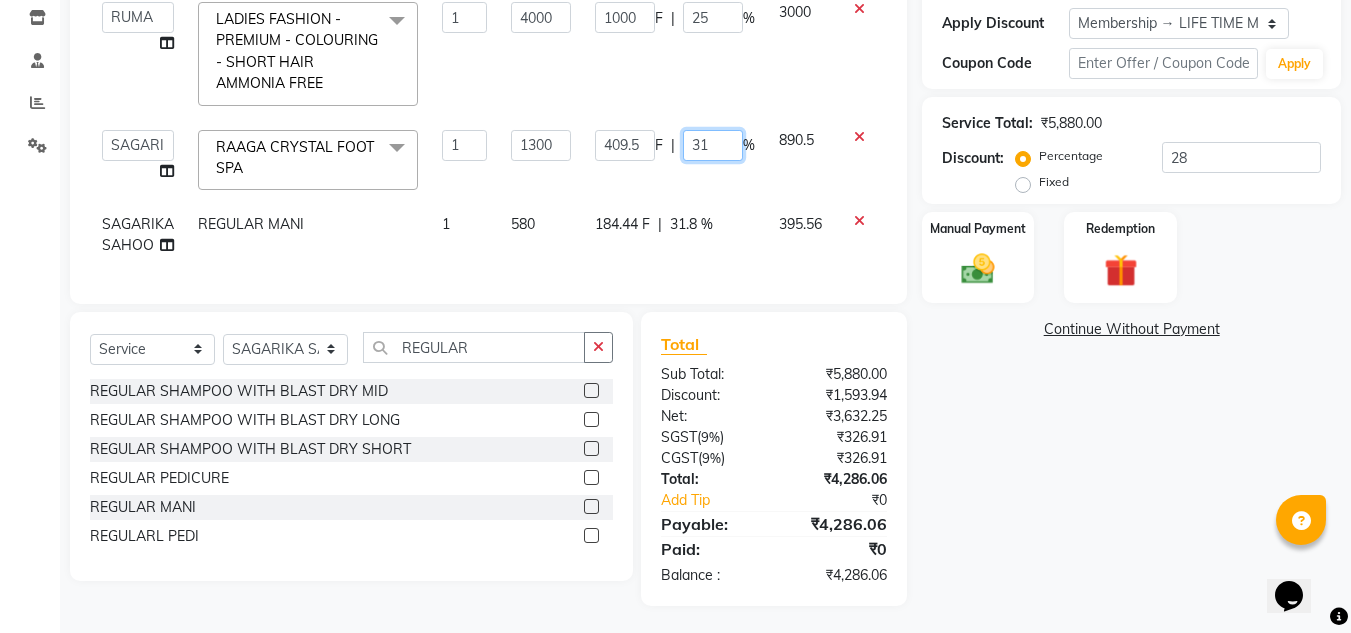 type on "31.8" 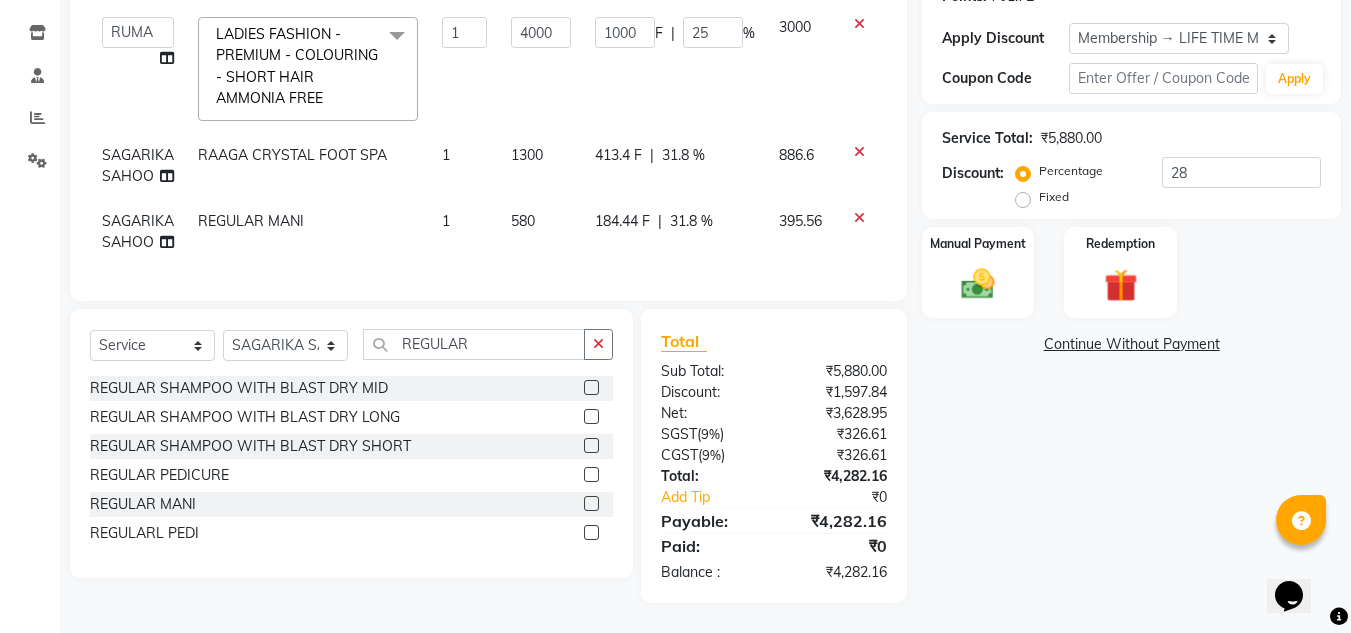 click on "Services Stylist Service Qty Price Disc Total Action  ANIL BARIK   ANIRUDH SAHOO   JYOTIRANJAN BARIK   KANHA   LAXMI PRIYA   Manager   Manisha   MANJIT BARIK   PRADEEP BARIK   PRIYANKA NANDA   PUJA ROUT   RUMA   SAGARIKA SAHOO   SALMAN   SAMEER BARIK   SAROJ SITHA  LADIES FASHION - PREMIUM - COLOURING - SHORT HAIR AMMONIA FREE  x CLEANUP - RAAGA SKIN GLOW CLEAN UP (30MIN)(DRY SKIN) CLEANUP - AROMA MAGIC HERBAL FACE CLEAN UP(30MIN) CLEANUP - LOTUS CLEAN UP(OILY SKIN) CLEANUP - O3+ WHITENING CLEAN UP CLEANUP - JEANNOT CLEAN UP LADIES ROOT TOUCH UP (2.5 ) INCH AMMONIE FREE EYE TREATMENT NECK FULL POLISHING REGULAR SHAMPOO WITH BLAST DRY MID REGULAR SHAMPOO WITH BLAST DRY LONG REGULAR SHAMPOO WITH BLAST DRY SHORT K9 BOTOX SHAMPOO RAAGA INSTA FAIR FACIAL FULL HAND POLISHING LOWER LIP BLEACH - FULL FACE BLEACH BLEACH - FULL ARMS BLEACH - HALF ARMS BLEACH - UNDER ARMS BLEACH - FULL LEG BLEACH - HALF LEG BLEACH - FEET BLEACH - HALF FRONT/BACK BLEACH - FULL FRONT/BACK BLEACH - FULL BODY DETAN RAAGA - FULL FACE DETAN" 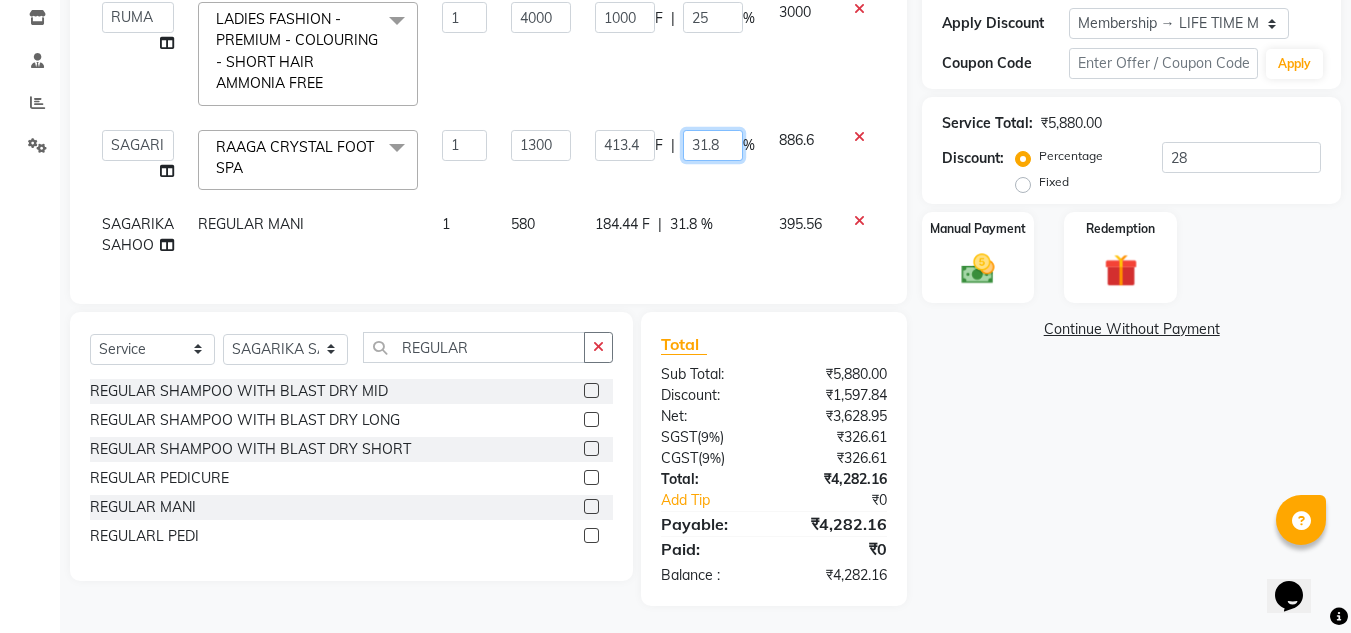 click on "31.8" 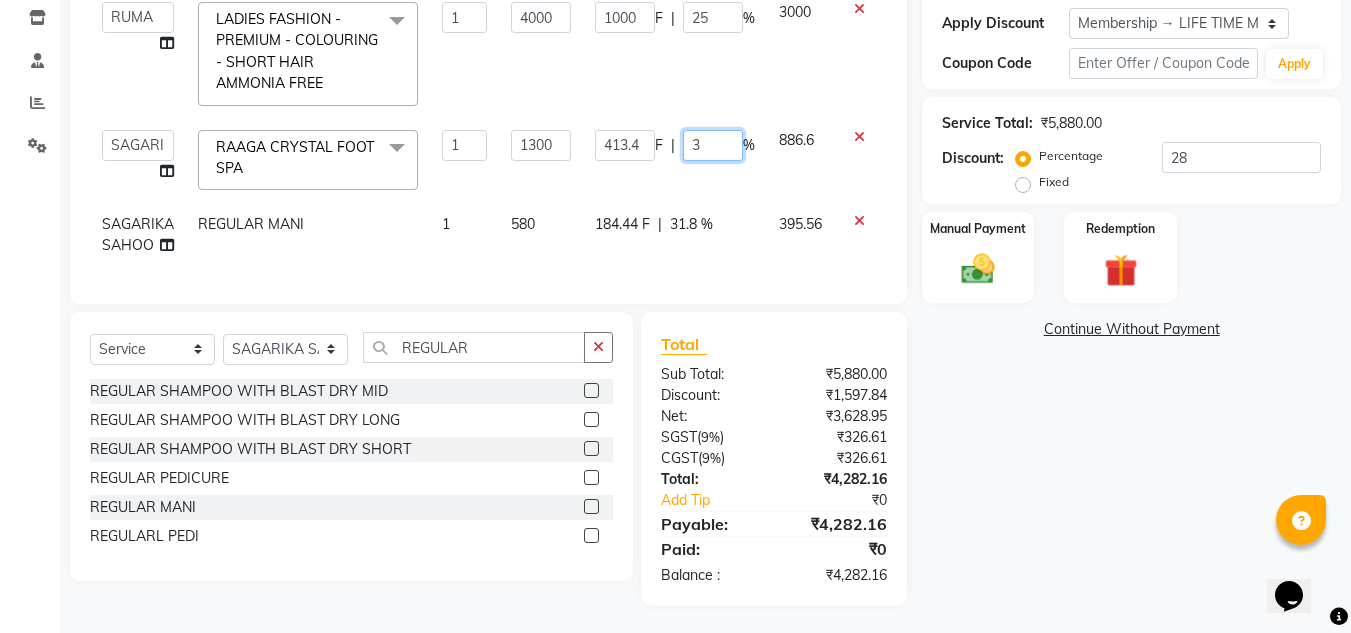 type on "32" 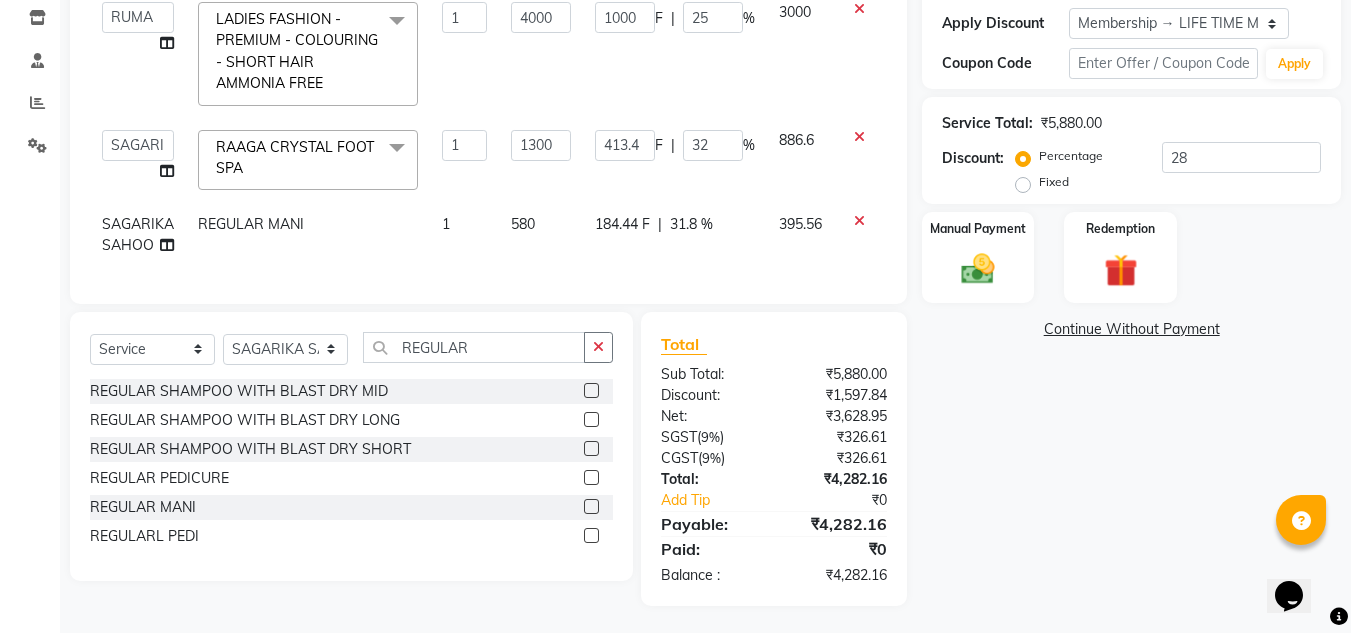 click on "184.44 F | 31.8 %" 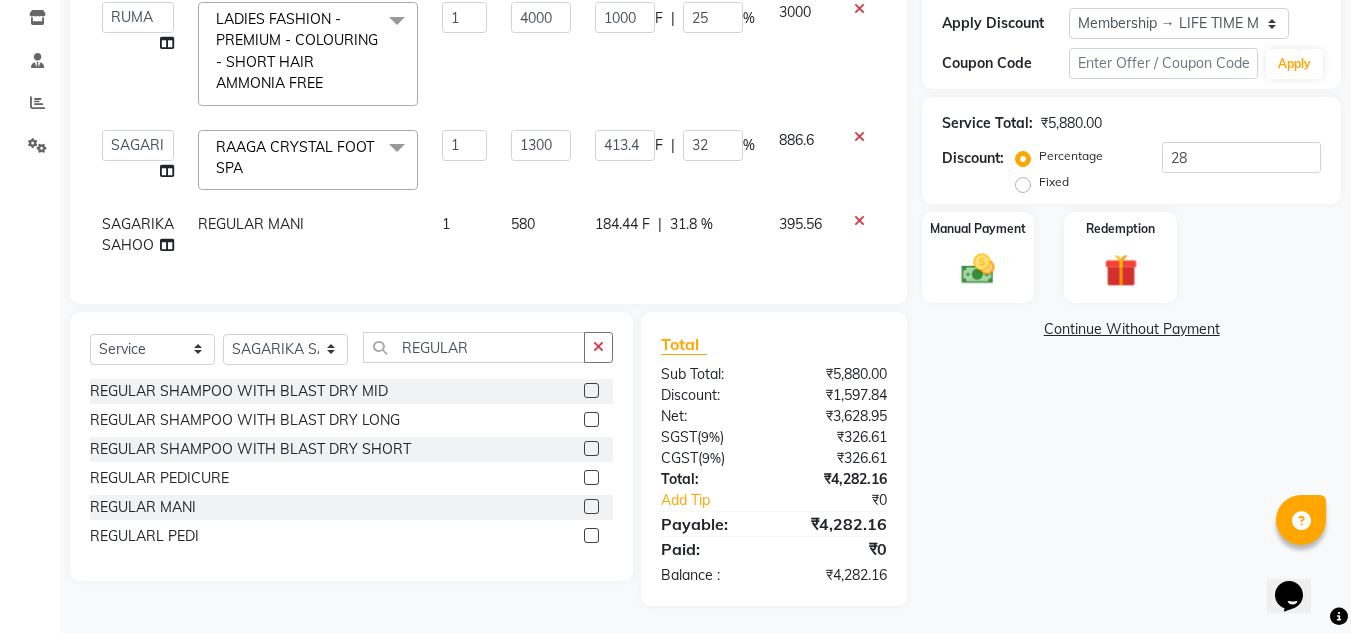 select on "69895" 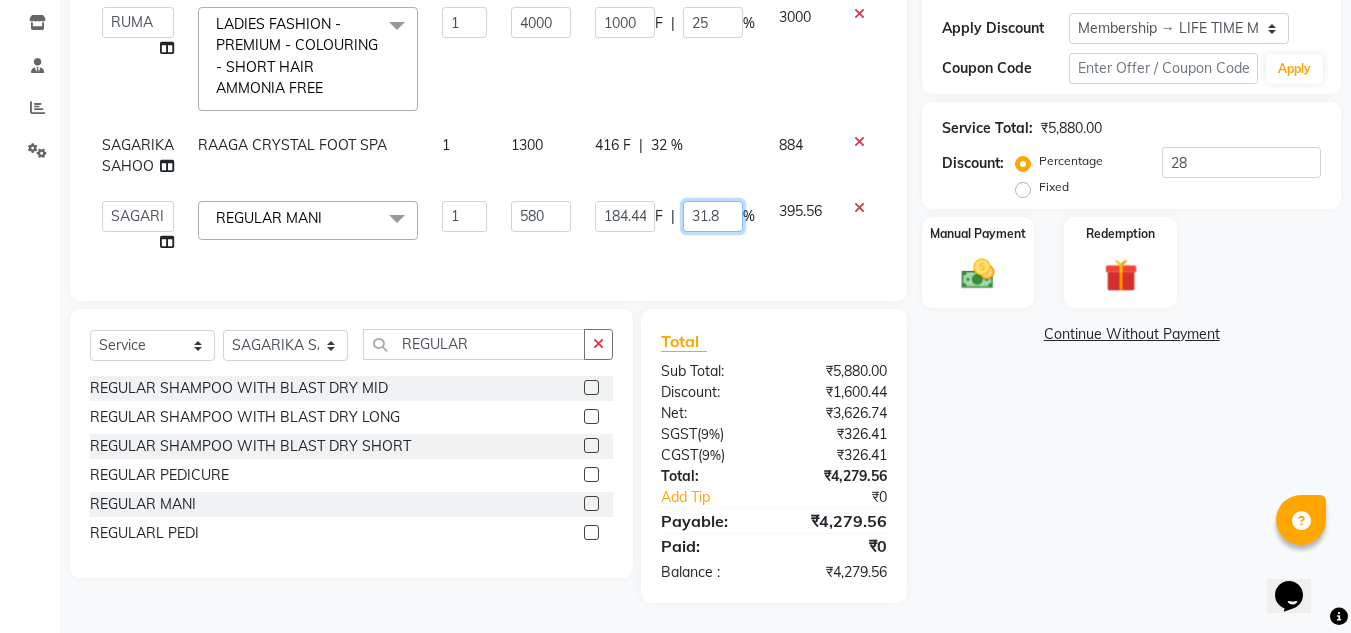 click on "31.8" 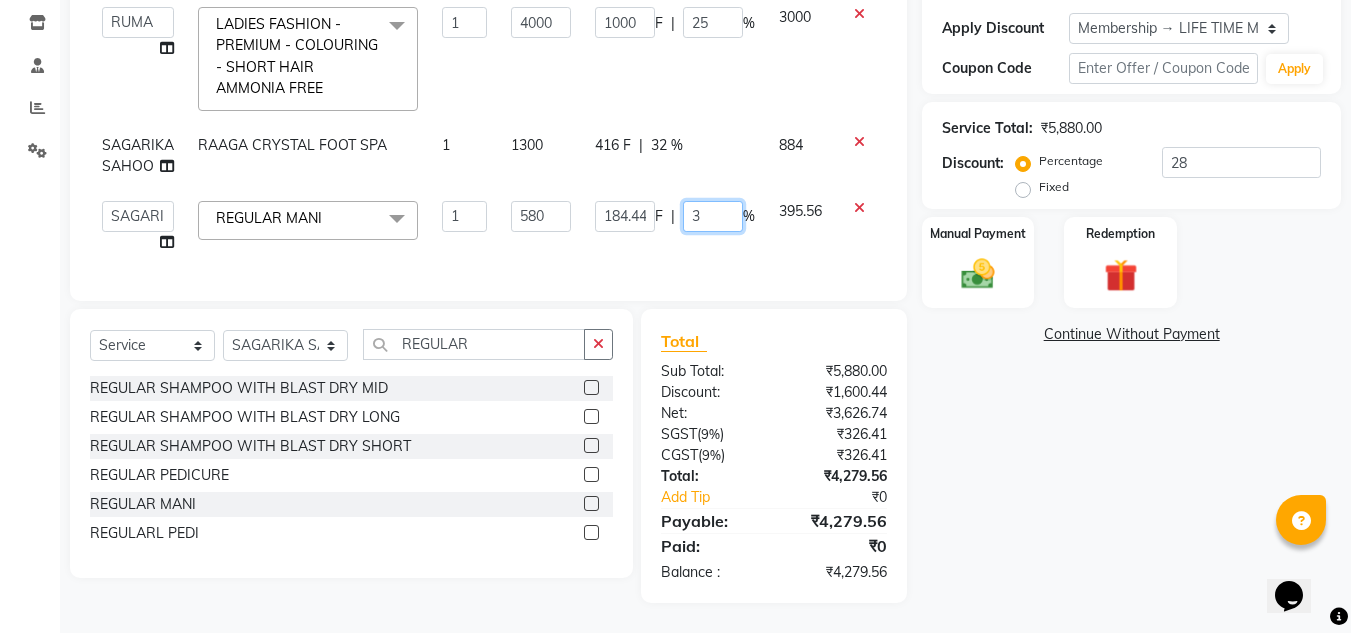 type on "32" 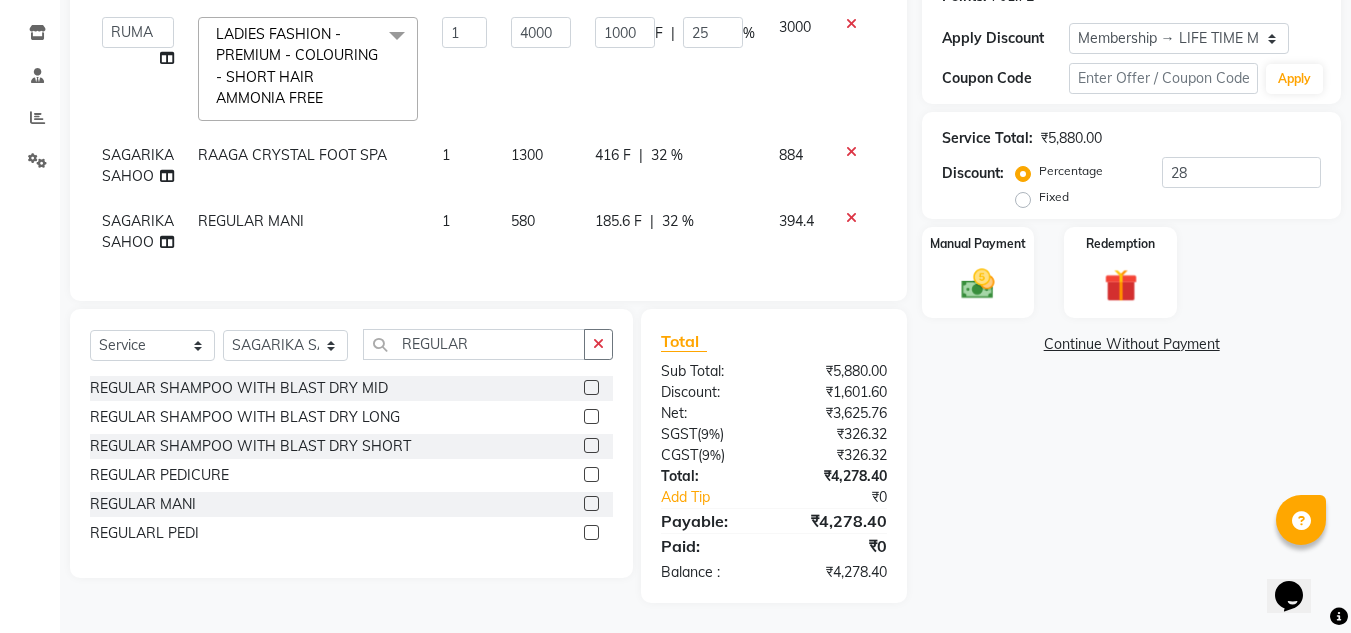 click on "Services Stylist Service Qty Price Disc Total Action  ANIL BARIK   ANIRUDH SAHOO   JYOTIRANJAN BARIK   KANHA   LAXMI PRIYA   Manager   Manisha   MANJIT BARIK   PRADEEP BARIK   PRIYANKA NANDA   PUJA ROUT   RUMA   SAGARIKA SAHOO   SALMAN   SAMEER BARIK   SAROJ SITHA  LADIES FASHION - PREMIUM - COLOURING - SHORT HAIR AMMONIA FREE  x CLEANUP - RAAGA SKIN GLOW CLEAN UP (30MIN)(DRY SKIN) CLEANUP - AROMA MAGIC HERBAL FACE CLEAN UP(30MIN) CLEANUP - LOTUS CLEAN UP(OILY SKIN) CLEANUP - O3+ WHITENING CLEAN UP CLEANUP - JEANNOT CLEAN UP LADIES ROOT TOUCH UP (2.5 ) INCH AMMONIE FREE EYE TREATMENT NECK FULL POLISHING REGULAR SHAMPOO WITH BLAST DRY MID REGULAR SHAMPOO WITH BLAST DRY LONG REGULAR SHAMPOO WITH BLAST DRY SHORT K9 BOTOX SHAMPOO RAAGA INSTA FAIR FACIAL FULL HAND POLISHING LOWER LIP BLEACH - FULL FACE BLEACH BLEACH - FULL ARMS BLEACH - HALF ARMS BLEACH - UNDER ARMS BLEACH - FULL LEG BLEACH - HALF LEG BLEACH - FEET BLEACH - HALF FRONT/BACK BLEACH - FULL FRONT/BACK BLEACH - FULL BODY DETAN RAAGA - FULL FACE DETAN" 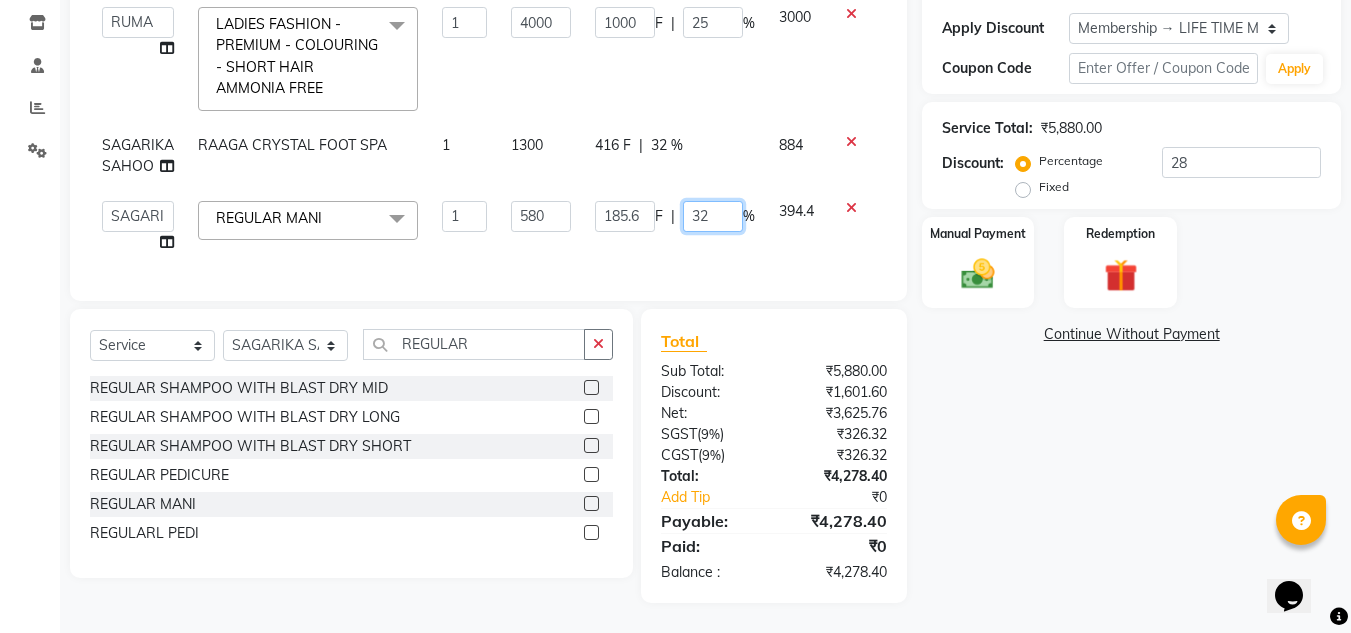 click on "32" 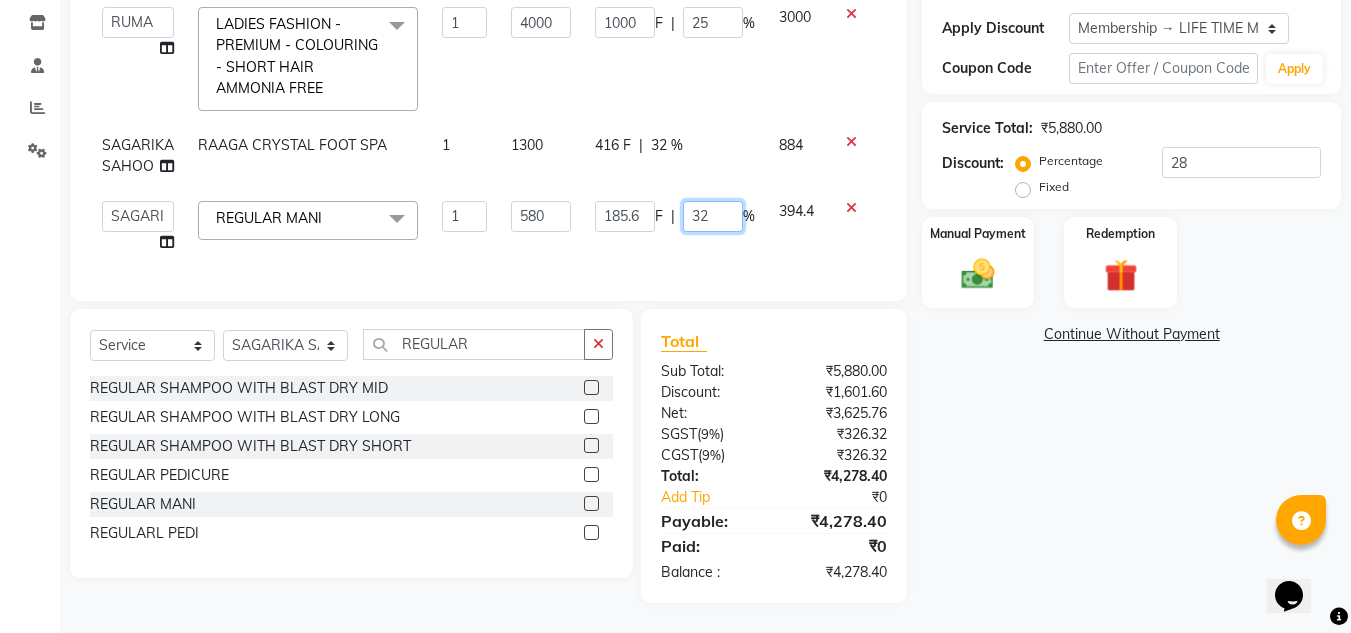 type on "3" 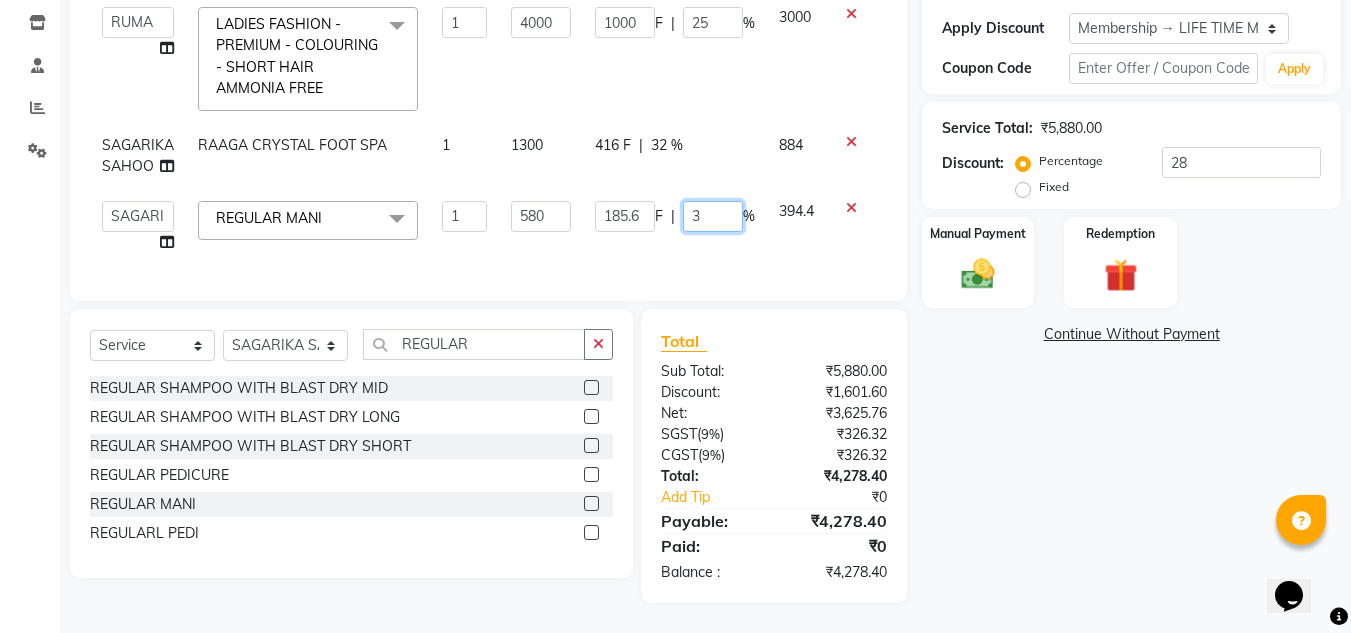 type on "35" 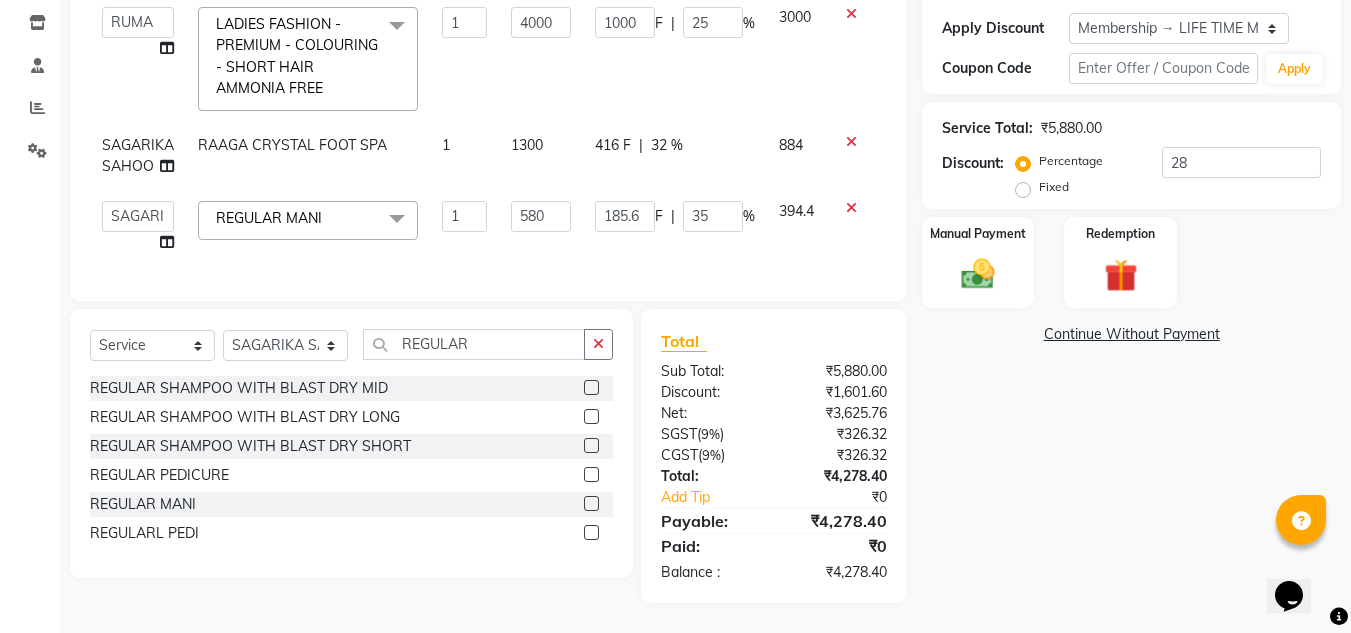 click on "Services Stylist Service Qty Price Disc Total Action  ANIL BARIK   ANIRUDH SAHOO   JYOTIRANJAN BARIK   KANHA   LAXMI PRIYA   Manager   Manisha   MANJIT BARIK   PRADEEP BARIK   PRIYANKA NANDA   PUJA ROUT   RUMA   SAGARIKA SAHOO   SALMAN   SAMEER BARIK   SAROJ SITHA  LADIES FASHION - PREMIUM - COLOURING - SHORT HAIR AMMONIA FREE  x CLEANUP - RAAGA SKIN GLOW CLEAN UP (30MIN)(DRY SKIN) CLEANUP - AROMA MAGIC HERBAL FACE CLEAN UP(30MIN) CLEANUP - LOTUS CLEAN UP(OILY SKIN) CLEANUP - O3+ WHITENING CLEAN UP CLEANUP - JEANNOT CLEAN UP LADIES ROOT TOUCH UP (2.5 ) INCH AMMONIE FREE EYE TREATMENT NECK FULL POLISHING REGULAR SHAMPOO WITH BLAST DRY MID REGULAR SHAMPOO WITH BLAST DRY LONG REGULAR SHAMPOO WITH BLAST DRY SHORT K9 BOTOX SHAMPOO RAAGA INSTA FAIR FACIAL FULL HAND POLISHING LOWER LIP BLEACH - FULL FACE BLEACH BLEACH - FULL ARMS BLEACH - HALF ARMS BLEACH - UNDER ARMS BLEACH - FULL LEG BLEACH - HALF LEG BLEACH - FEET BLEACH - HALF FRONT/BACK BLEACH - FULL FRONT/BACK BLEACH - FULL BODY DETAN RAAGA - FULL FACE DETAN" 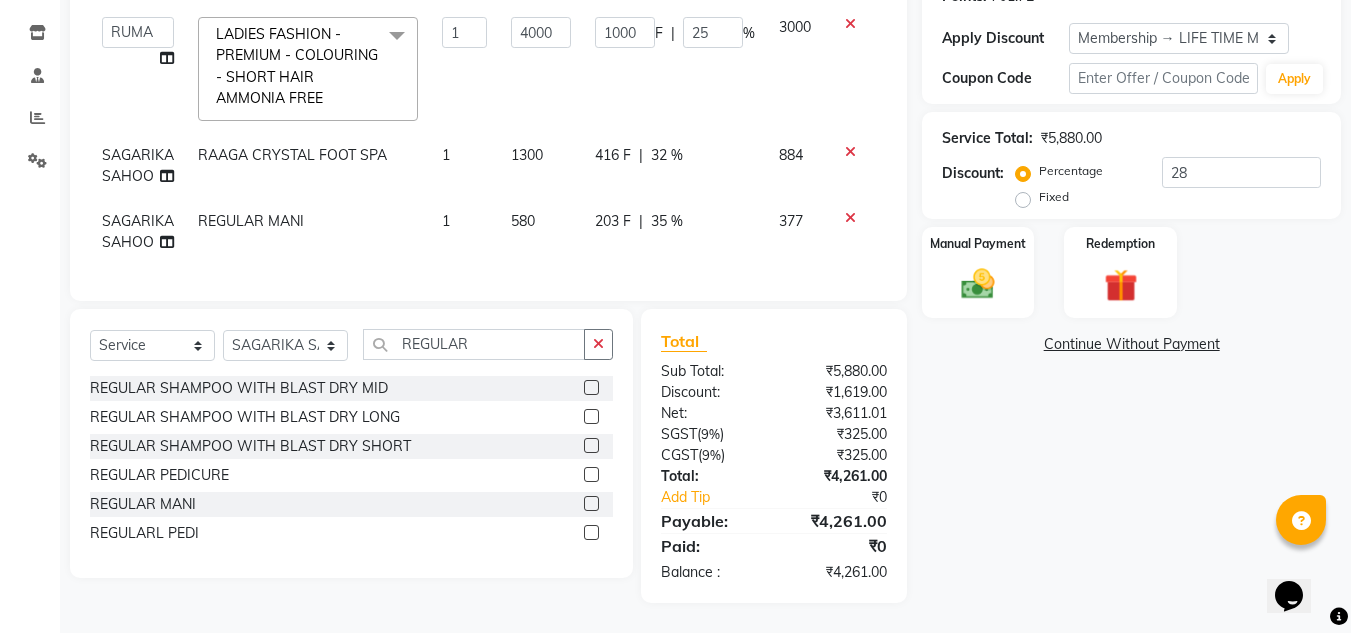 click on "32 %" 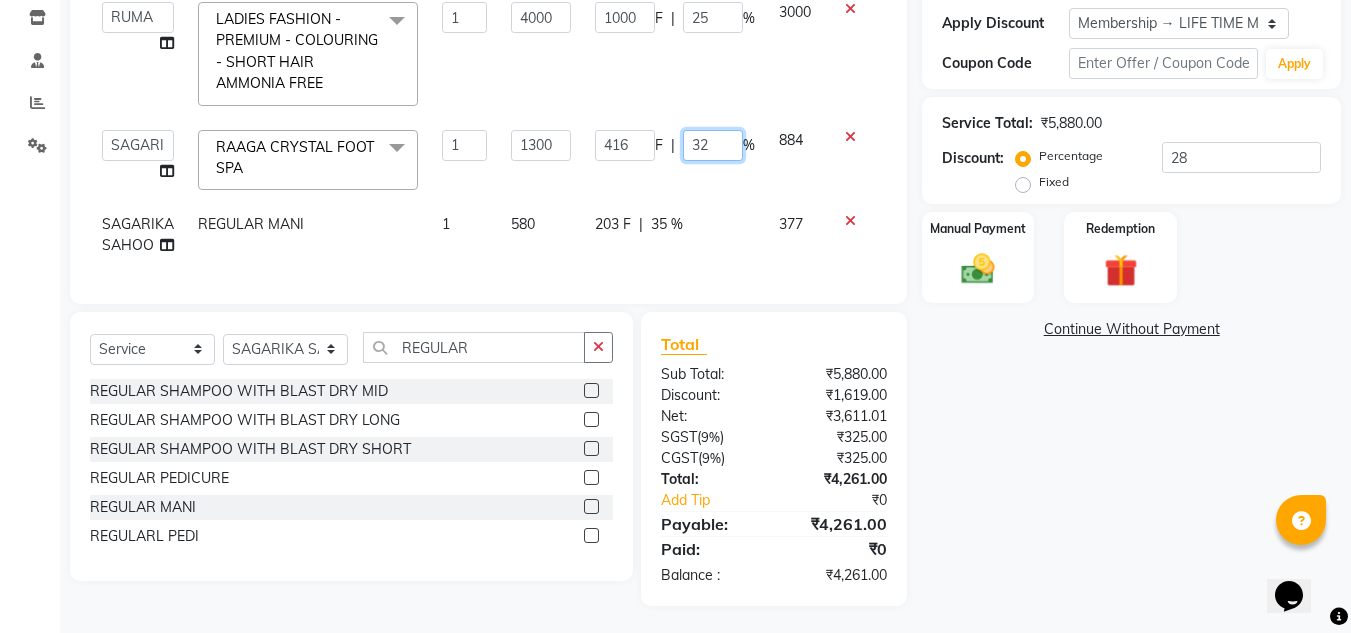 click on "32" 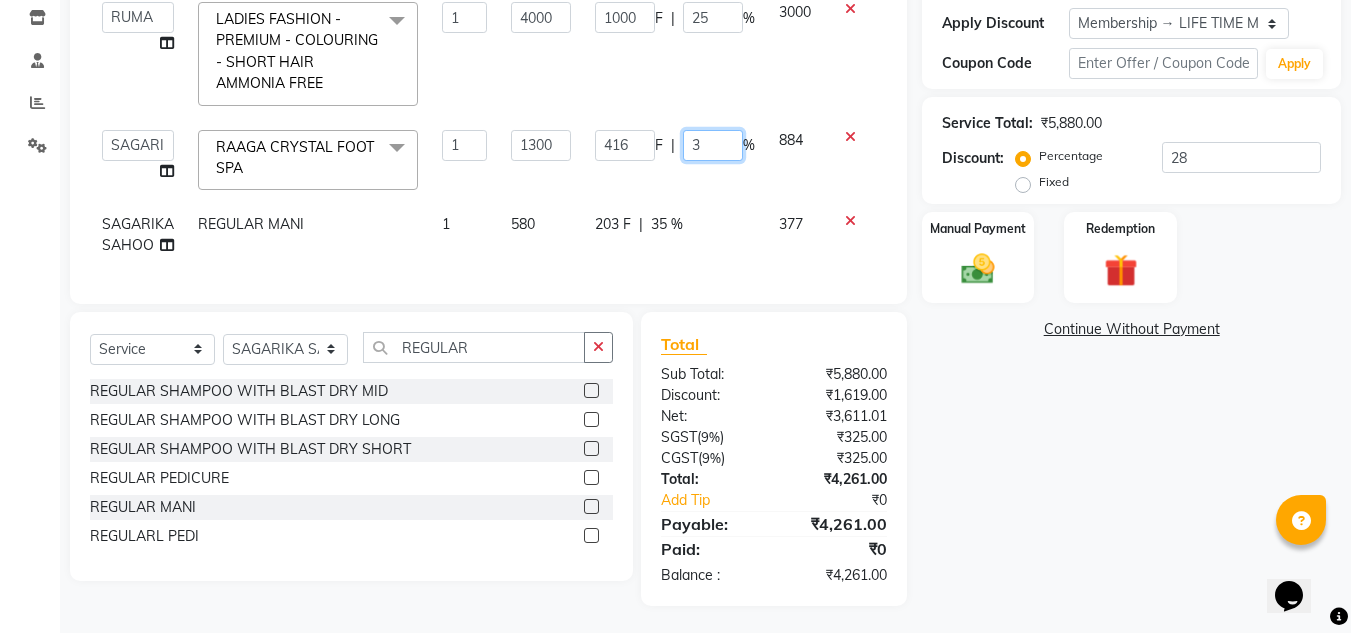 type on "35" 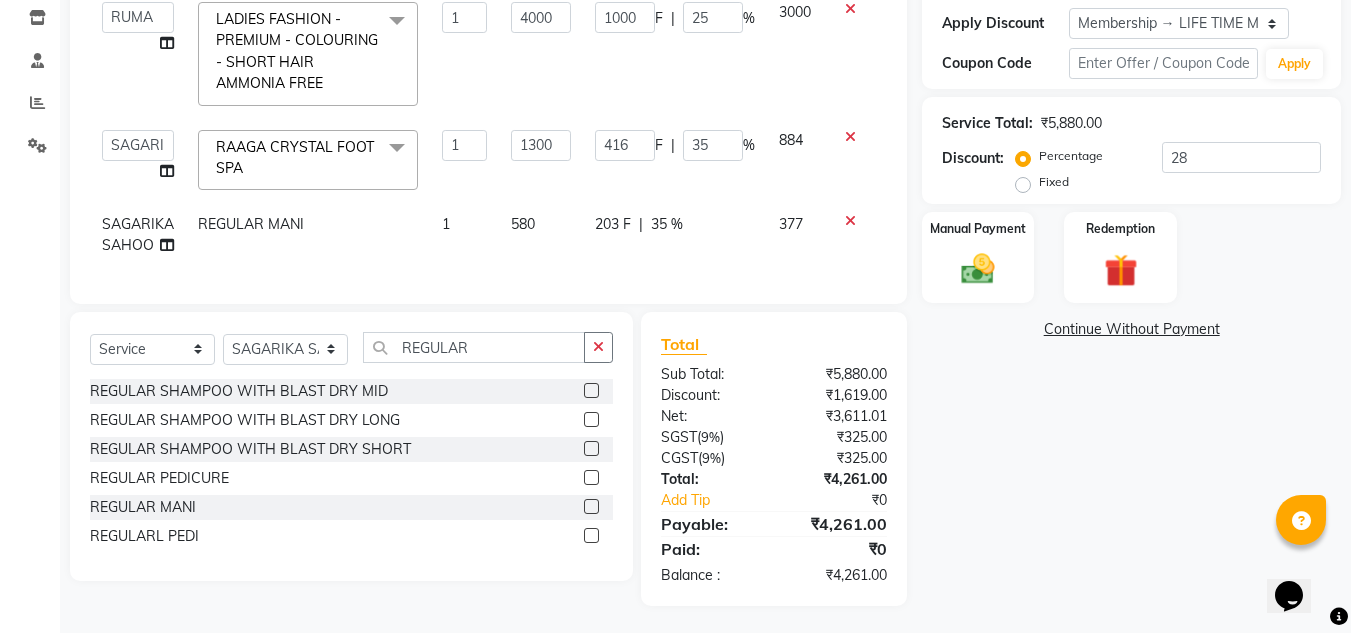 click on "203 F | 35 %" 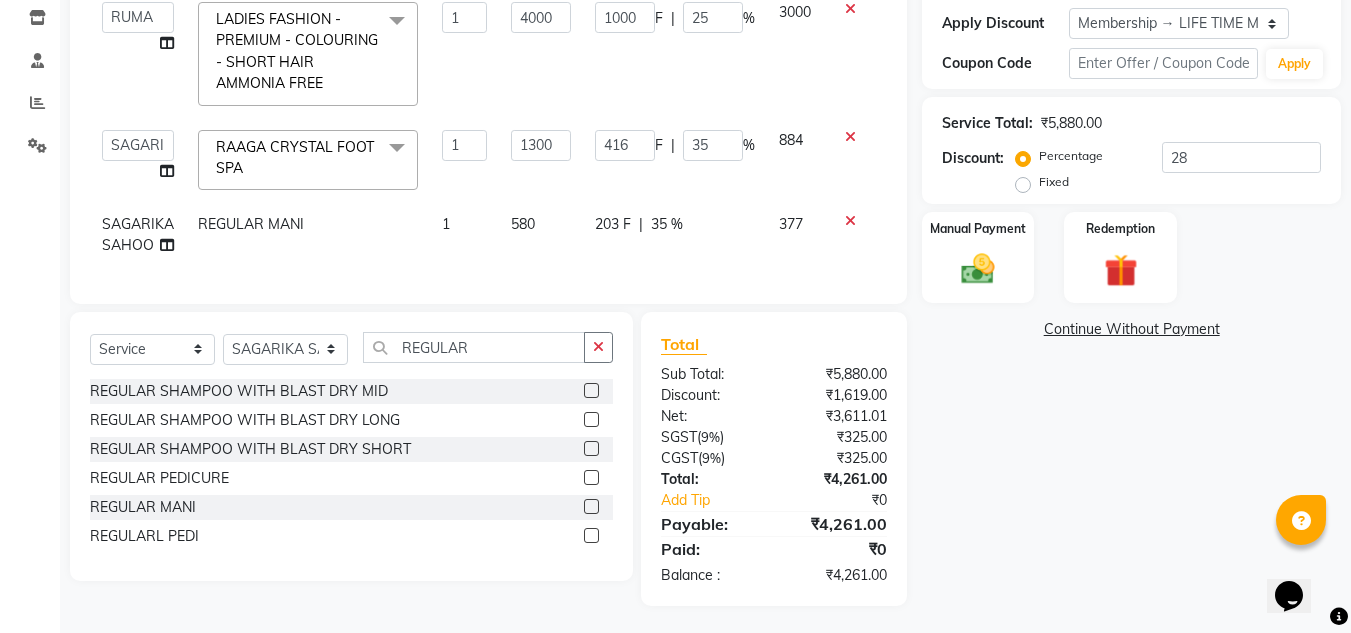 select on "69895" 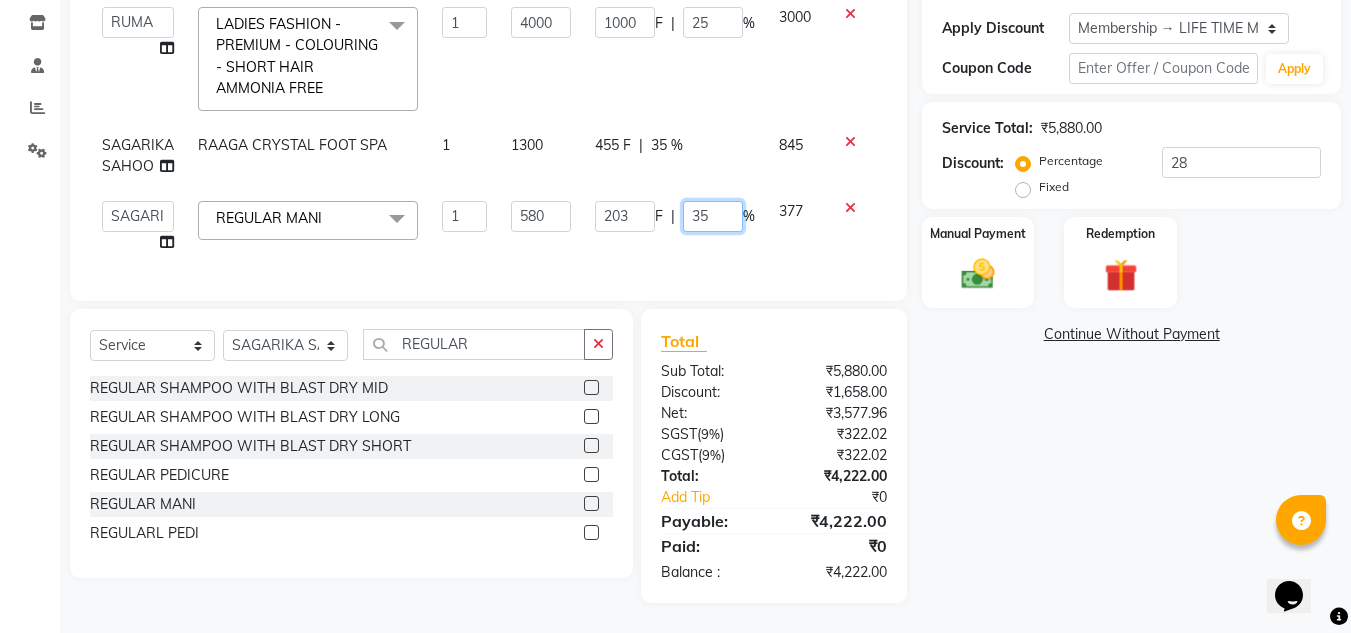 click on "35" 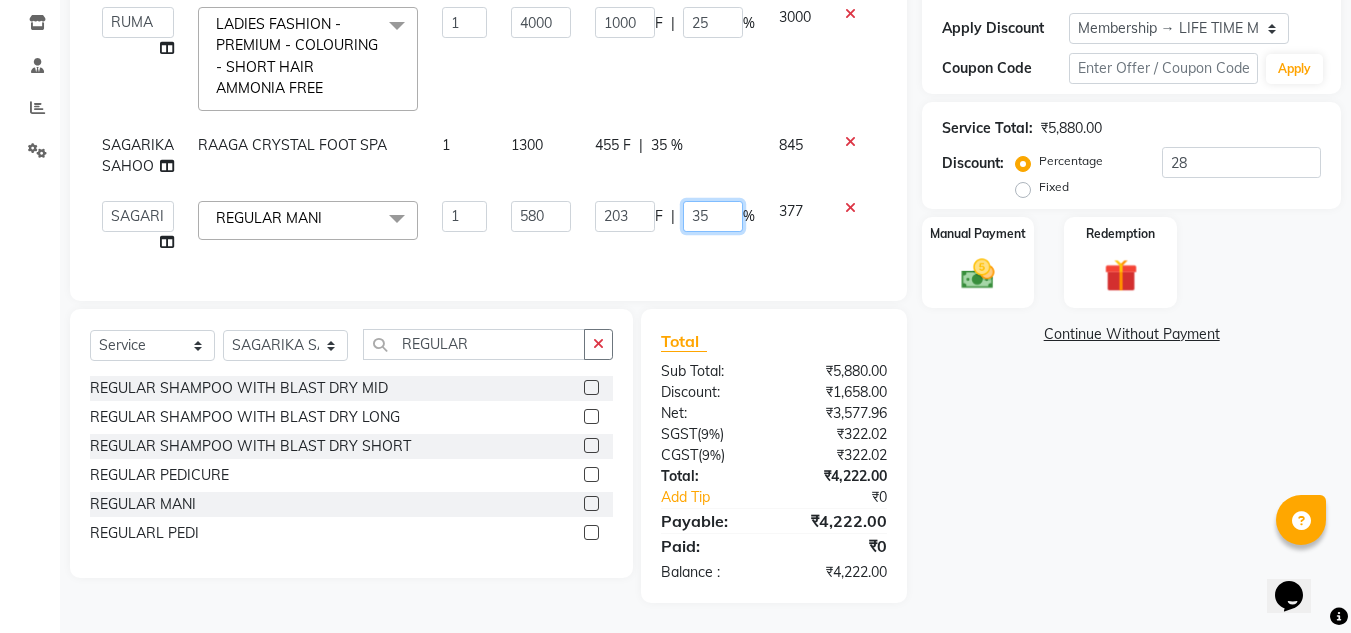 type on "35.5" 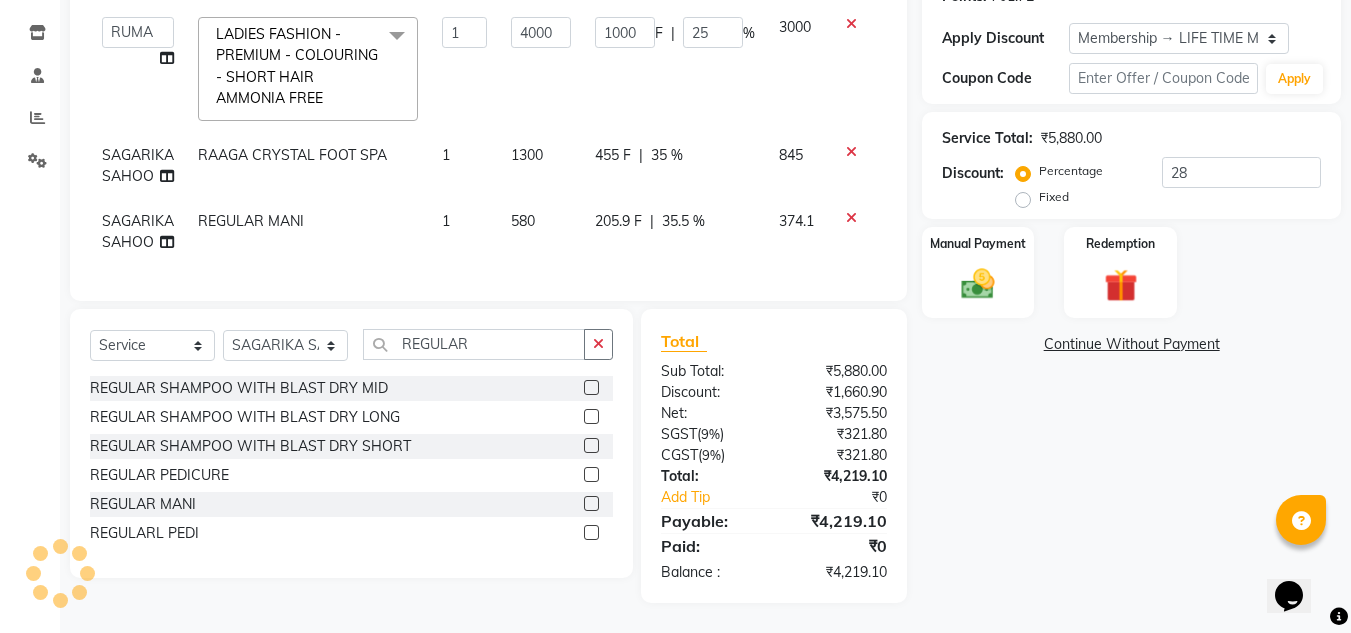 click on "205.9 F | 35.5 %" 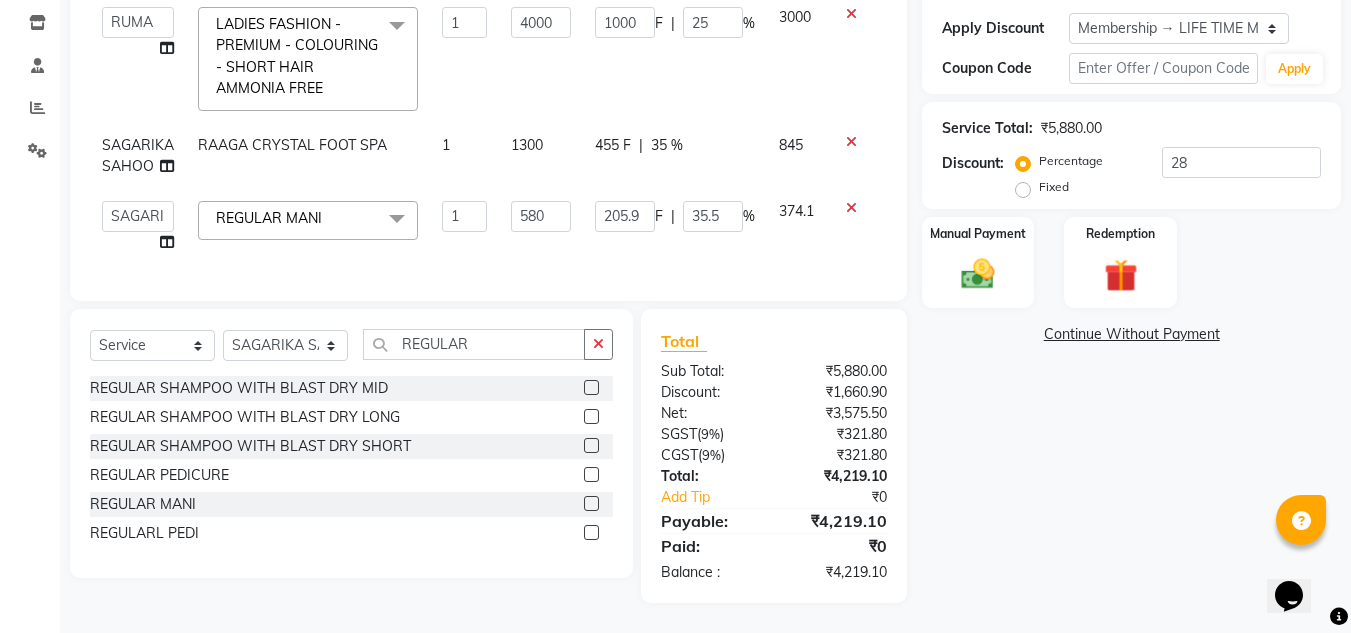 click on "35 %" 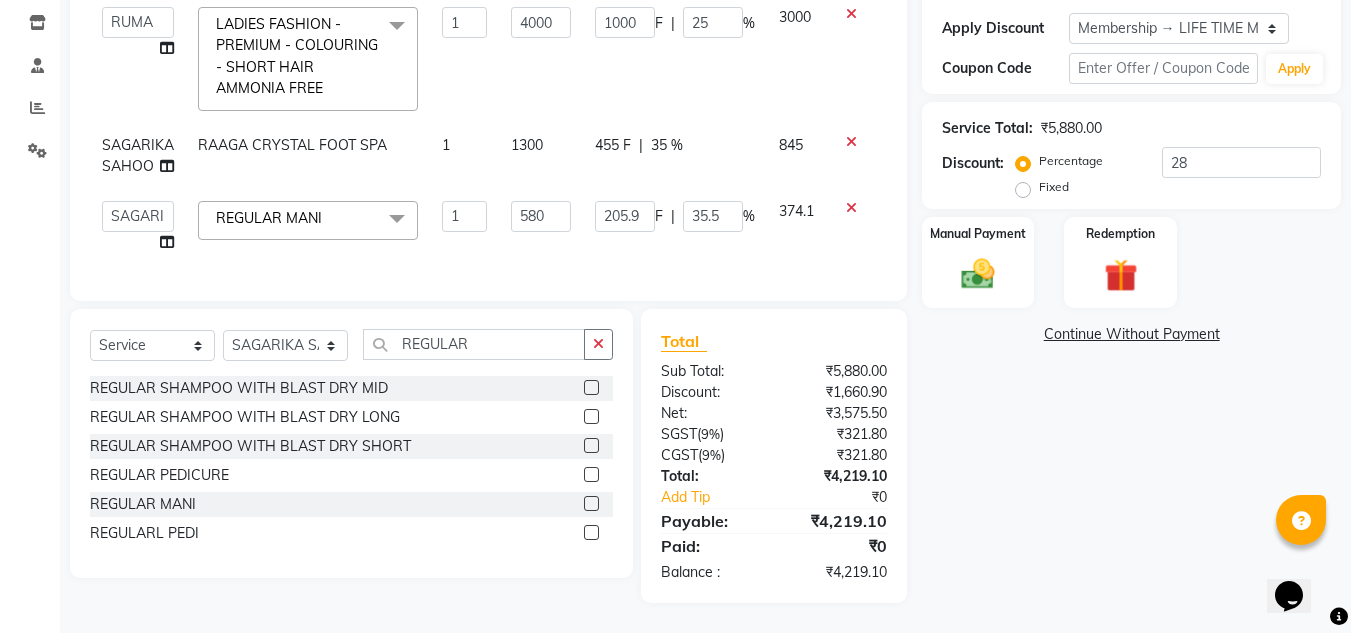 select on "69895" 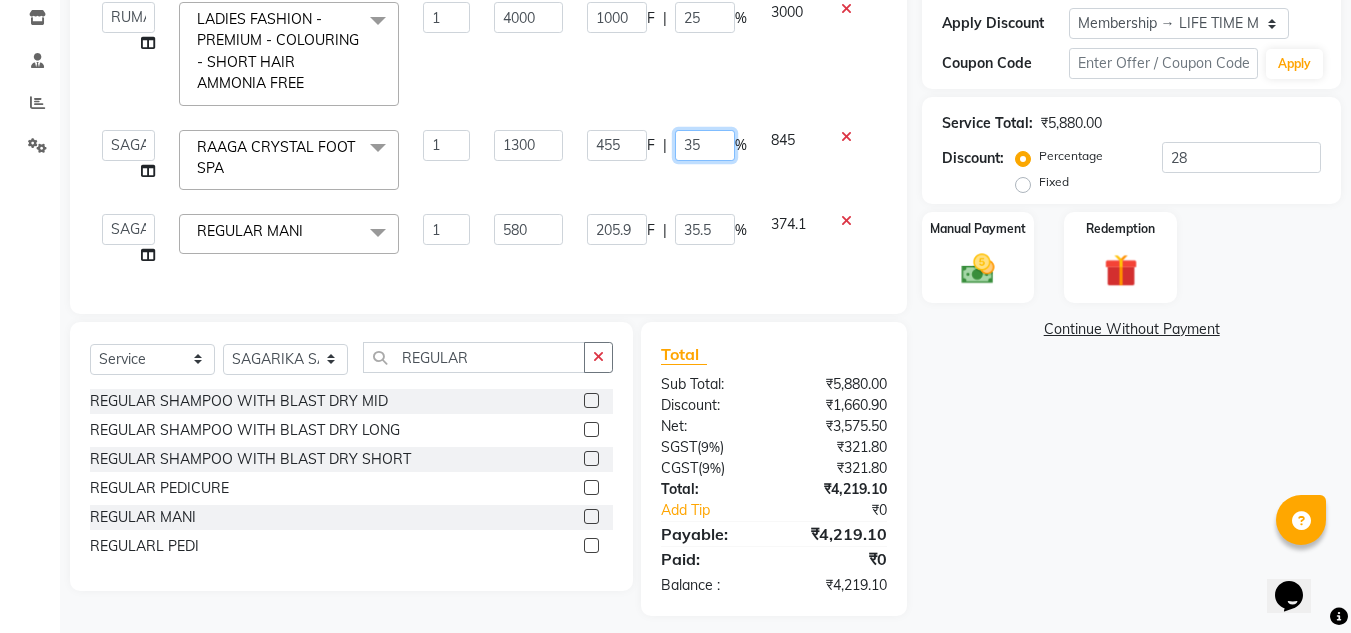click on "35" 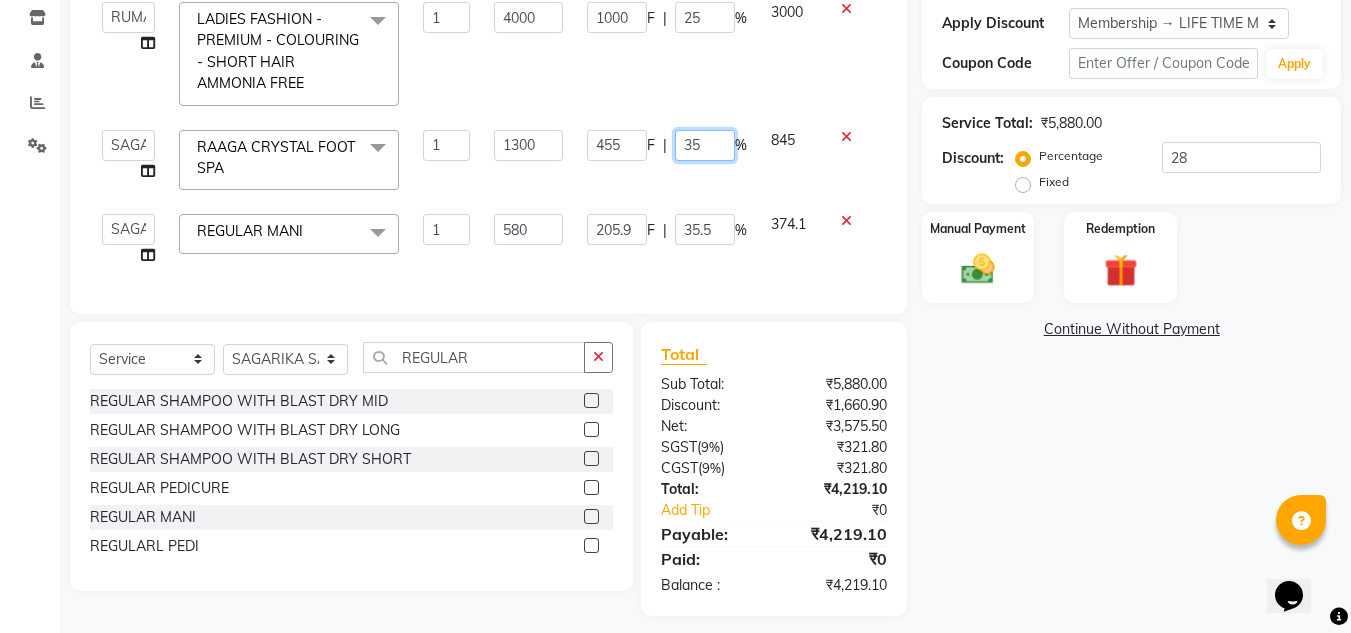 type on "35.5" 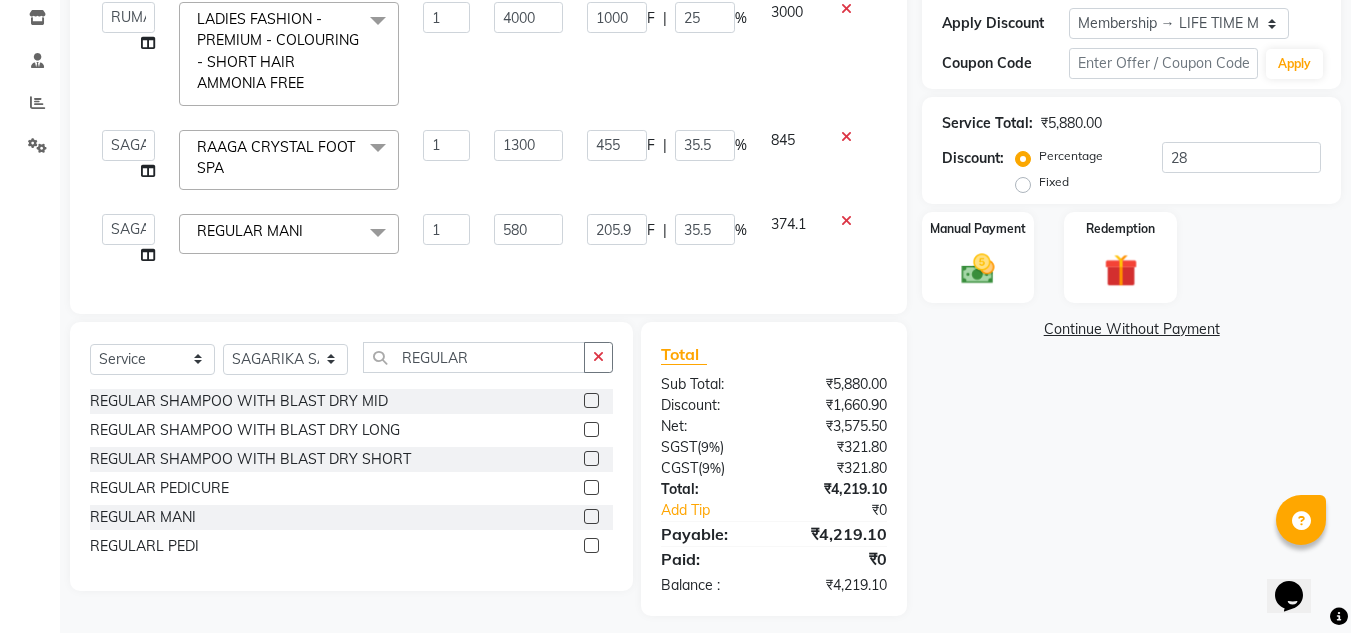 click on "Services Stylist Service Qty Price Disc Total Action  ANIL BARIK   ANIRUDH SAHOO   JYOTIRANJAN BARIK   KANHA   LAXMI PRIYA   Manager   Manisha   MANJIT BARIK   PRADEEP BARIK   PRIYANKA NANDA   PUJA ROUT   RUMA   SAGARIKA SAHOO   SALMAN   SAMEER BARIK   SAROJ SITHA  LADIES FASHION - PREMIUM - COLOURING - SHORT HAIR AMMONIA FREE  x CLEANUP - RAAGA SKIN GLOW CLEAN UP (30MIN)(DRY SKIN) CLEANUP - AROMA MAGIC HERBAL FACE CLEAN UP(30MIN) CLEANUP - LOTUS CLEAN UP(OILY SKIN) CLEANUP - O3+ WHITENING CLEAN UP CLEANUP - JEANNOT CLEAN UP LADIES ROOT TOUCH UP (2.5 ) INCH AMMONIE FREE EYE TREATMENT NECK FULL POLISHING REGULAR SHAMPOO WITH BLAST DRY MID REGULAR SHAMPOO WITH BLAST DRY LONG REGULAR SHAMPOO WITH BLAST DRY SHORT K9 BOTOX SHAMPOO RAAGA INSTA FAIR FACIAL FULL HAND POLISHING LOWER LIP BLEACH - FULL FACE BLEACH BLEACH - FULL ARMS BLEACH - HALF ARMS BLEACH - UNDER ARMS BLEACH - FULL LEG BLEACH - HALF LEG BLEACH - FEET BLEACH - HALF FRONT/BACK BLEACH - FULL FRONT/BACK BLEACH - FULL BODY DETAN RAAGA - FULL FACE DETAN" 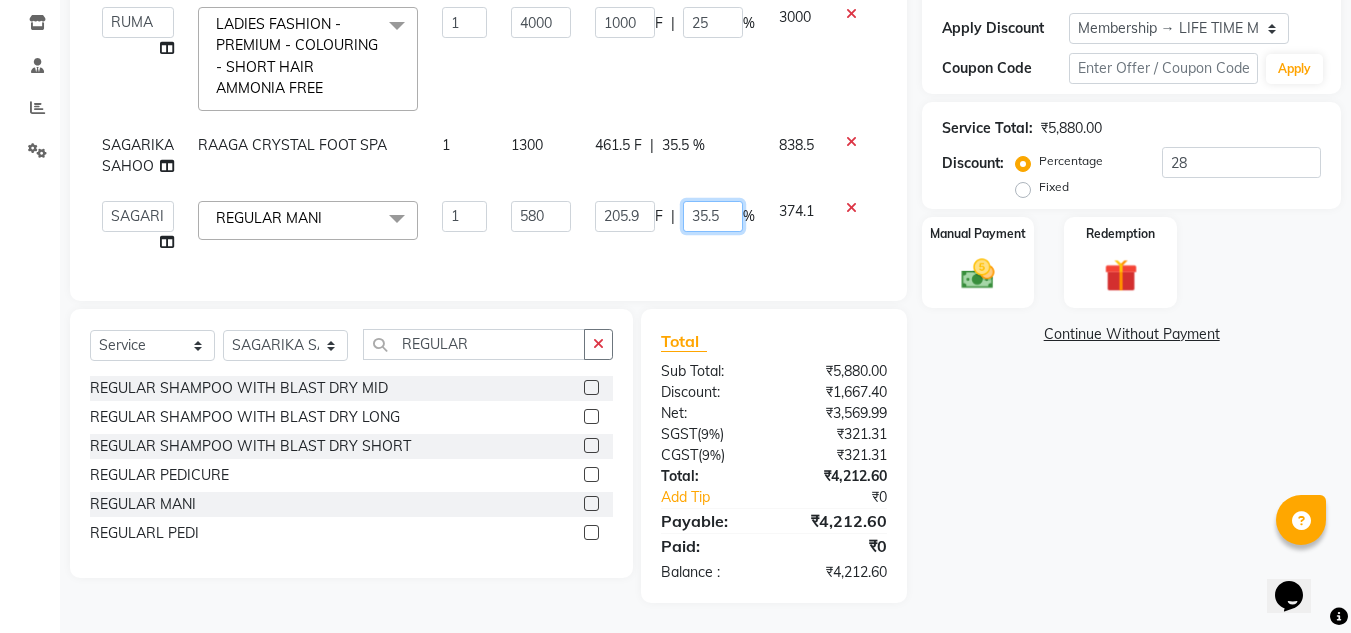 click on "35.5" 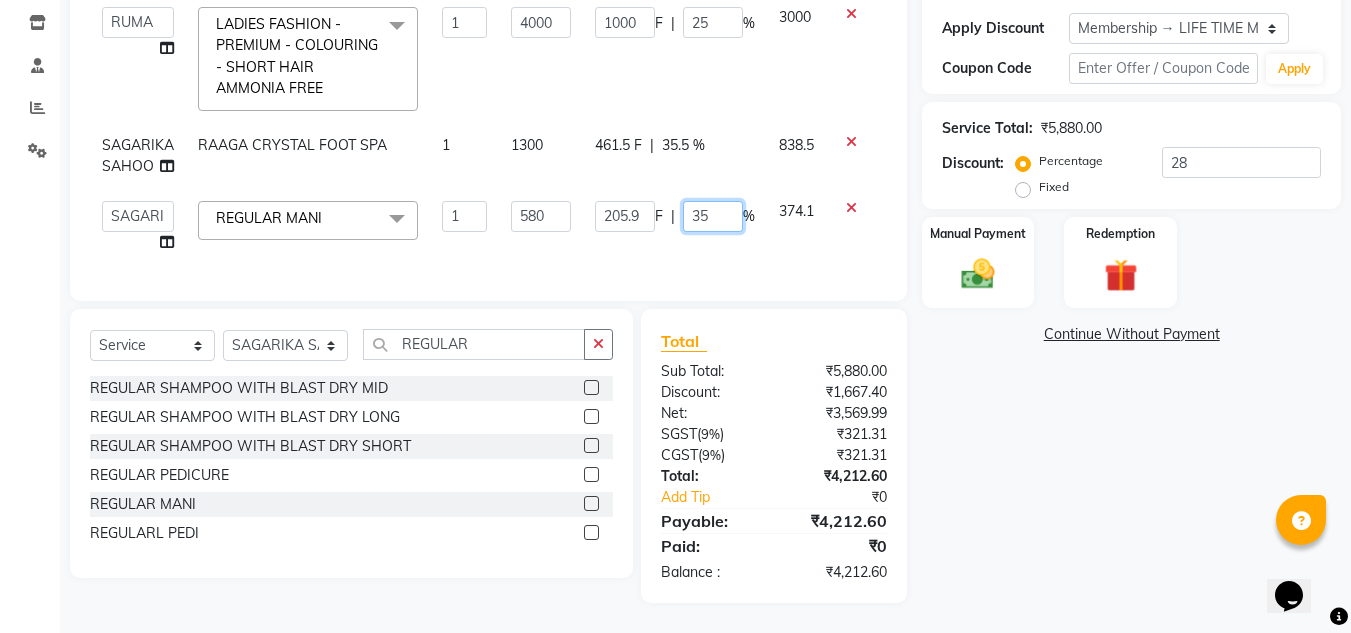 type on "3" 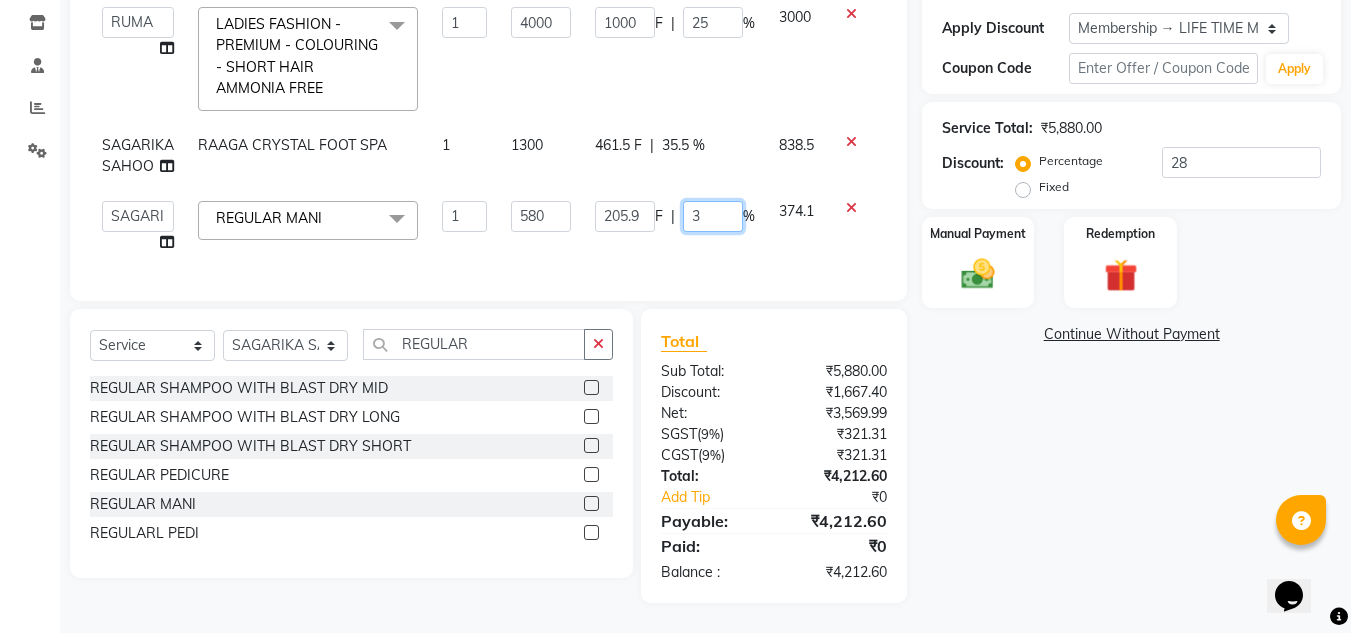 type on "36" 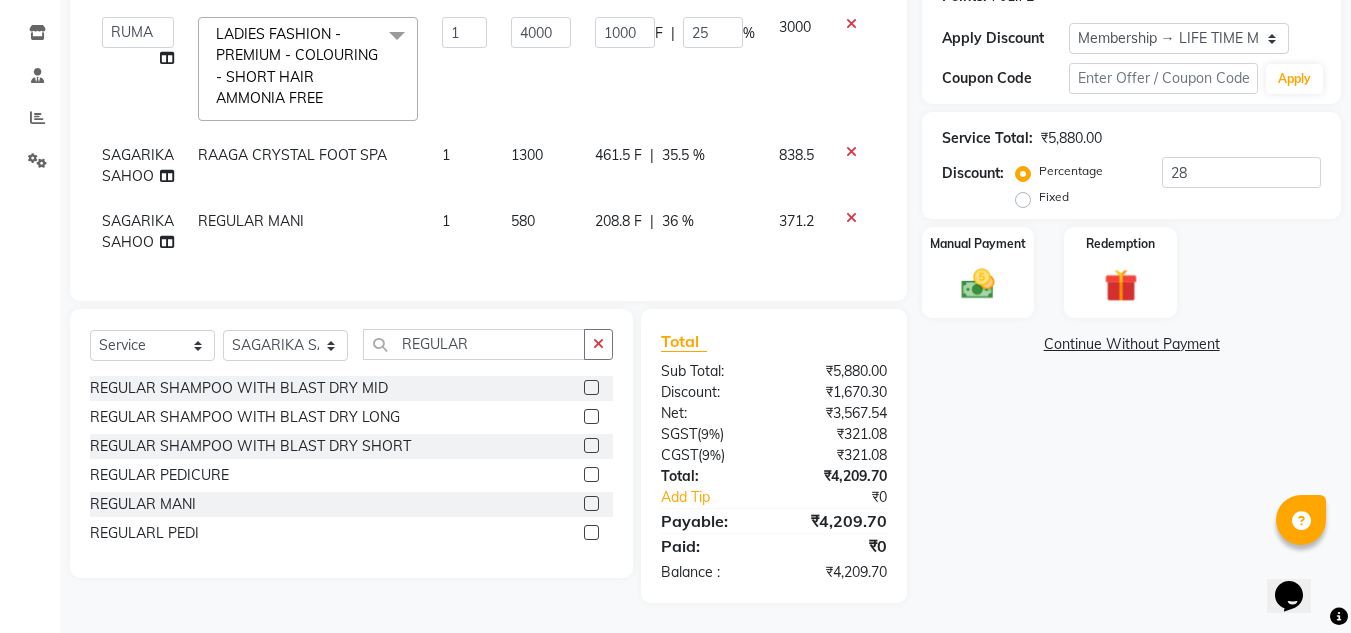 click on "Services Stylist Service Qty Price Disc Total Action  ANIL BARIK   ANIRUDH SAHOO   JYOTIRANJAN BARIK   KANHA   LAXMI PRIYA   Manager   Manisha   MANJIT BARIK   PRADEEP BARIK   PRIYANKA NANDA   PUJA ROUT   RUMA   SAGARIKA SAHOO   SALMAN   SAMEER BARIK   SAROJ SITHA  LADIES FASHION - PREMIUM - COLOURING - SHORT HAIR AMMONIA FREE  x CLEANUP - RAAGA SKIN GLOW CLEAN UP (30MIN)(DRY SKIN) CLEANUP - AROMA MAGIC HERBAL FACE CLEAN UP(30MIN) CLEANUP - LOTUS CLEAN UP(OILY SKIN) CLEANUP - O3+ WHITENING CLEAN UP CLEANUP - JEANNOT CLEAN UP LADIES ROOT TOUCH UP (2.5 ) INCH AMMONIE FREE EYE TREATMENT NECK FULL POLISHING REGULAR SHAMPOO WITH BLAST DRY MID REGULAR SHAMPOO WITH BLAST DRY LONG REGULAR SHAMPOO WITH BLAST DRY SHORT K9 BOTOX SHAMPOO RAAGA INSTA FAIR FACIAL FULL HAND POLISHING LOWER LIP BLEACH - FULL FACE BLEACH BLEACH - FULL ARMS BLEACH - HALF ARMS BLEACH - UNDER ARMS BLEACH - FULL LEG BLEACH - HALF LEG BLEACH - FEET BLEACH - HALF FRONT/BACK BLEACH - FULL FRONT/BACK BLEACH - FULL BODY DETAN RAAGA - FULL FACE DETAN" 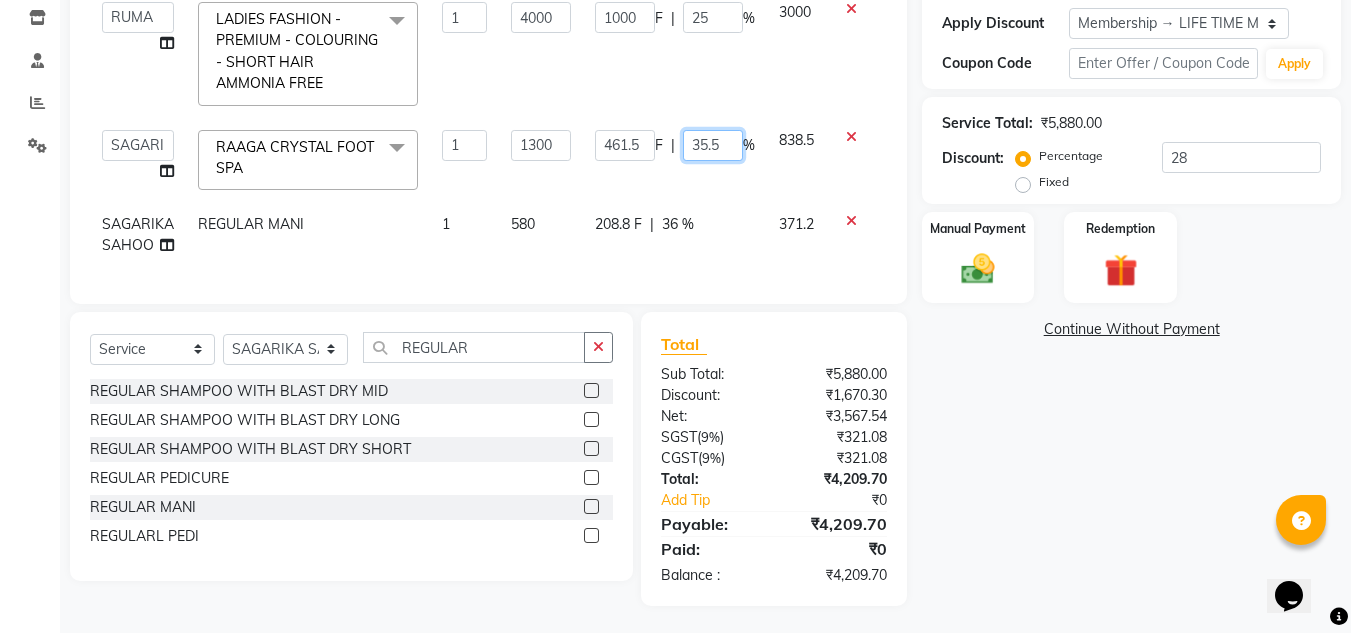 click on "35.5" 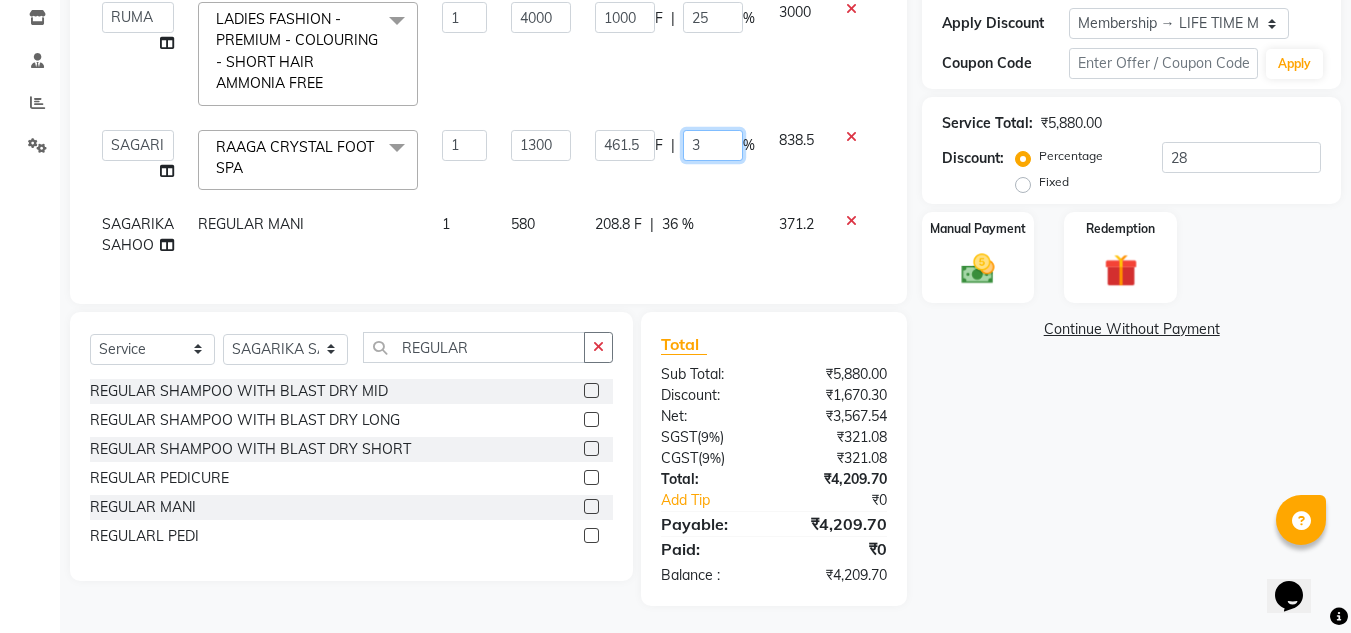 type on "36" 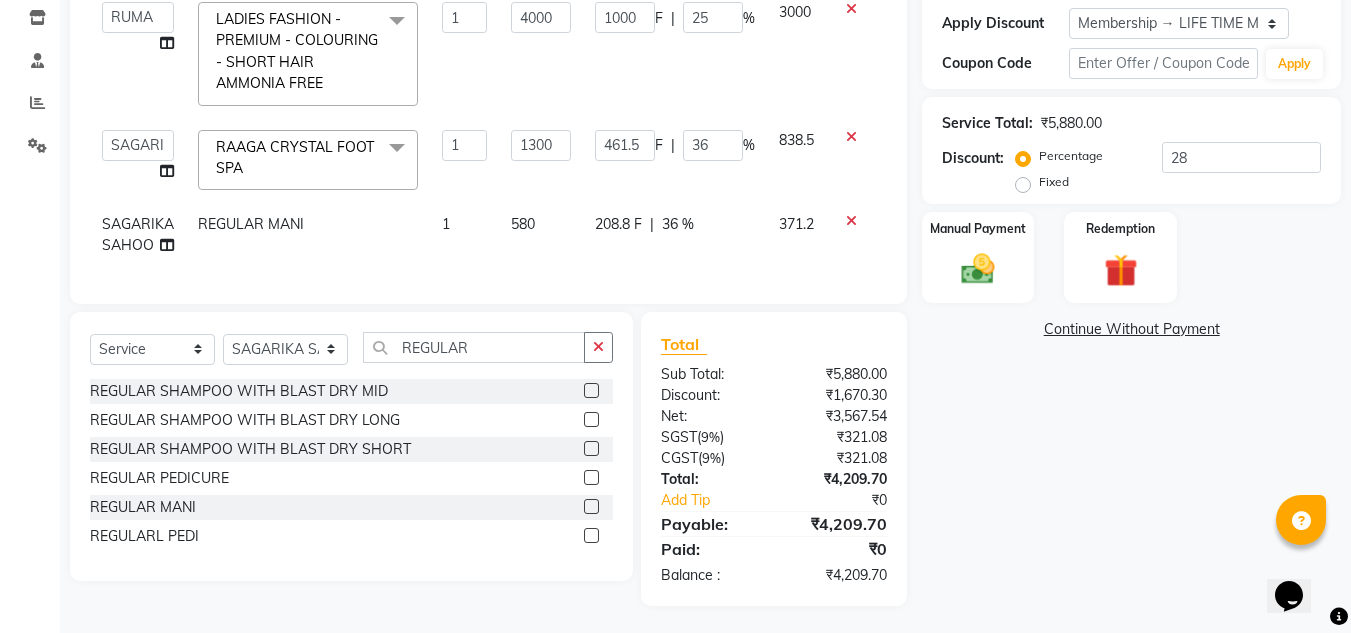 click on "208.8 F | 36 %" 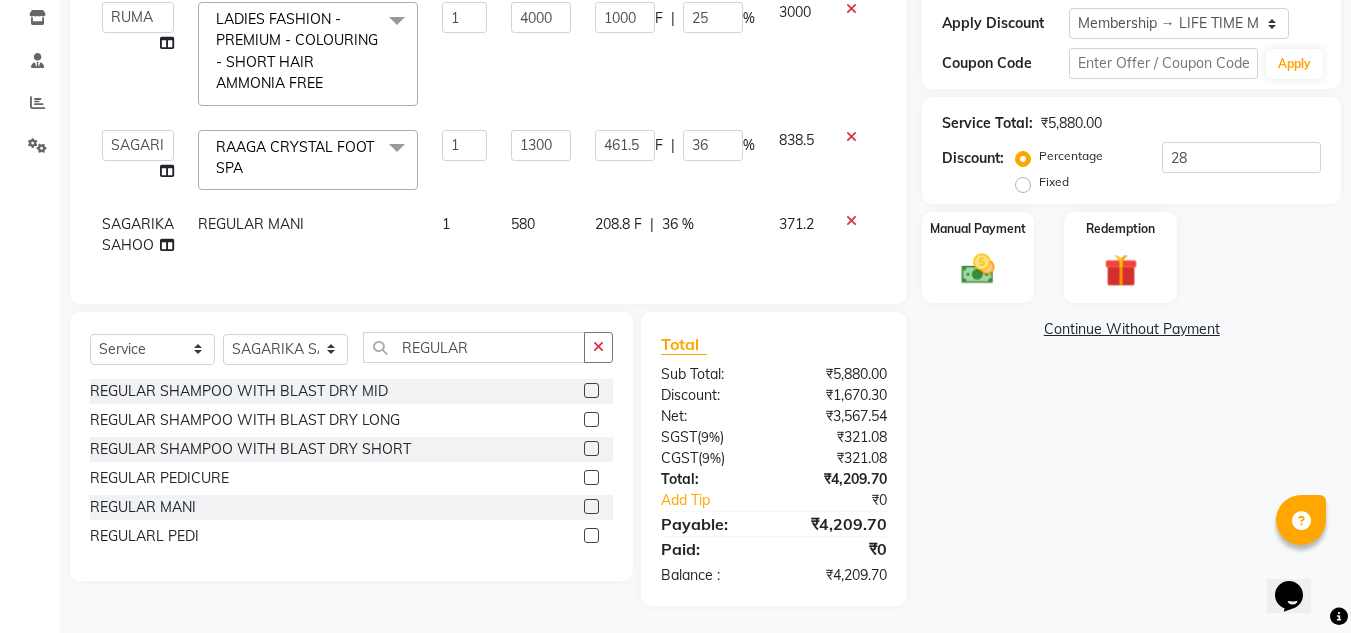 select on "69895" 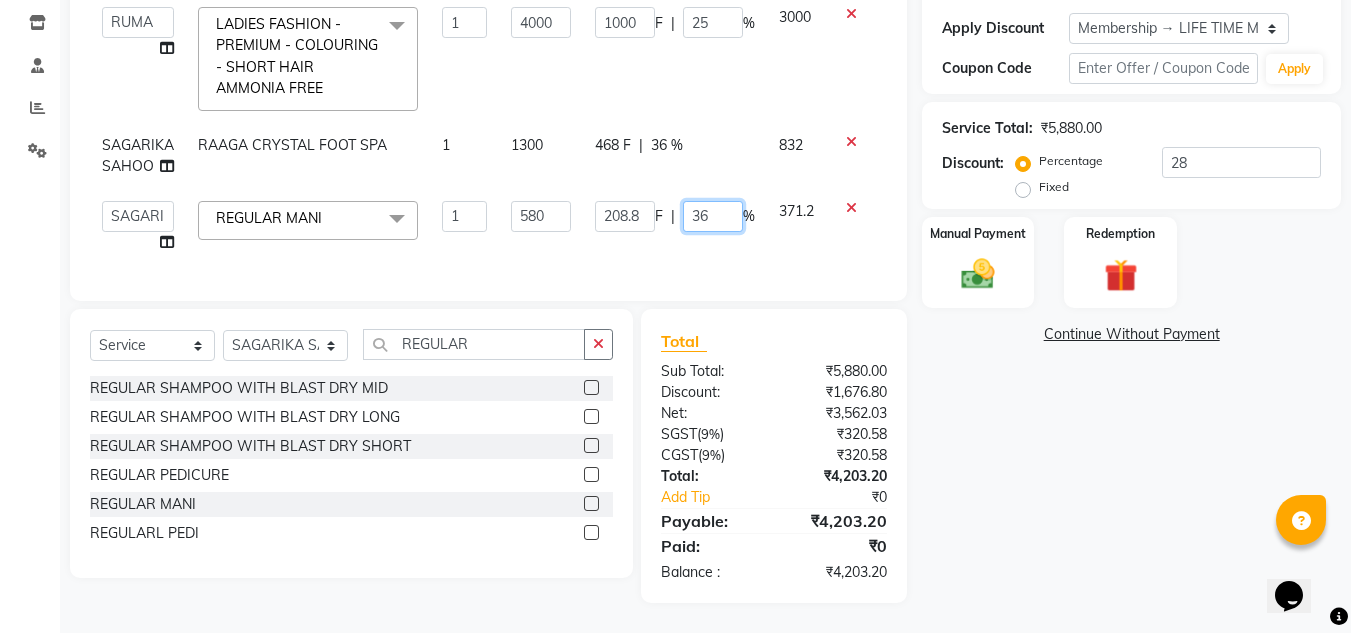 click on "36" 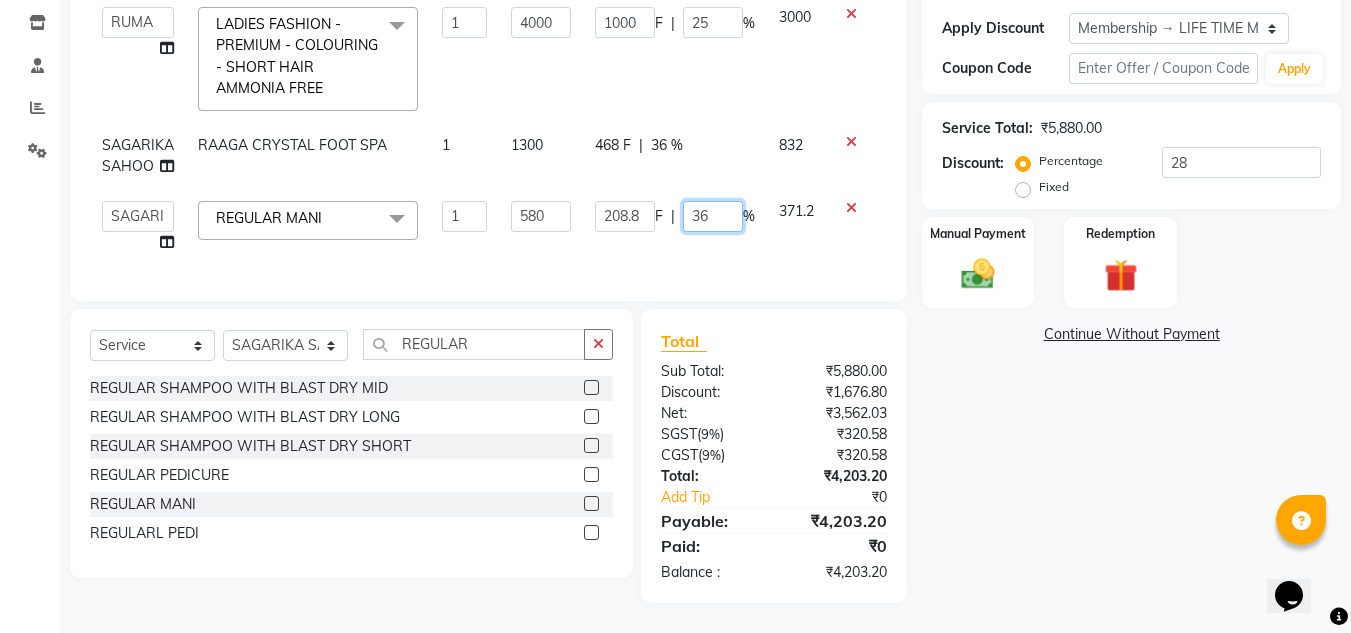 type on "36.5" 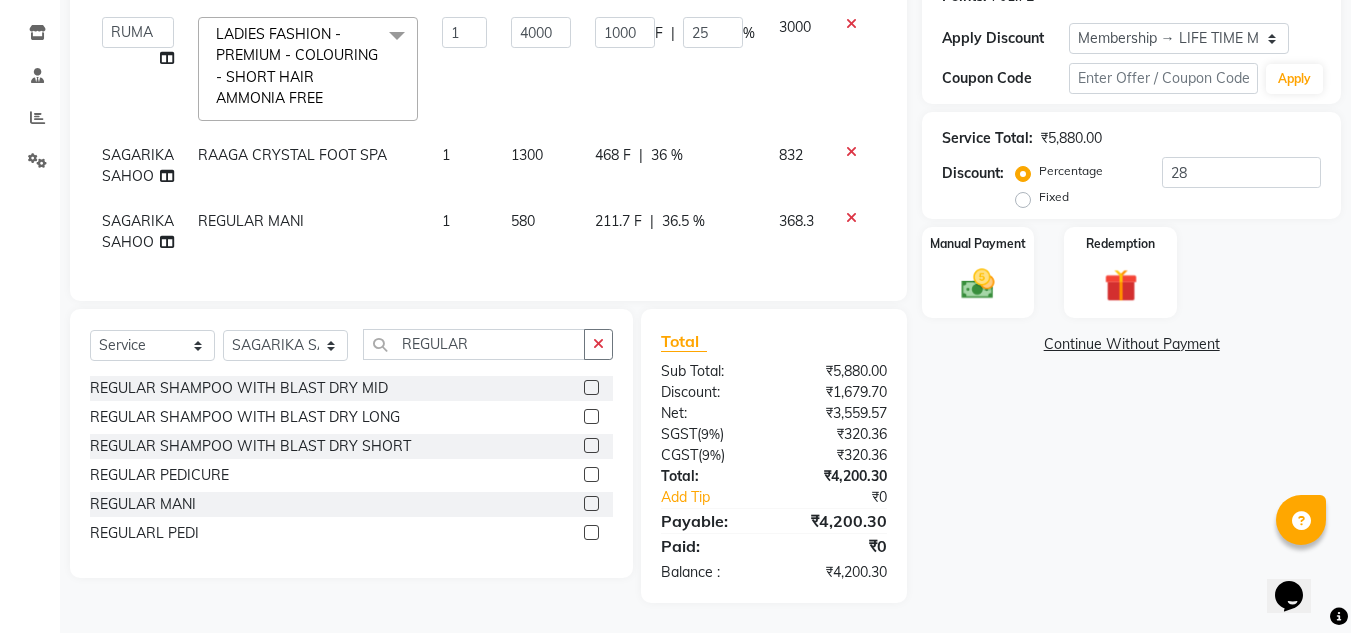 click on "36 %" 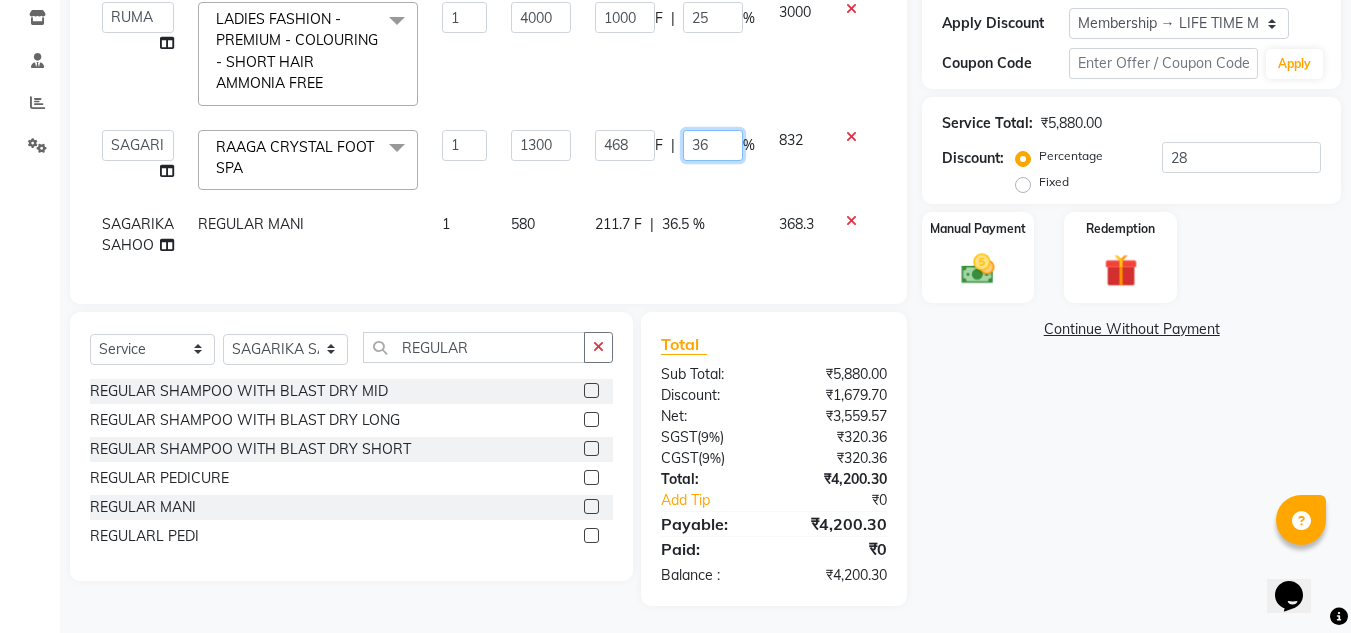 click on "36" 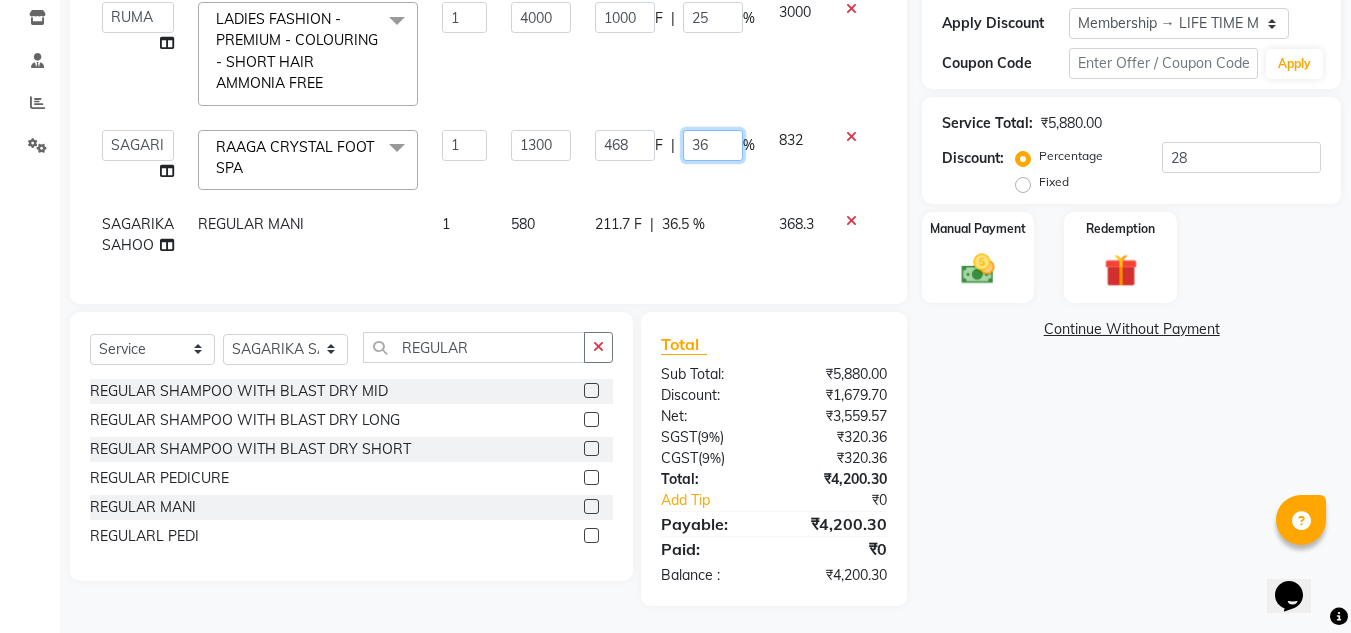 type on "36.5" 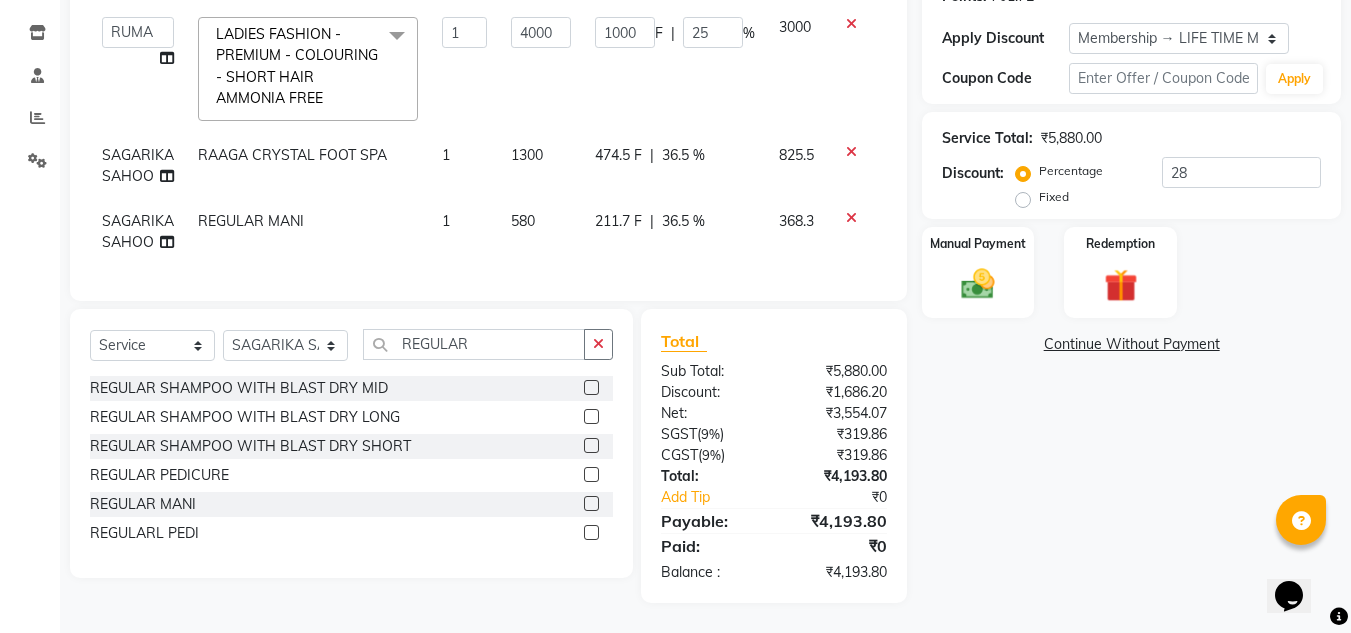 click on "474.5 F | 36.5 %" 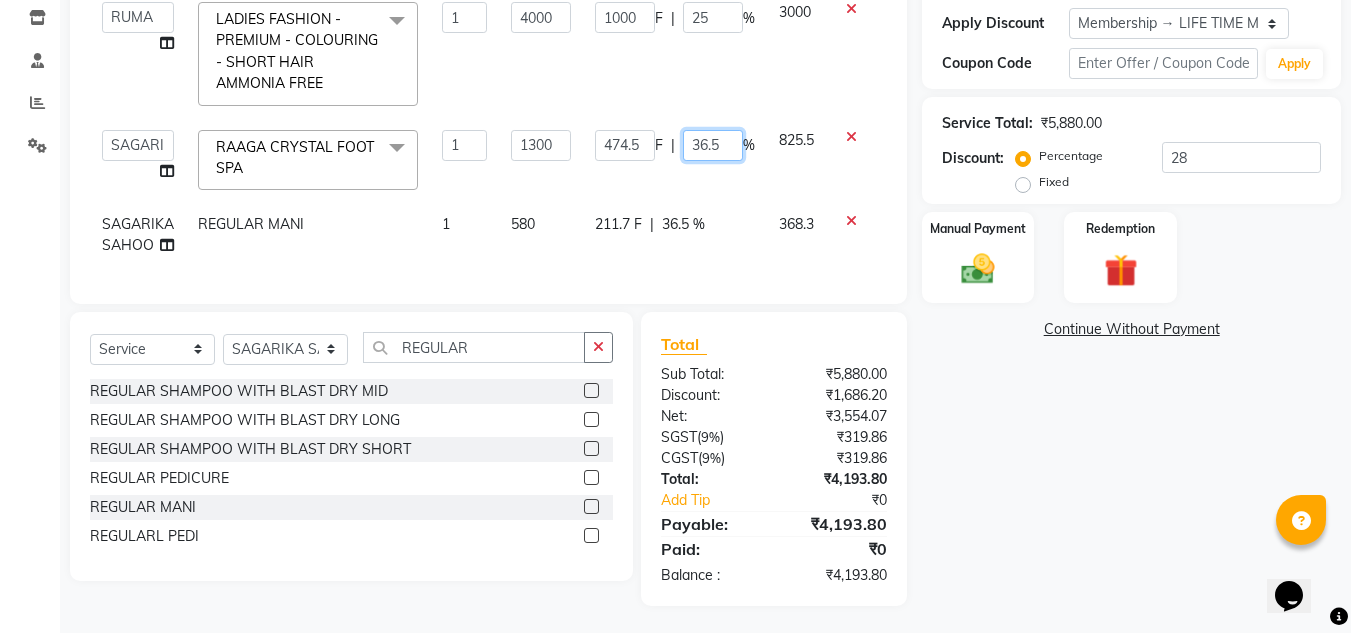 click on "36.5" 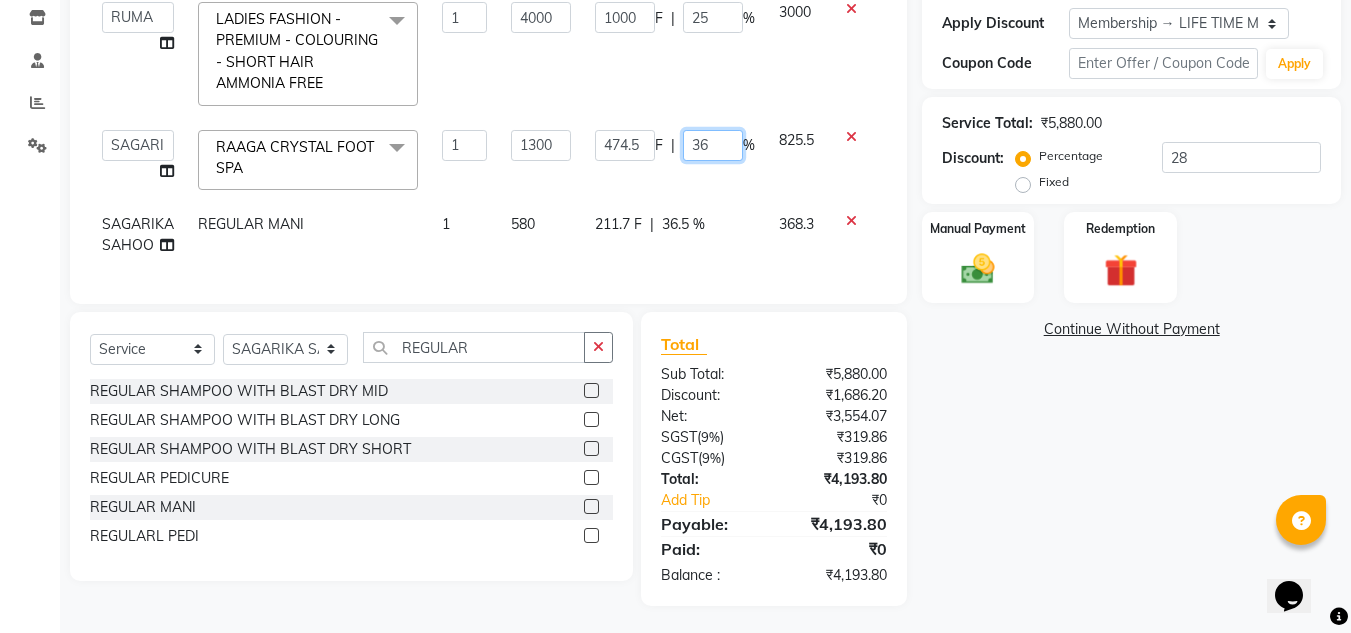 type on "36.7" 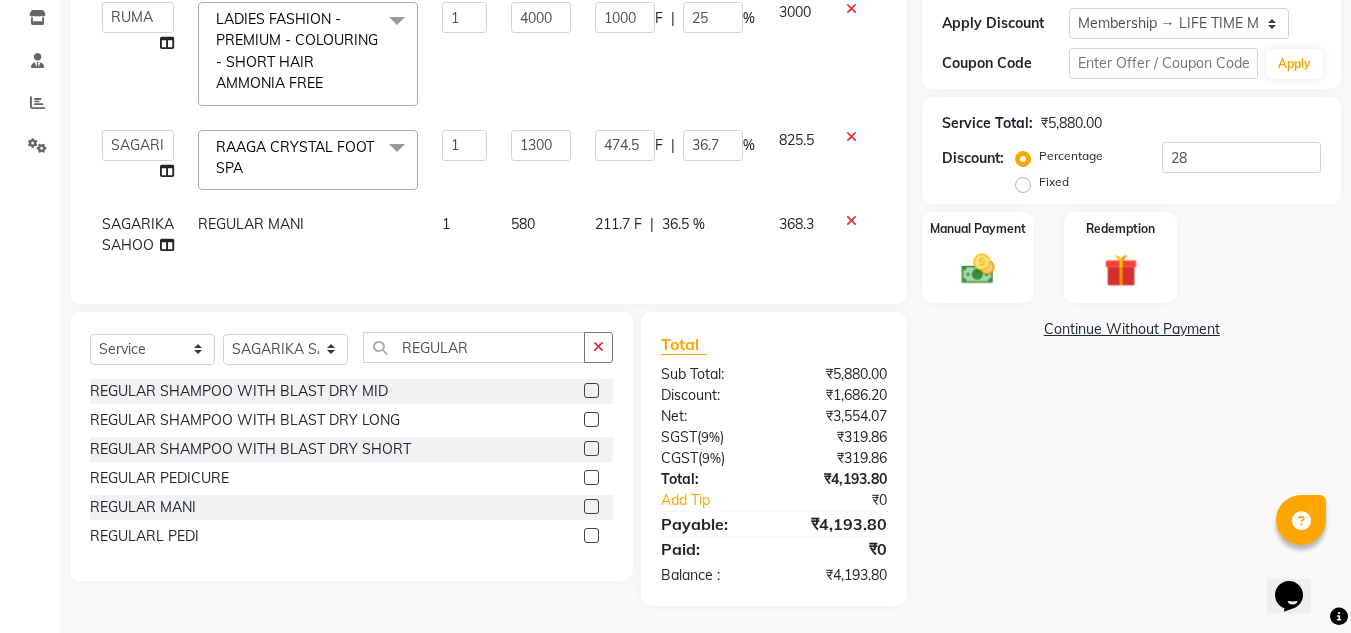 click on "211.7 F | 36.5 %" 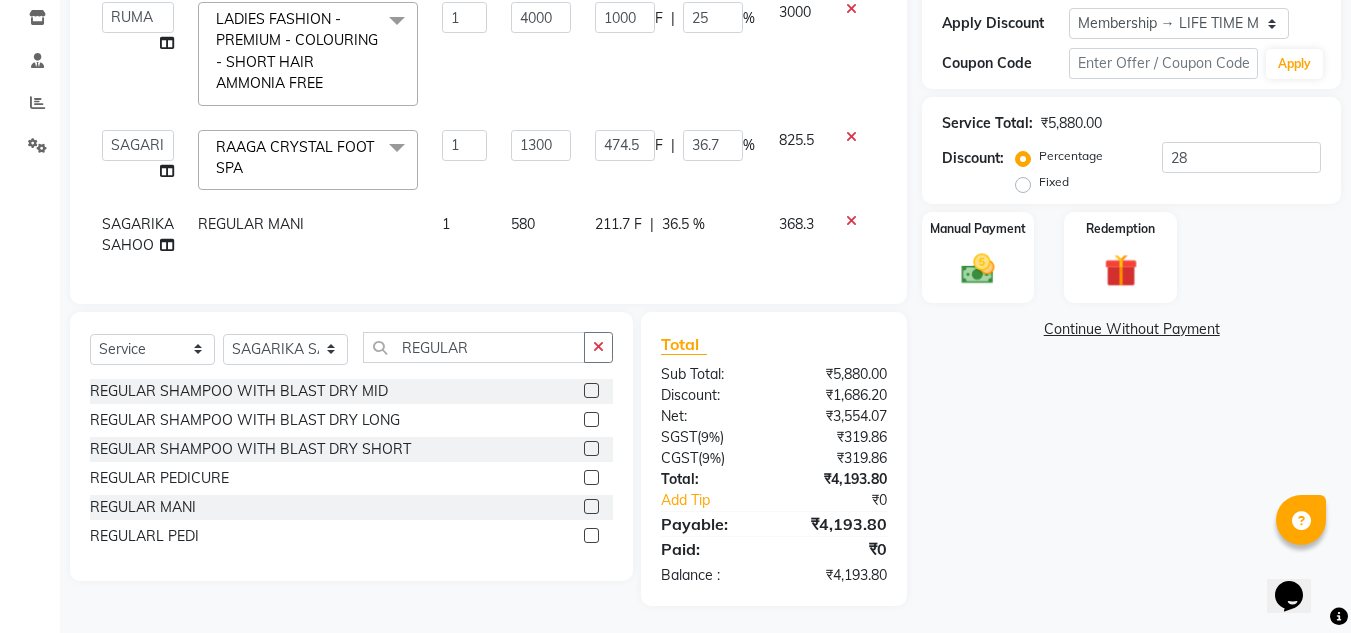 select on "69895" 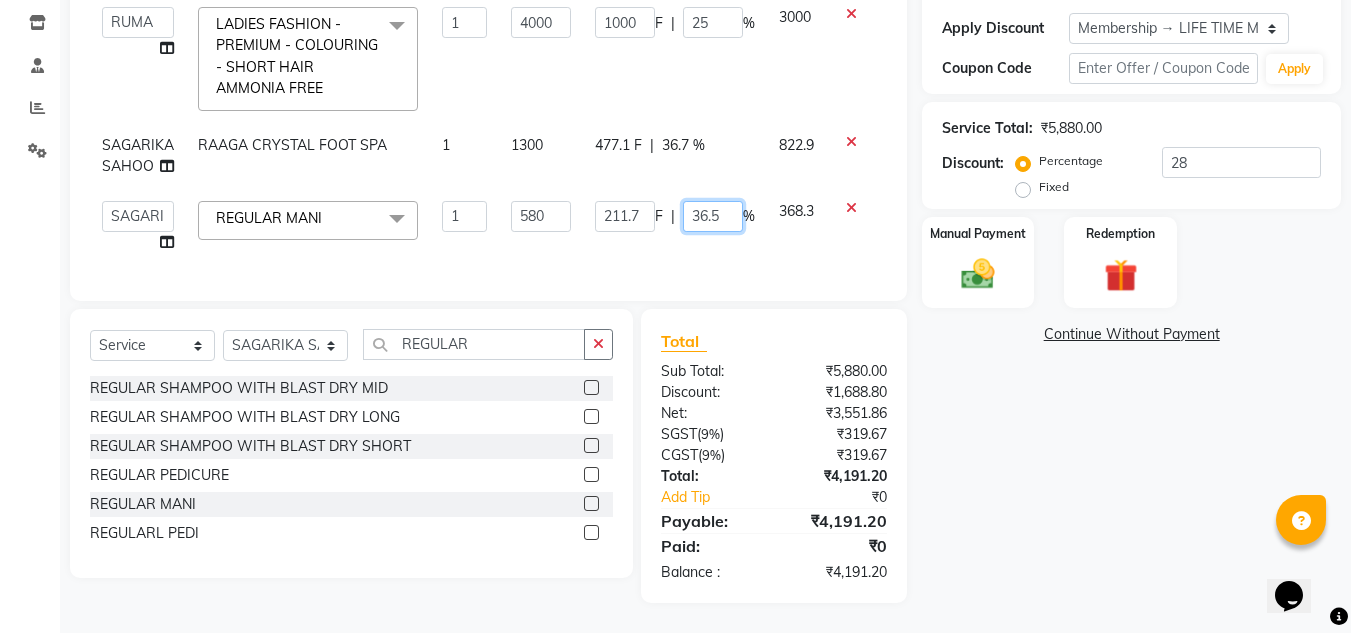 click on "36.5" 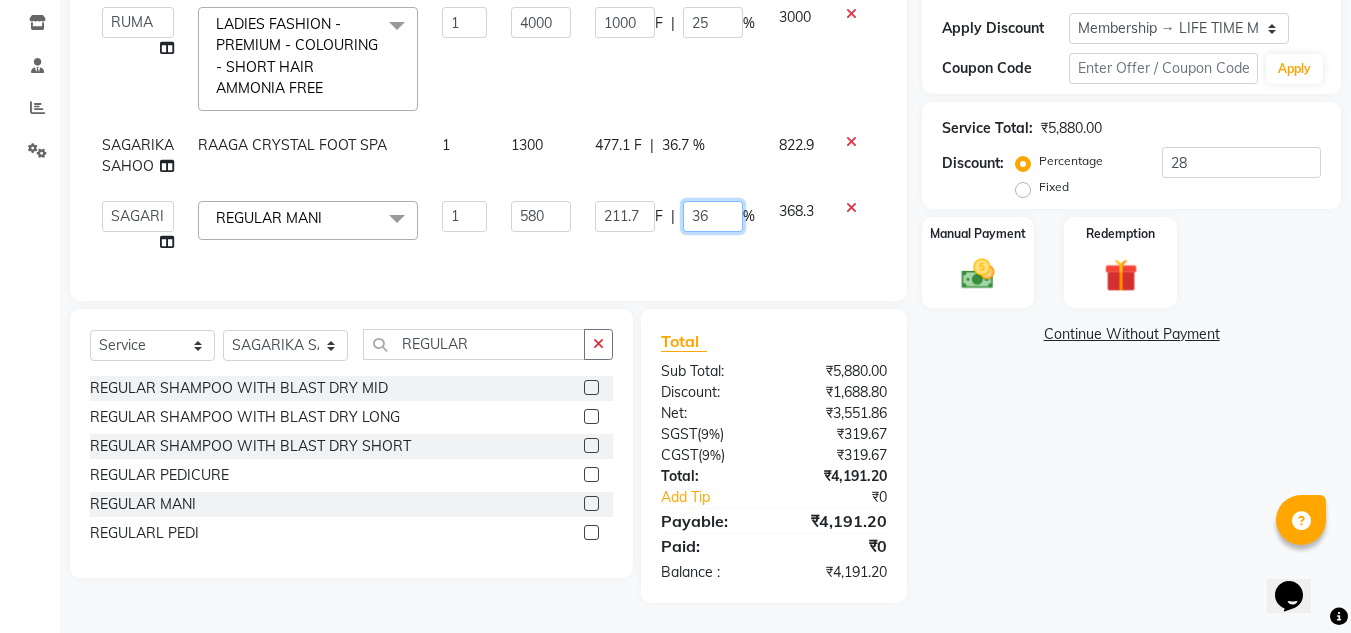 type on "36.7" 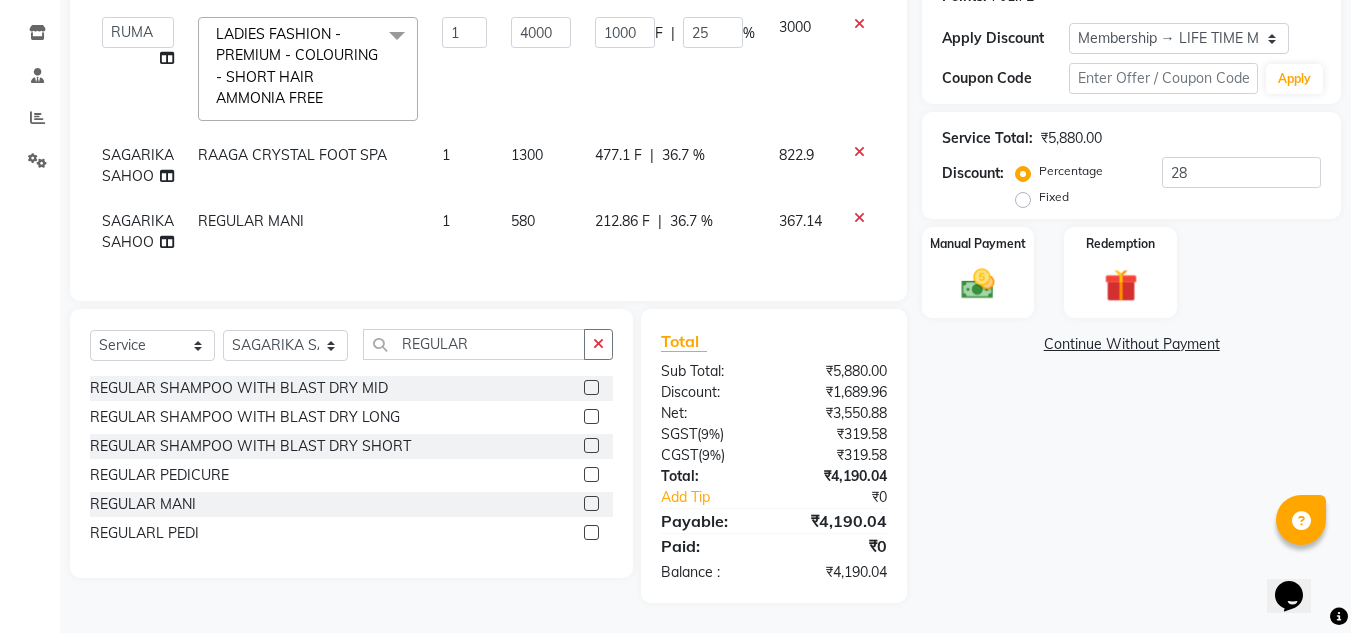 click on "212.86 F | 36.7 %" 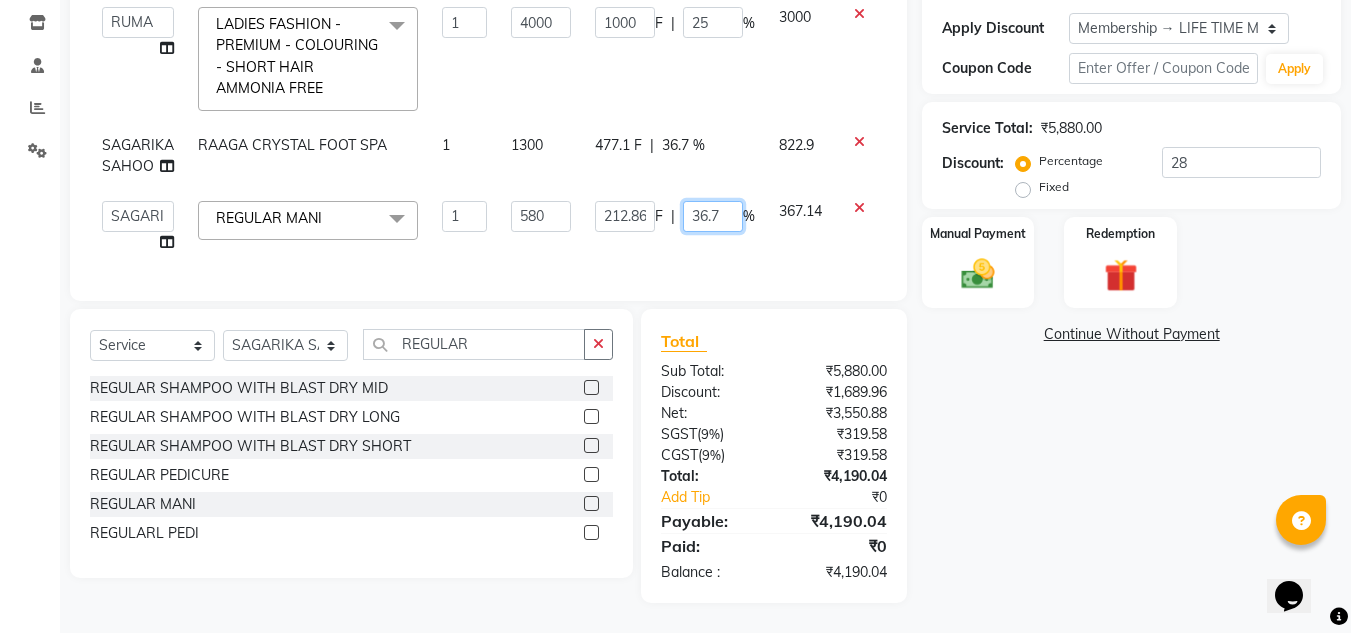 click on "36.7" 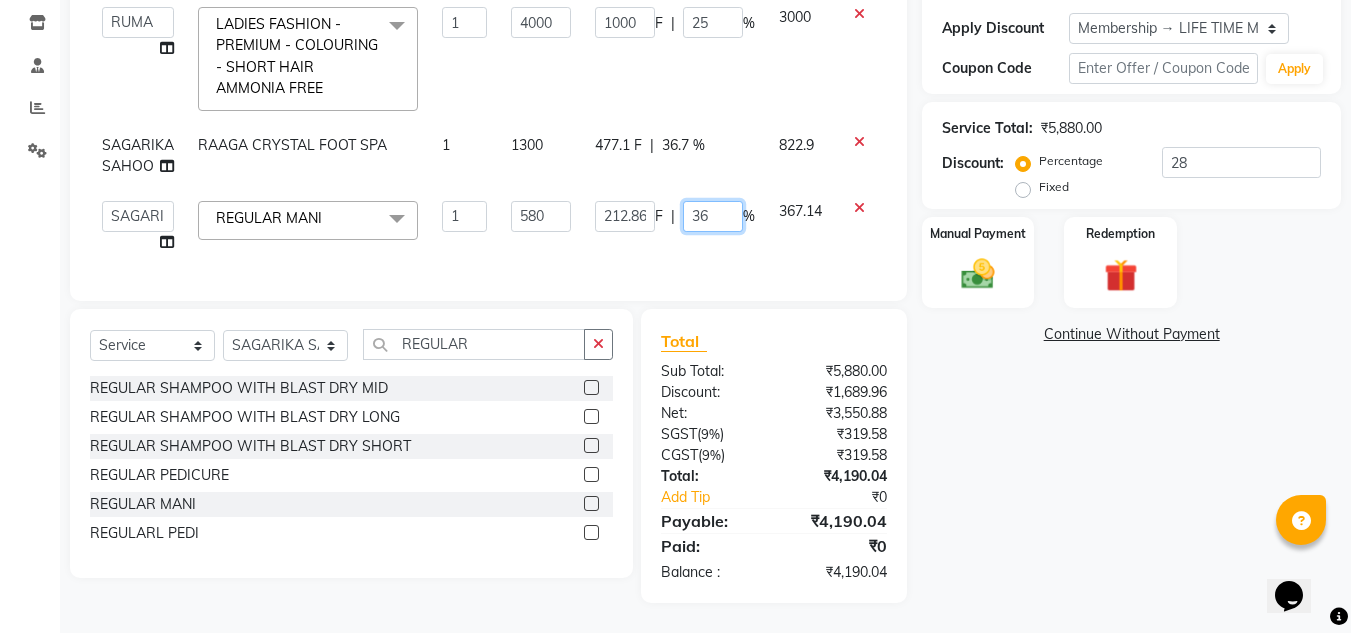 type on "36.8" 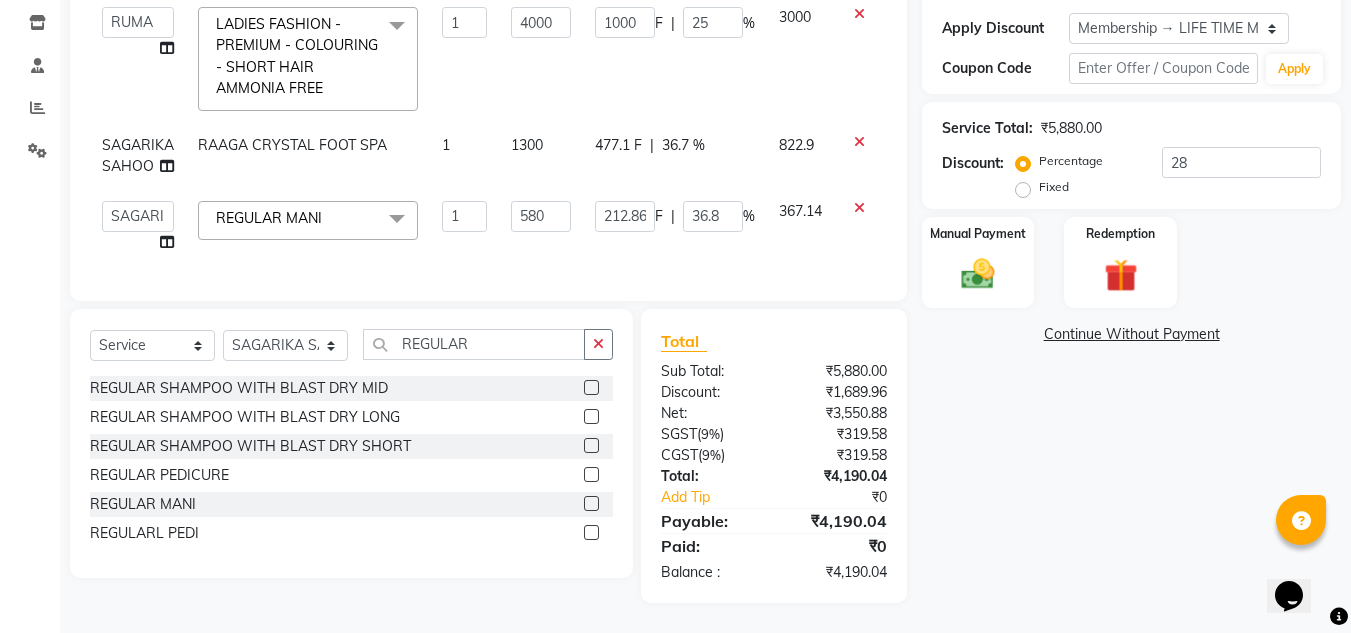 click on "477.1 F | 36.7 %" 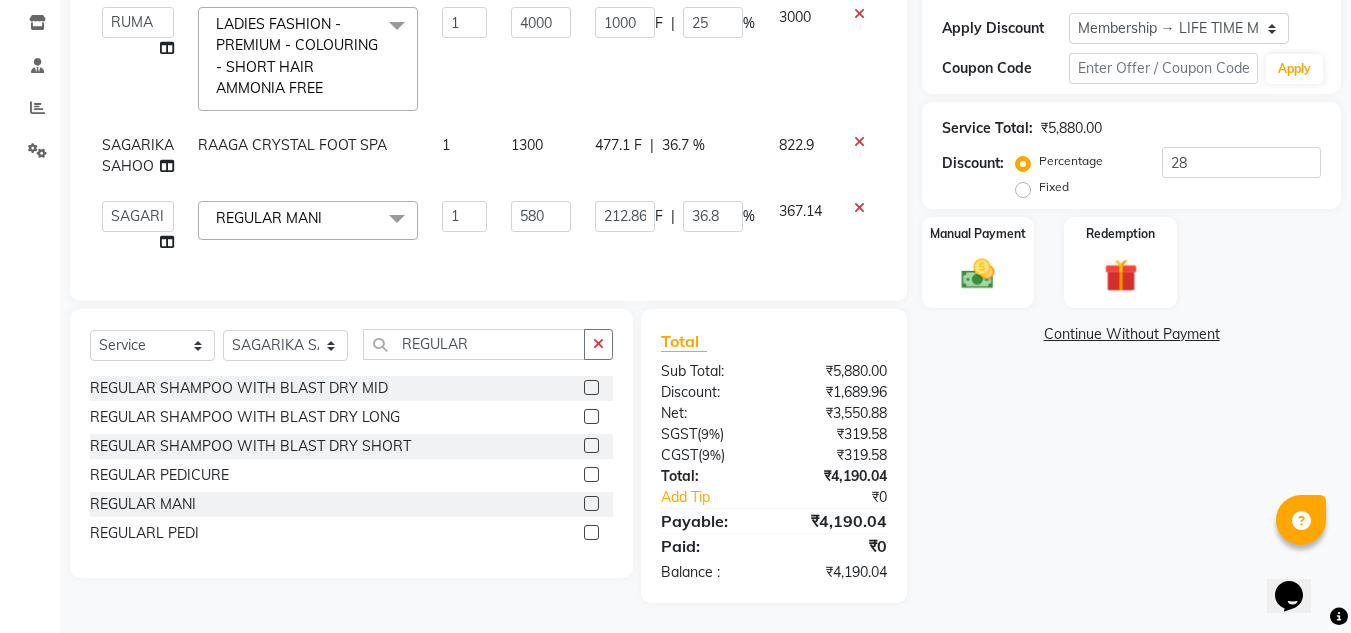 select on "69895" 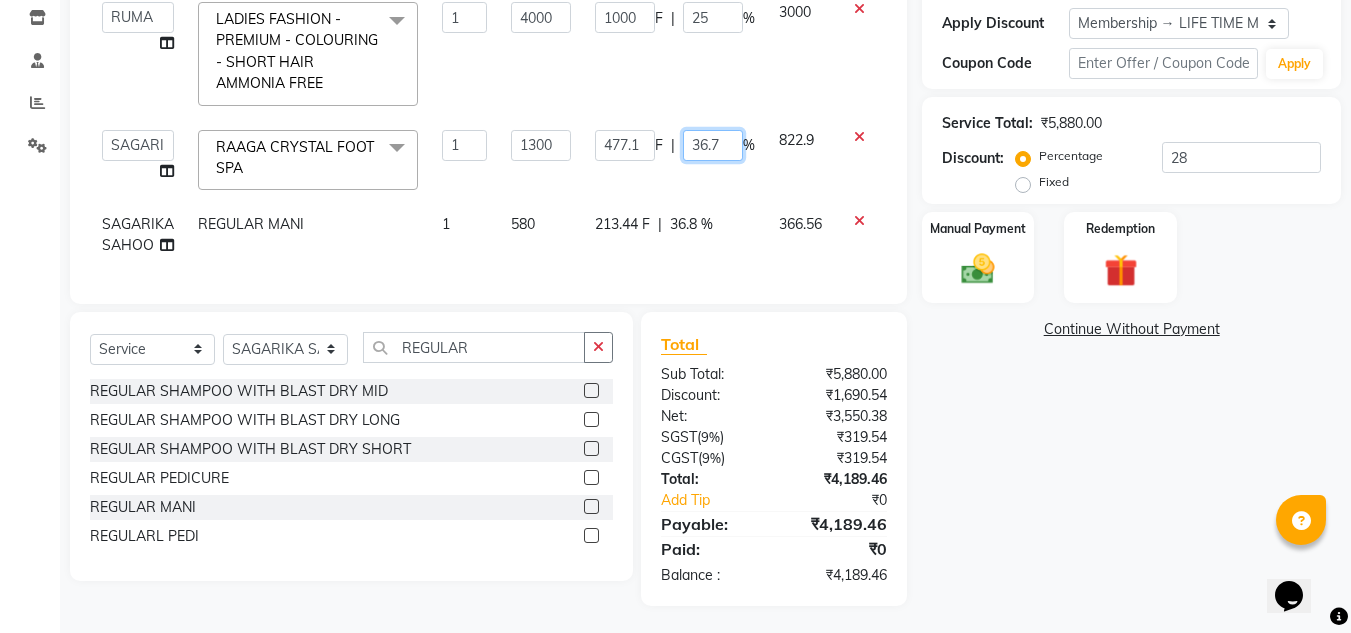 click on "36.7" 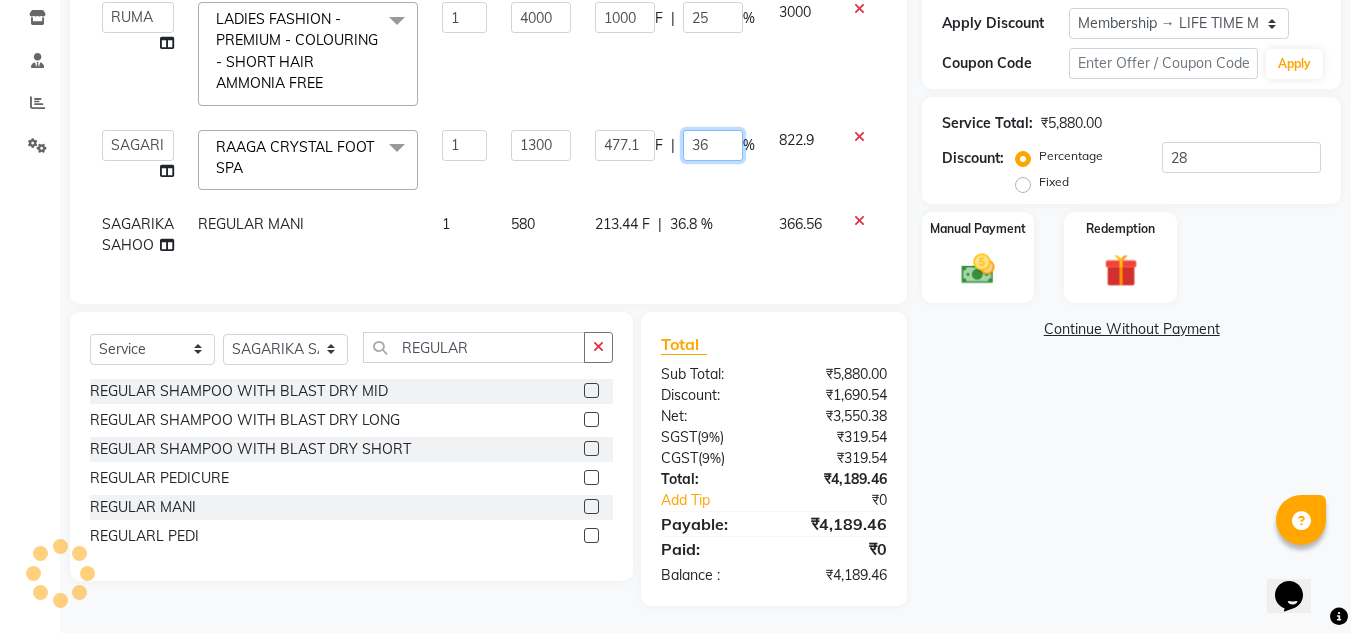 type on "36.8" 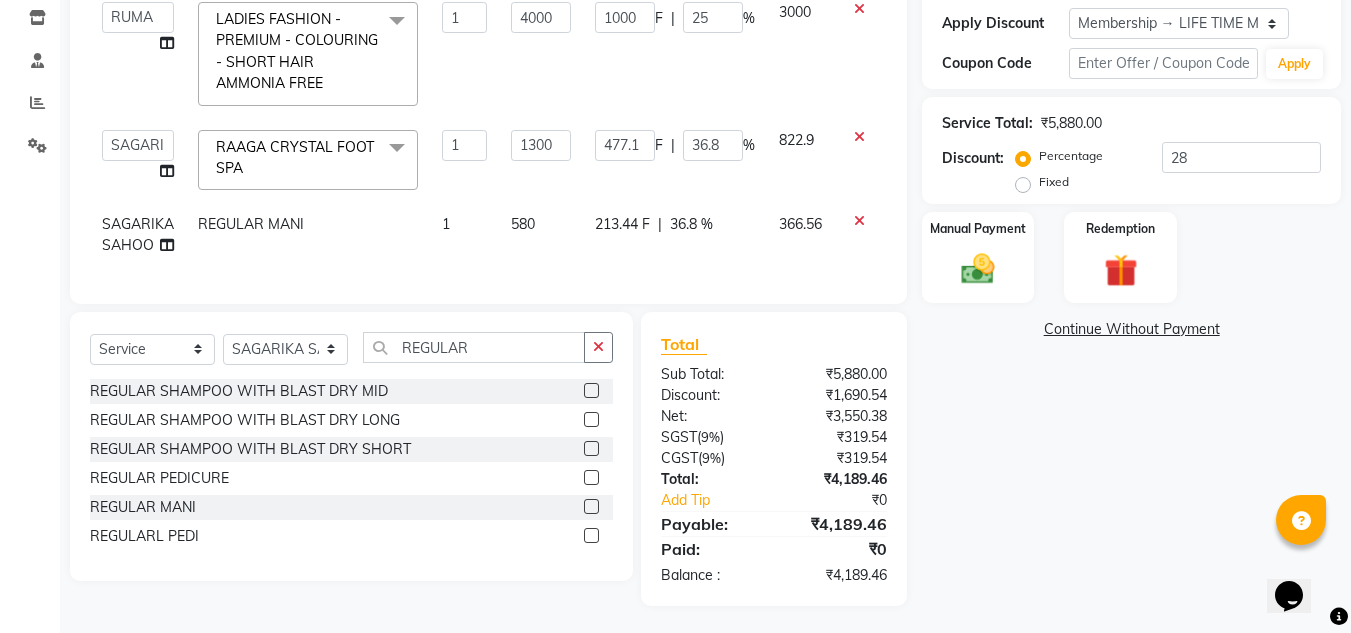 click on "477.1 F | 36.8 %" 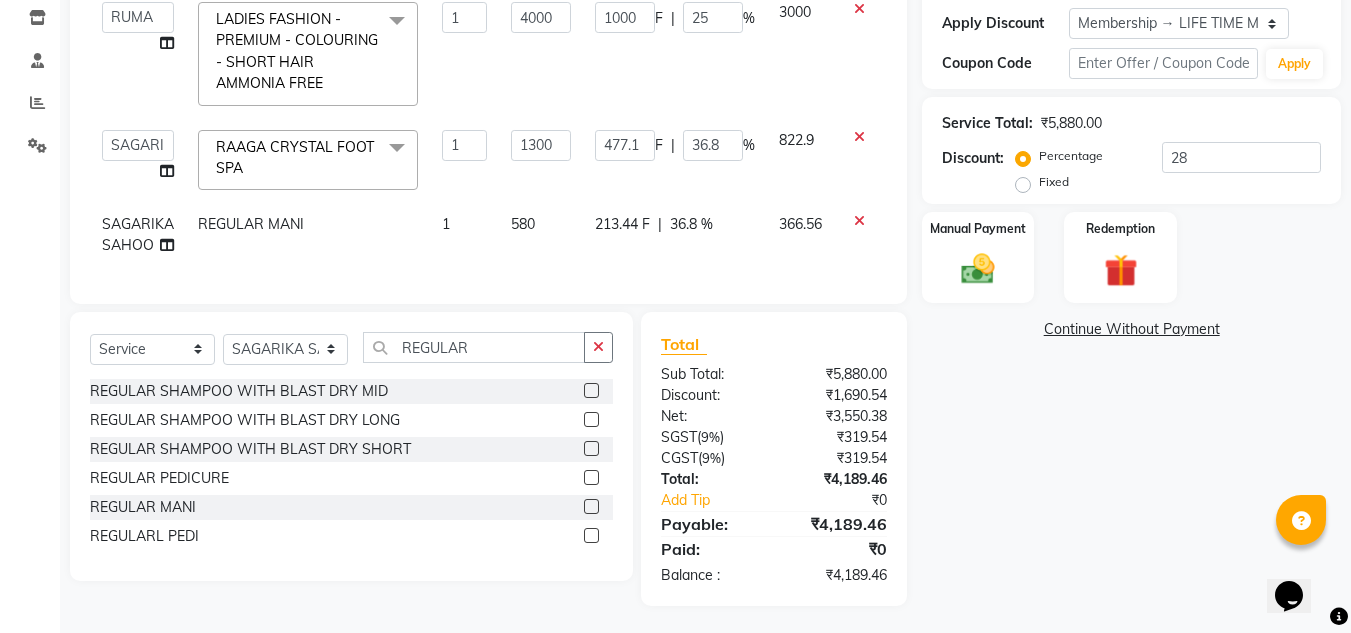 select on "69895" 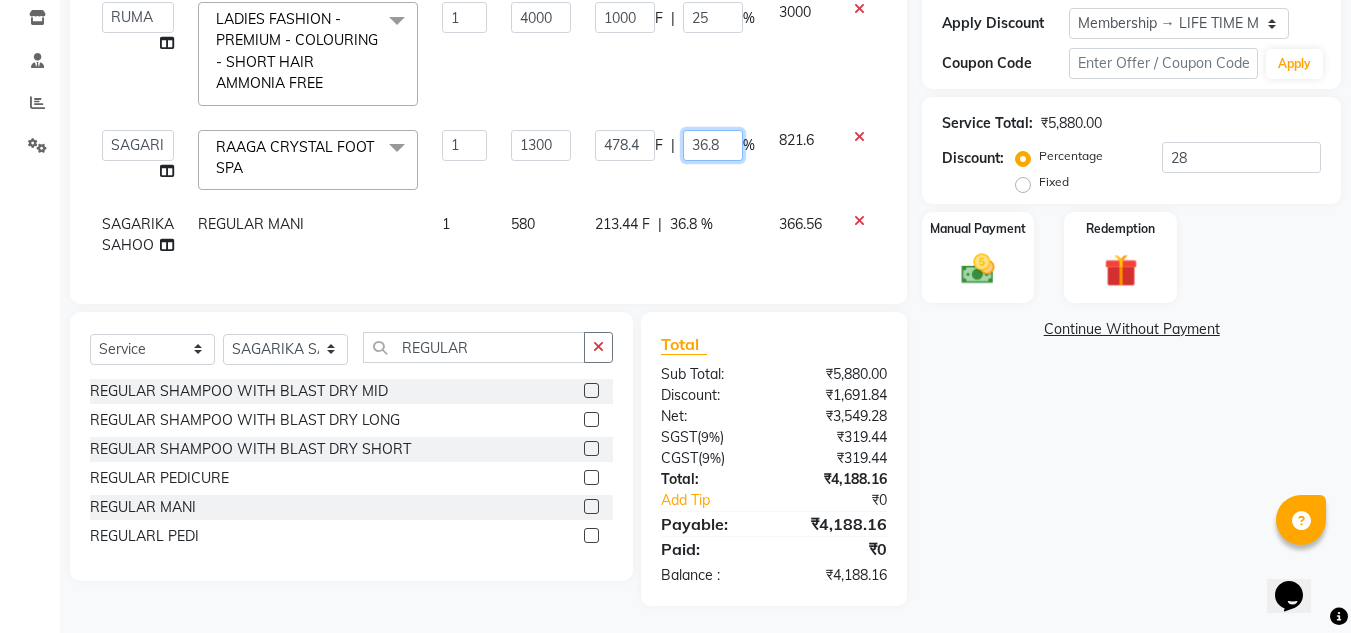 click on "36.8" 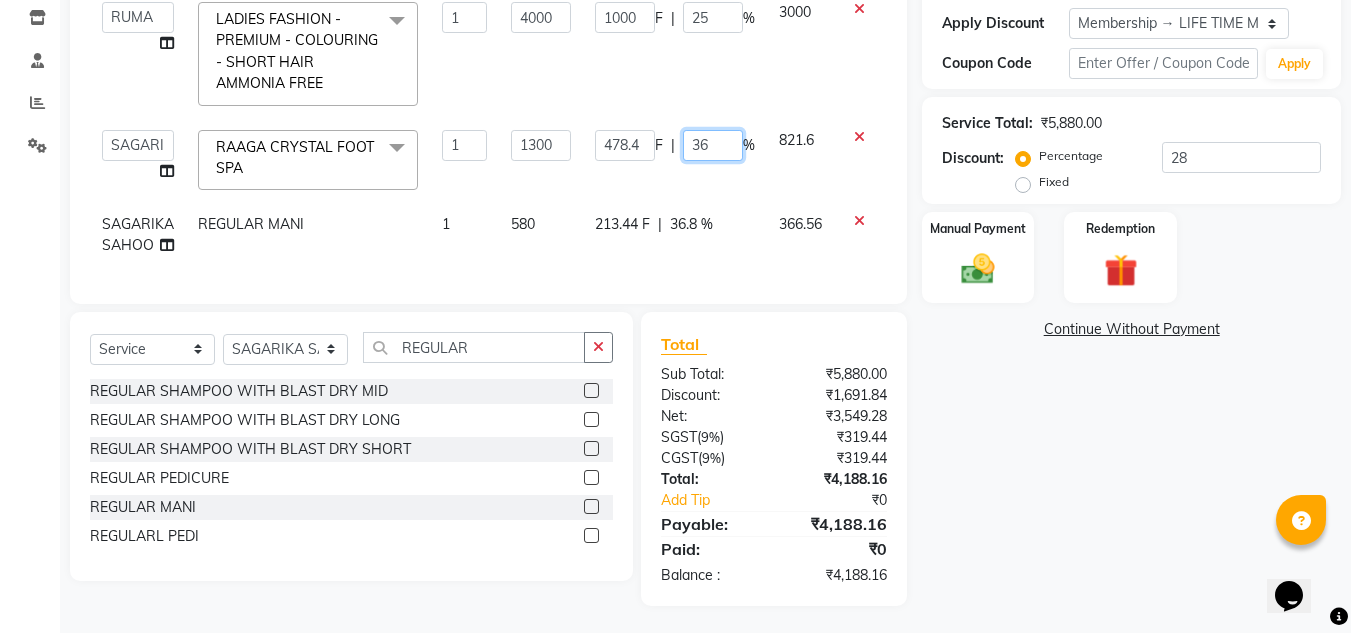 type on "36.9" 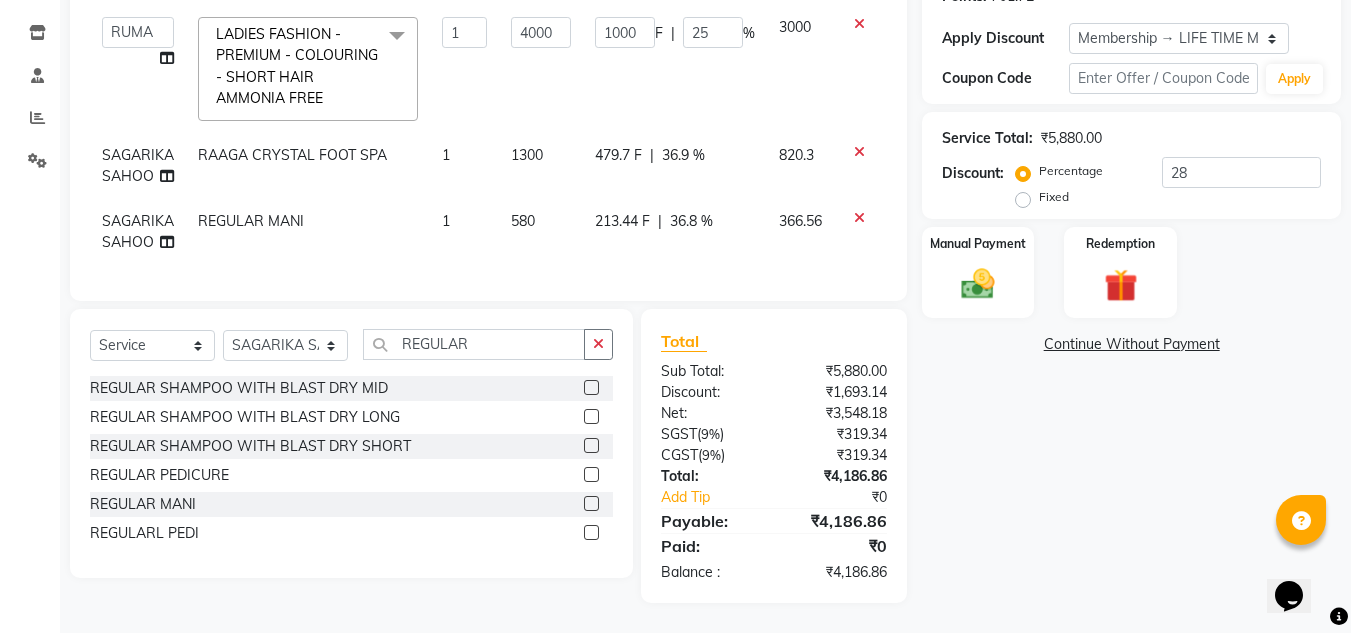 click on "213.44 F | 36.8 %" 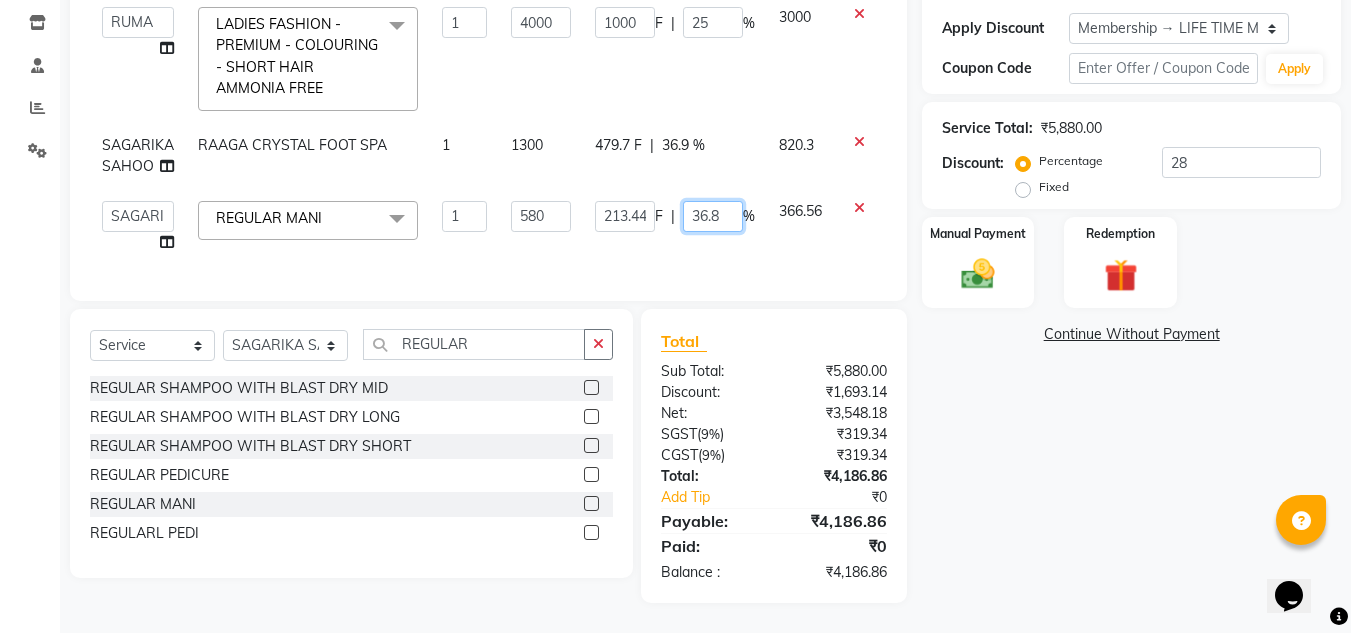 click on "36.8" 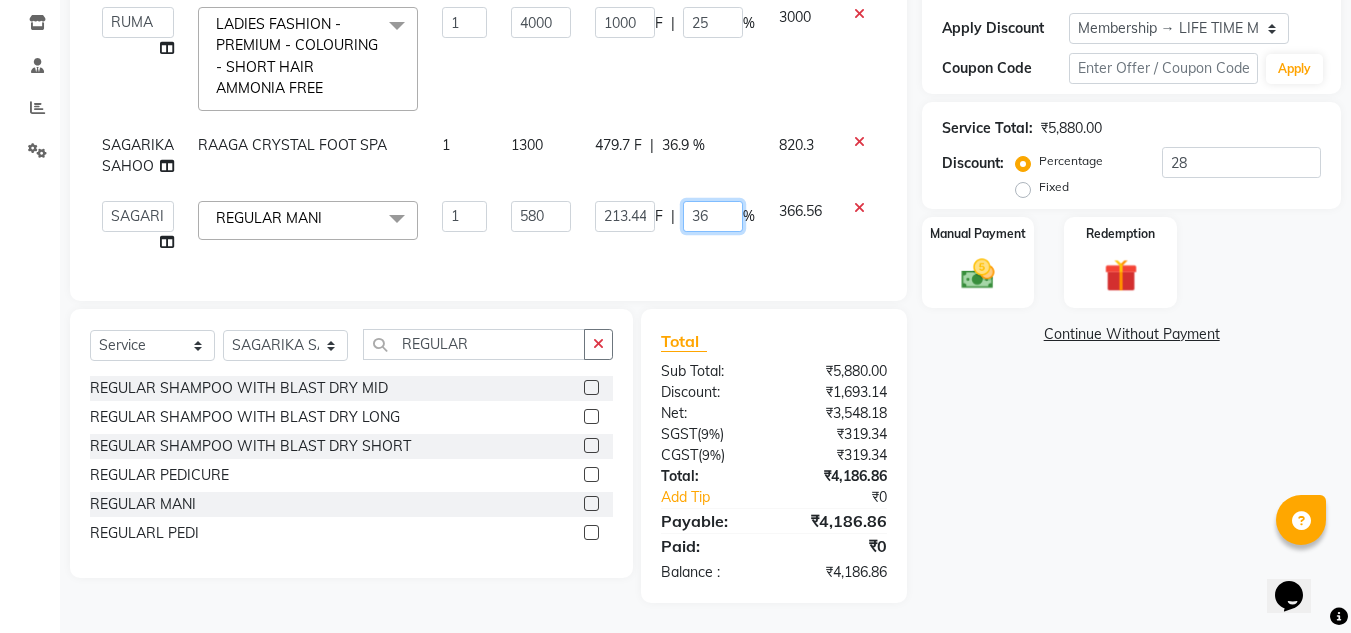 type on "36.9" 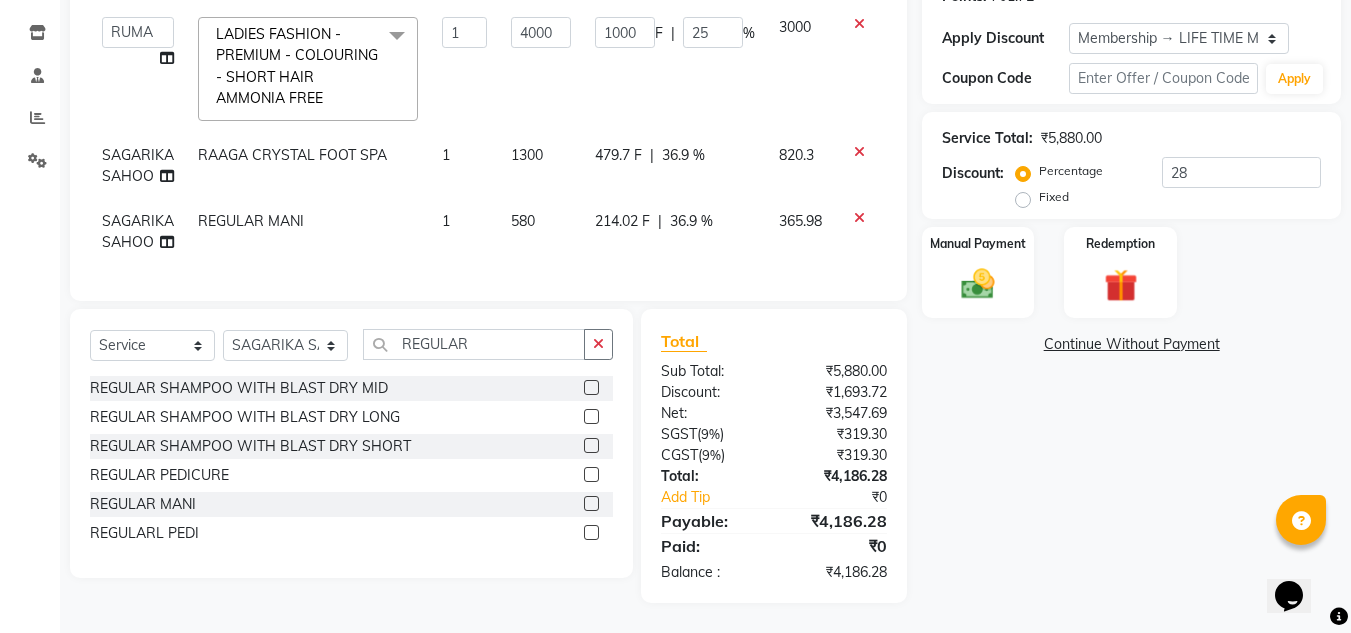 click on "214.02 F | 36.9 %" 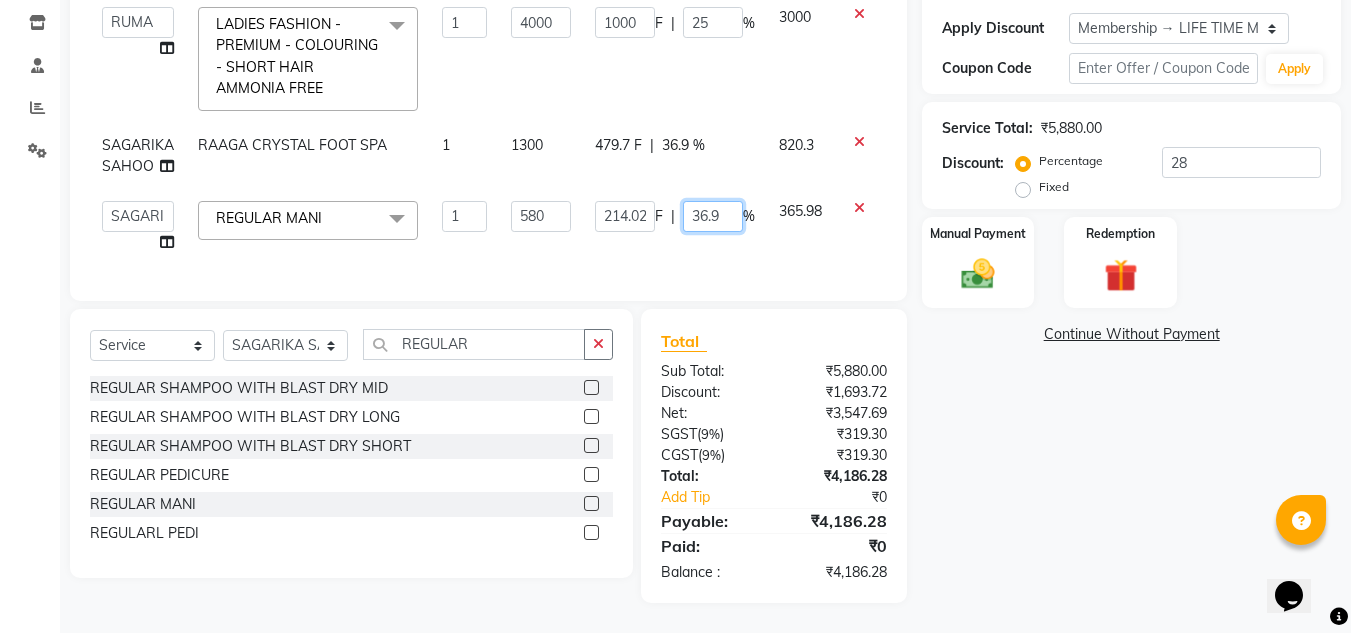 click on "36.9" 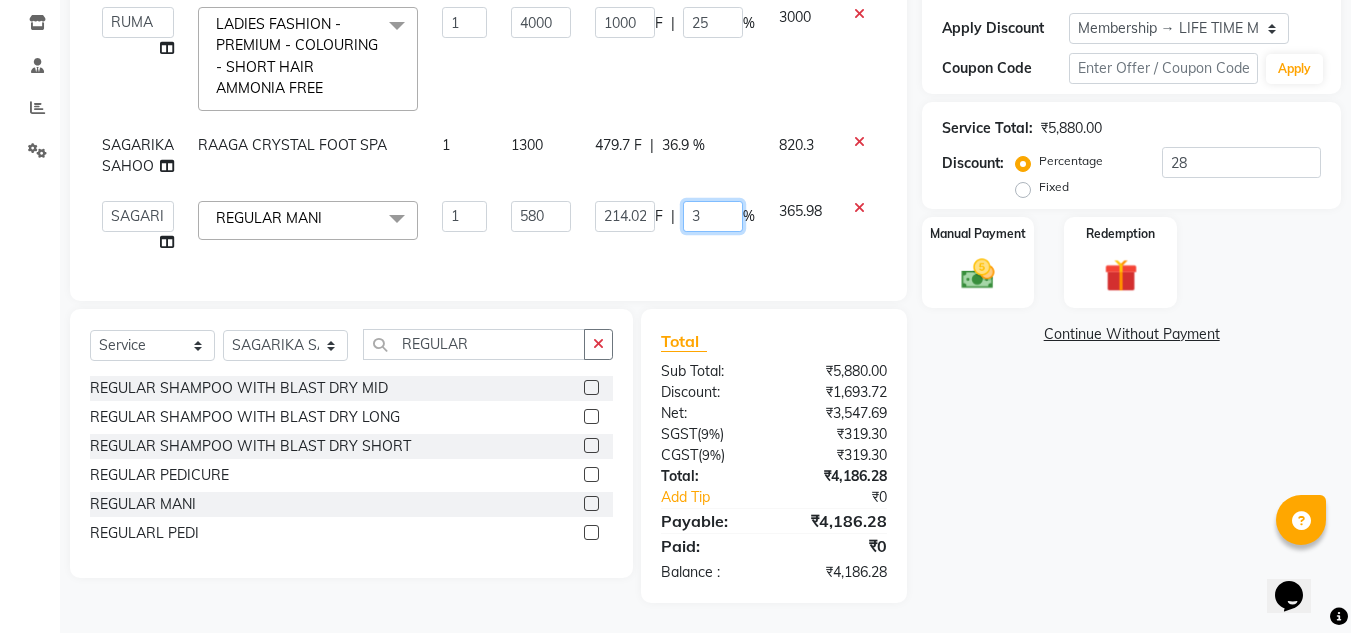 type on "37" 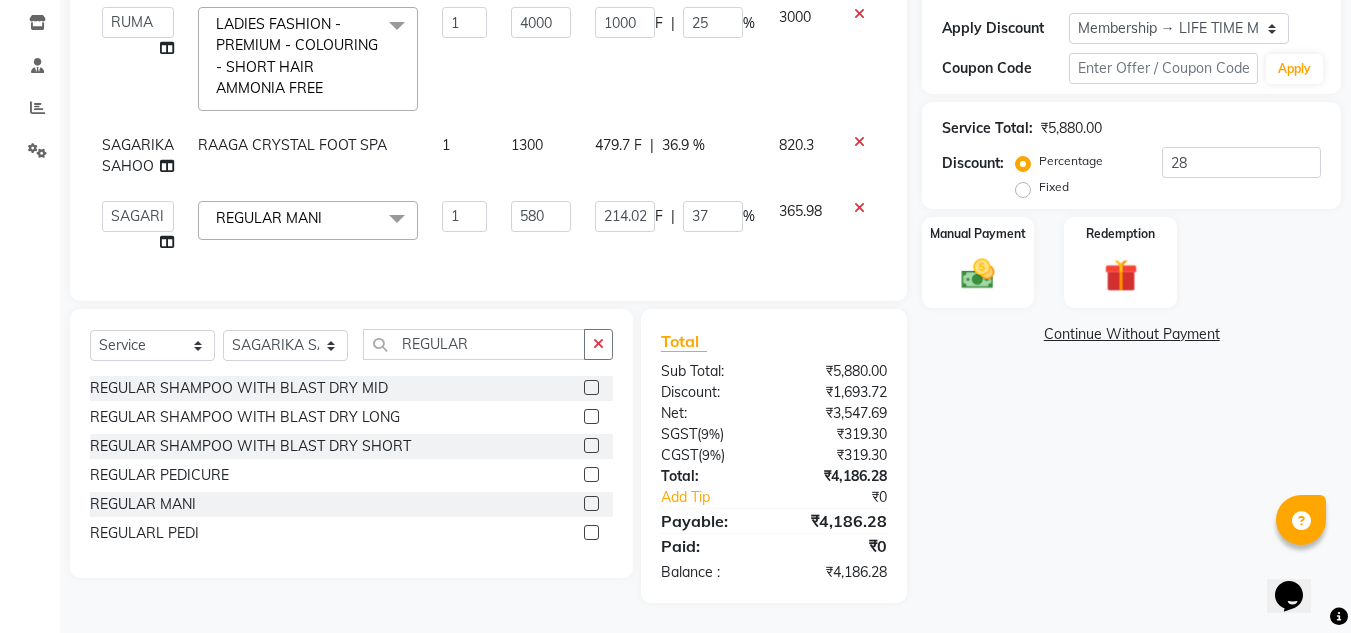 click on "Services Stylist Service Qty Price Disc Total Action  ANIL BARIK   ANIRUDH SAHOO   JYOTIRANJAN BARIK   KANHA   LAXMI PRIYA   Manager   Manisha   MANJIT BARIK   PRADEEP BARIK   PRIYANKA NANDA   PUJA ROUT   RUMA   SAGARIKA SAHOO   SALMAN   SAMEER BARIK   SAROJ SITHA  LADIES FASHION - PREMIUM - COLOURING - SHORT HAIR AMMONIA FREE  x CLEANUP - RAAGA SKIN GLOW CLEAN UP (30MIN)(DRY SKIN) CLEANUP - AROMA MAGIC HERBAL FACE CLEAN UP(30MIN) CLEANUP - LOTUS CLEAN UP(OILY SKIN) CLEANUP - O3+ WHITENING CLEAN UP CLEANUP - JEANNOT CLEAN UP LADIES ROOT TOUCH UP (2.5 ) INCH AMMONIE FREE EYE TREATMENT NECK FULL POLISHING REGULAR SHAMPOO WITH BLAST DRY MID REGULAR SHAMPOO WITH BLAST DRY LONG REGULAR SHAMPOO WITH BLAST DRY SHORT K9 BOTOX SHAMPOO RAAGA INSTA FAIR FACIAL FULL HAND POLISHING LOWER LIP BLEACH - FULL FACE BLEACH BLEACH - FULL ARMS BLEACH - HALF ARMS BLEACH - UNDER ARMS BLEACH - FULL LEG BLEACH - HALF LEG BLEACH - FEET BLEACH - HALF FRONT/BACK BLEACH - FULL FRONT/BACK BLEACH - FULL BODY DETAN RAAGA - FULL FACE DETAN" 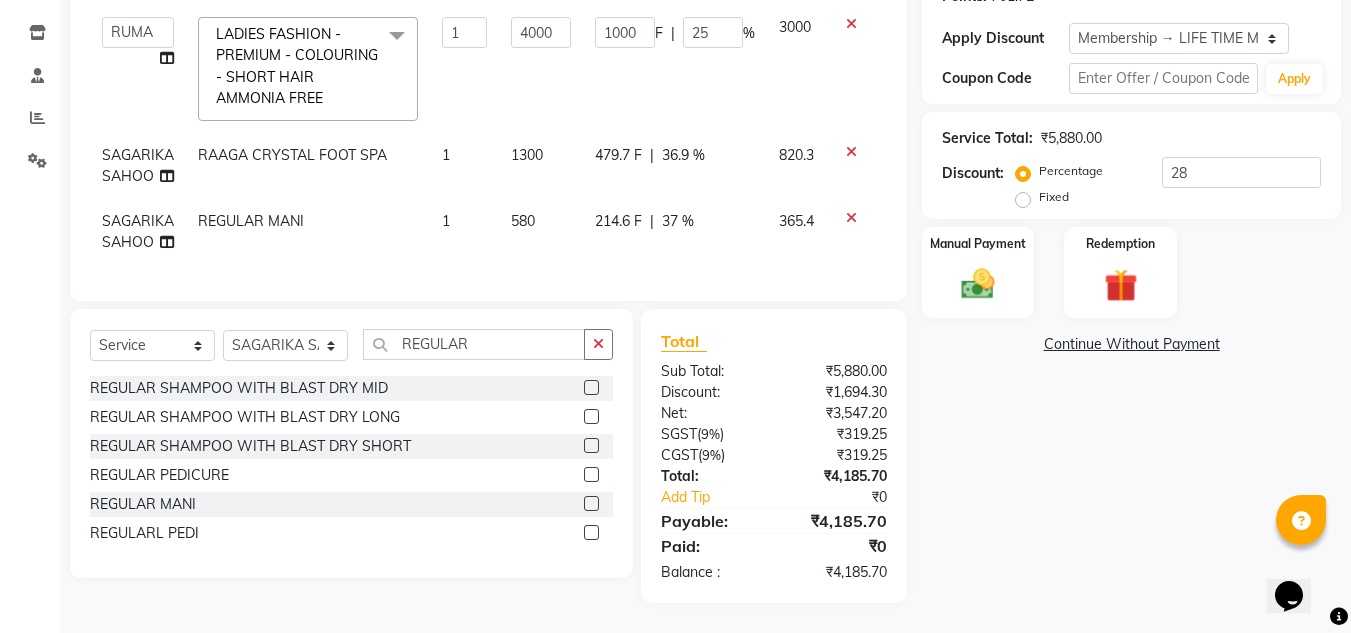 click on "36.9 %" 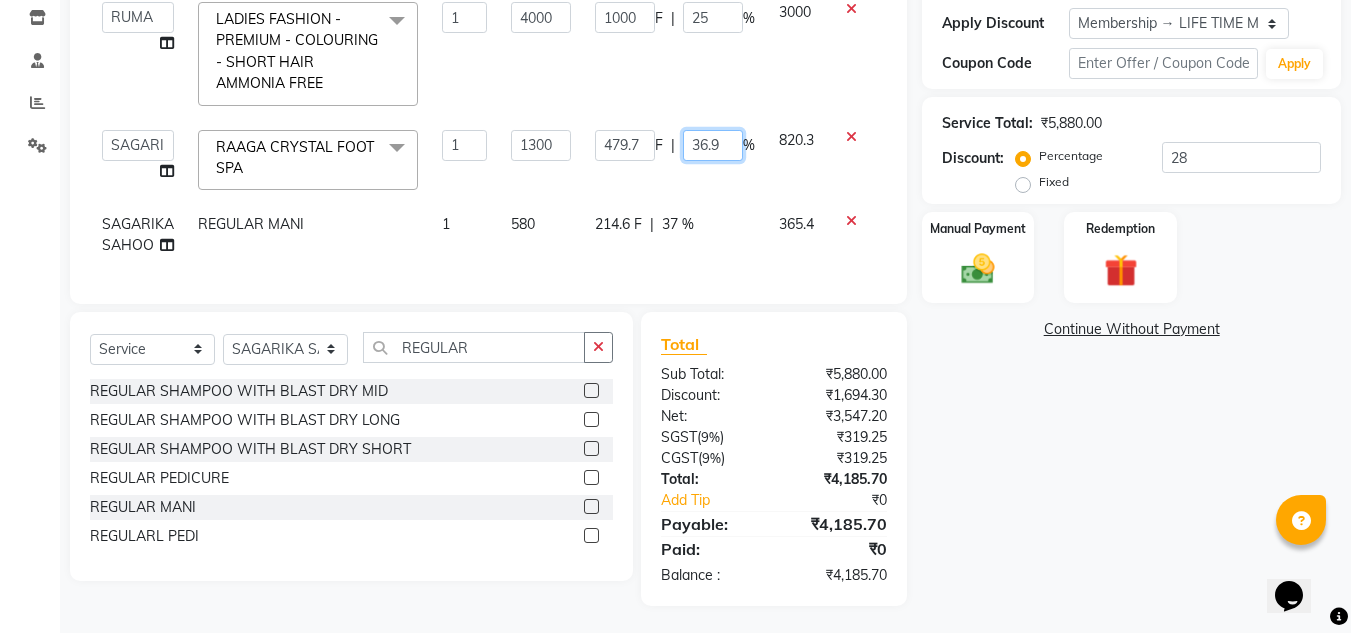 click on "36.9" 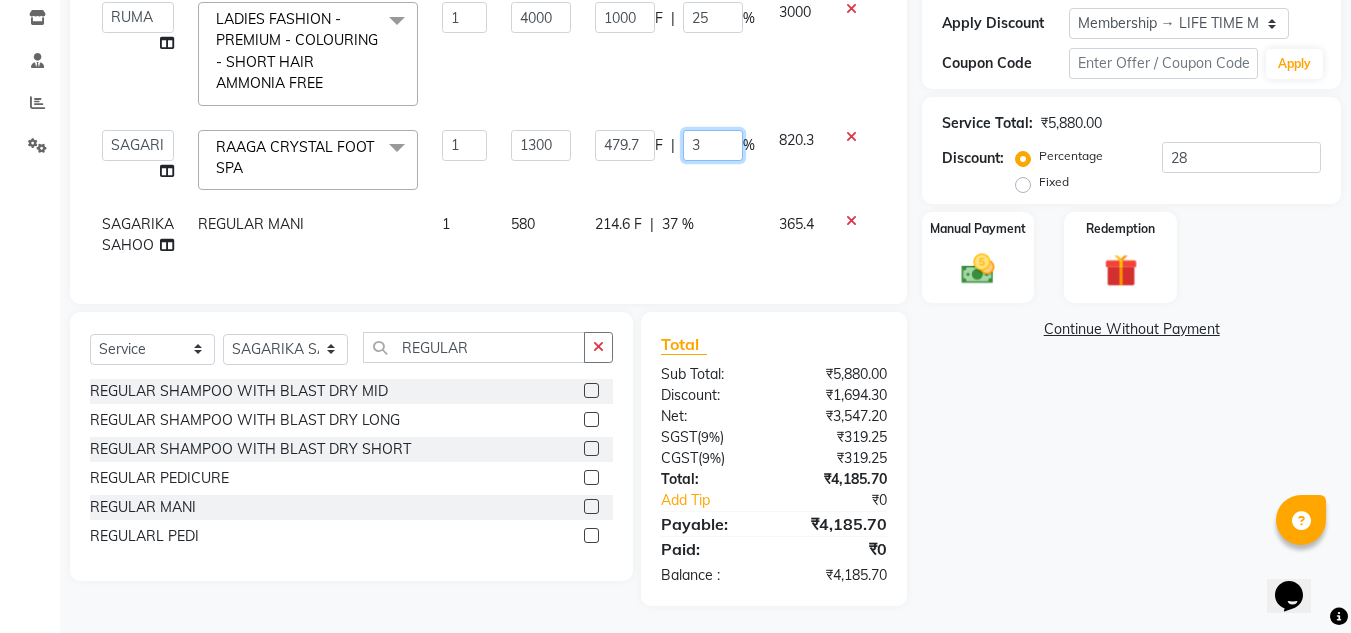 type on "37" 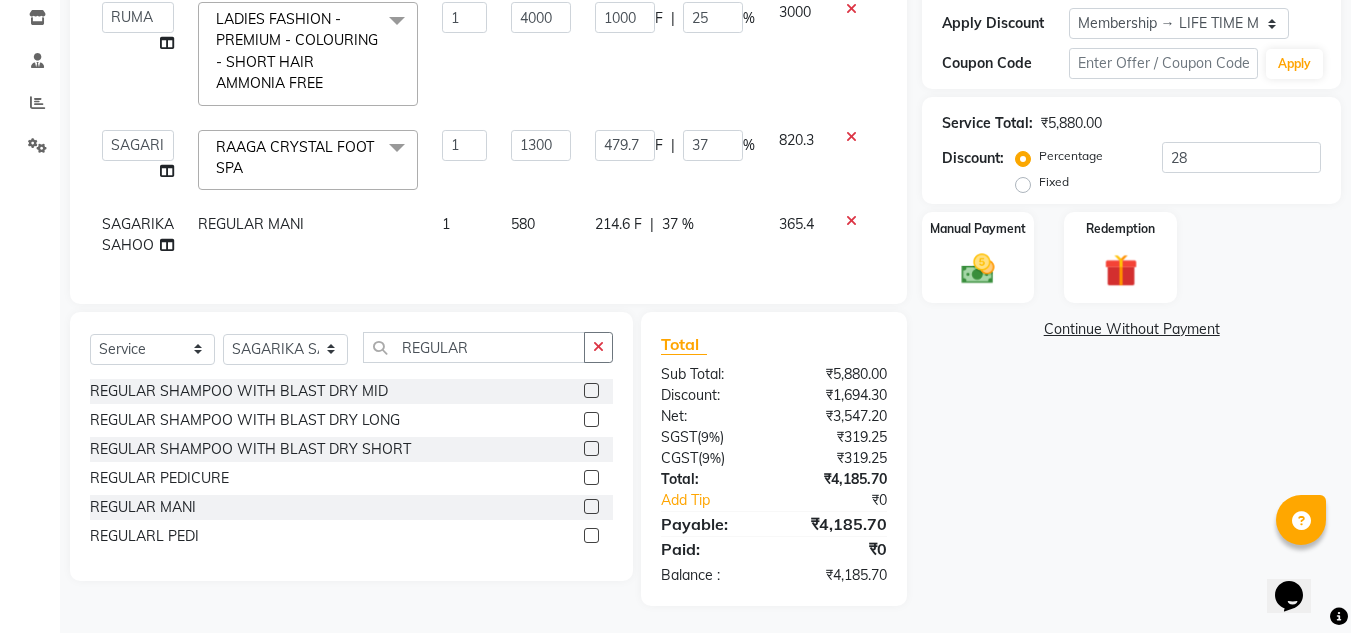 click on "214.6 F | 37 %" 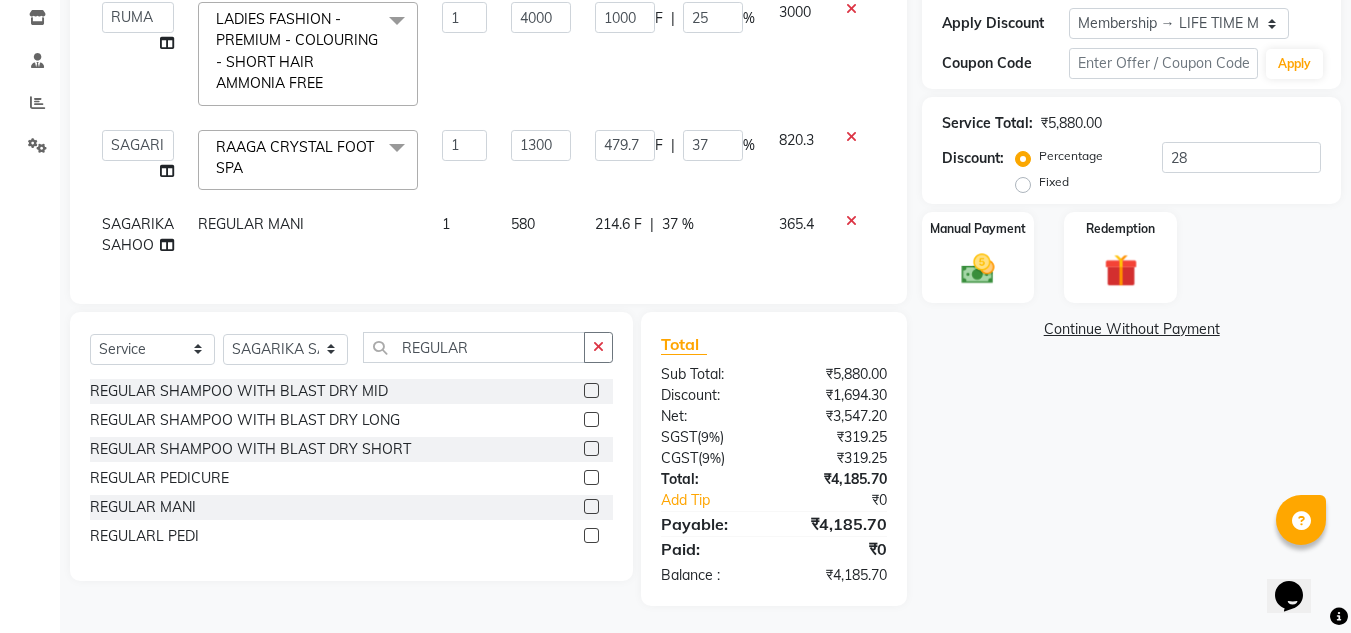 select on "69895" 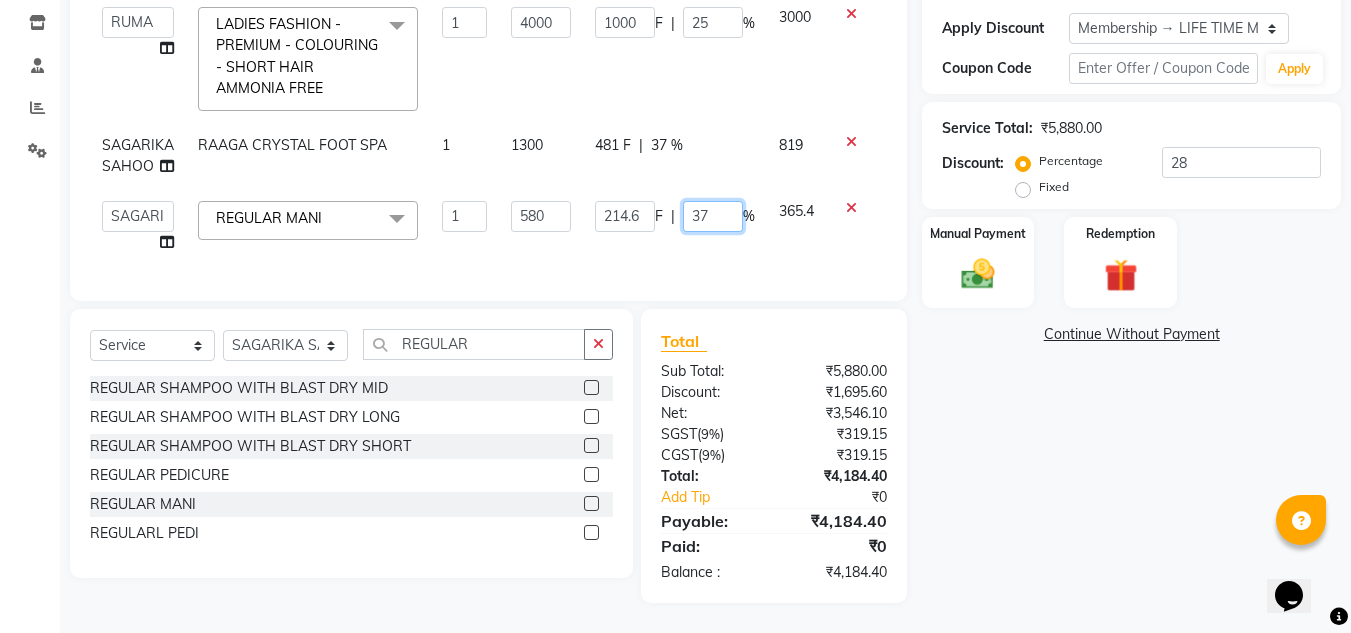 click on "37" 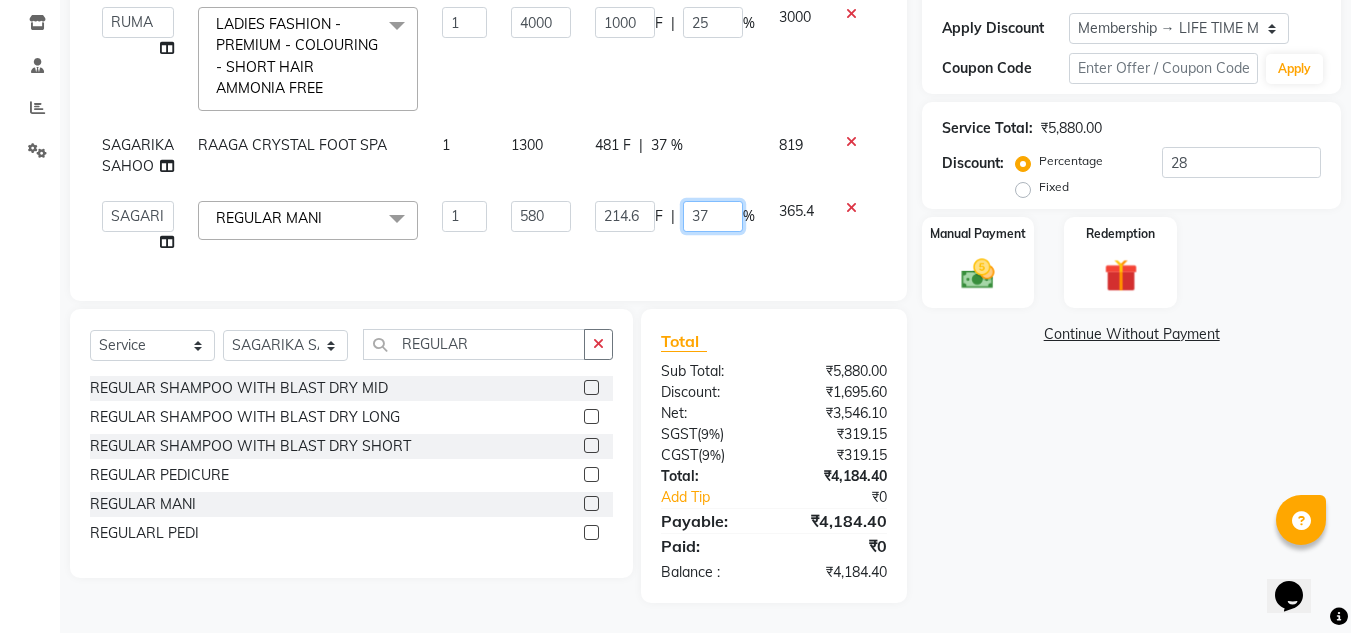 type on "37.5" 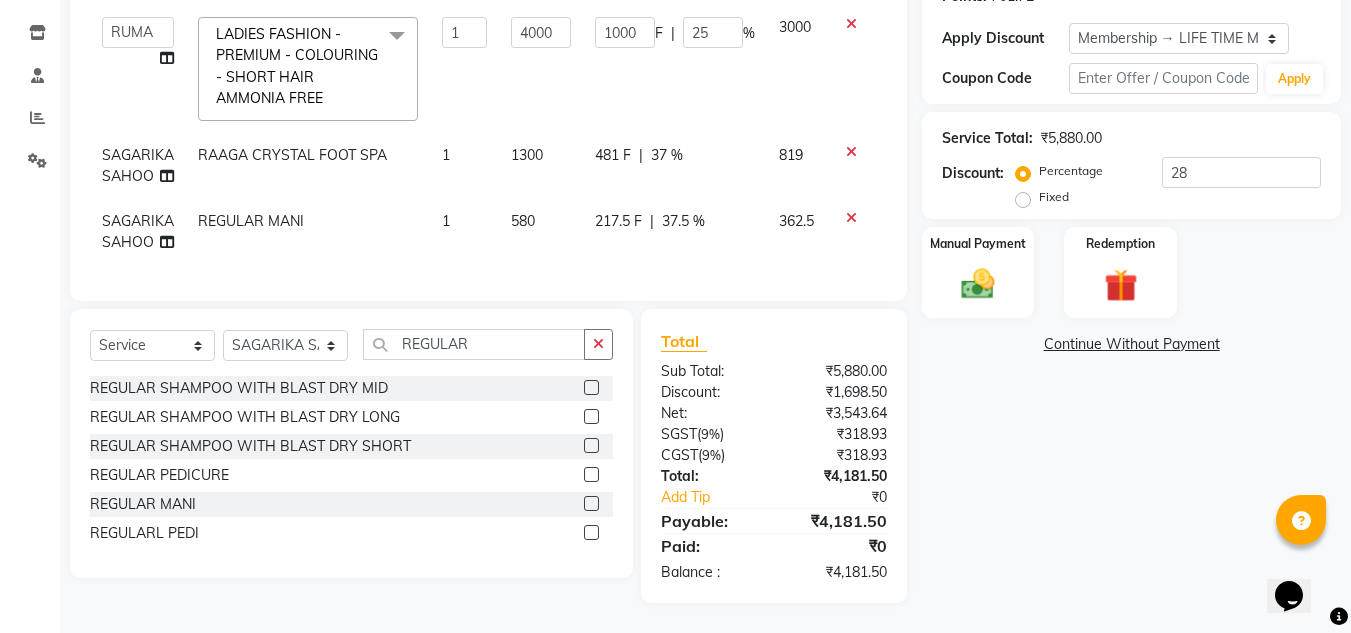 click on "Services Stylist Service Qty Price Disc Total Action  ANIL BARIK   ANIRUDH SAHOO   JYOTIRANJAN BARIK   KANHA   LAXMI PRIYA   Manager   Manisha   MANJIT BARIK   PRADEEP BARIK   PRIYANKA NANDA   PUJA ROUT   RUMA   SAGARIKA SAHOO   SALMAN   SAMEER BARIK   SAROJ SITHA  LADIES FASHION - PREMIUM - COLOURING - SHORT HAIR AMMONIA FREE  x CLEANUP - RAAGA SKIN GLOW CLEAN UP (30MIN)(DRY SKIN) CLEANUP - AROMA MAGIC HERBAL FACE CLEAN UP(30MIN) CLEANUP - LOTUS CLEAN UP(OILY SKIN) CLEANUP - O3+ WHITENING CLEAN UP CLEANUP - JEANNOT CLEAN UP LADIES ROOT TOUCH UP (2.5 ) INCH AMMONIE FREE EYE TREATMENT NECK FULL POLISHING REGULAR SHAMPOO WITH BLAST DRY MID REGULAR SHAMPOO WITH BLAST DRY LONG REGULAR SHAMPOO WITH BLAST DRY SHORT K9 BOTOX SHAMPOO RAAGA INSTA FAIR FACIAL FULL HAND POLISHING LOWER LIP BLEACH - FULL FACE BLEACH BLEACH - FULL ARMS BLEACH - HALF ARMS BLEACH - UNDER ARMS BLEACH - FULL LEG BLEACH - HALF LEG BLEACH - FEET BLEACH - HALF FRONT/BACK BLEACH - FULL FRONT/BACK BLEACH - FULL BODY DETAN RAAGA - FULL FACE DETAN" 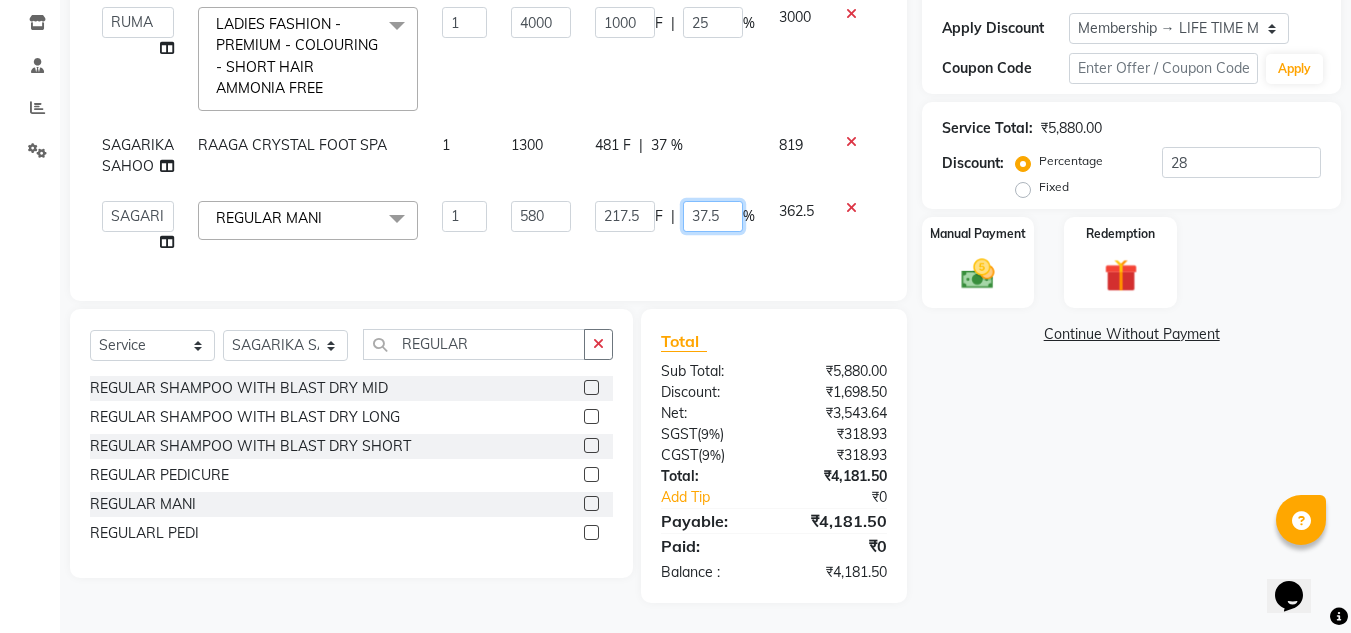 click on "37.5" 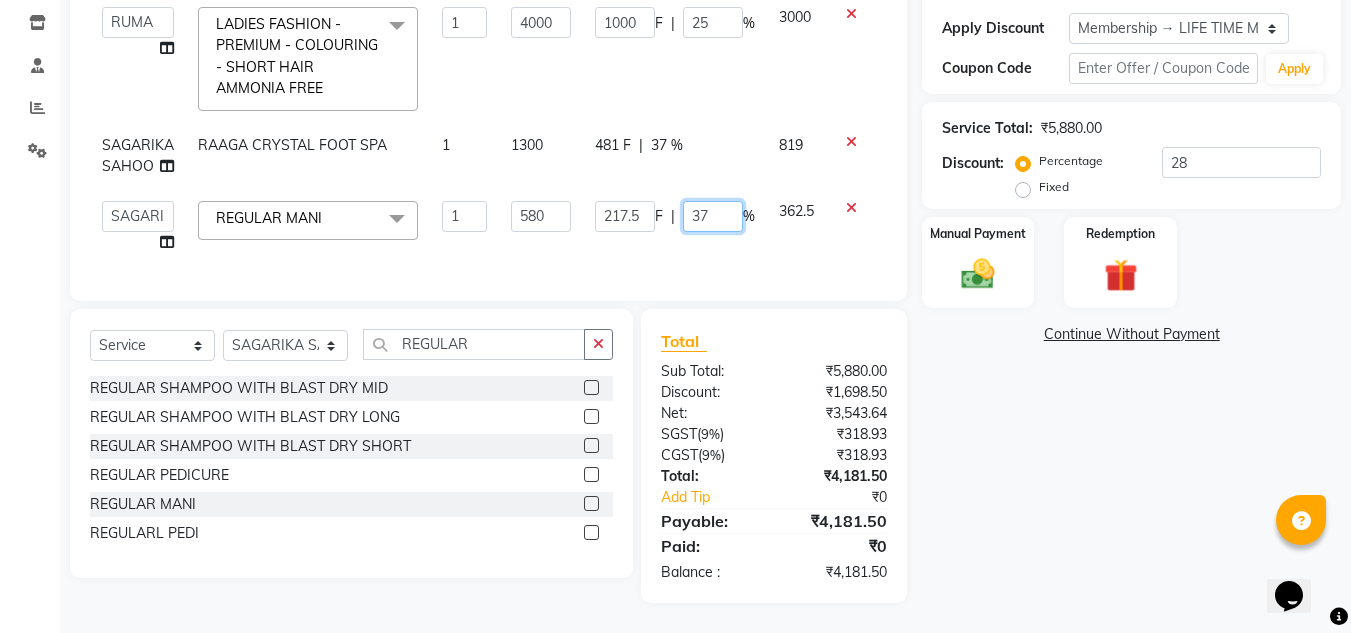 type on "37.8" 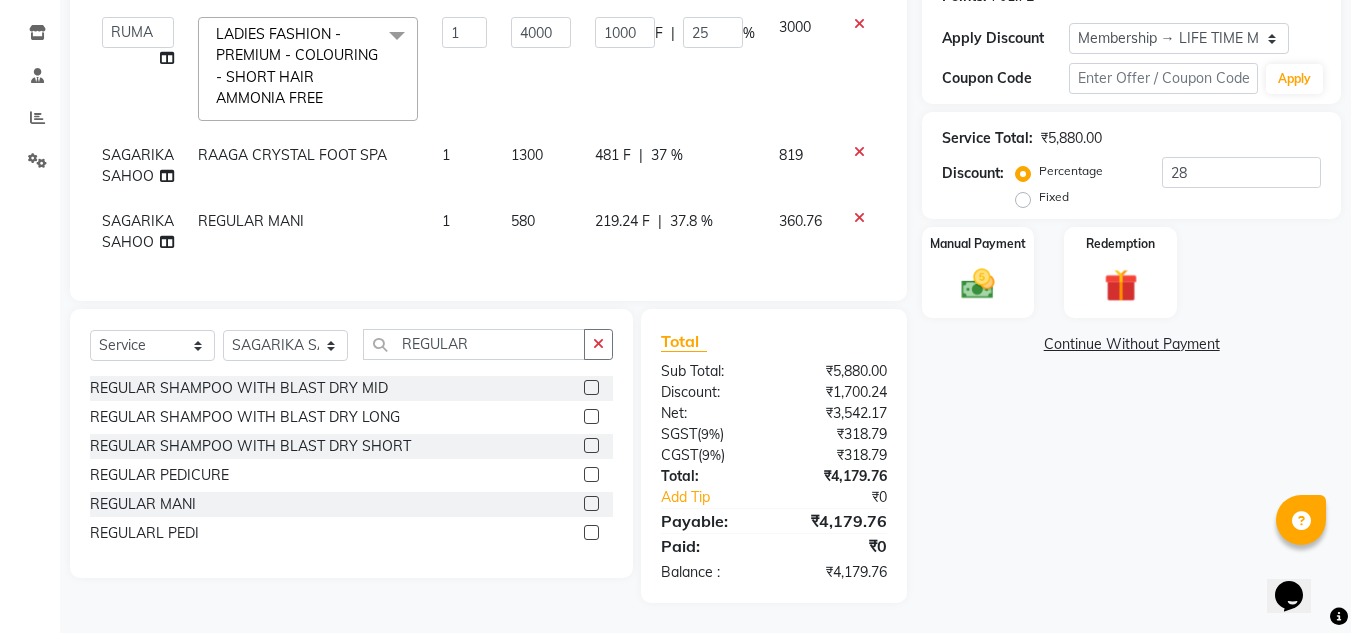 click on "Services Stylist Service Qty Price Disc Total Action  ANIL BARIK   ANIRUDH SAHOO   JYOTIRANJAN BARIK   KANHA   LAXMI PRIYA   Manager   Manisha   MANJIT BARIK   PRADEEP BARIK   PRIYANKA NANDA   PUJA ROUT   RUMA   SAGARIKA SAHOO   SALMAN   SAMEER BARIK   SAROJ SITHA  LADIES FASHION - PREMIUM - COLOURING - SHORT HAIR AMMONIA FREE  x CLEANUP - RAAGA SKIN GLOW CLEAN UP (30MIN)(DRY SKIN) CLEANUP - AROMA MAGIC HERBAL FACE CLEAN UP(30MIN) CLEANUP - LOTUS CLEAN UP(OILY SKIN) CLEANUP - O3+ WHITENING CLEAN UP CLEANUP - JEANNOT CLEAN UP LADIES ROOT TOUCH UP (2.5 ) INCH AMMONIE FREE EYE TREATMENT NECK FULL POLISHING REGULAR SHAMPOO WITH BLAST DRY MID REGULAR SHAMPOO WITH BLAST DRY LONG REGULAR SHAMPOO WITH BLAST DRY SHORT K9 BOTOX SHAMPOO RAAGA INSTA FAIR FACIAL FULL HAND POLISHING LOWER LIP BLEACH - FULL FACE BLEACH BLEACH - FULL ARMS BLEACH - HALF ARMS BLEACH - UNDER ARMS BLEACH - FULL LEG BLEACH - HALF LEG BLEACH - FEET BLEACH - HALF FRONT/BACK BLEACH - FULL FRONT/BACK BLEACH - FULL BODY DETAN RAAGA - FULL FACE DETAN" 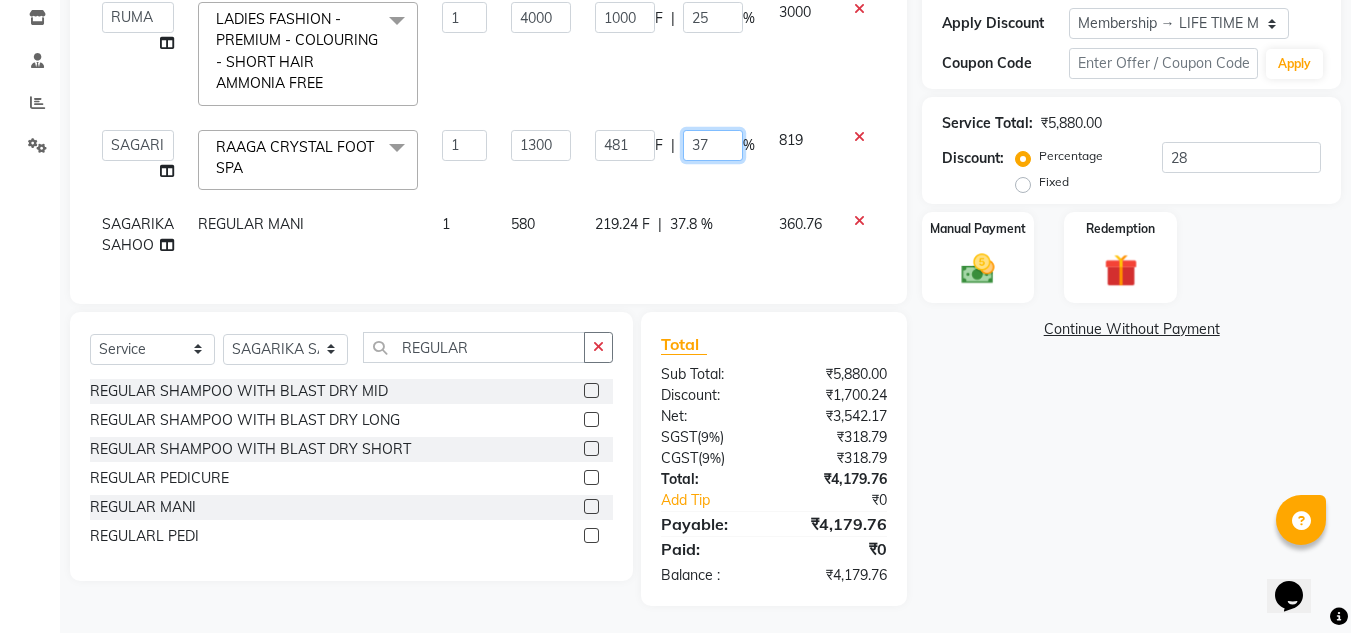 click on "37" 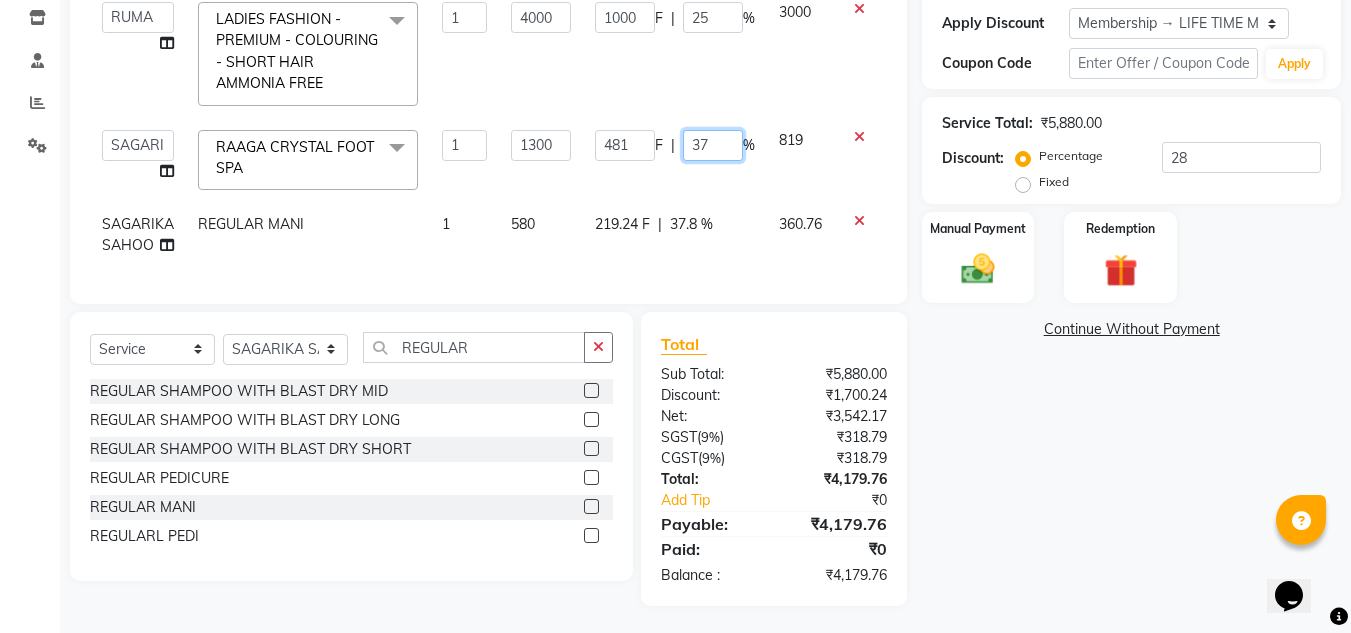 type on "37.8" 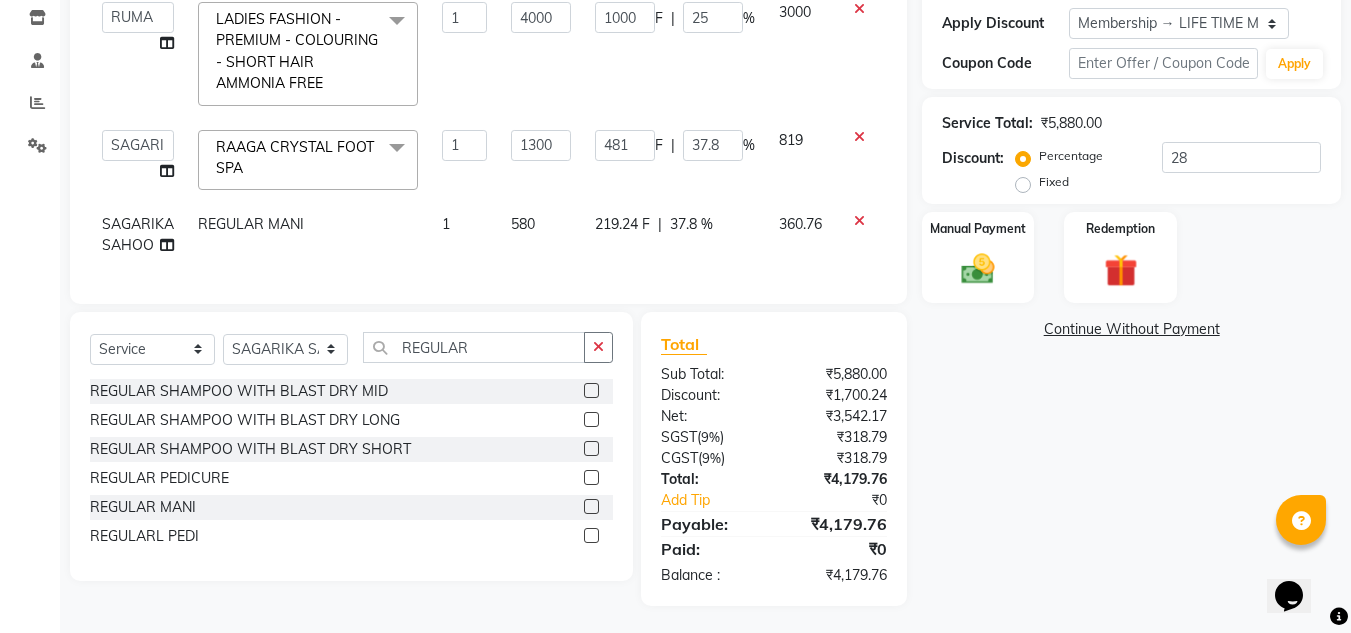 click on "219.24 F | 37.8 %" 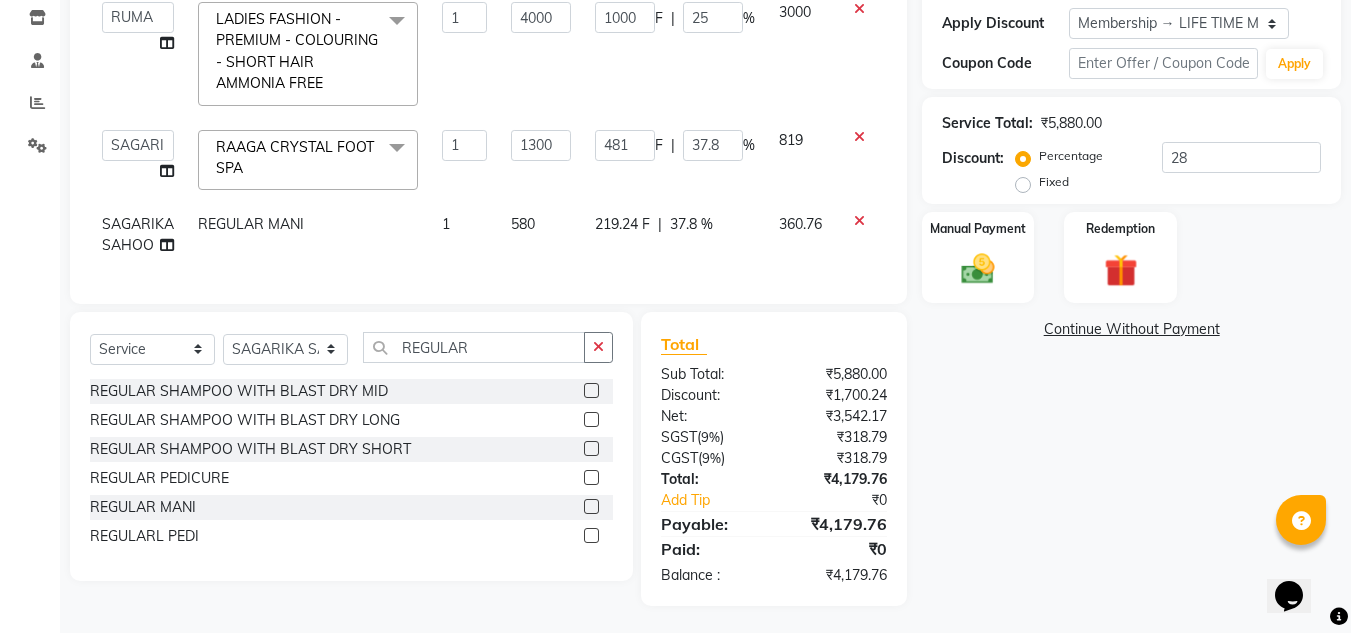 select on "69895" 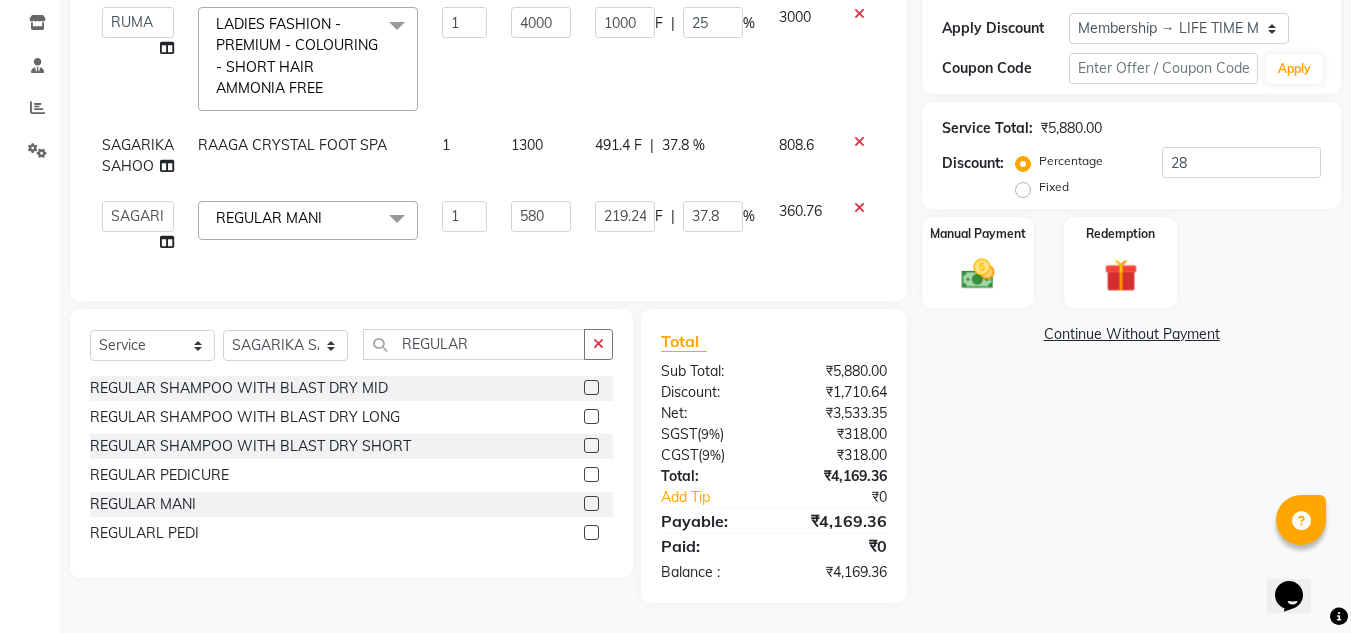click on "37.8 %" 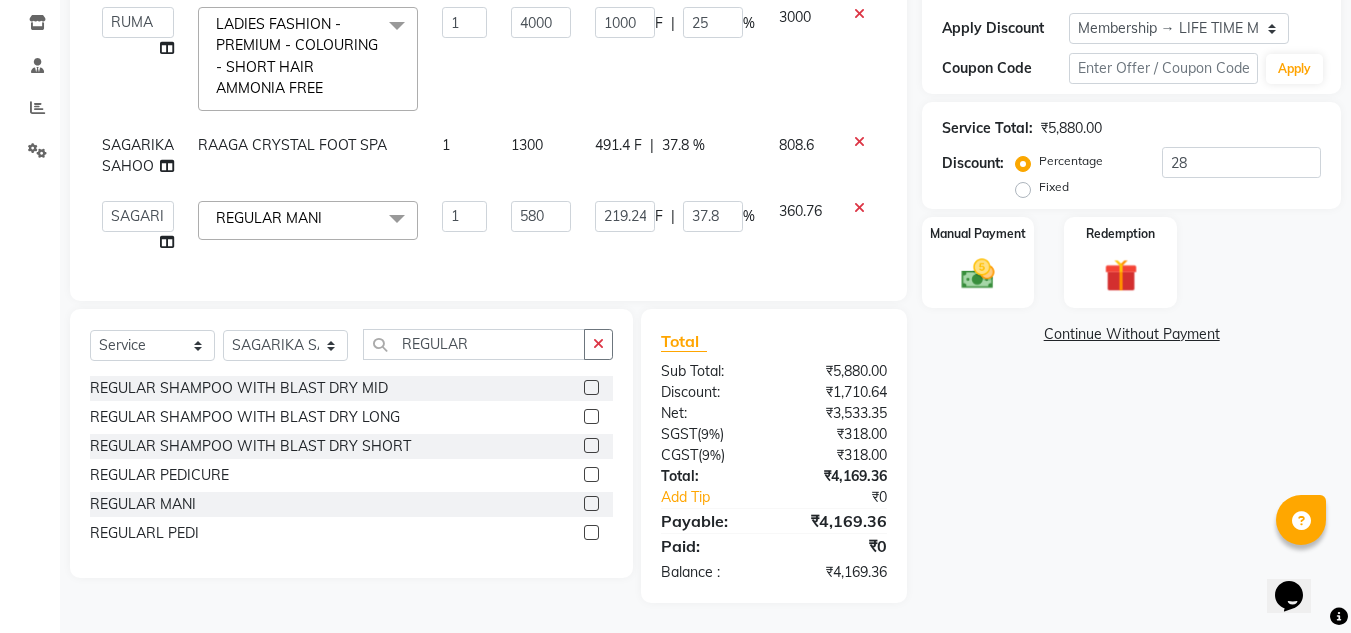 select on "69895" 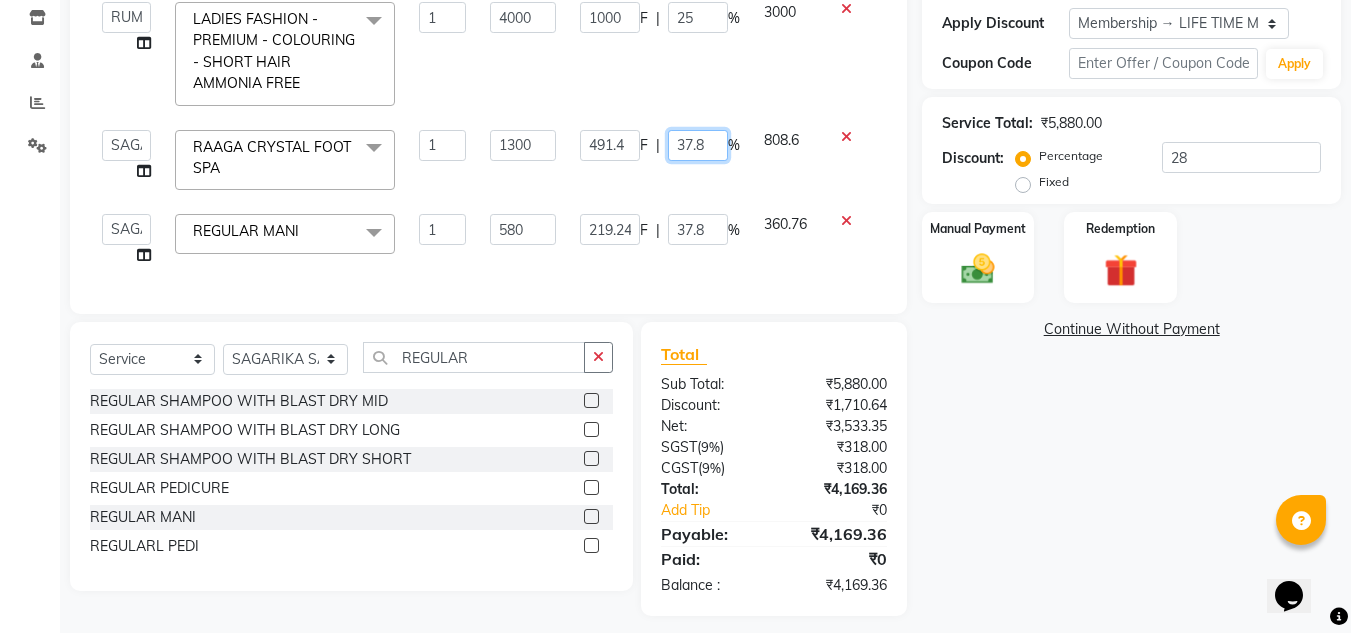 click on "37.8" 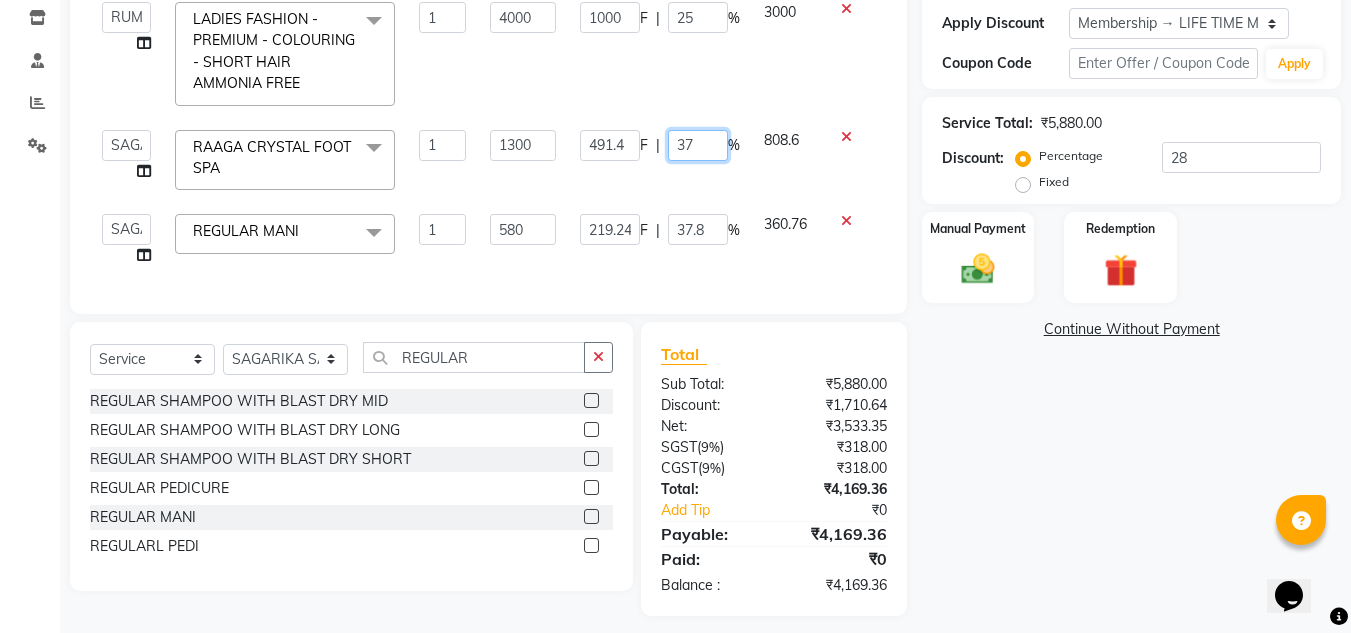 type on "37.5" 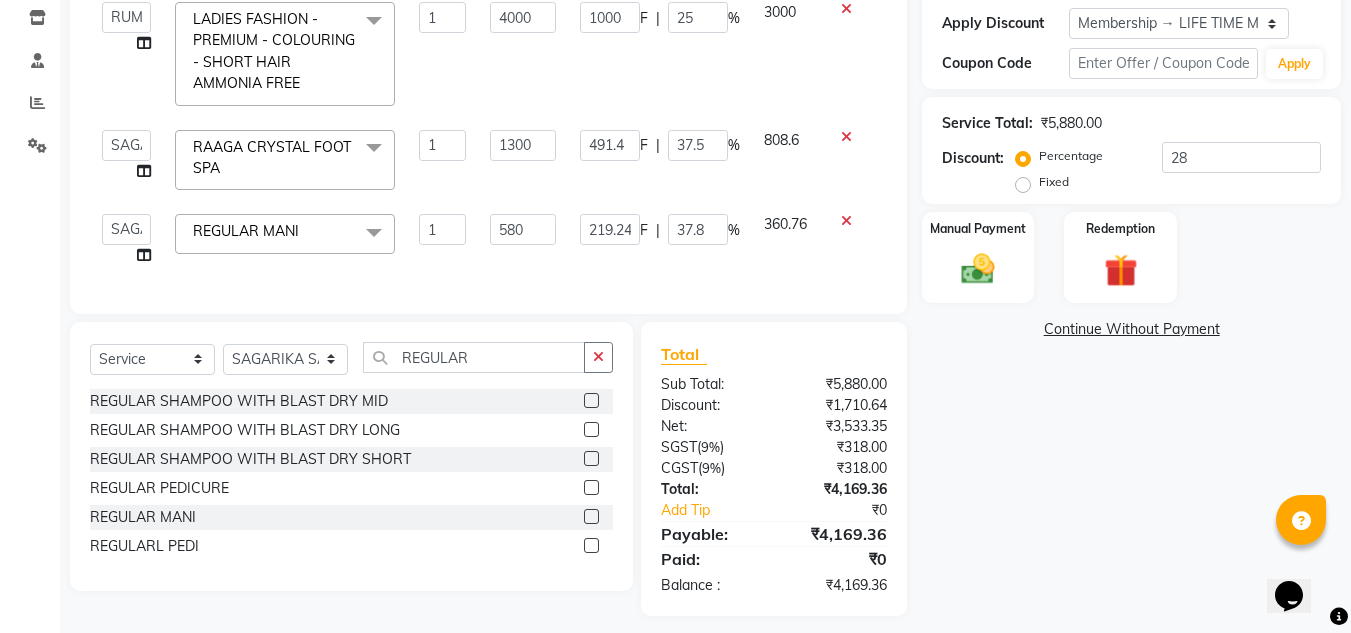 click on "219.24 F | 37.8 %" 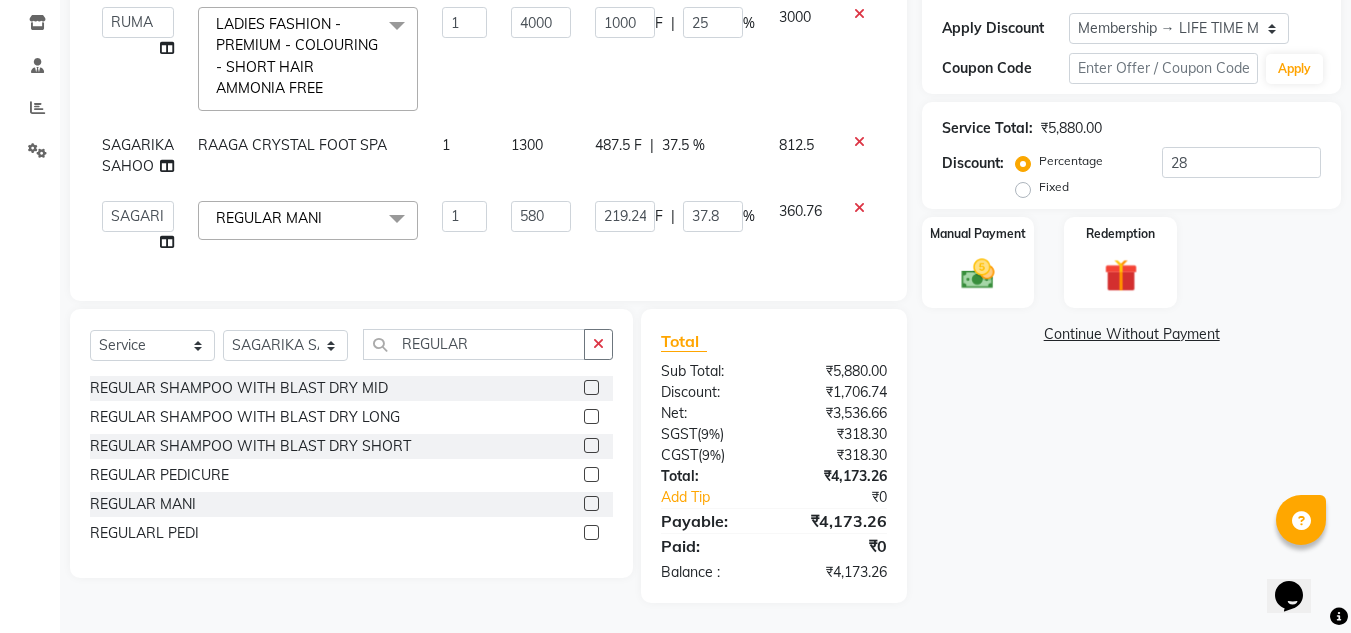 click on "487.5 F | 37.5 %" 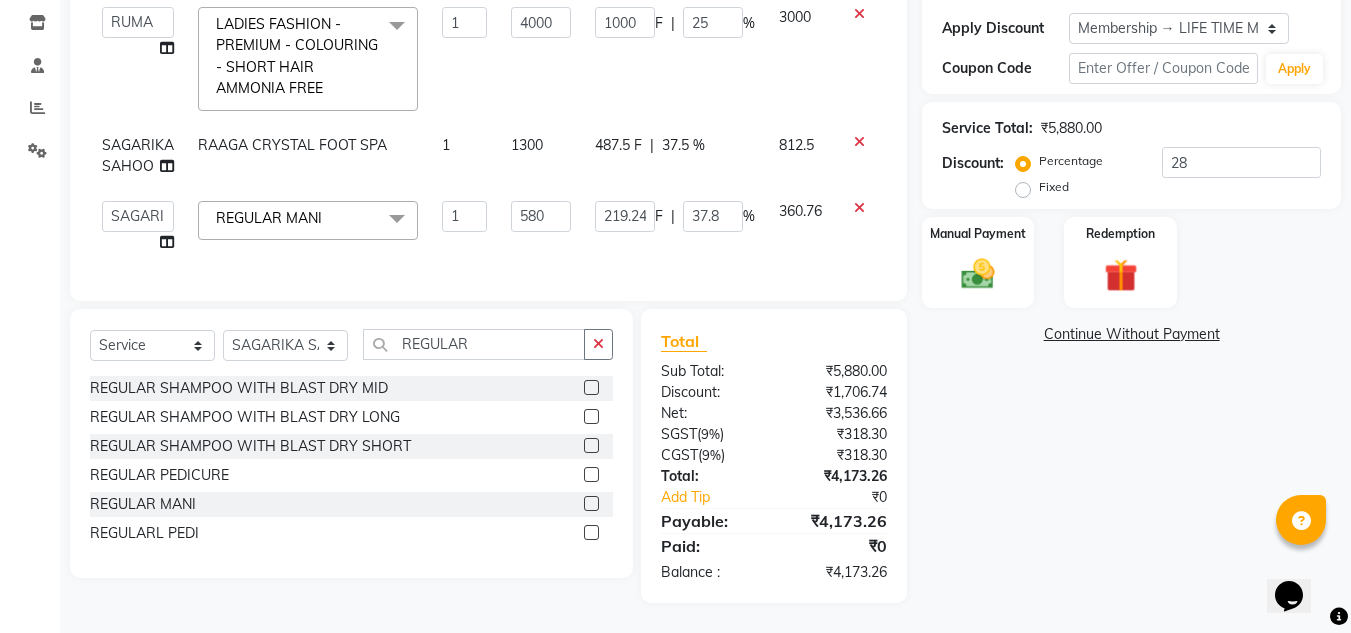 select on "69895" 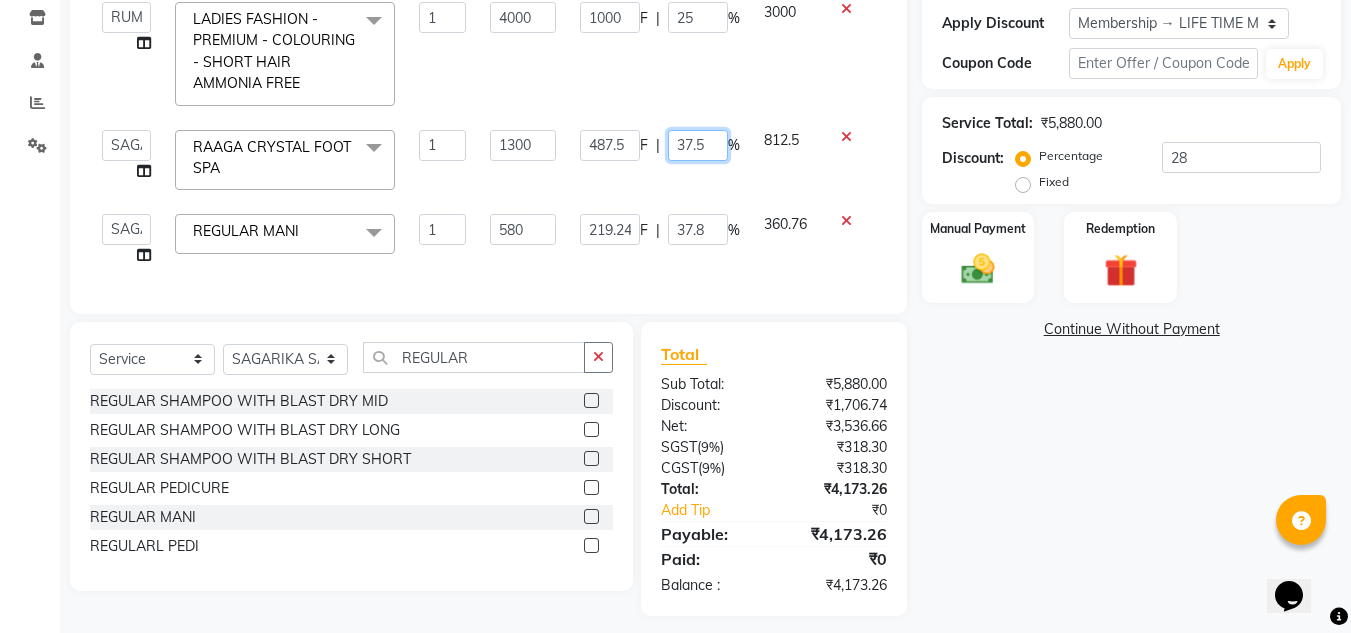 click on "37.5" 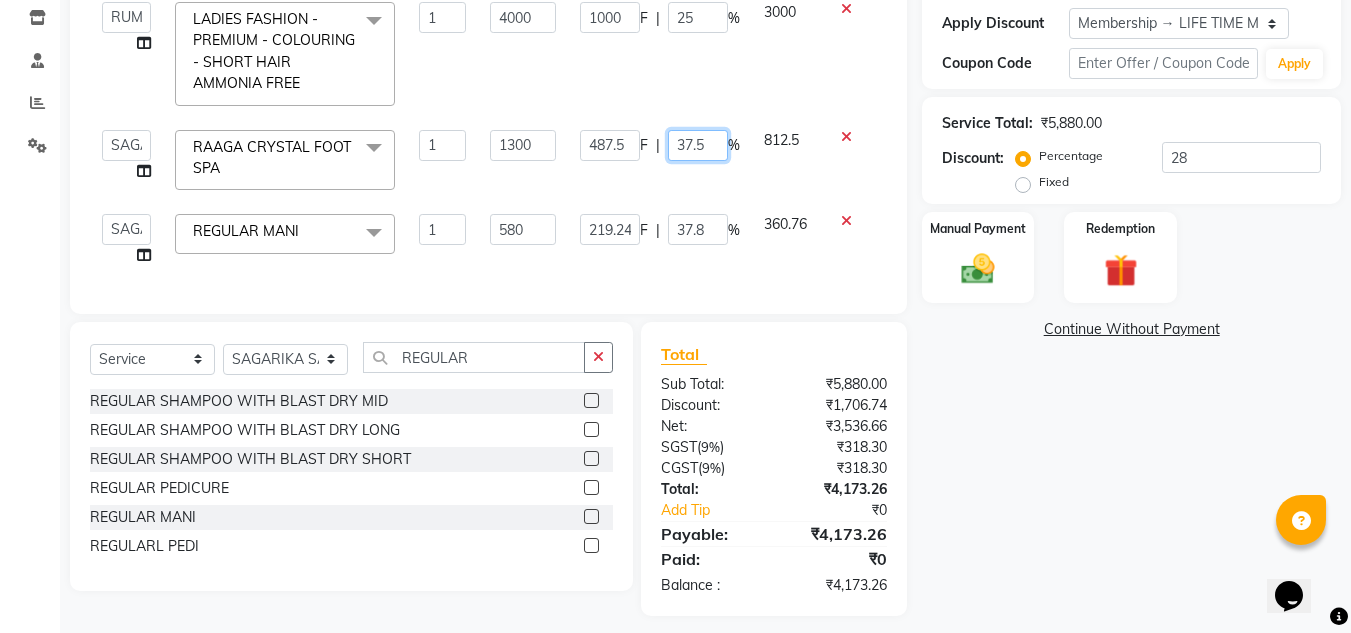type on "37" 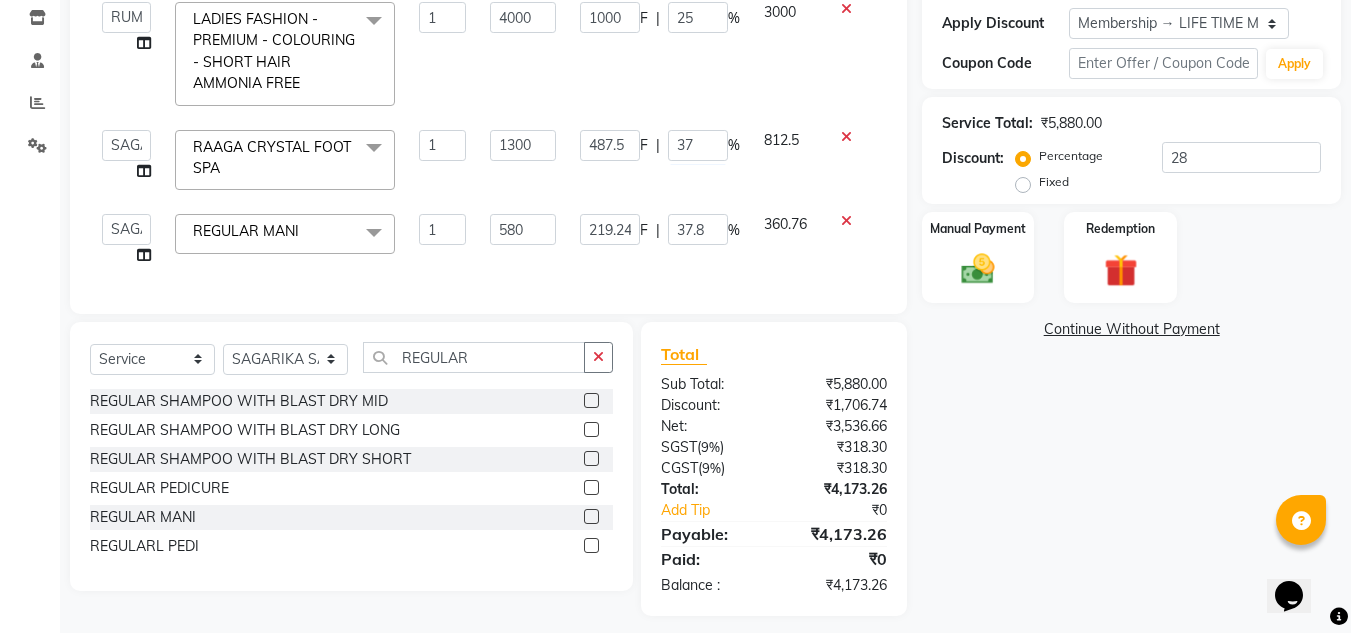 click on "ANIL BARIK   ANIRUDH SAHOO   JYOTIRANJAN BARIK   KANHA   LAXMI PRIYA   Manager   Manisha   MANJIT BARIK   PRADEEP BARIK   PRIYANKA NANDA   PUJA ROUT   RUMA   SAGARIKA SAHOO   SALMAN   SAMEER BARIK   SAROJ SITHA  LADIES FASHION - PREMIUM - COLOURING - SHORT HAIR AMMONIA FREE  x CLEANUP - RAAGA SKIN GLOW CLEAN UP (30MIN)(DRY SKIN) CLEANUP - AROMA MAGIC HERBAL FACE CLEAN UP(30MIN) CLEANUP - LOTUS CLEAN UP(OILY SKIN) CLEANUP - O3+ WHITENING CLEAN UP CLEANUP - JEANNOT CLEAN UP LADIES ROOT TOUCH UP (2.5 ) INCH AMMONIE FREE EYE TREATMENT NECK FULL POLISHING REGULAR SHAMPOO WITH BLAST DRY MID REGULAR SHAMPOO WITH BLAST DRY LONG REGULAR SHAMPOO WITH BLAST DRY SHORT K9 BOTOX SHAMPOO RAAGA INSTA FAIR FACIAL FULL HAND POLISHING LOWER LIP BLEACH - FULL FACE BLEACH BLEACH - FULL ARMS BLEACH - HALF ARMS BLEACH - UNDER ARMS BLEACH - FULL LEG BLEACH - HALF LEG BLEACH - FEET BLEACH - HALF FRONT/BACK BLEACH - FULL FRONT/BACK BLEACH - FULL BODY DETAN RAAGA - FULL FACE DETAN DETAN RAAGA - HALF ARMS DETAN DETAN RAAGA - FULL BODY" 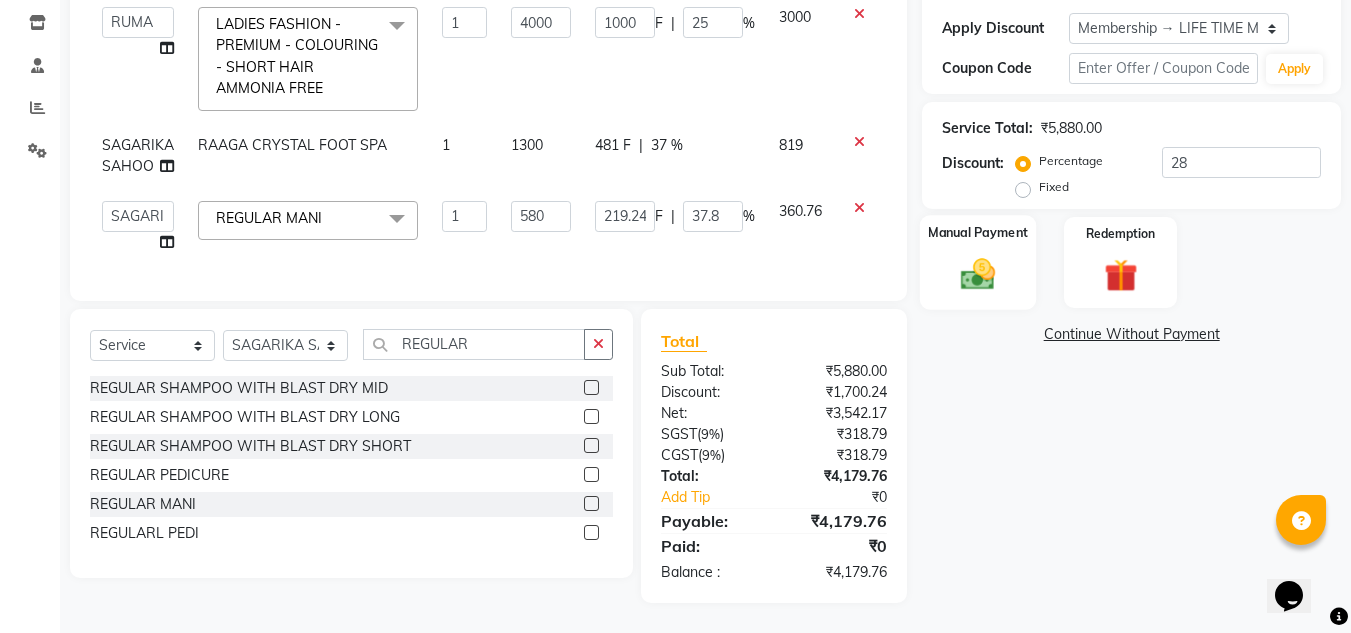click on "Manual Payment" 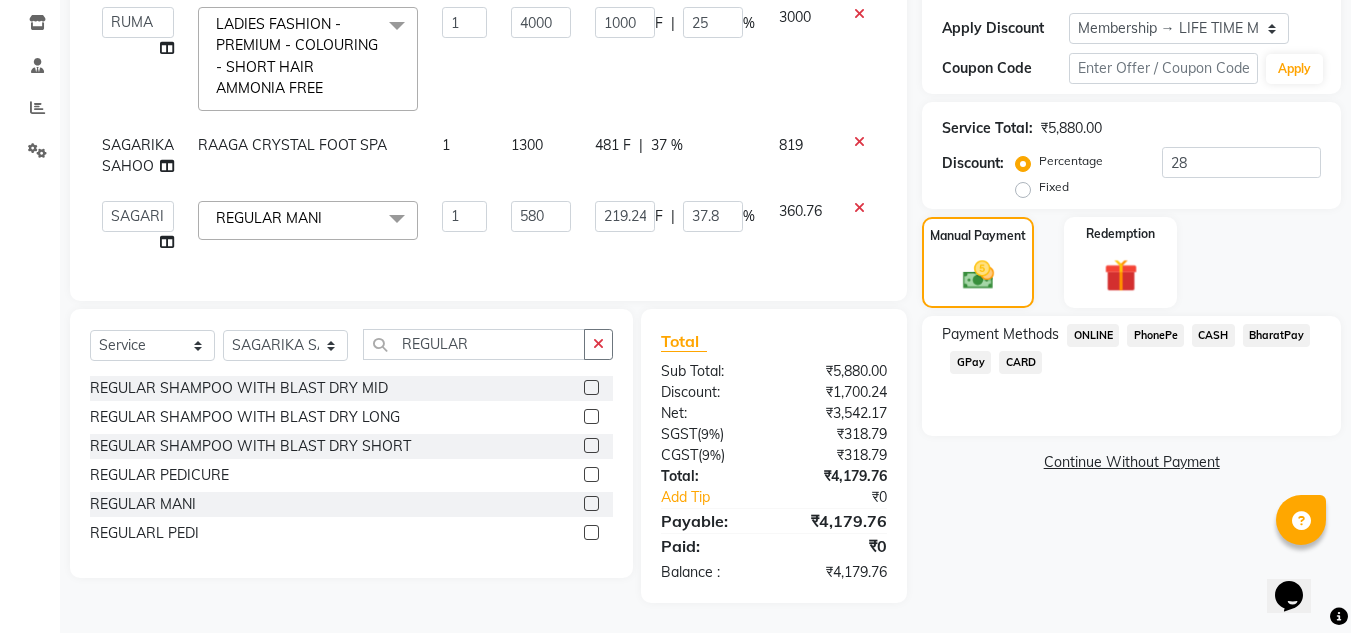 click on "PhonePe" 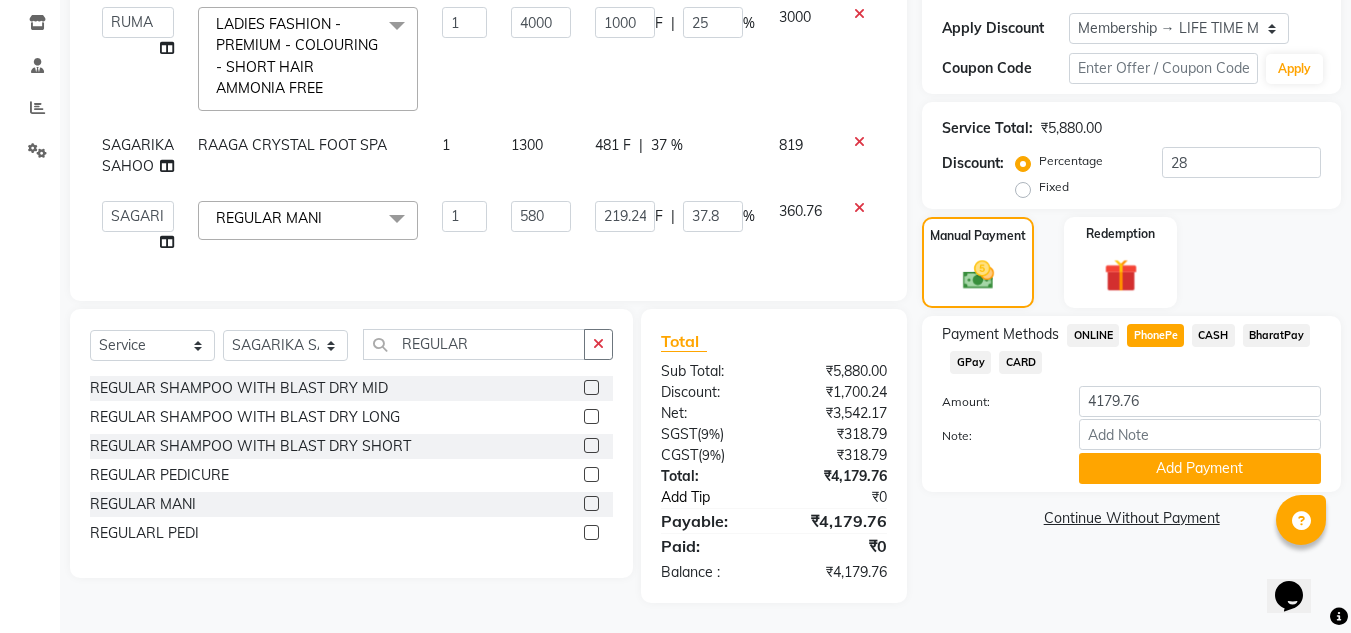 scroll, scrollTop: 350, scrollLeft: 0, axis: vertical 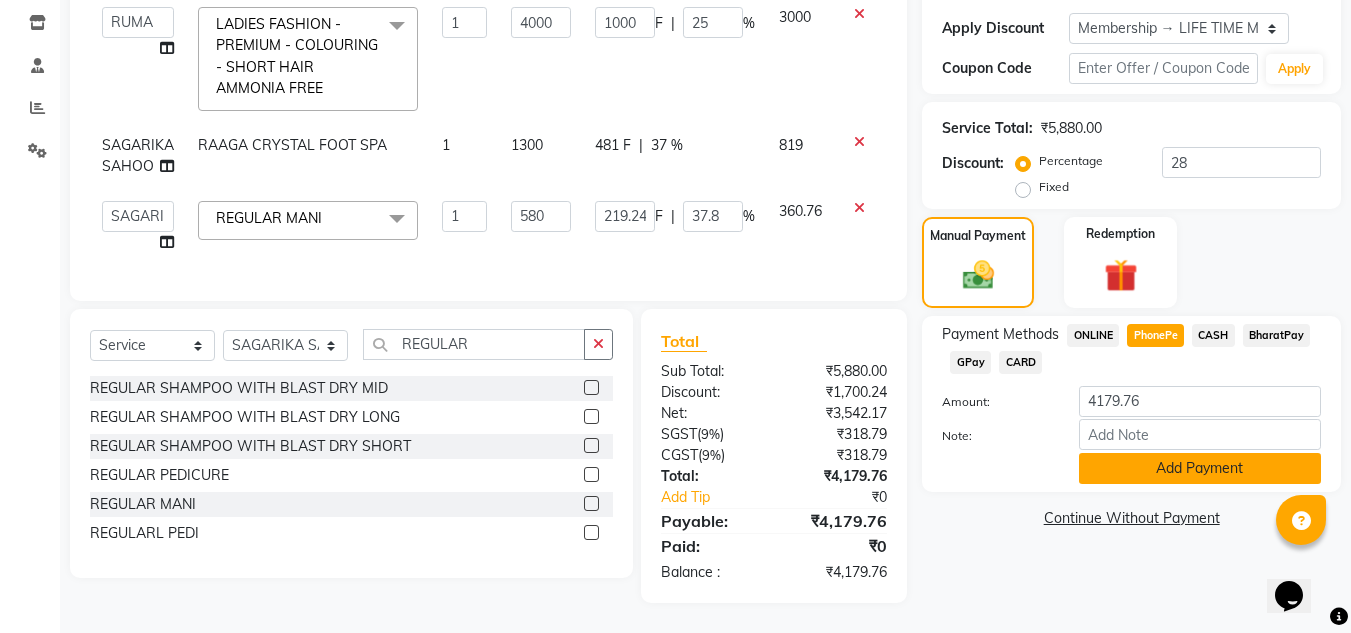 click on "Add Payment" 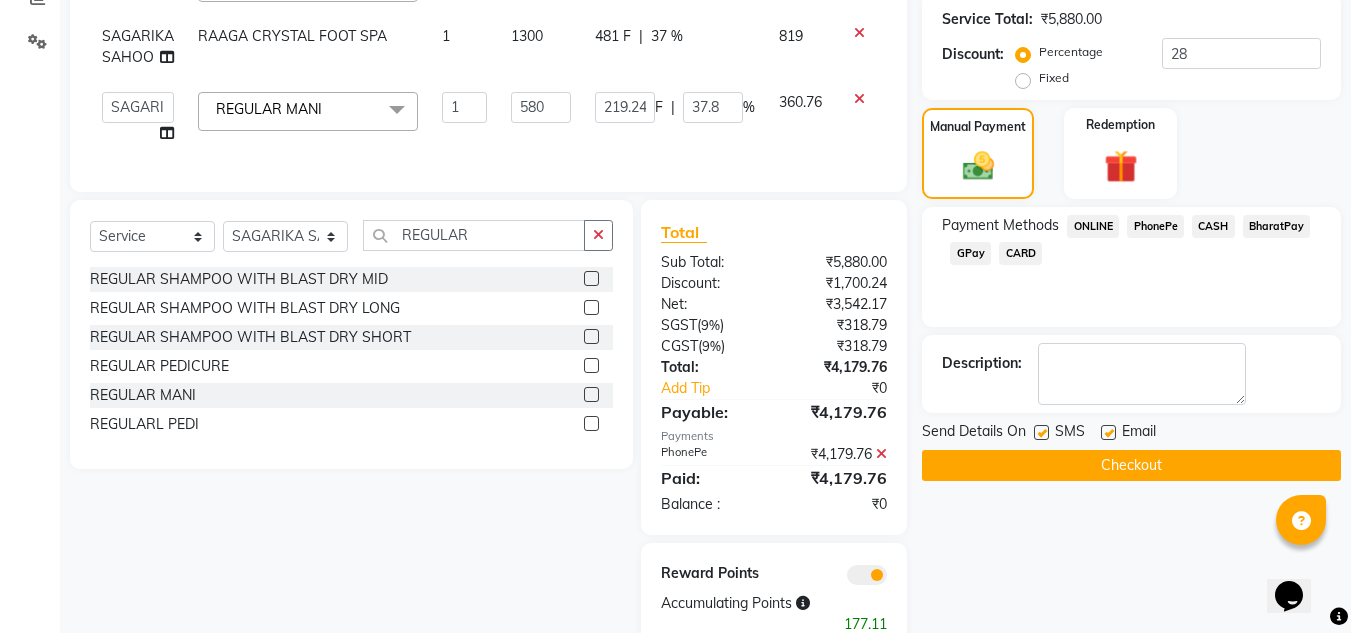 scroll, scrollTop: 511, scrollLeft: 0, axis: vertical 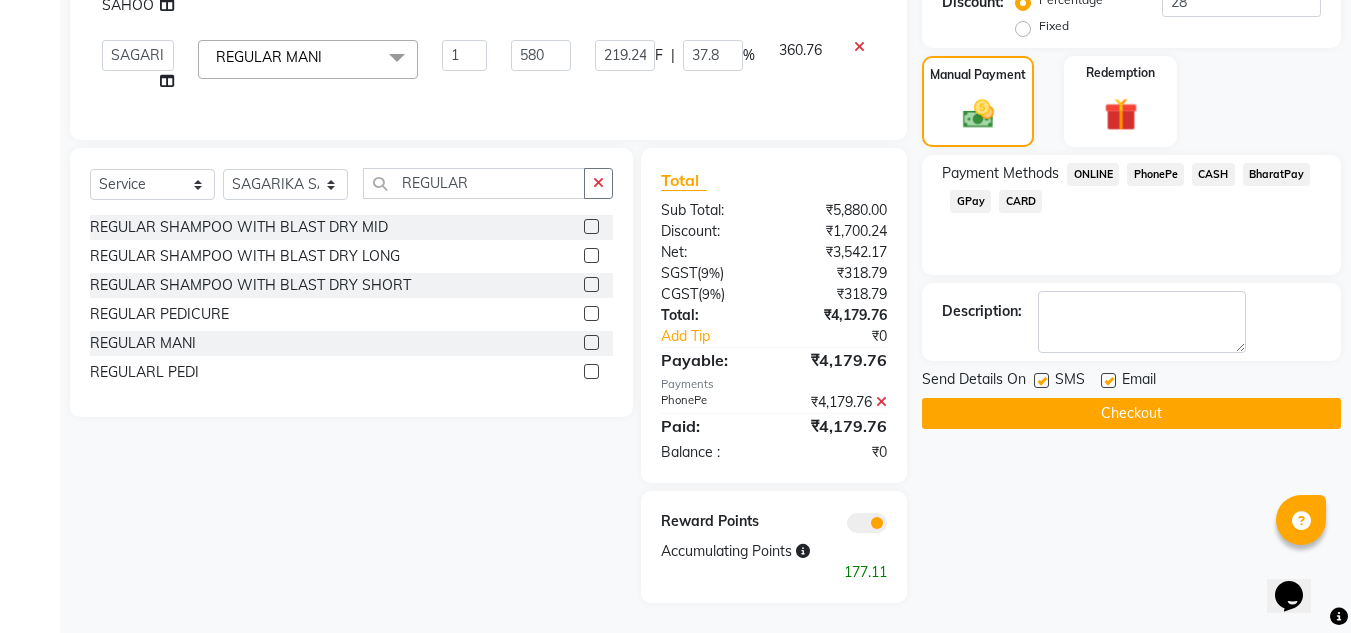 click on "Checkout" 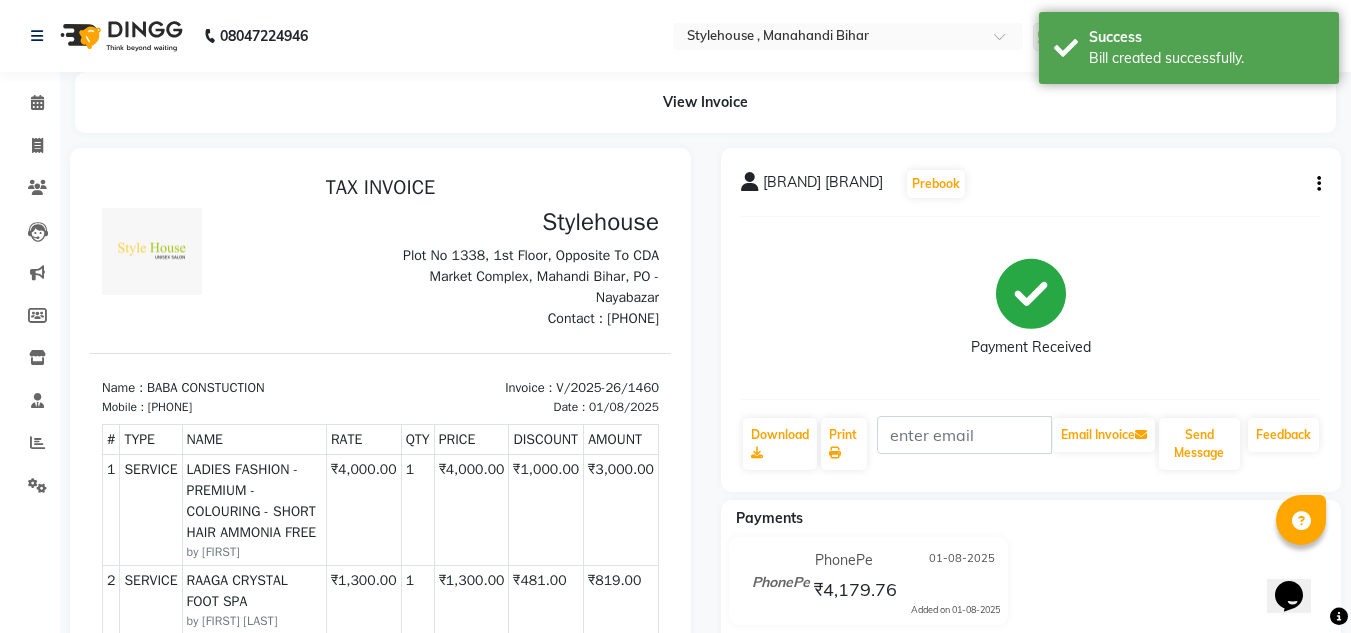 scroll, scrollTop: 0, scrollLeft: 0, axis: both 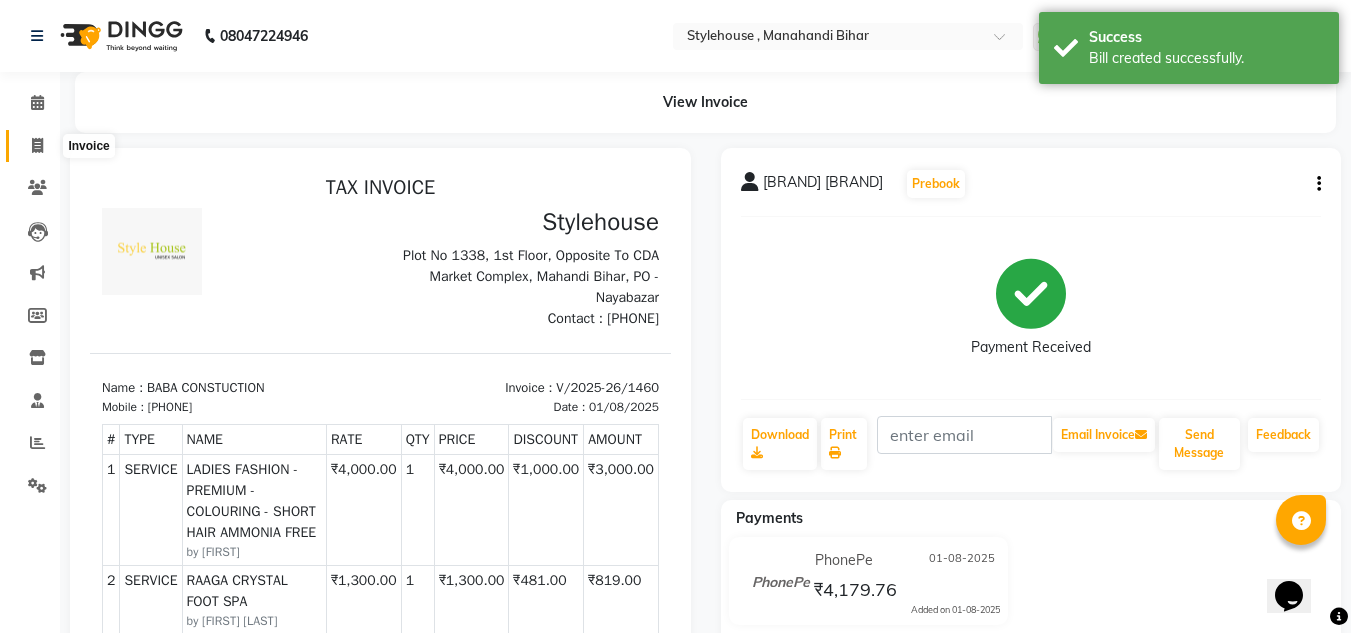 click 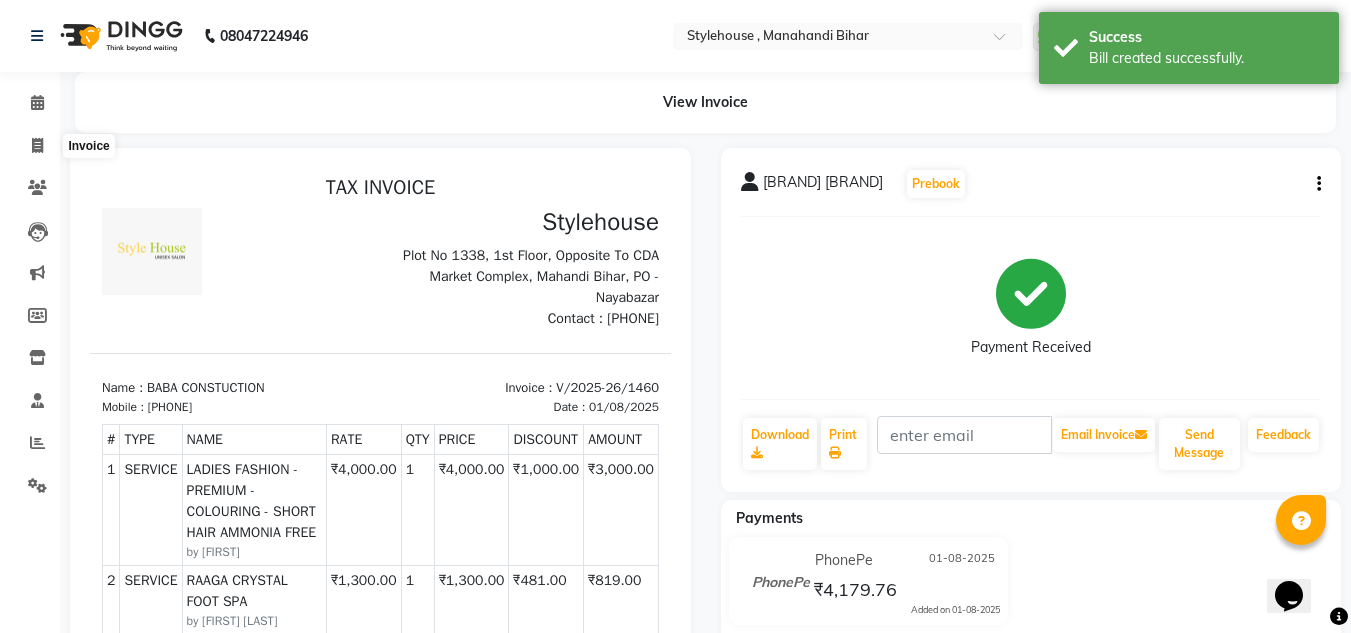 select on "service" 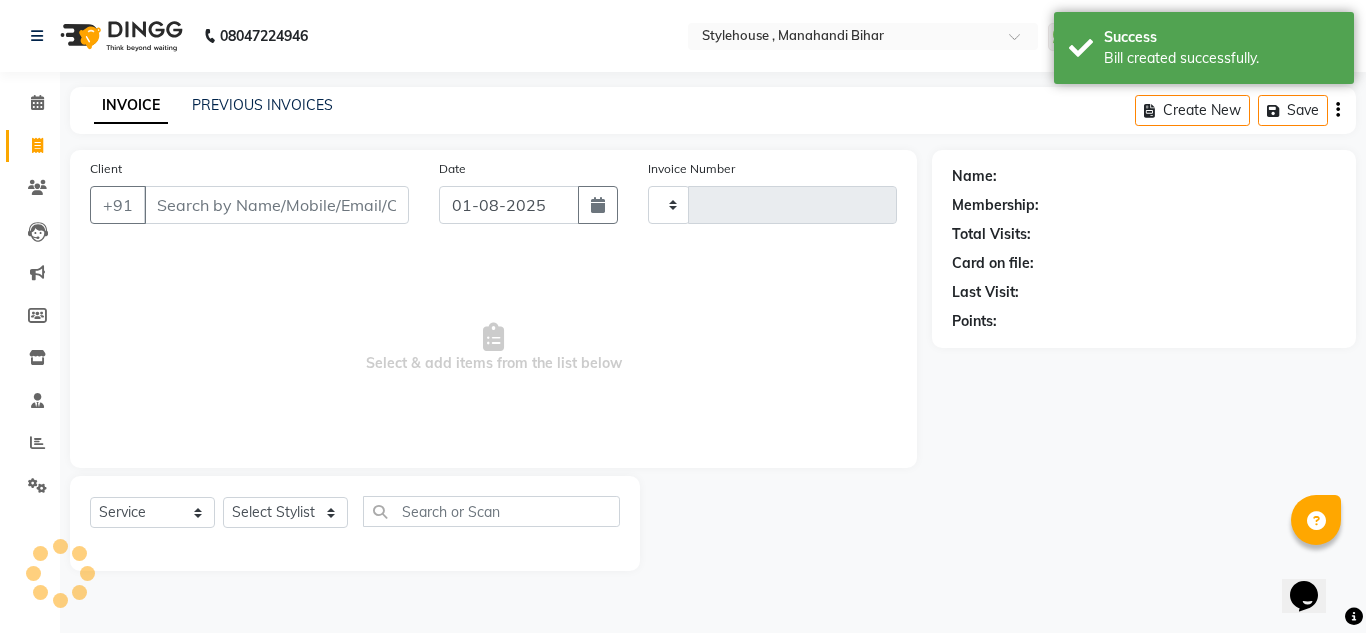 type on "1461" 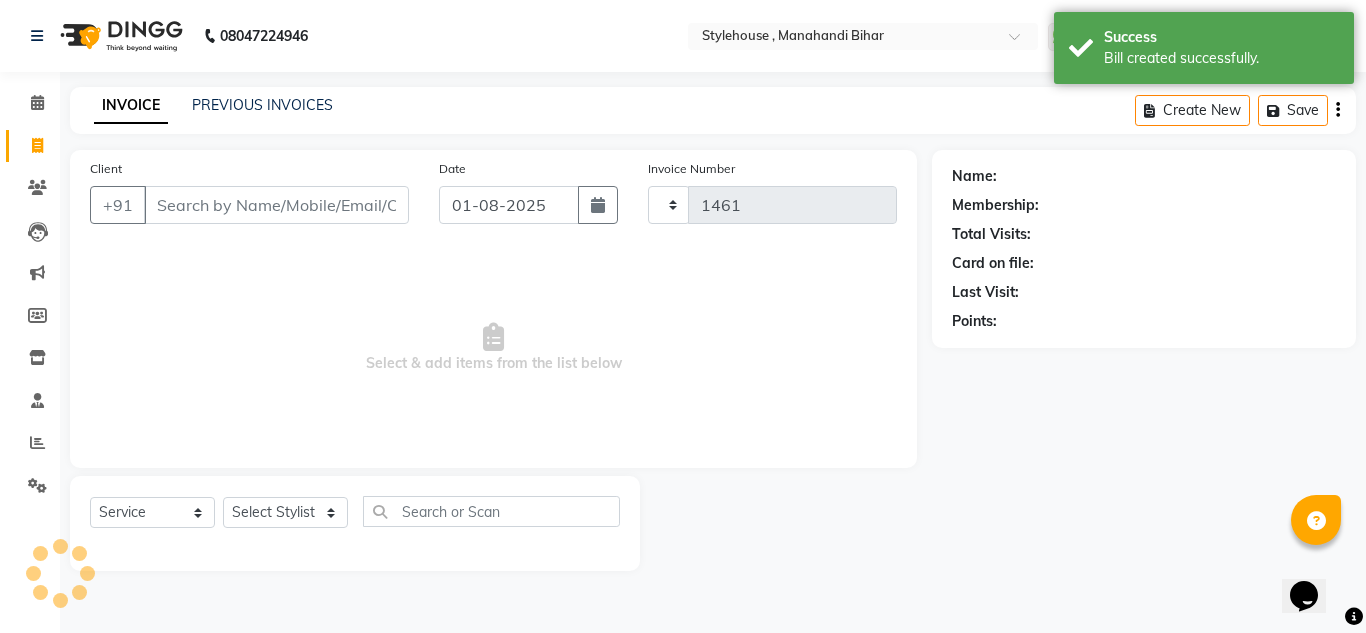 select on "7793" 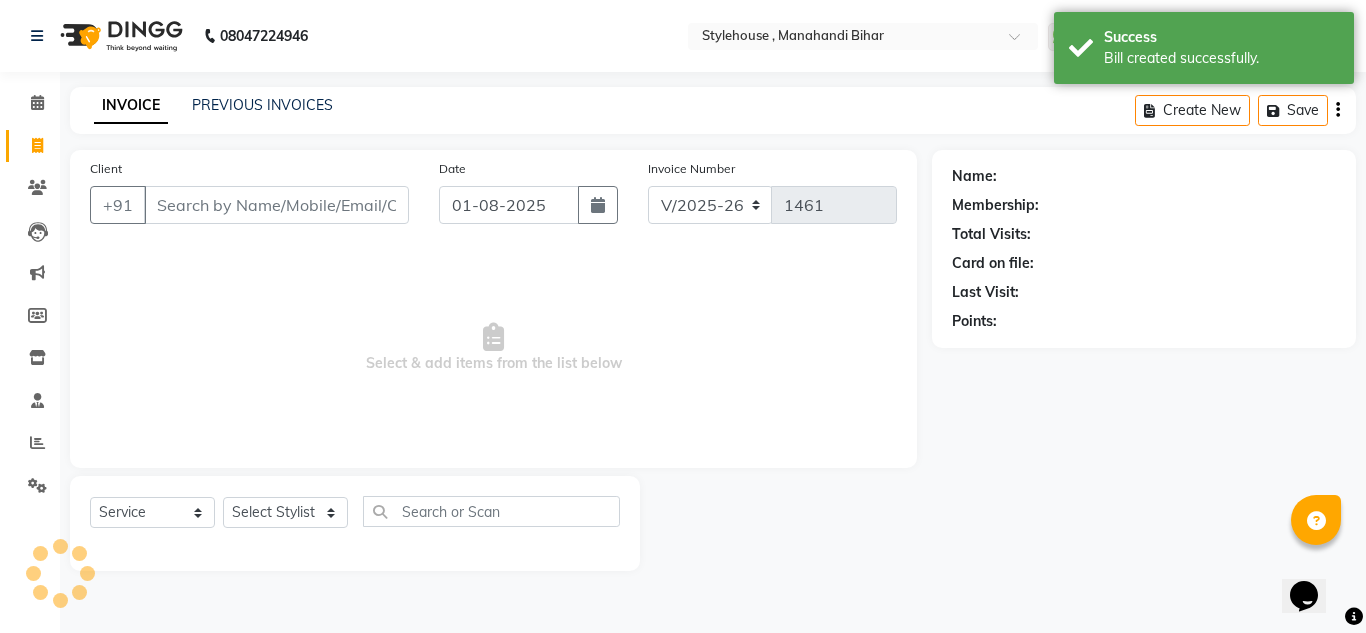 click on "Client" at bounding box center (276, 205) 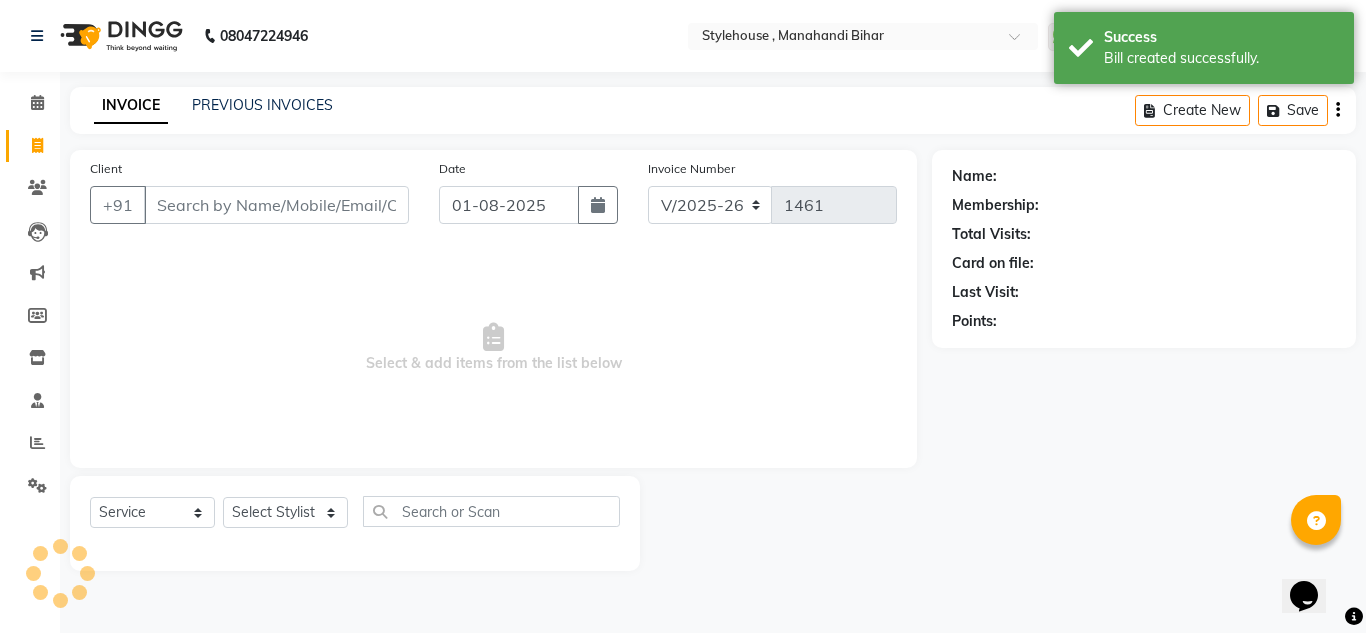 click on "Select  Service  Product  Membership  Package Voucher Prepaid Gift Card  Select Stylist ANIL BARIK ANIRUDH SAHOO JYOTIRANJAN BARIK KANHA LAXMI PRIYA Manager Manisha MANJIT BARIK PRADEEP BARIK PRIYANKA NANDA PUJA ROUT RUMA SAGARIKA SAHOO SALMAN SAMEER BARIK SAROJ SITHA" 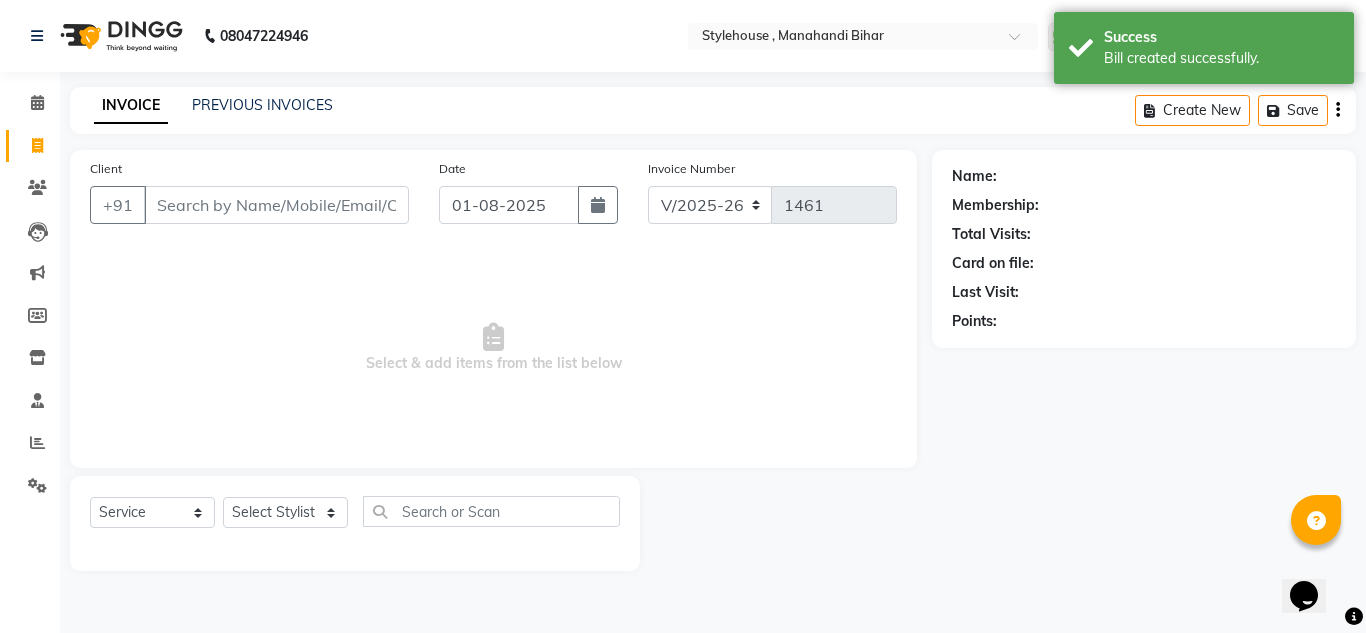 click on "Select  Service  Product  Membership  Package Voucher Prepaid Gift Card  Select Stylist ANIL BARIK ANIRUDH SAHOO JYOTIRANJAN BARIK KANHA LAXMI PRIYA Manager Manisha MANJIT BARIK PRADEEP BARIK PRIYANKA NANDA PUJA ROUT RUMA SAGARIKA SAHOO SALMAN SAMEER BARIK SAROJ SITHA" 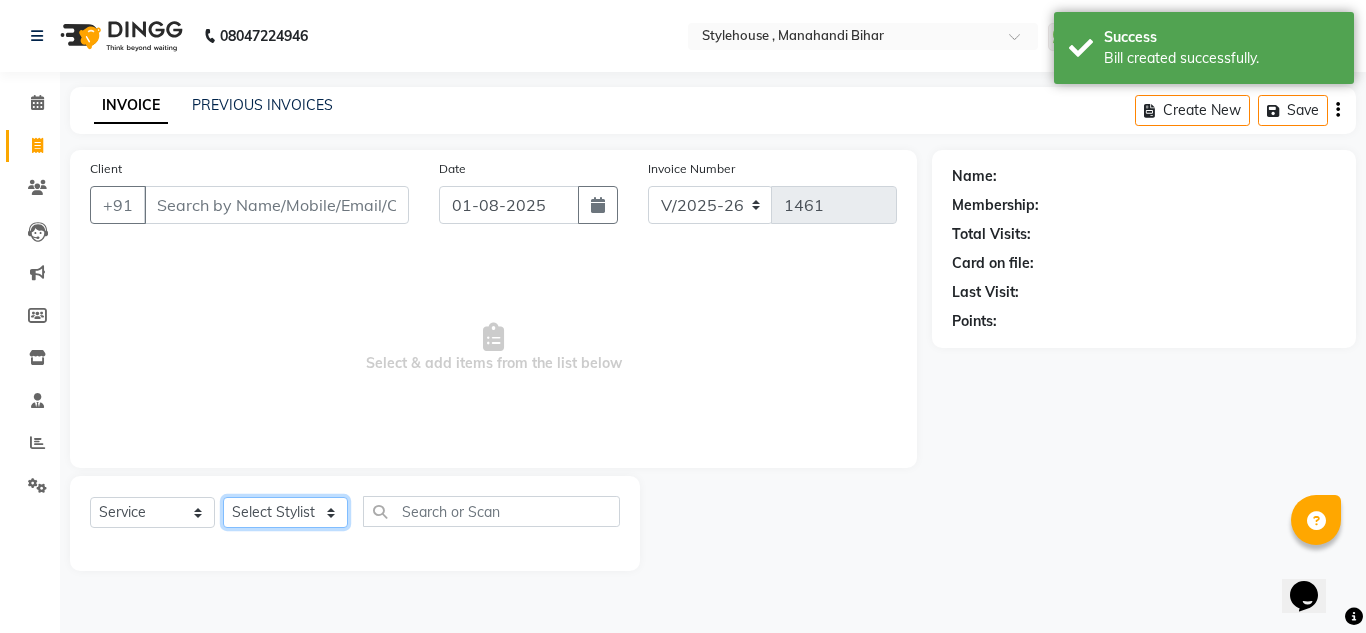 click on "Select Stylist ANIL BARIK ANIRUDH SAHOO JYOTIRANJAN BARIK KANHA LAXMI PRIYA Manager Manisha MANJIT BARIK PRADEEP BARIK PRIYANKA NANDA PUJA ROUT RUMA SAGARIKA SAHOO SALMAN SAMEER BARIK SAROJ SITHA" 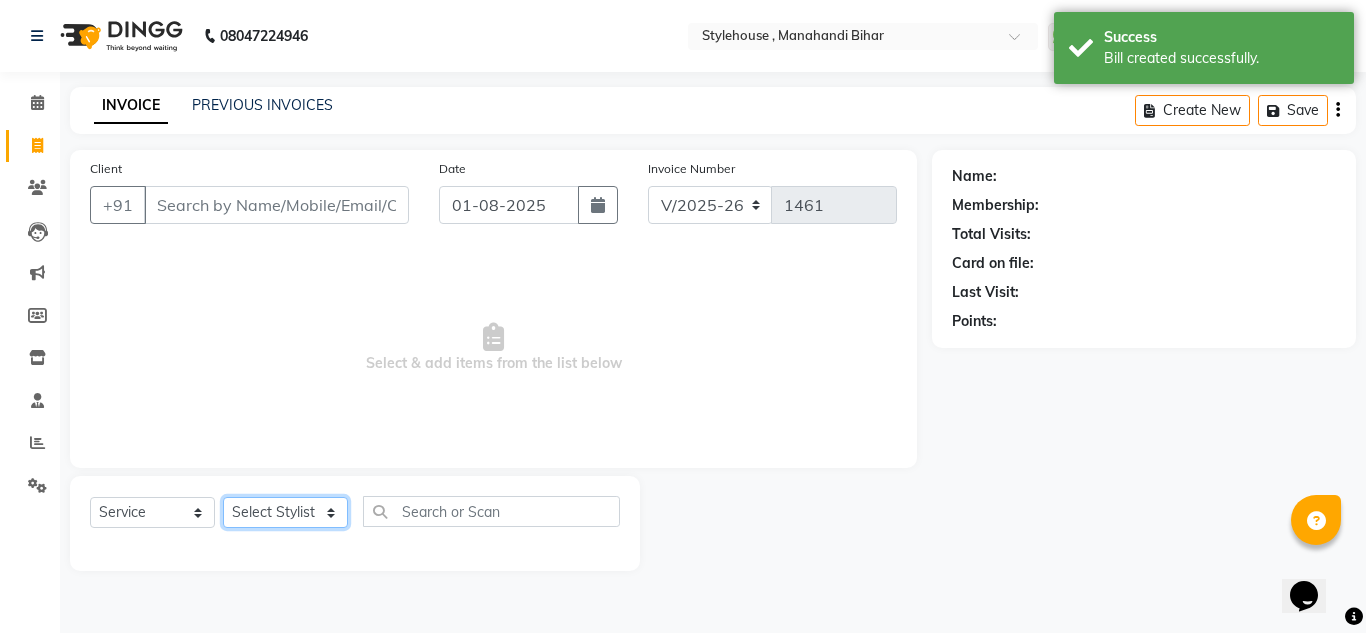 select on "85399" 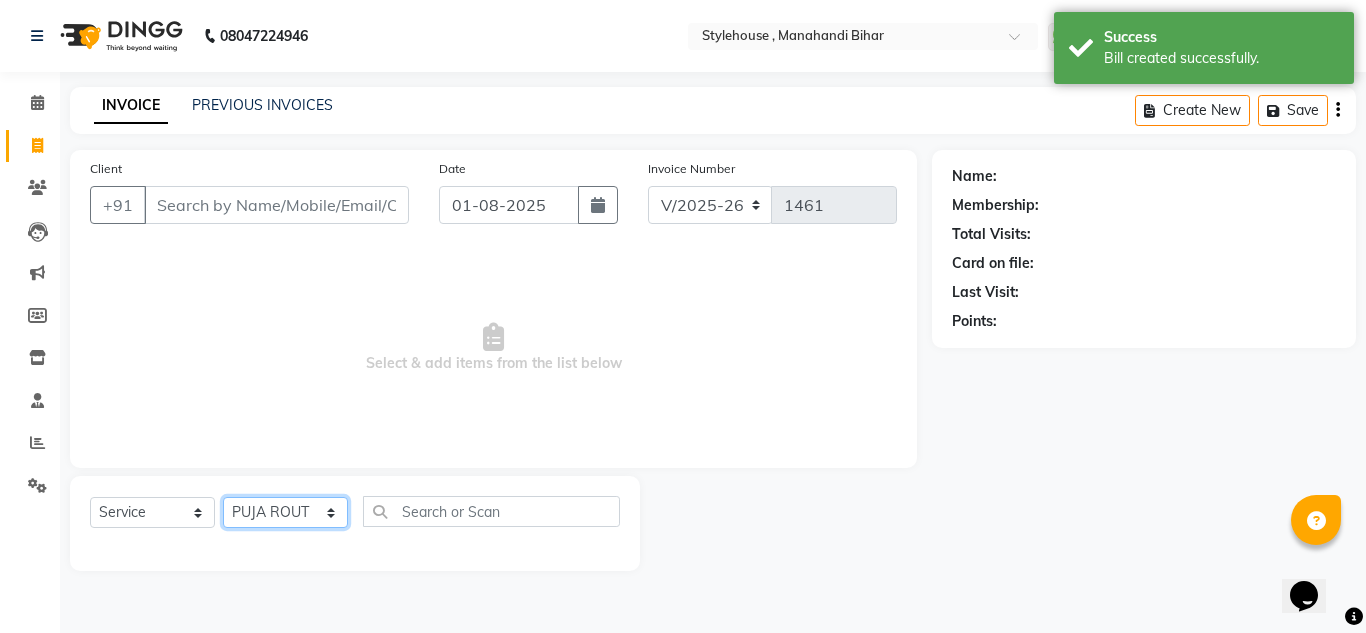 click on "Select Stylist ANIL BARIK ANIRUDH SAHOO JYOTIRANJAN BARIK KANHA LAXMI PRIYA Manager Manisha MANJIT BARIK PRADEEP BARIK PRIYANKA NANDA PUJA ROUT RUMA SAGARIKA SAHOO SALMAN SAMEER BARIK SAROJ SITHA" 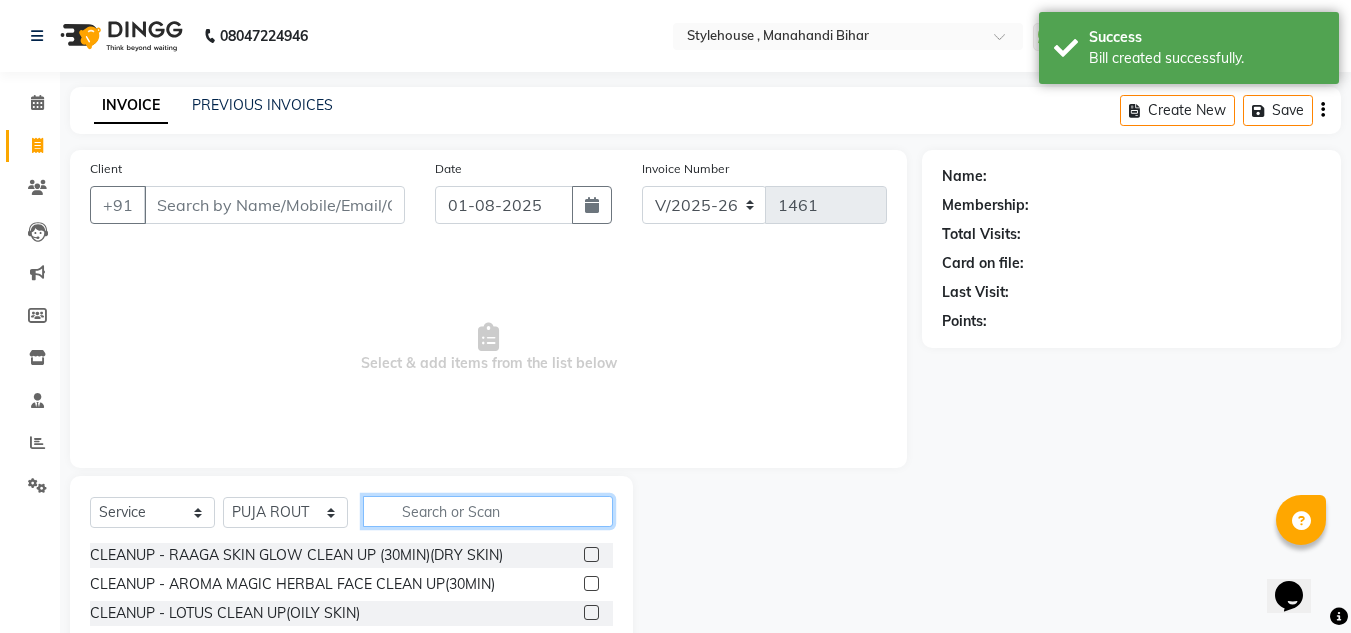 click 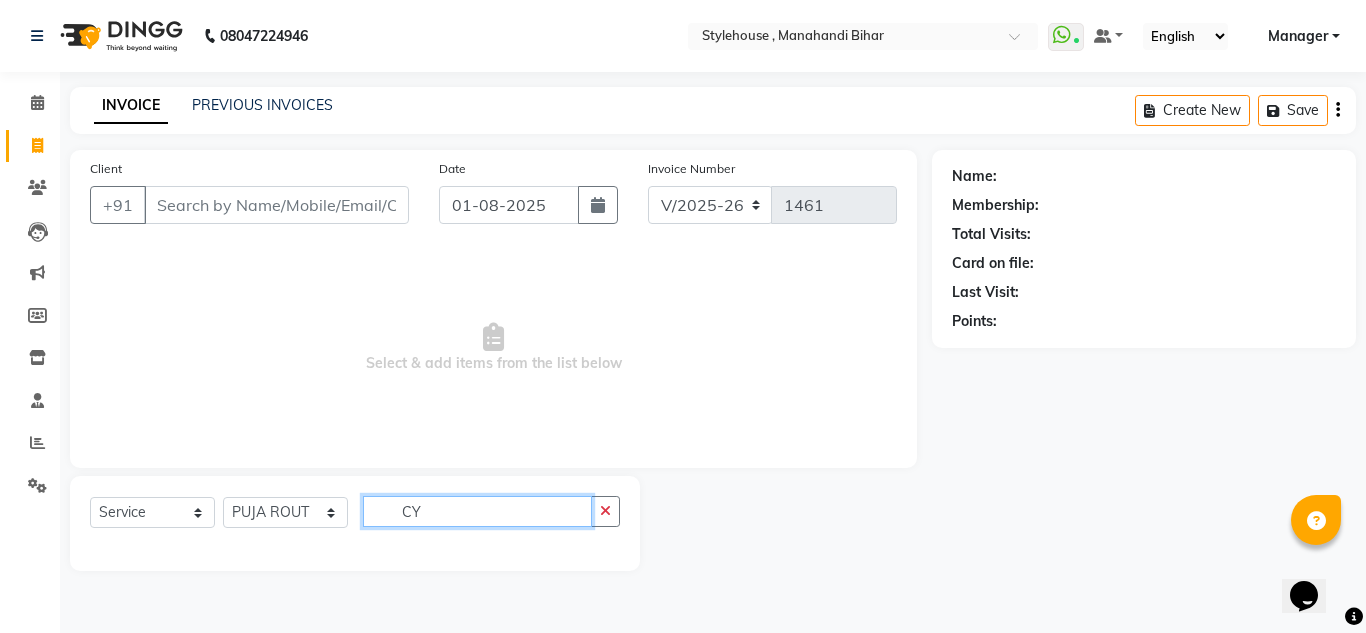 type on "C" 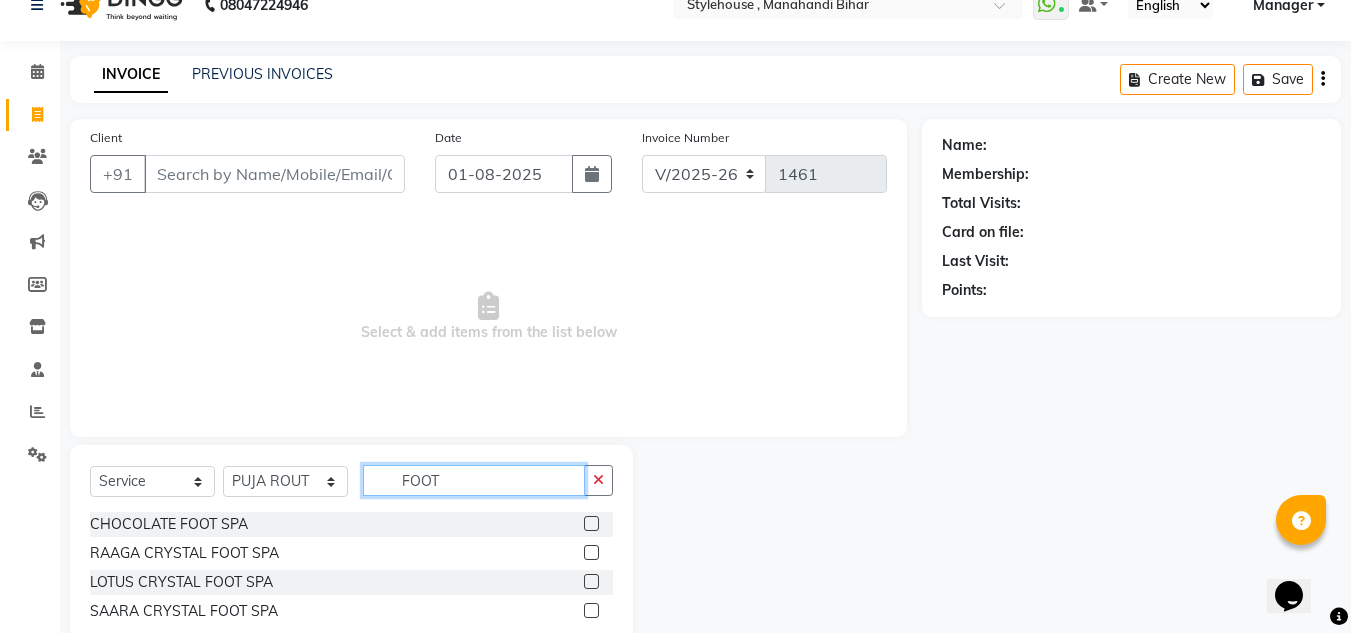 scroll, scrollTop: 84, scrollLeft: 0, axis: vertical 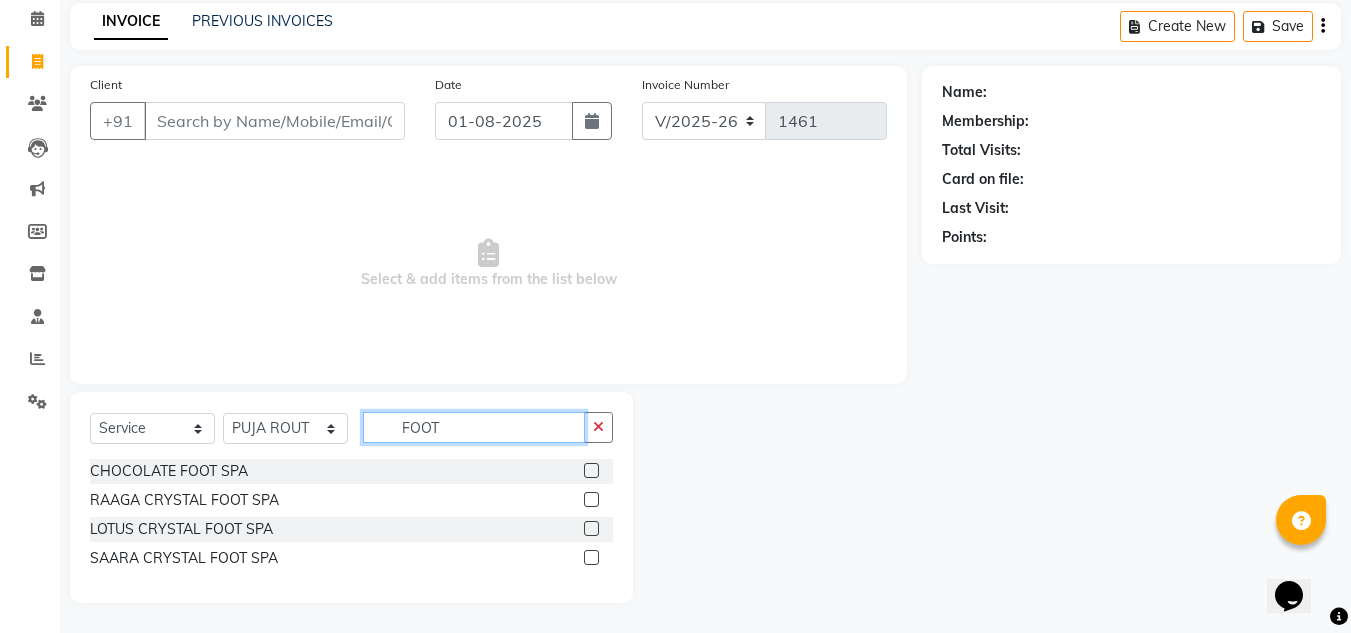 type on "FOOT" 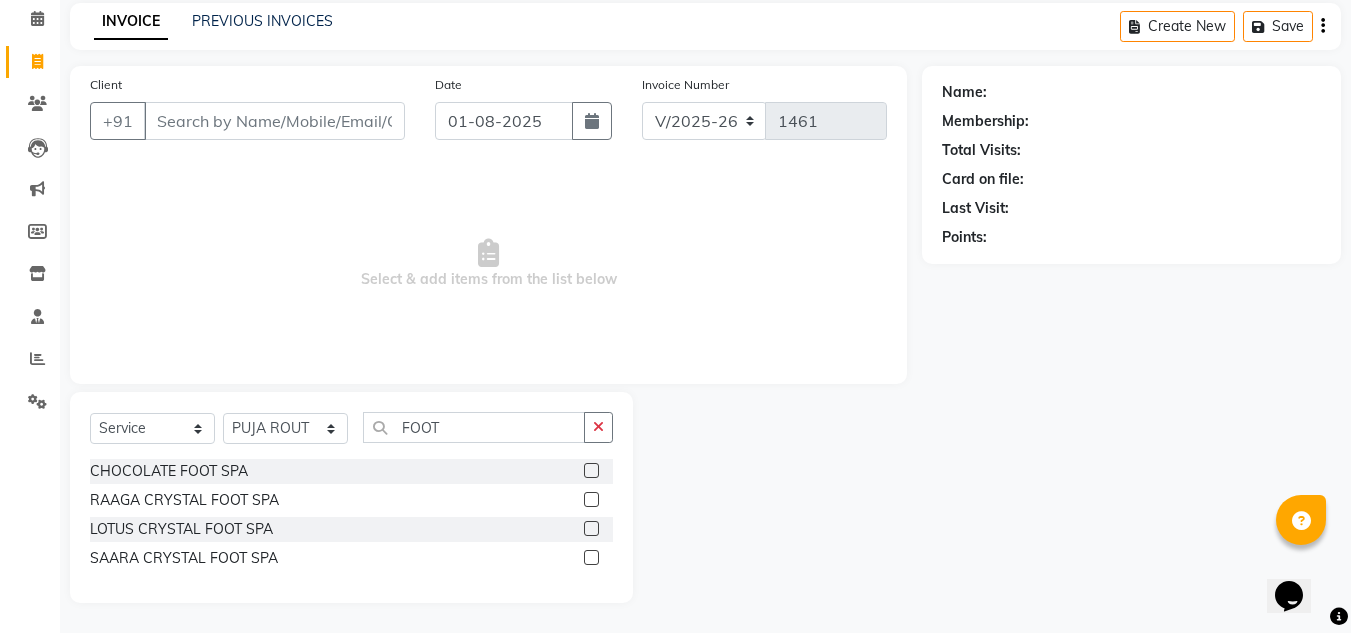 click 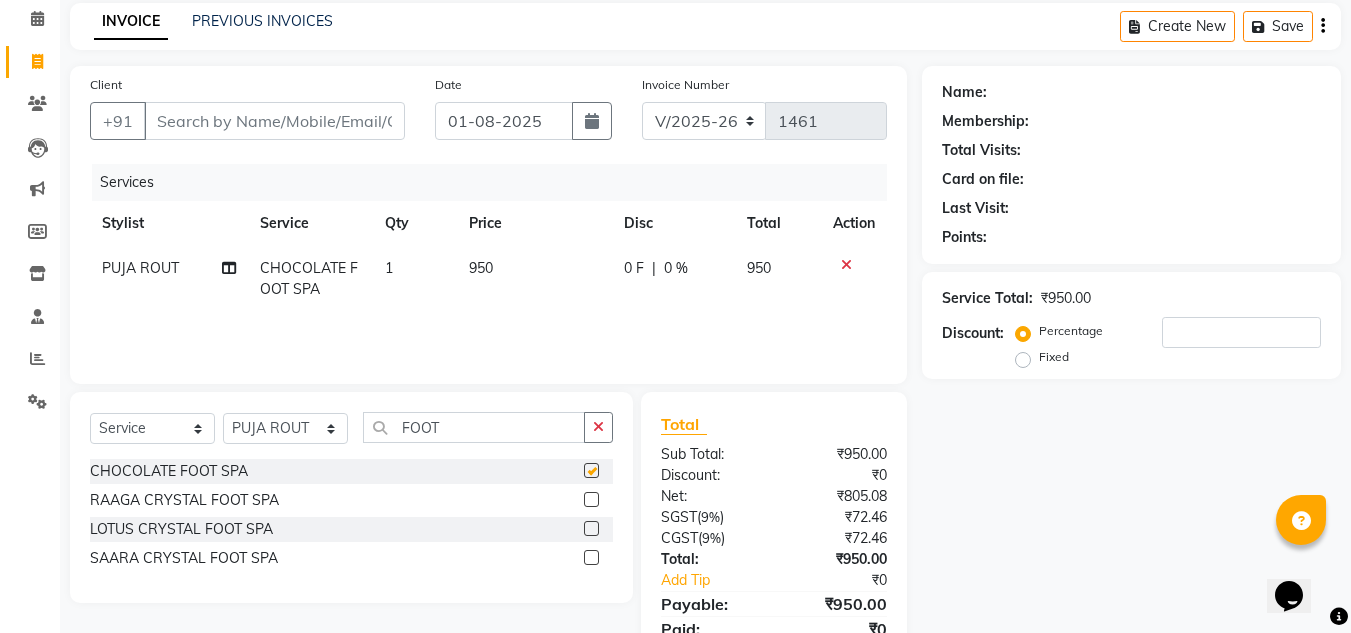 checkbox on "false" 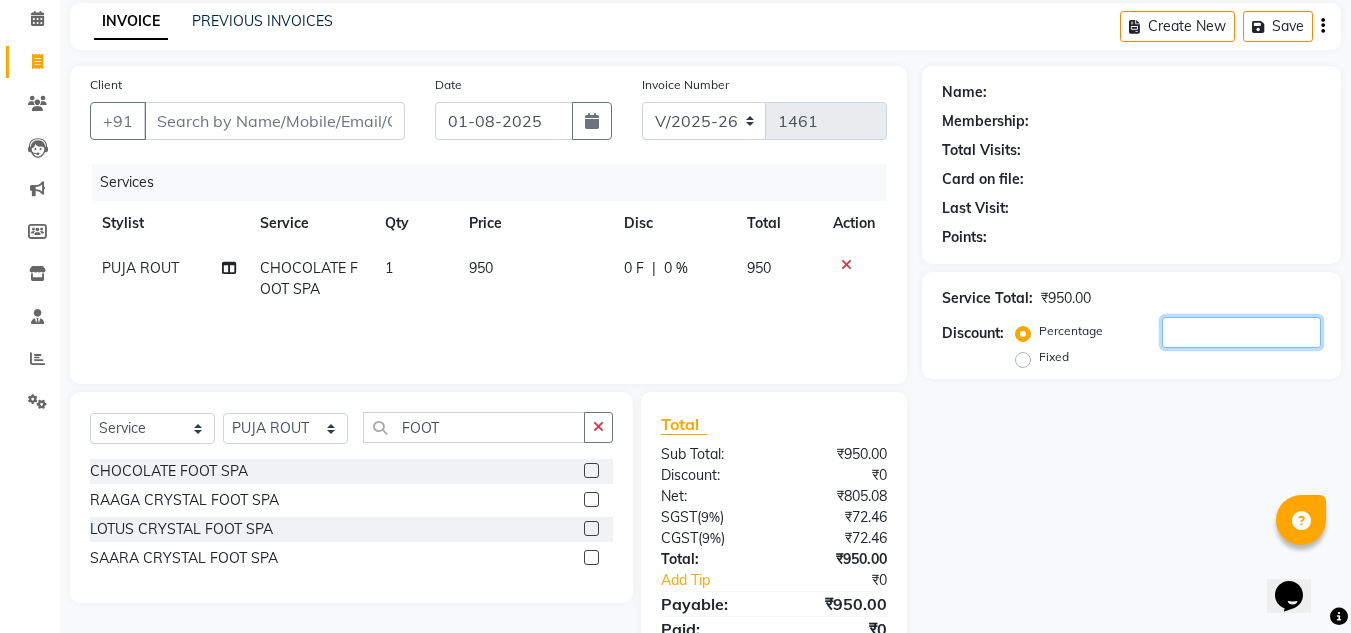 click 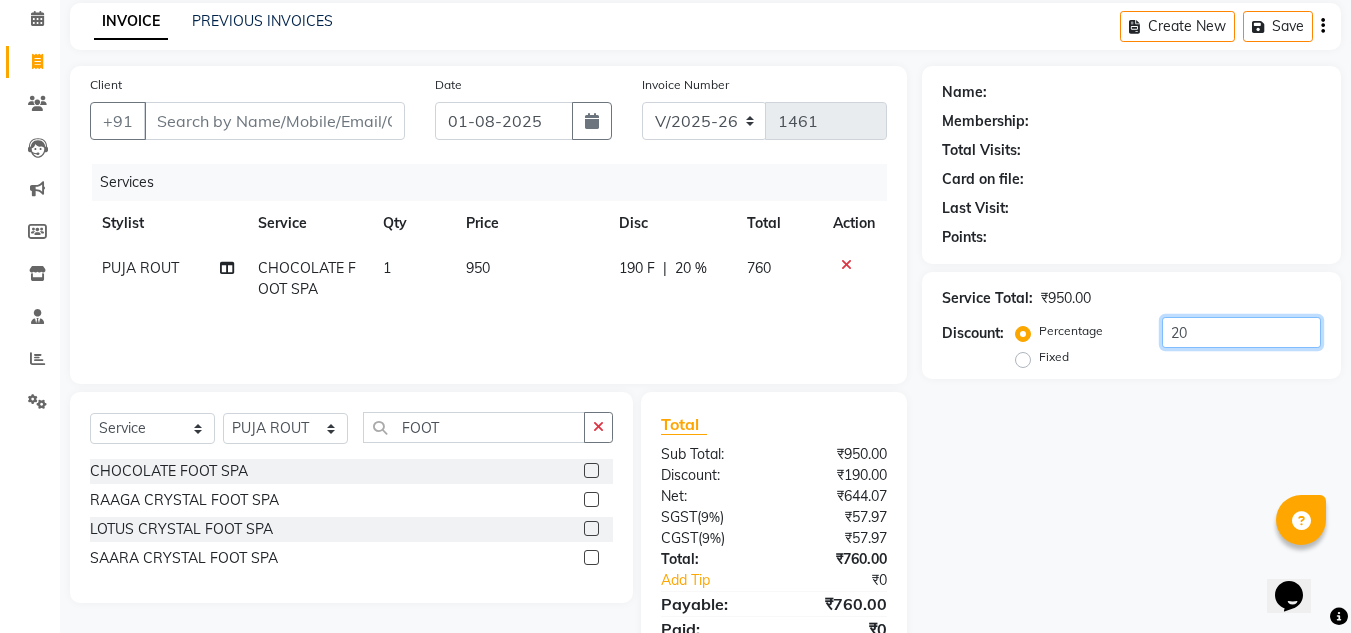 type on "20" 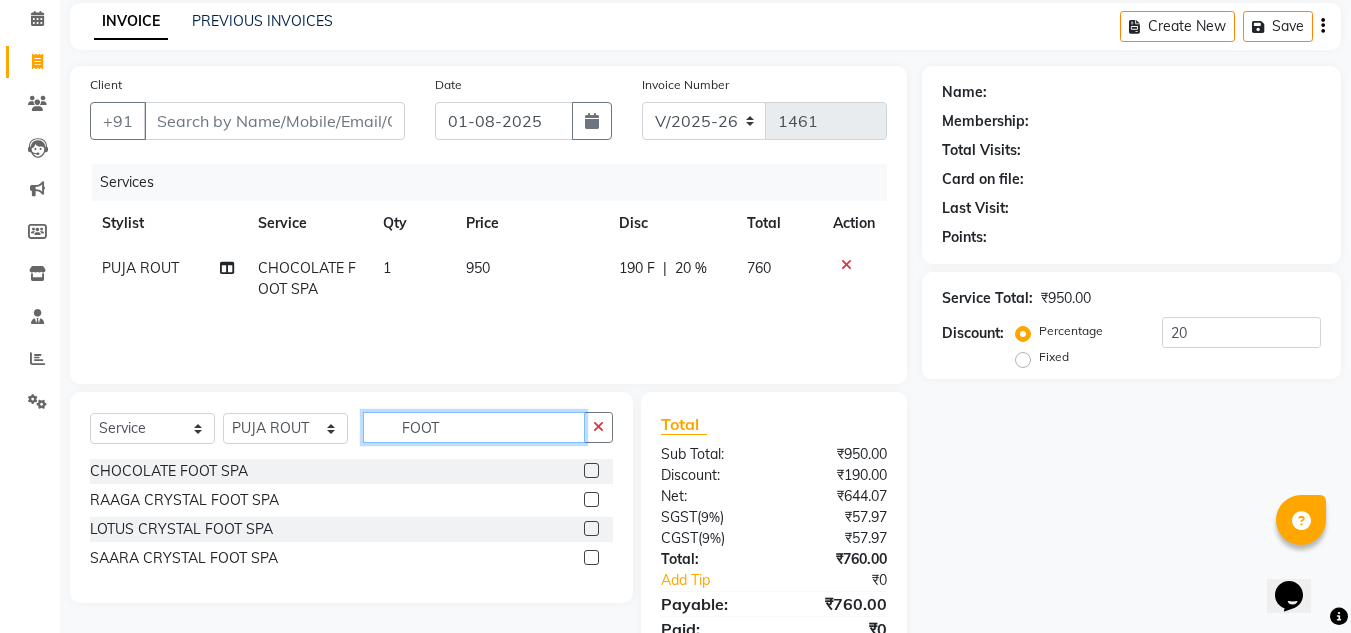 click on "FOOT" 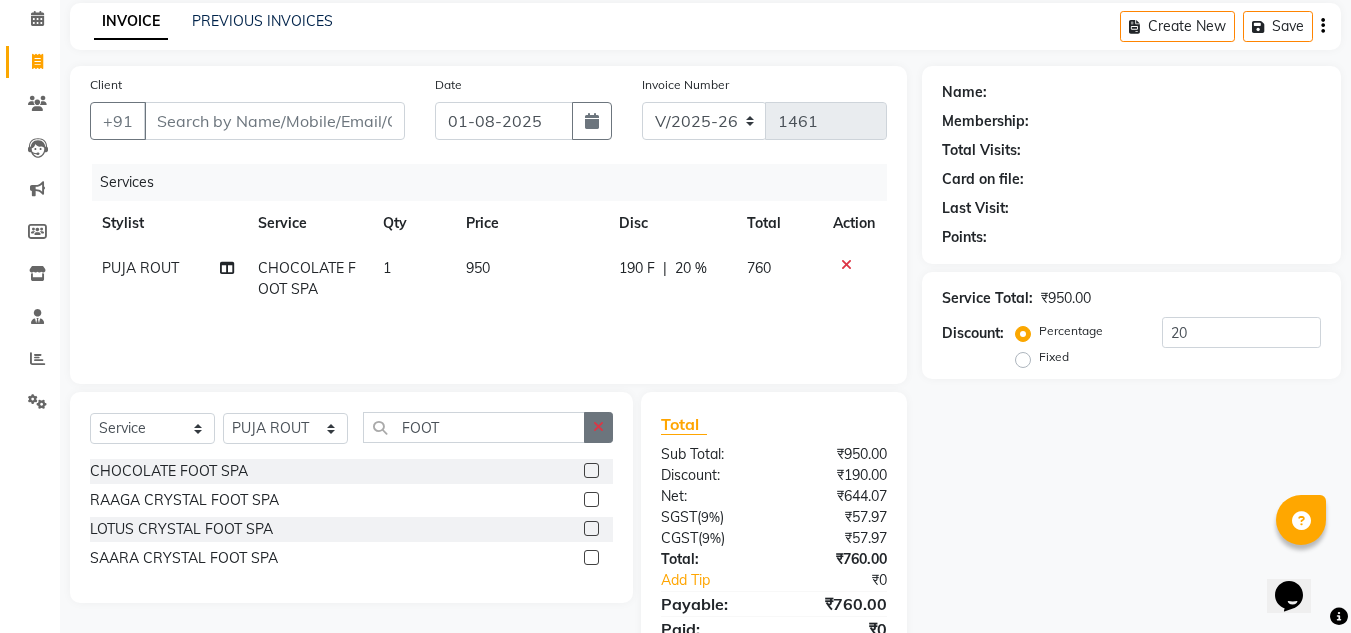 click 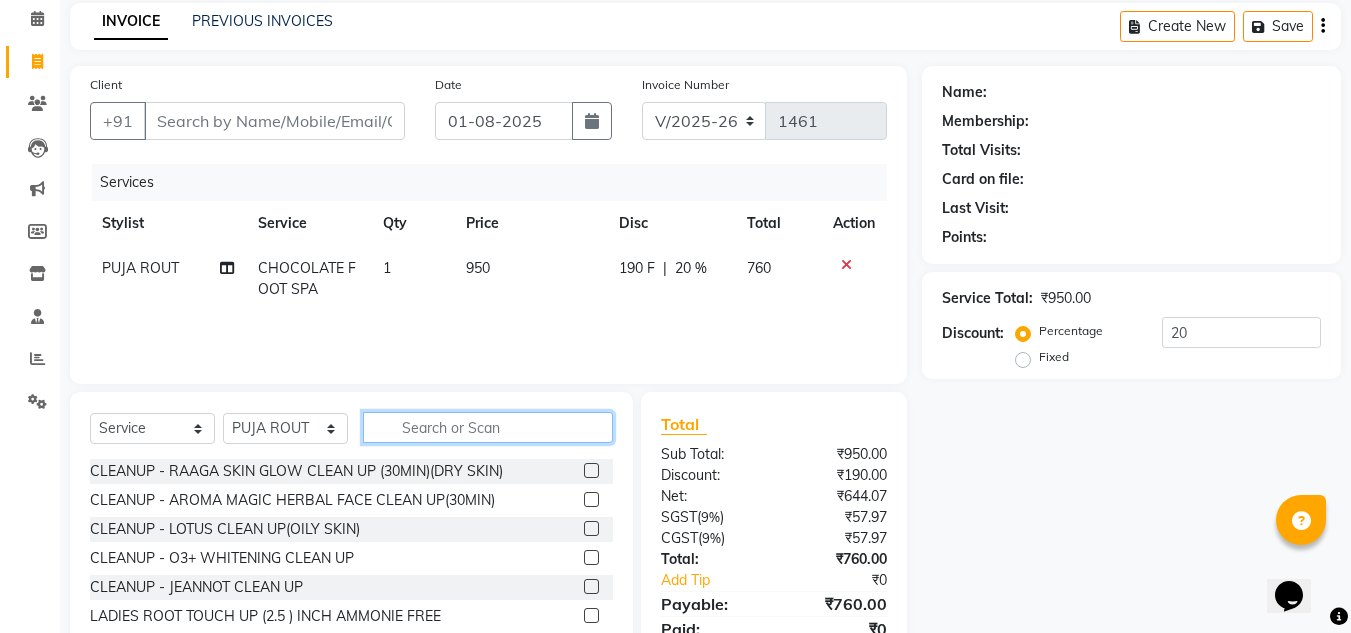 click 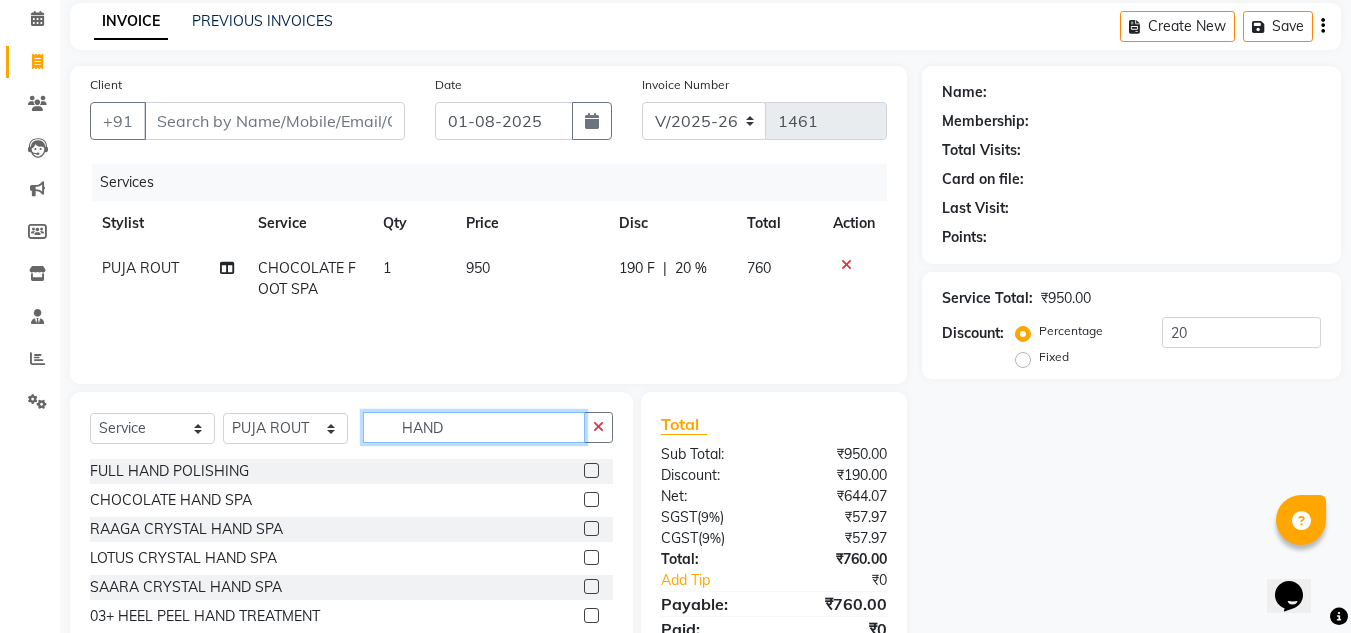 type on "HAND" 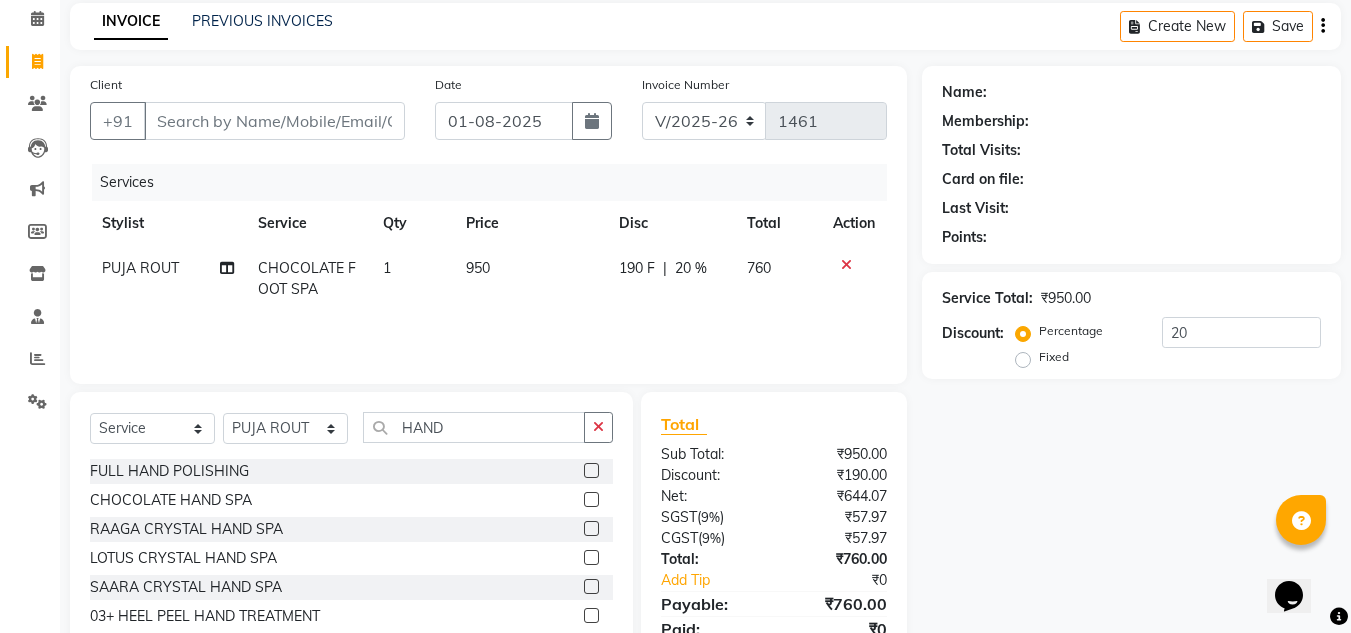 click 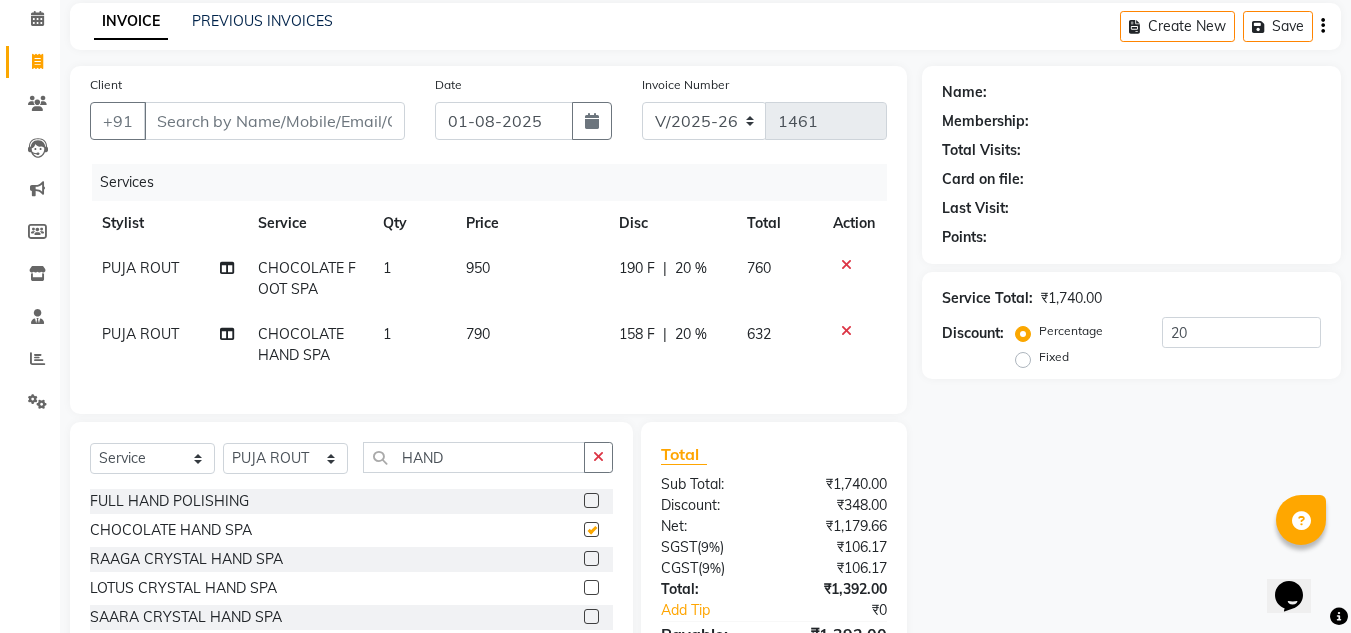 checkbox on "false" 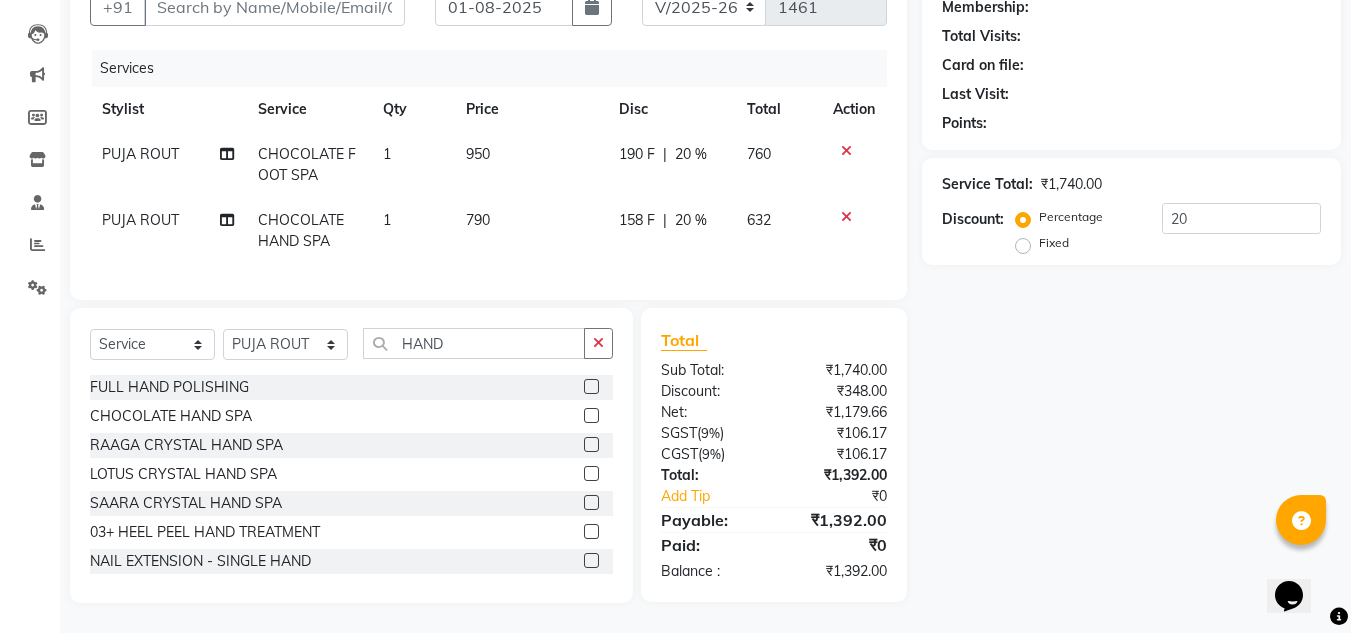 scroll, scrollTop: 0, scrollLeft: 0, axis: both 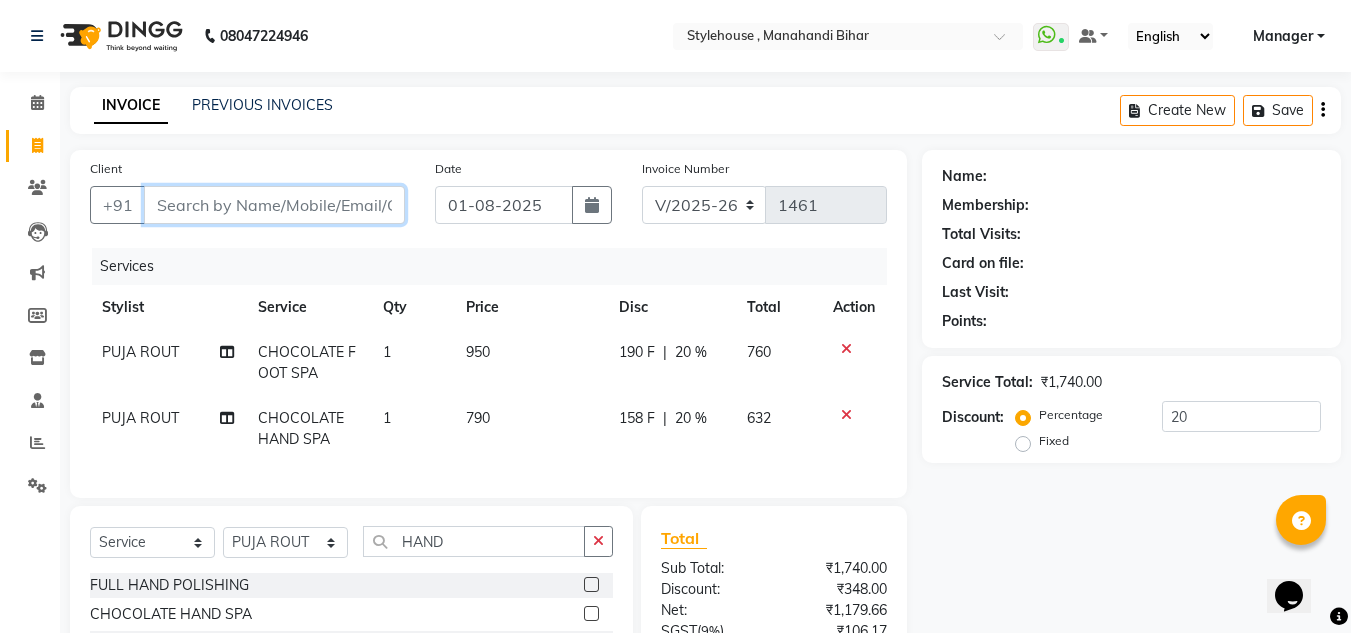 click on "Client" at bounding box center (274, 205) 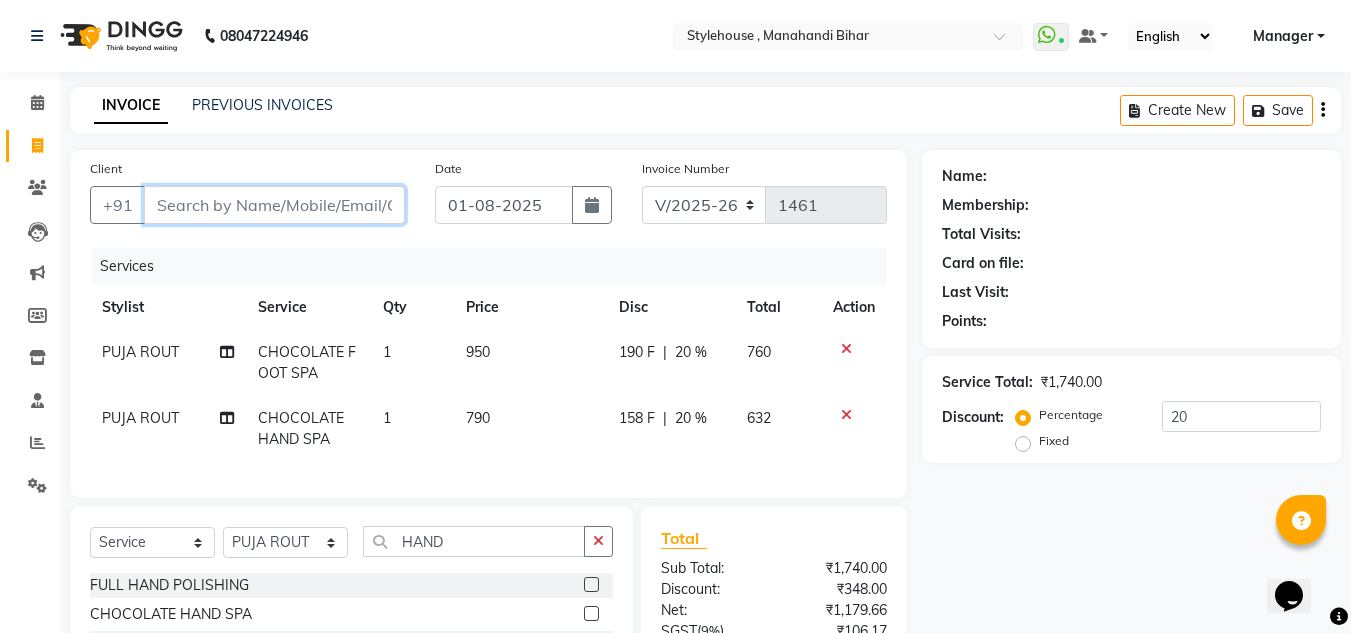 type on "9" 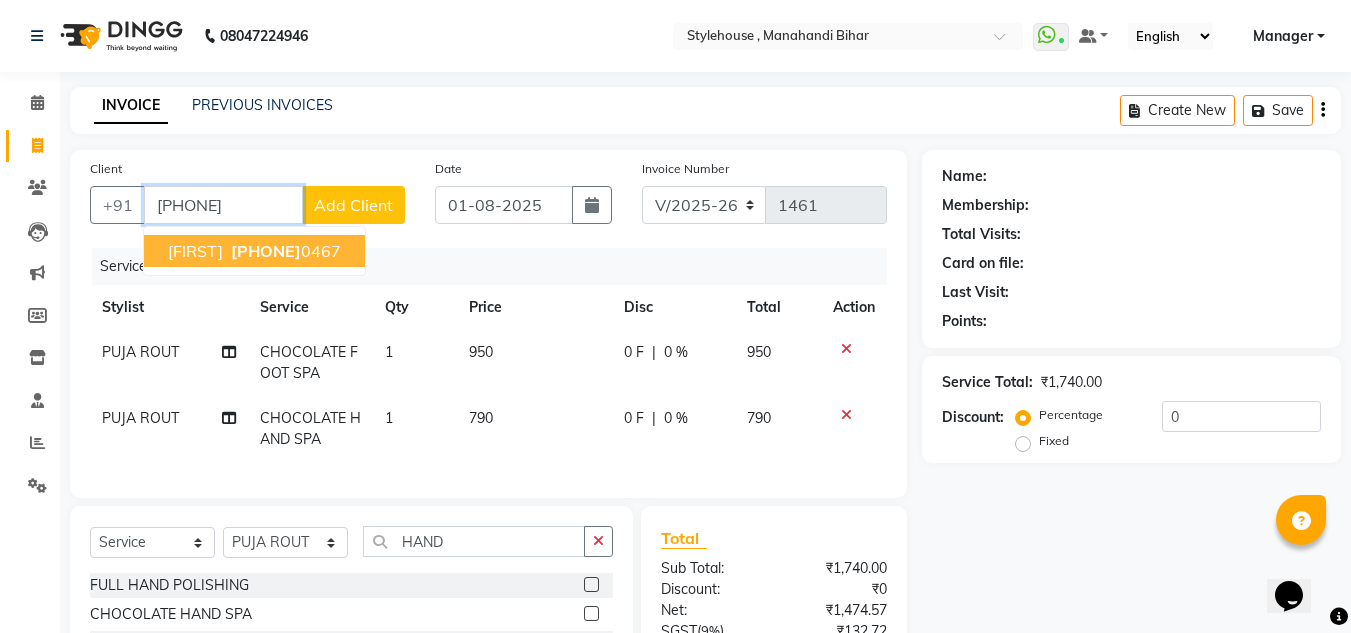 click on "977757" at bounding box center [266, 251] 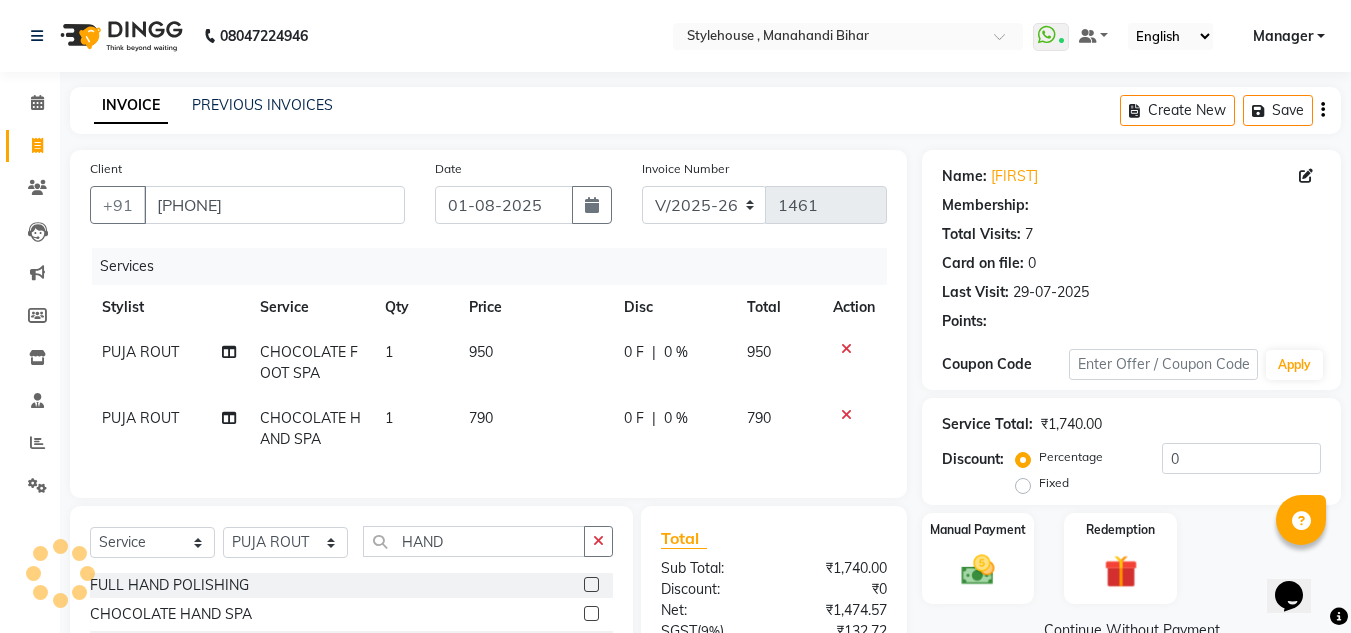 select on "1: Object" 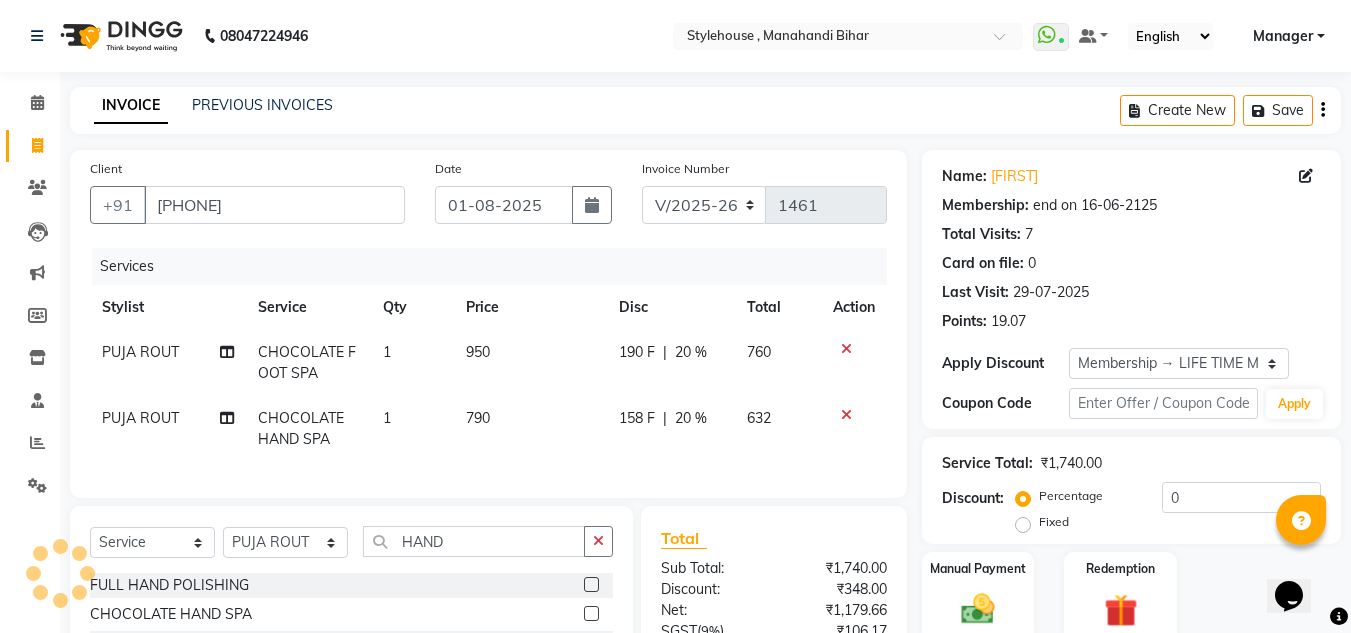 type on "20" 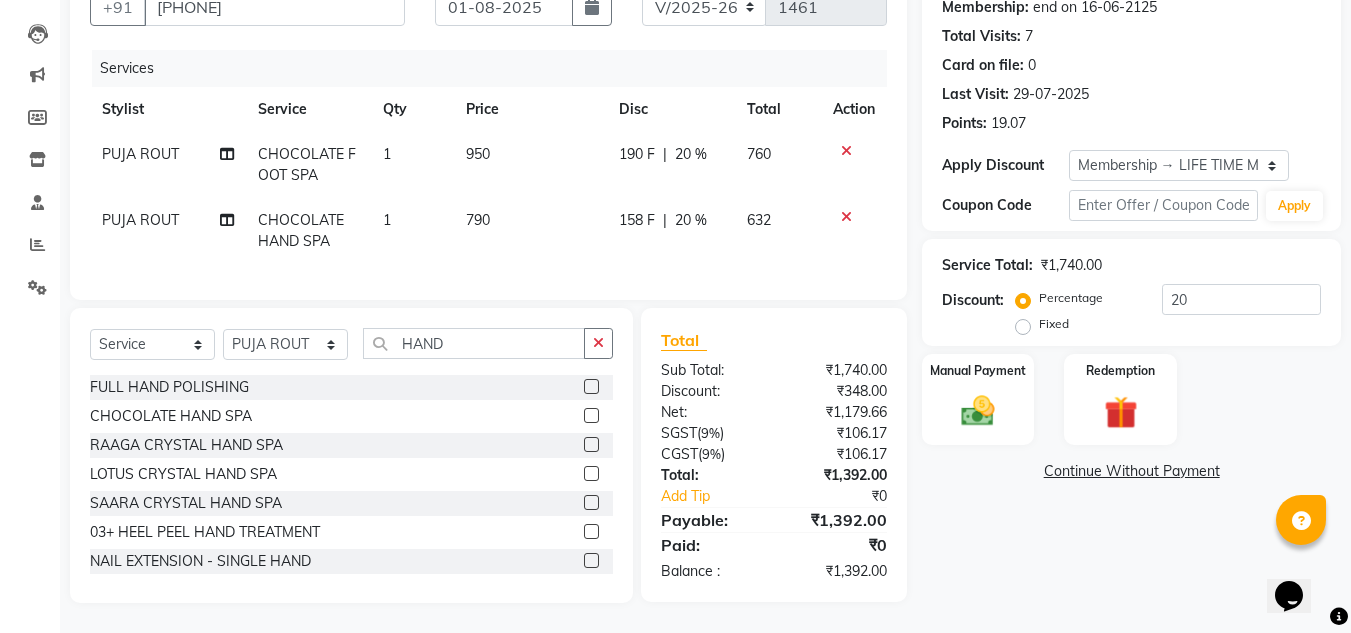 scroll, scrollTop: 200, scrollLeft: 0, axis: vertical 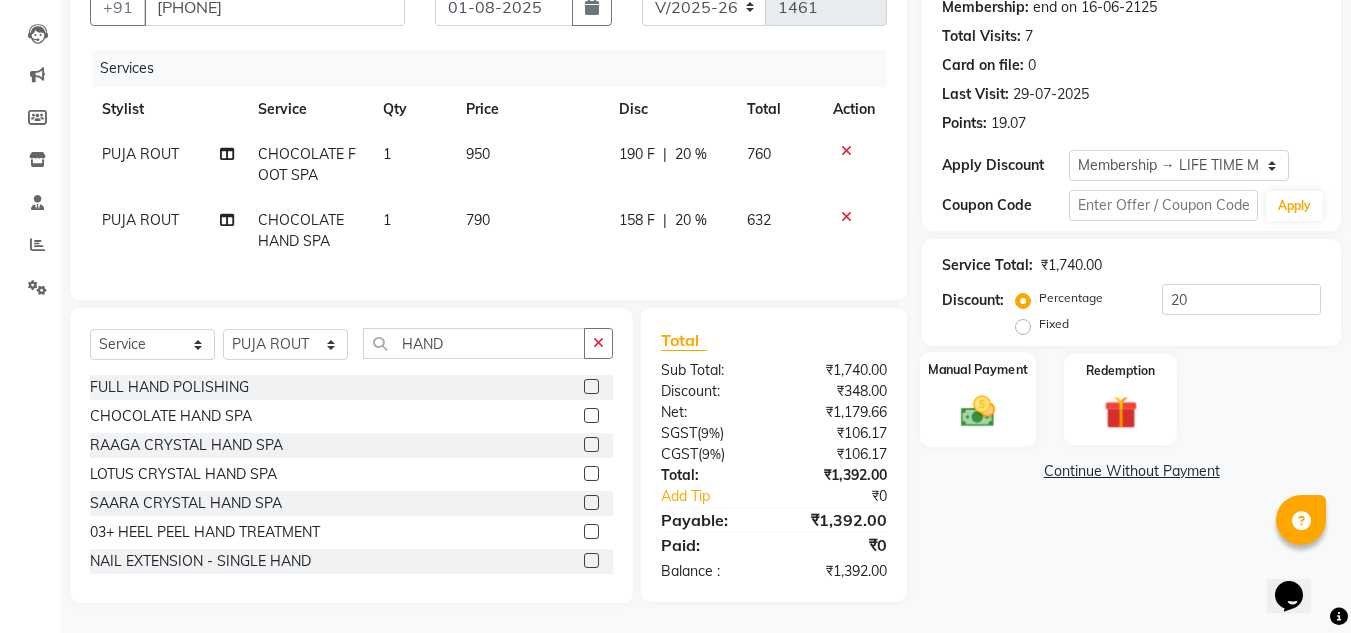 click 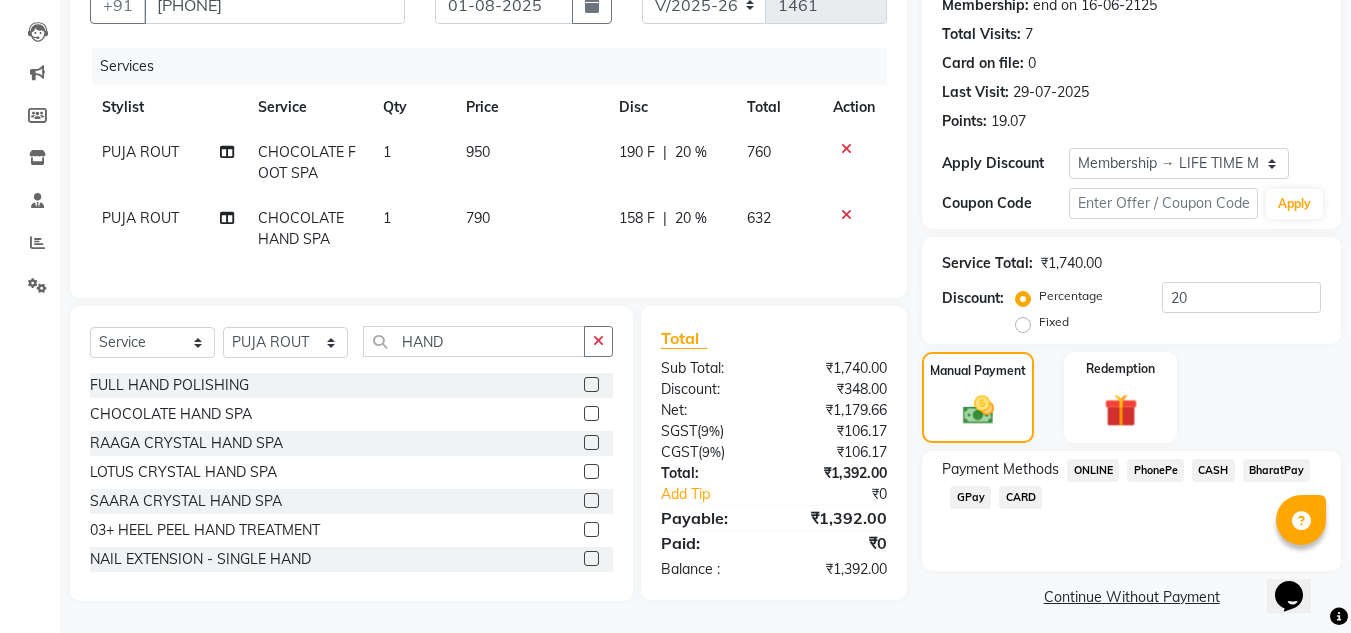 click on "PhonePe" 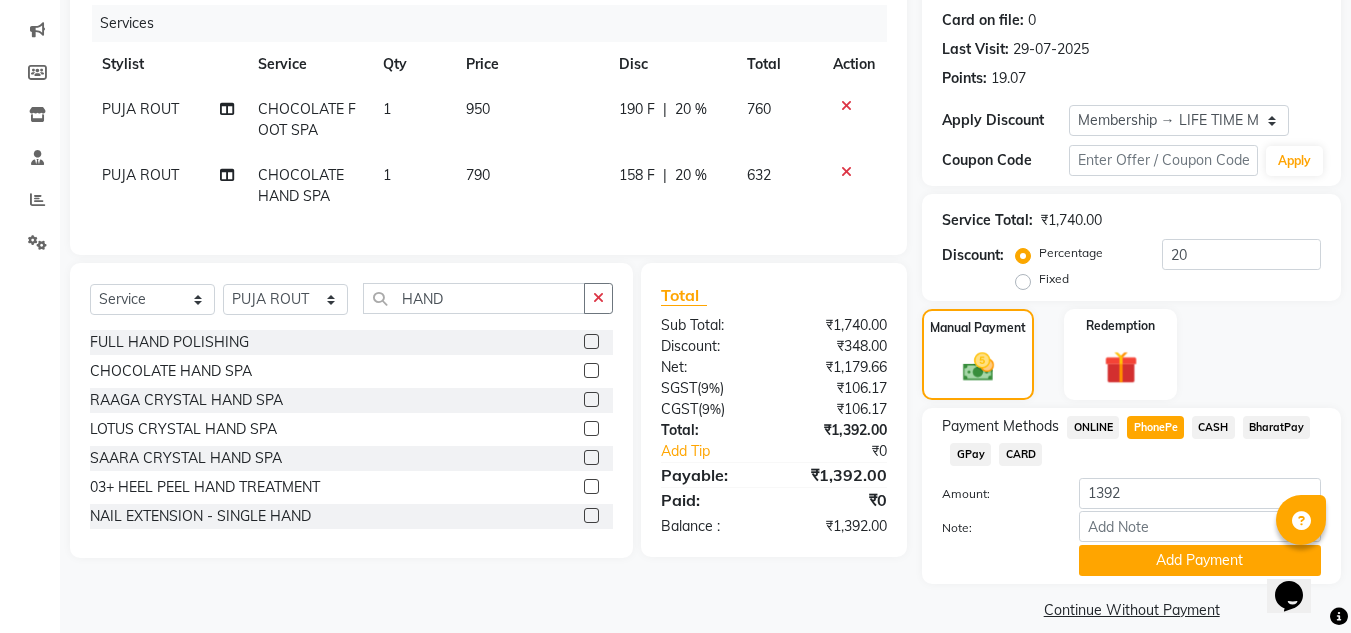 scroll, scrollTop: 265, scrollLeft: 0, axis: vertical 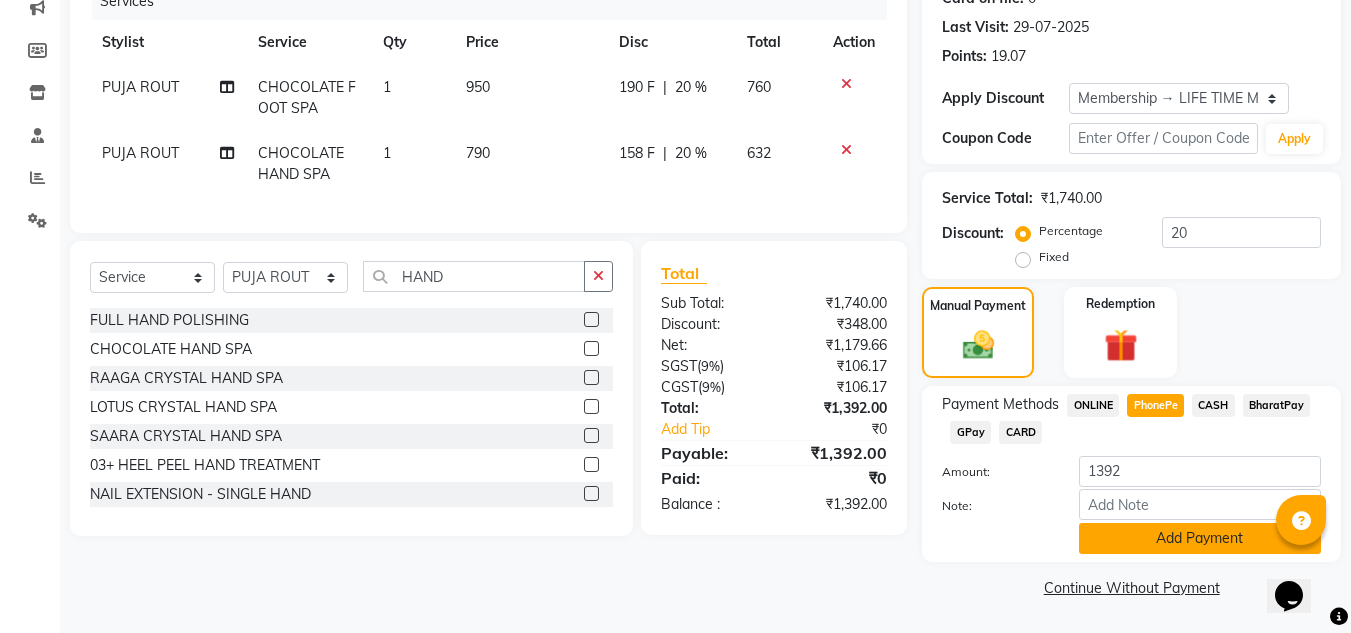 click on "Add Payment" 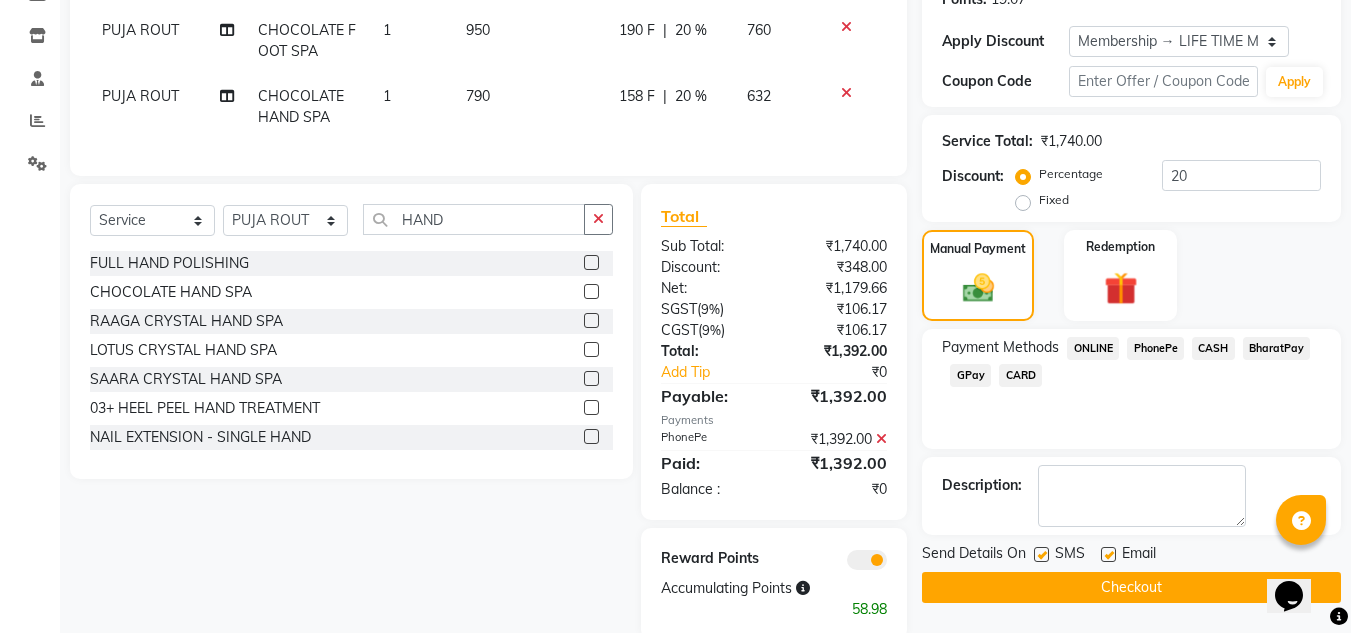 scroll, scrollTop: 374, scrollLeft: 0, axis: vertical 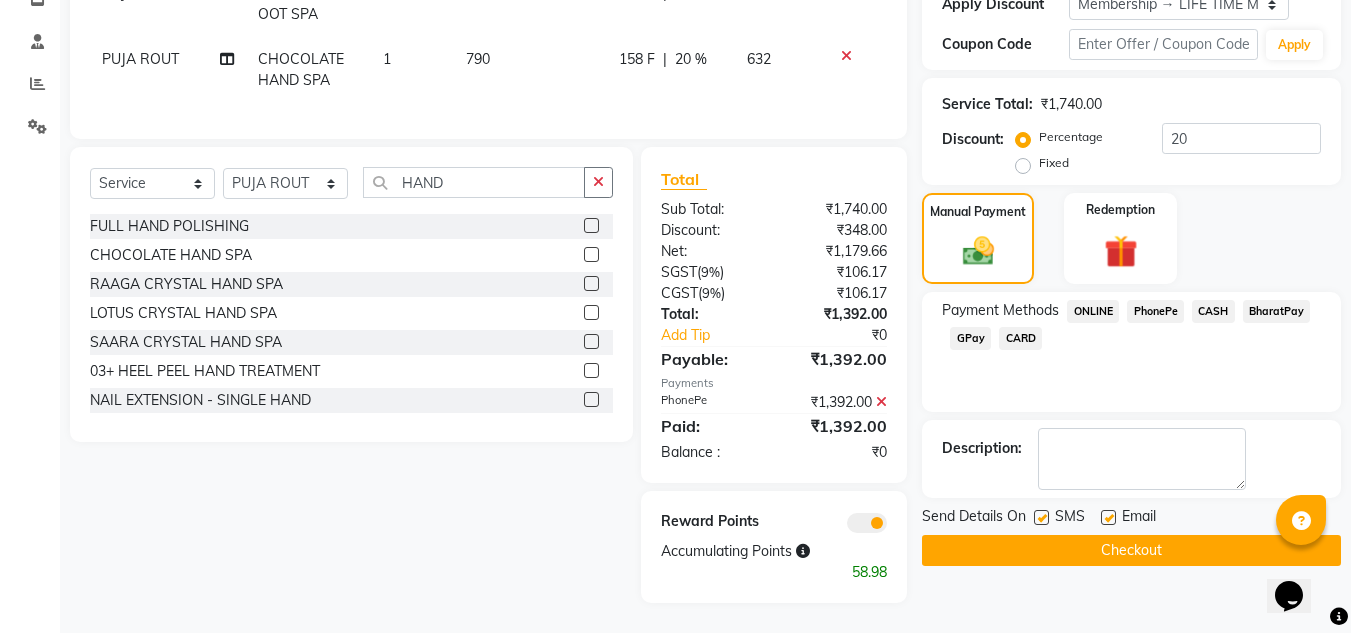 click on "Checkout" 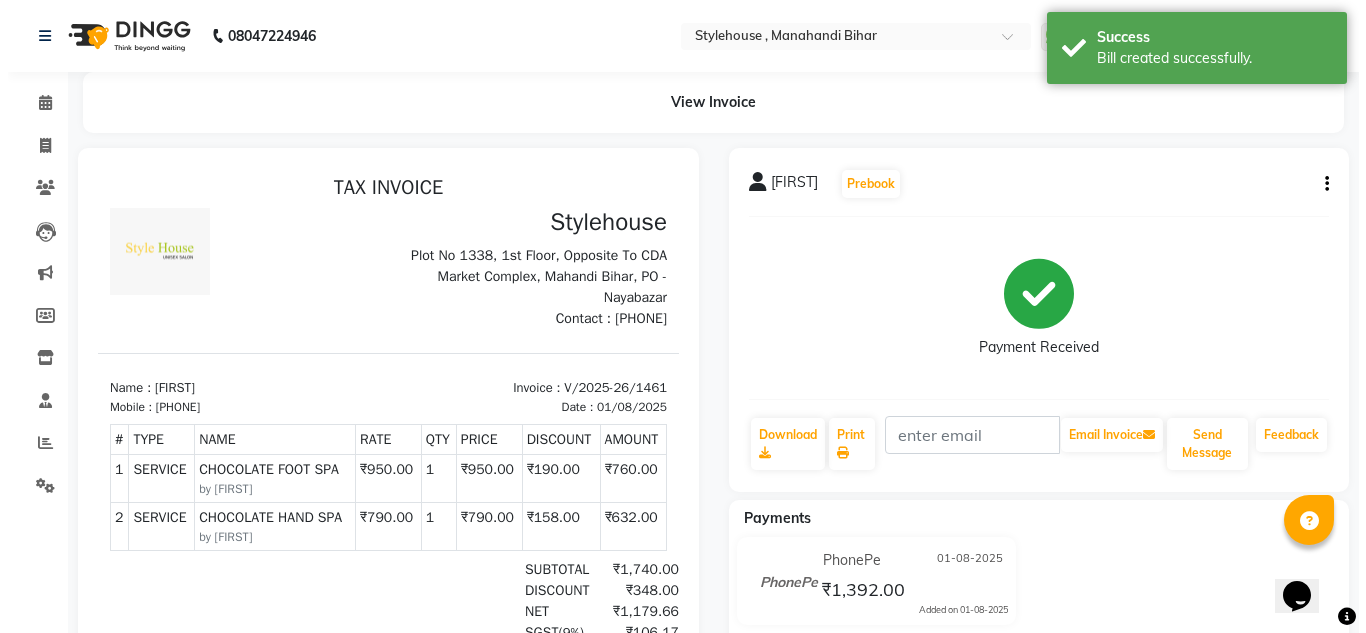 scroll, scrollTop: 0, scrollLeft: 0, axis: both 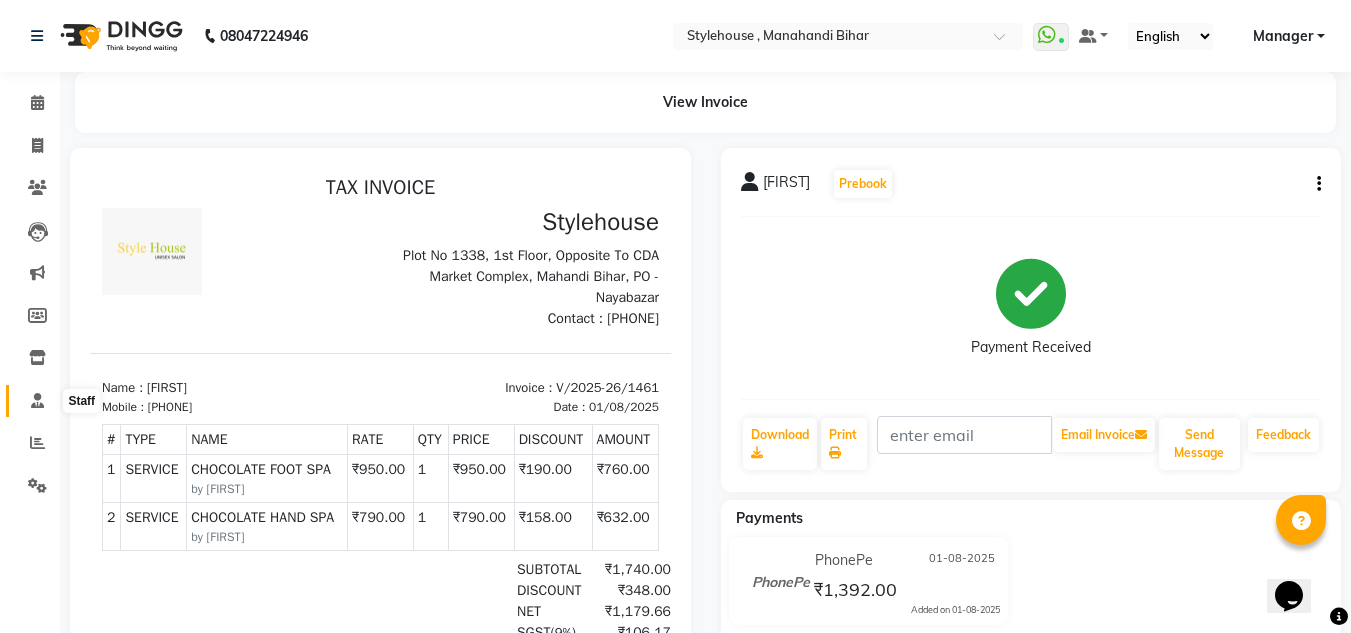 click 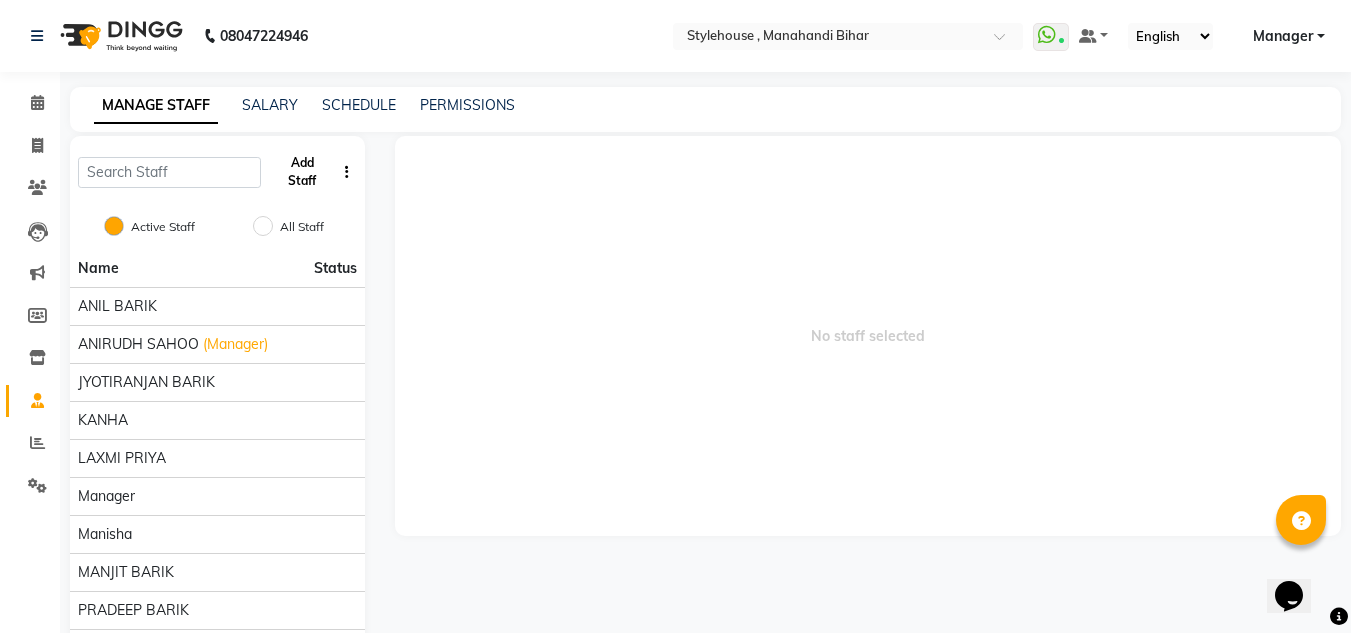 click on "Add Staff" 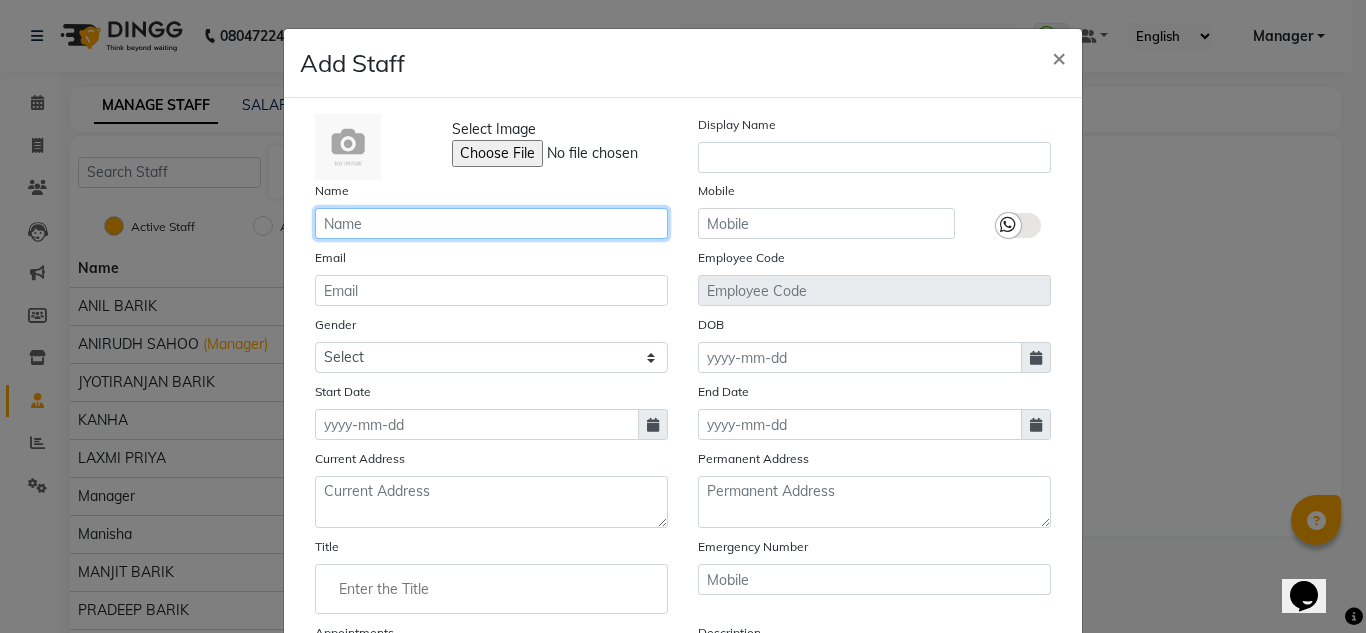 click 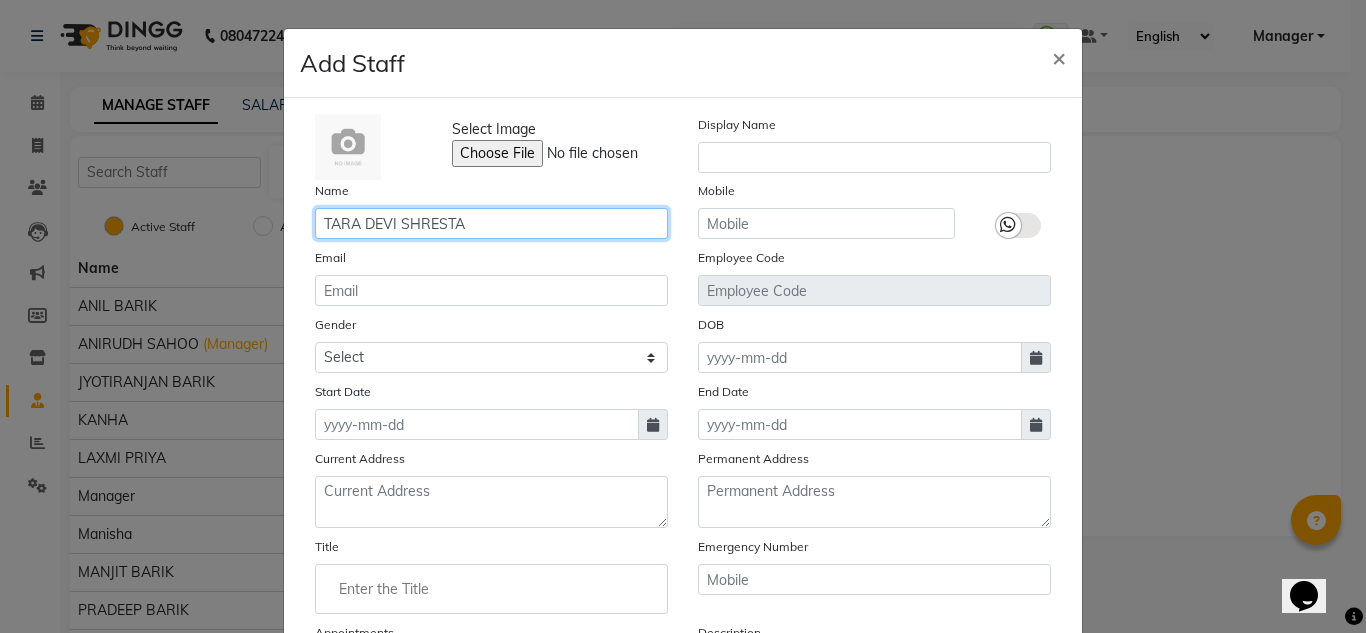 type on "TARA DEVI SHRESTA" 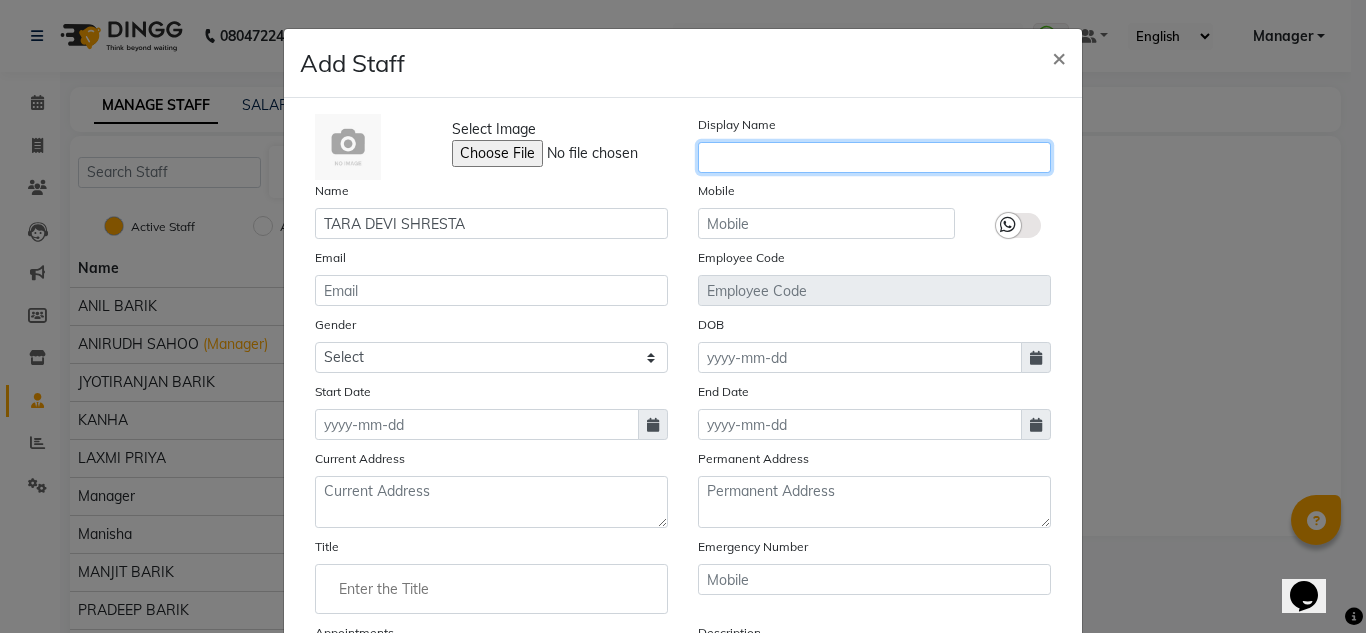 click 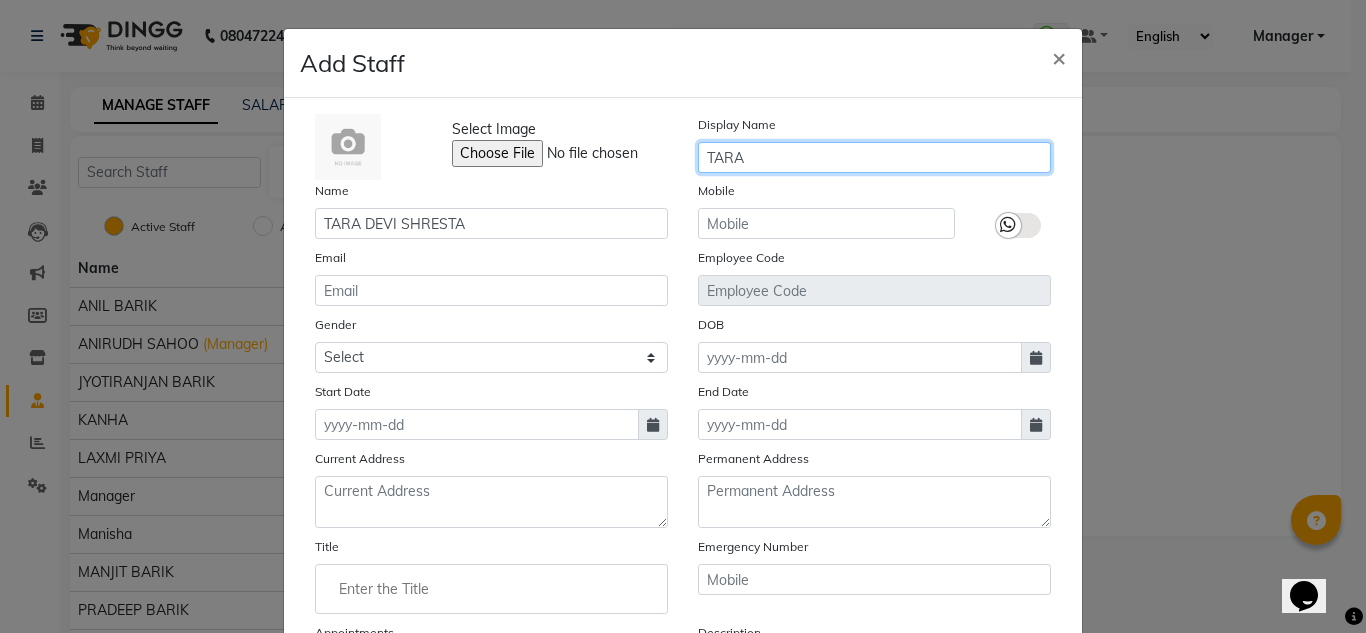 type on "TARA" 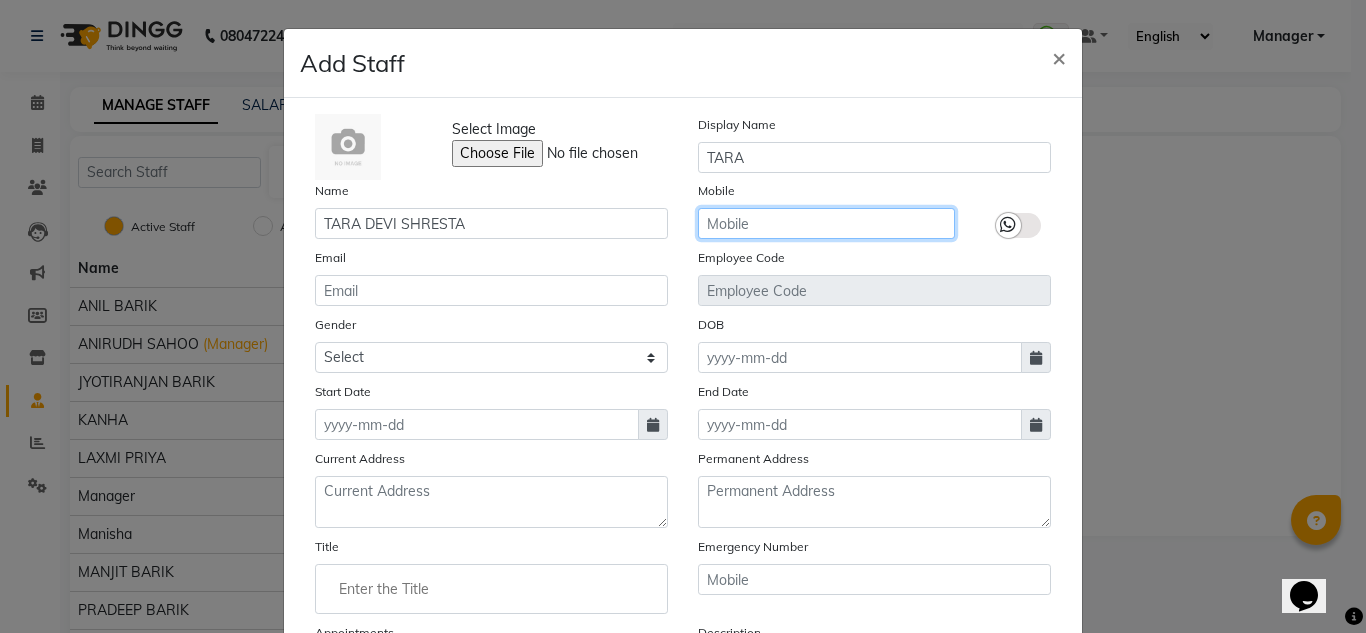 click 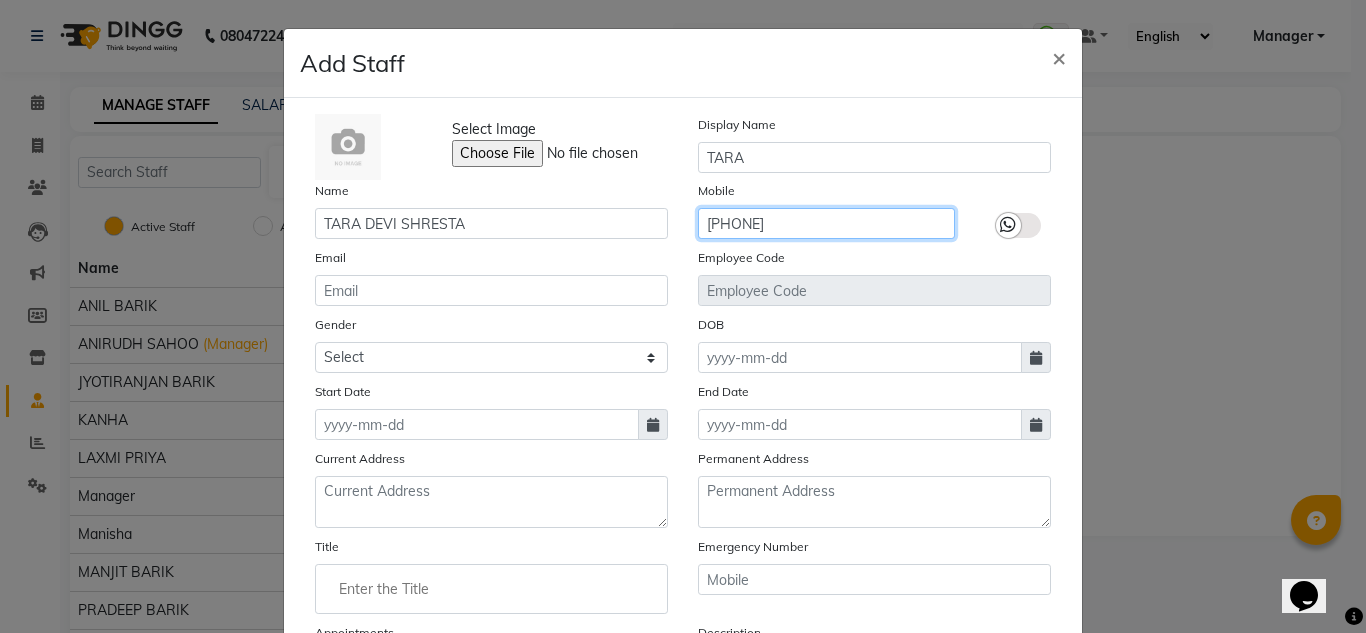 type on "814494493" 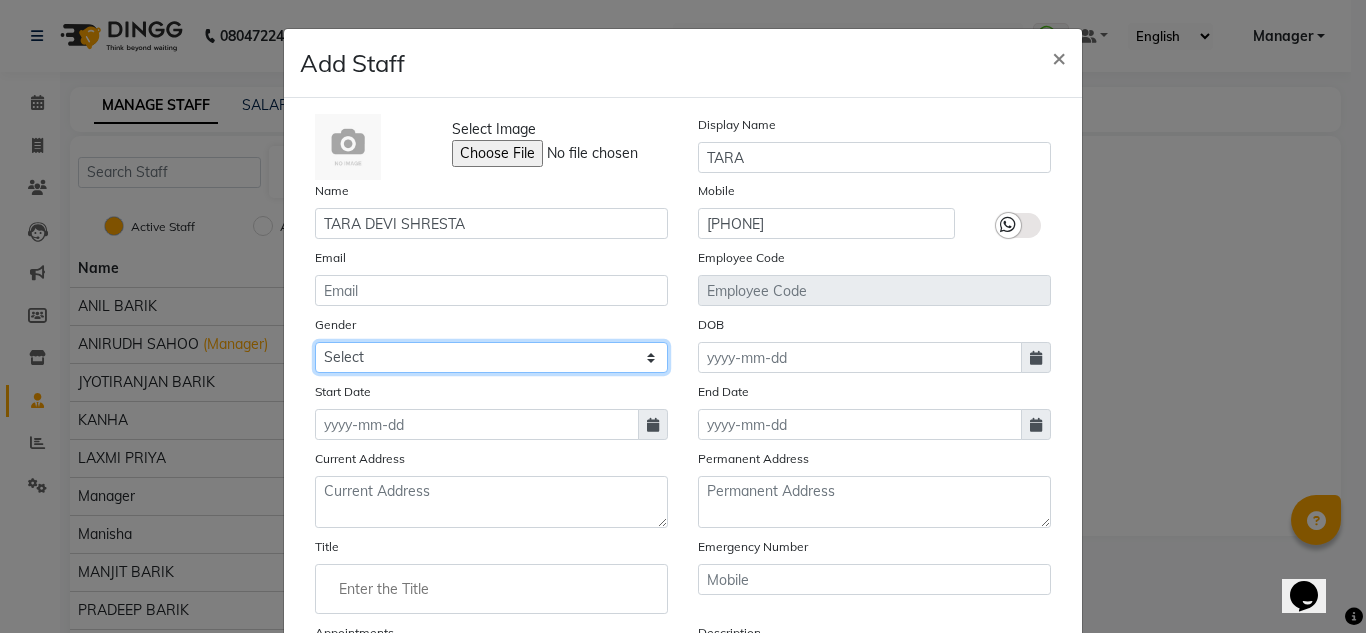 click on "Select Male Female Other Prefer Not To Say" 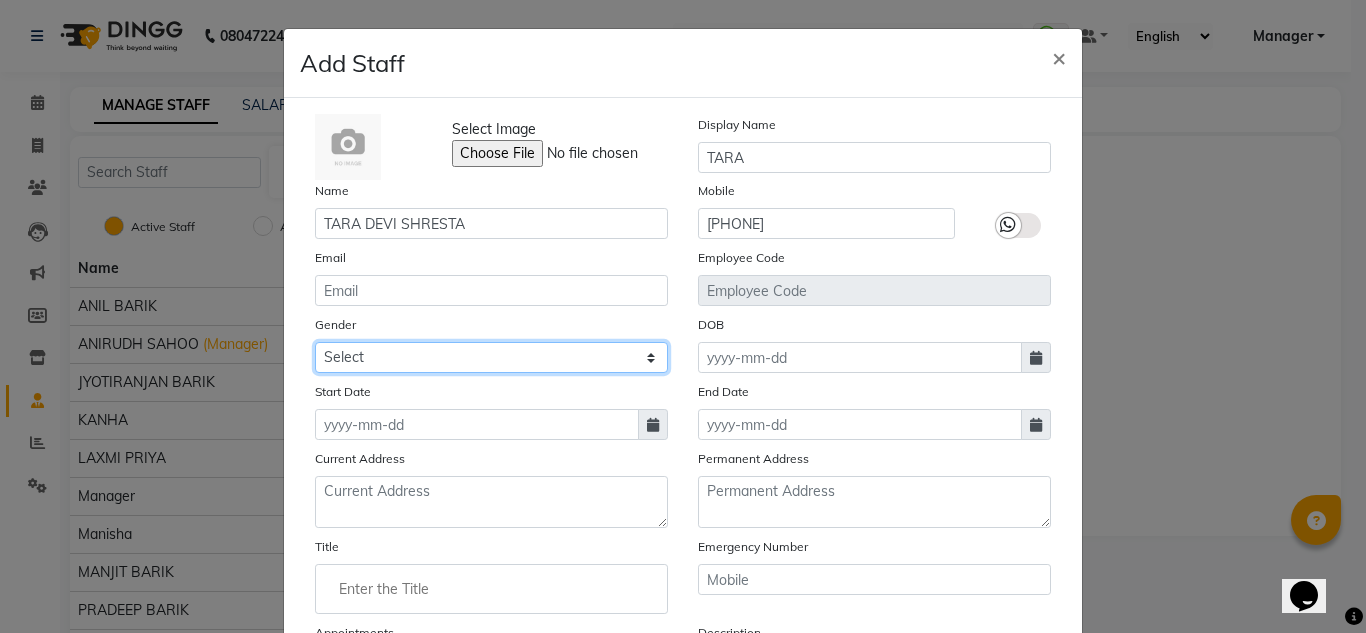 select on "female" 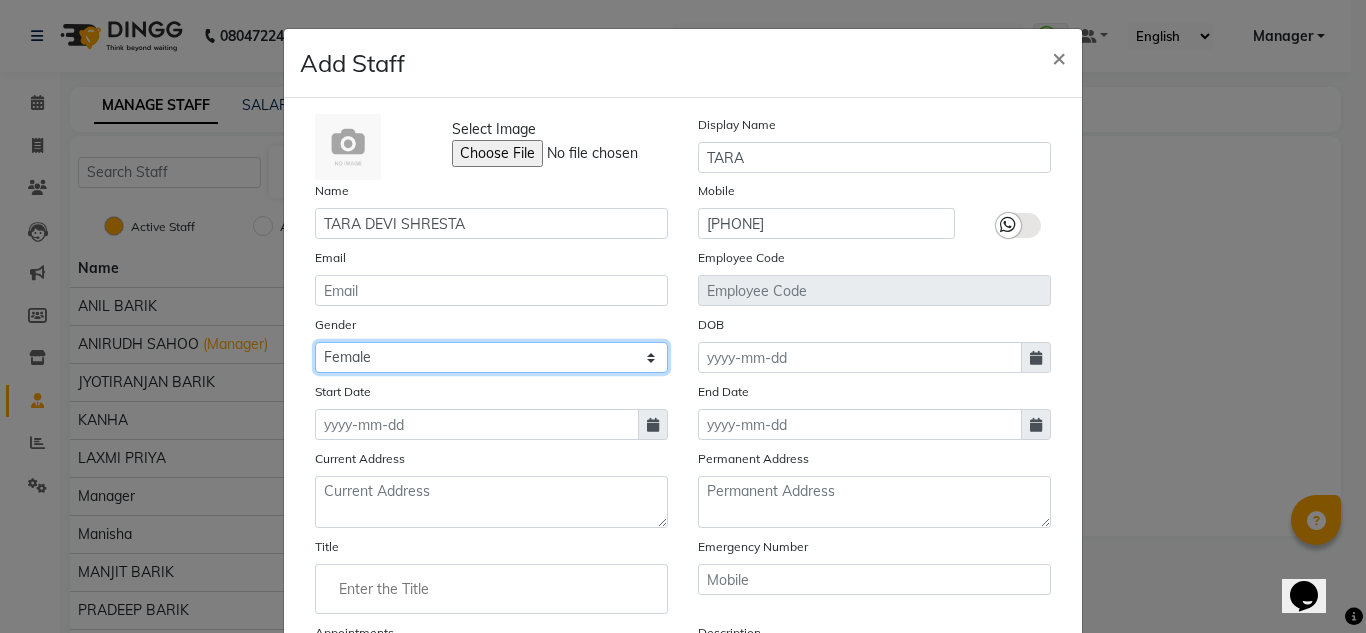 click on "Select Male Female Other Prefer Not To Say" 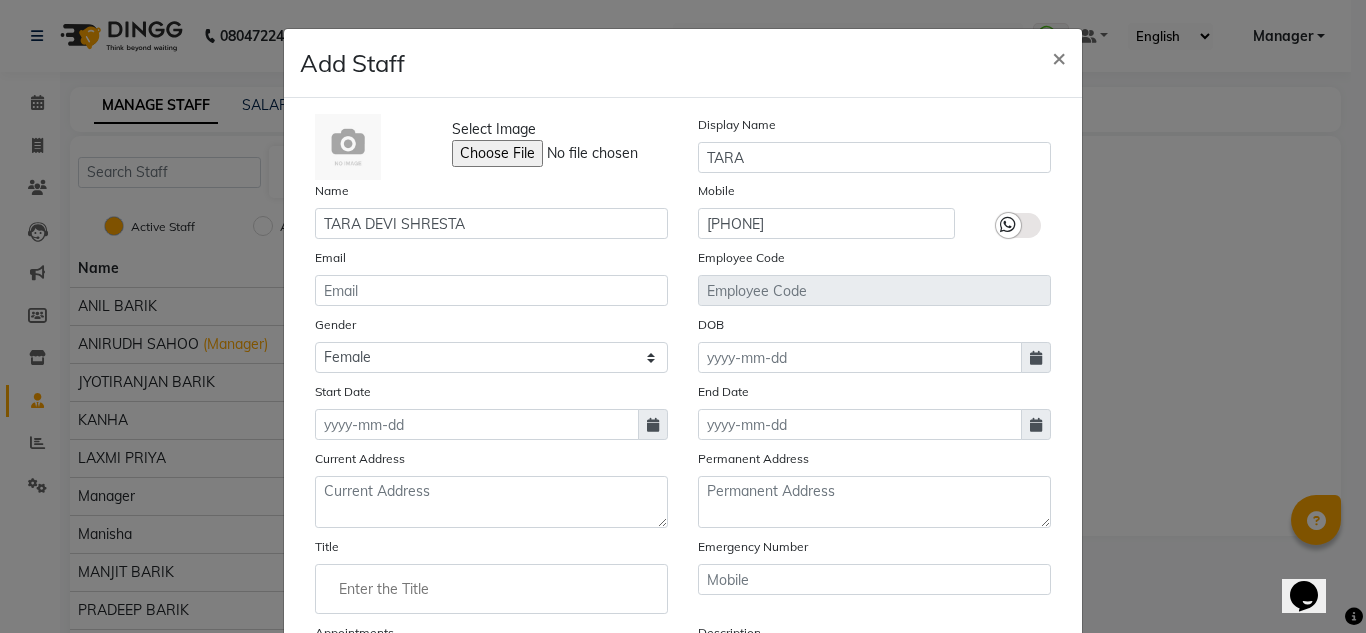 click 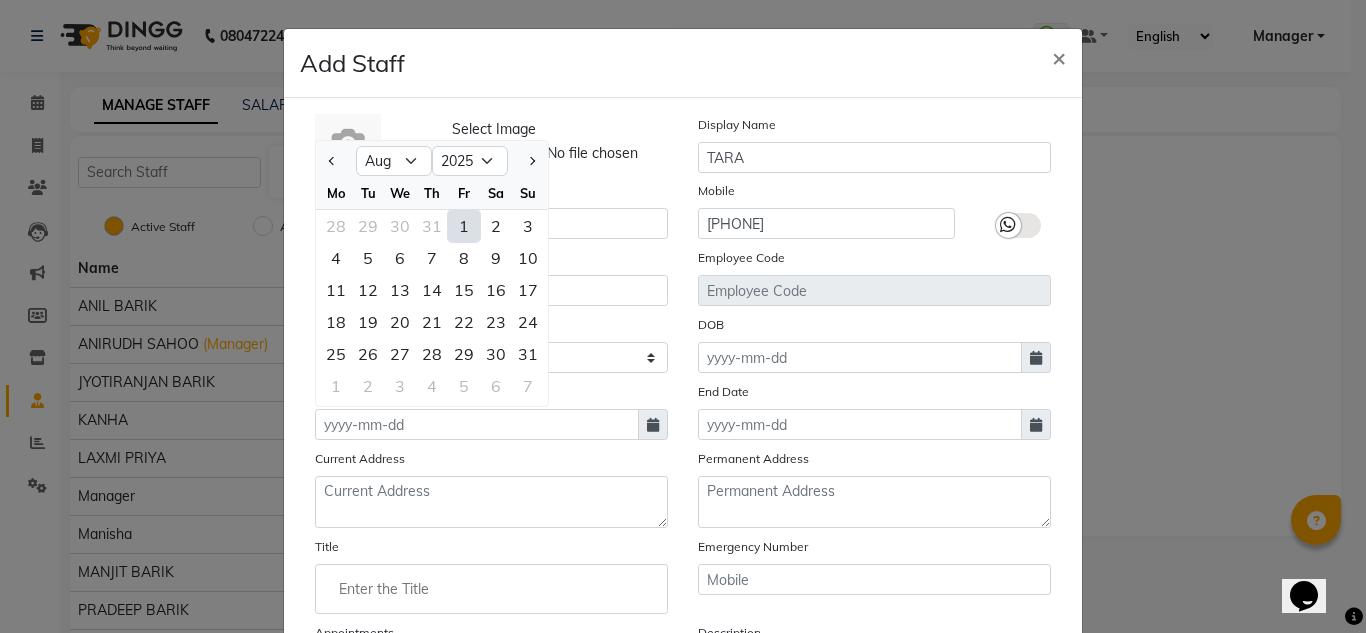 click on "1" 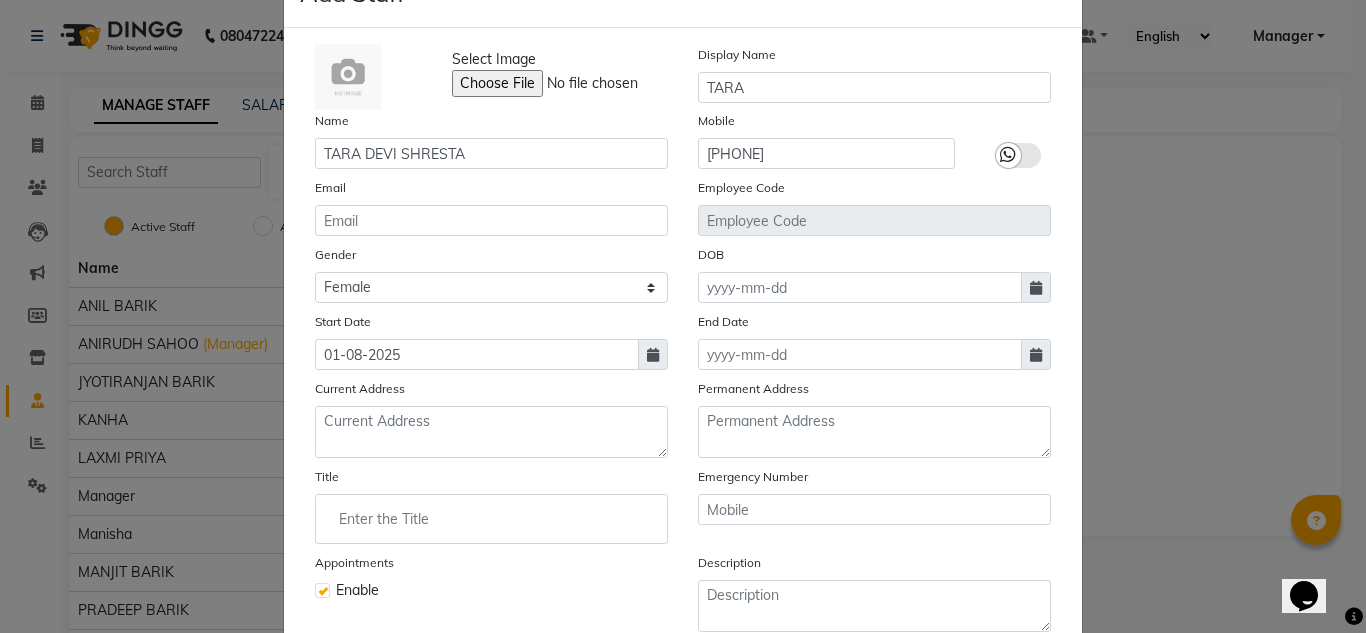 scroll, scrollTop: 200, scrollLeft: 0, axis: vertical 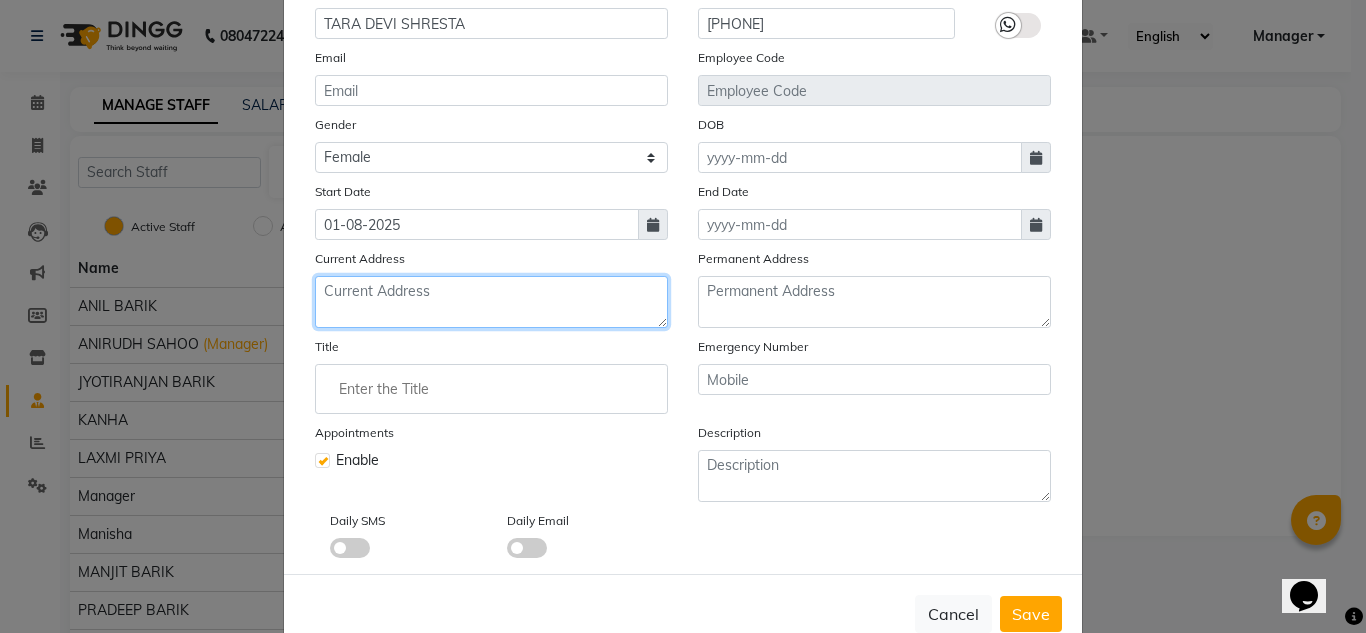 click 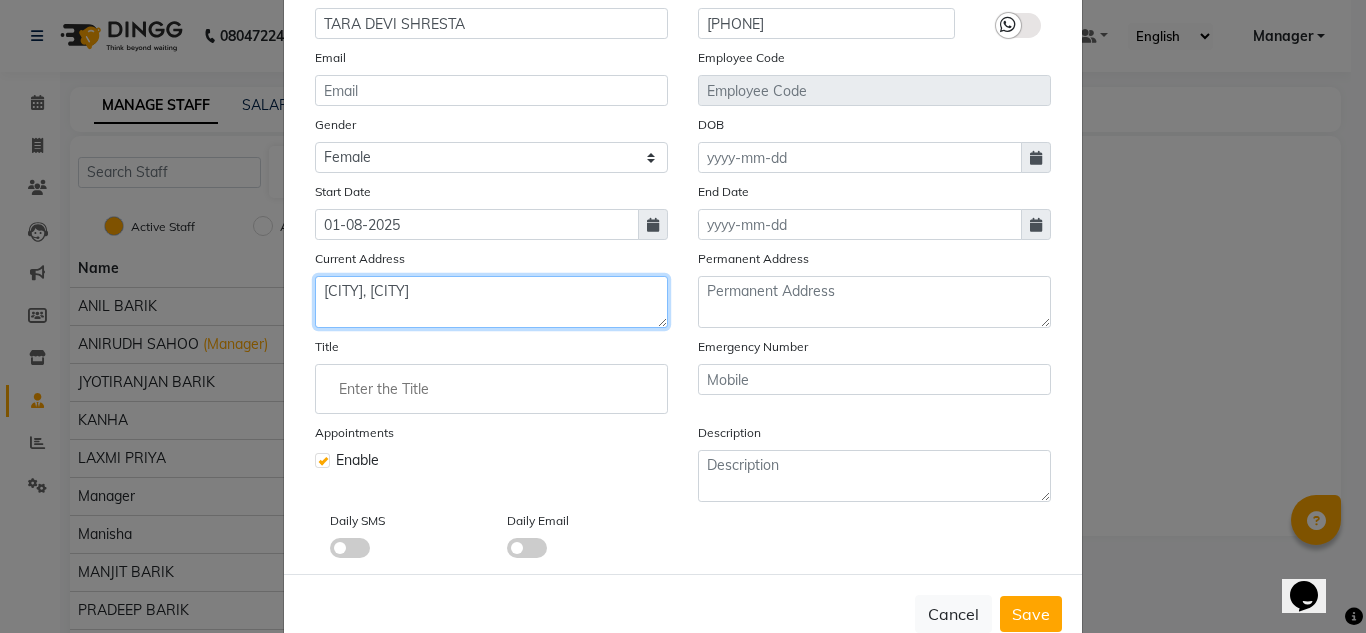 type on "CUTTACK, CHAULIAGANJ" 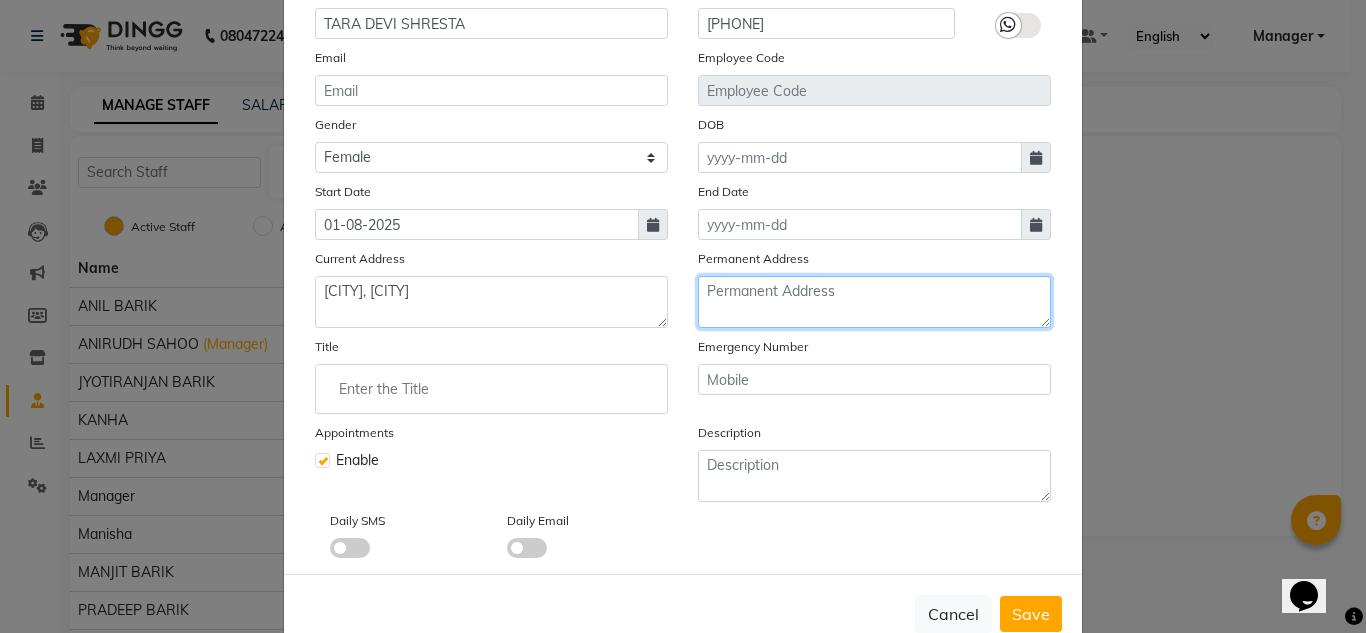 click 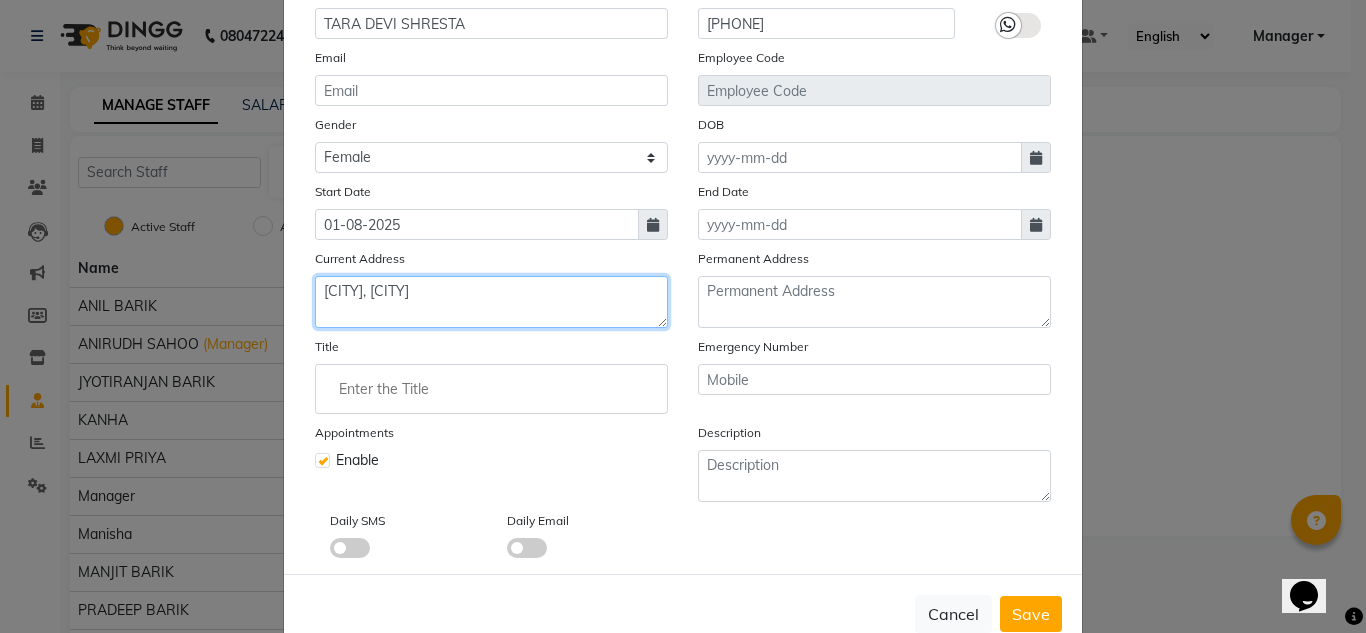 drag, startPoint x: 507, startPoint y: 293, endPoint x: 320, endPoint y: 283, distance: 187.26718 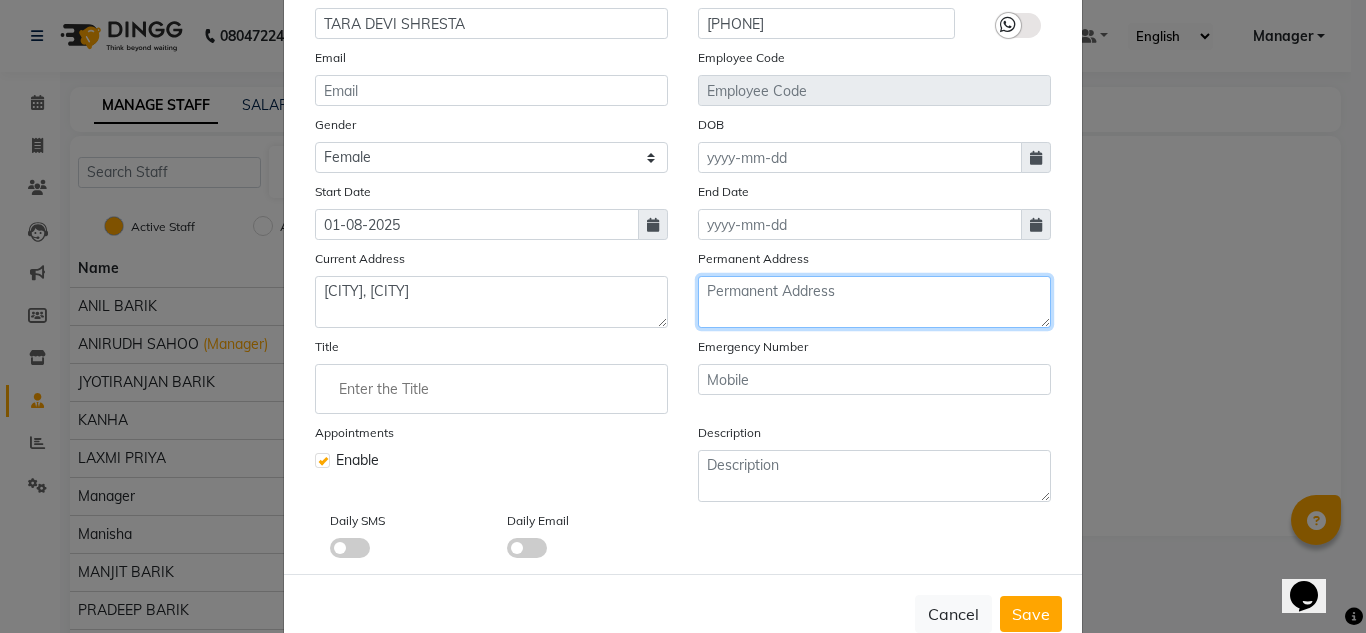 click 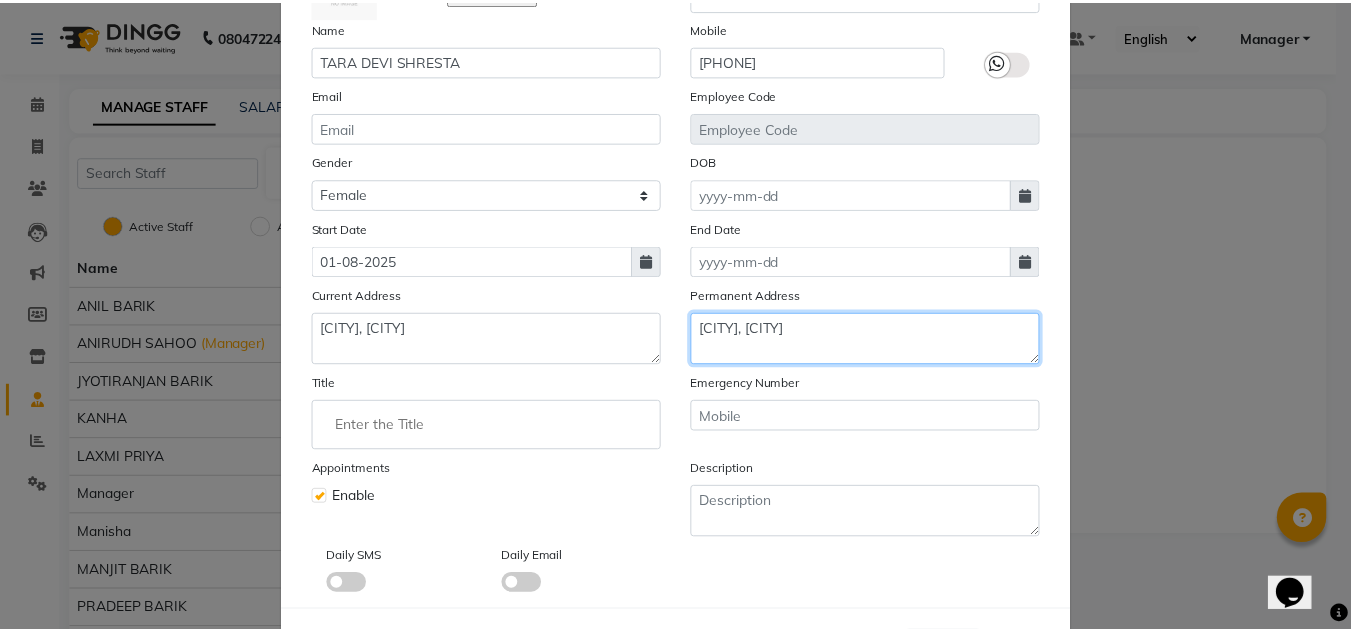 scroll, scrollTop: 249, scrollLeft: 0, axis: vertical 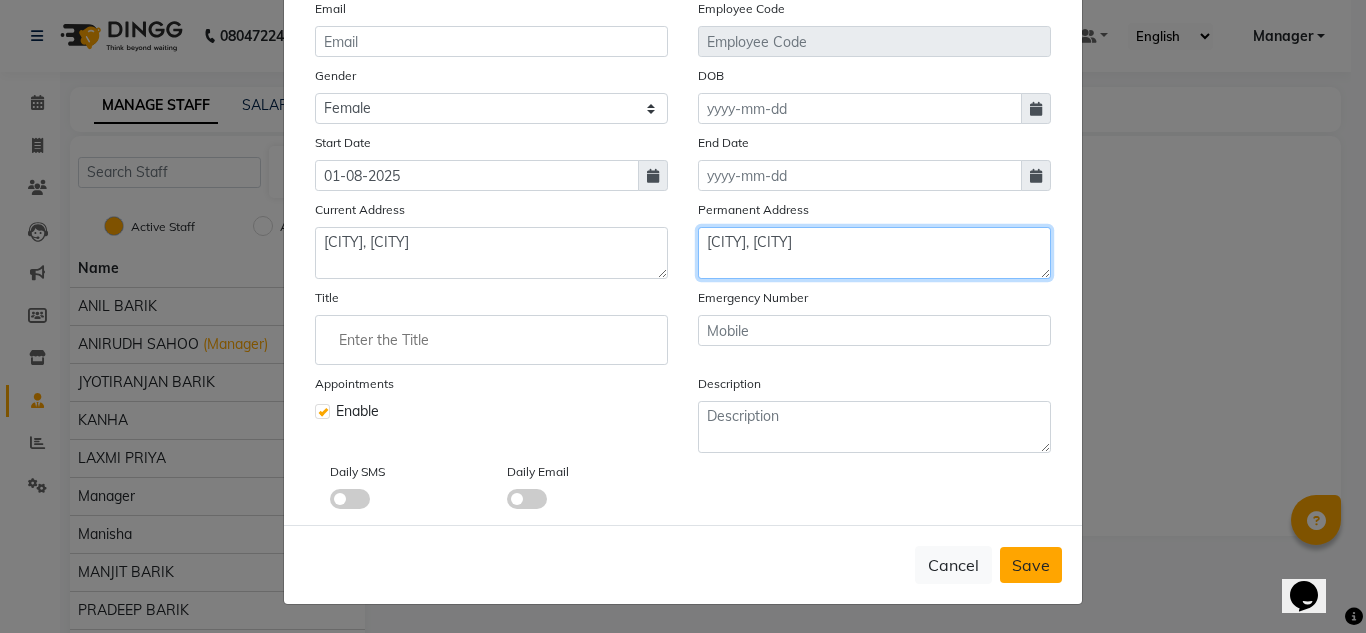 type on "CUTTACK, CHAULIAGANJ" 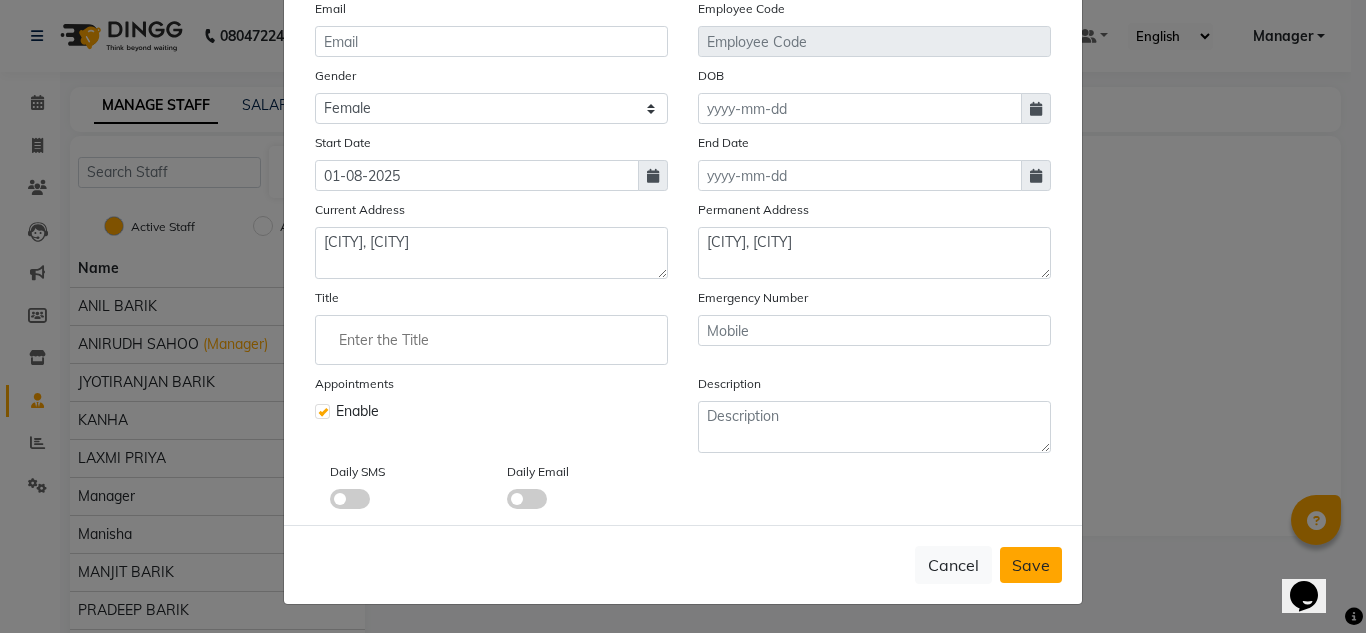 click on "Save" at bounding box center [1031, 565] 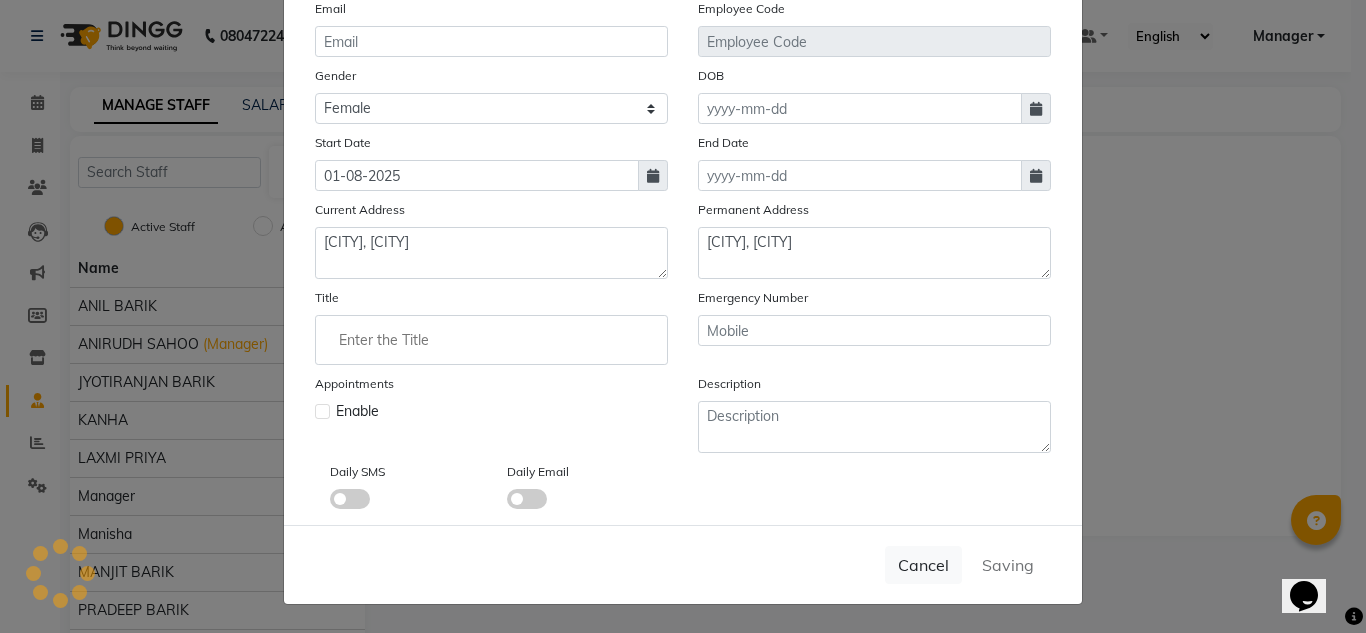 type 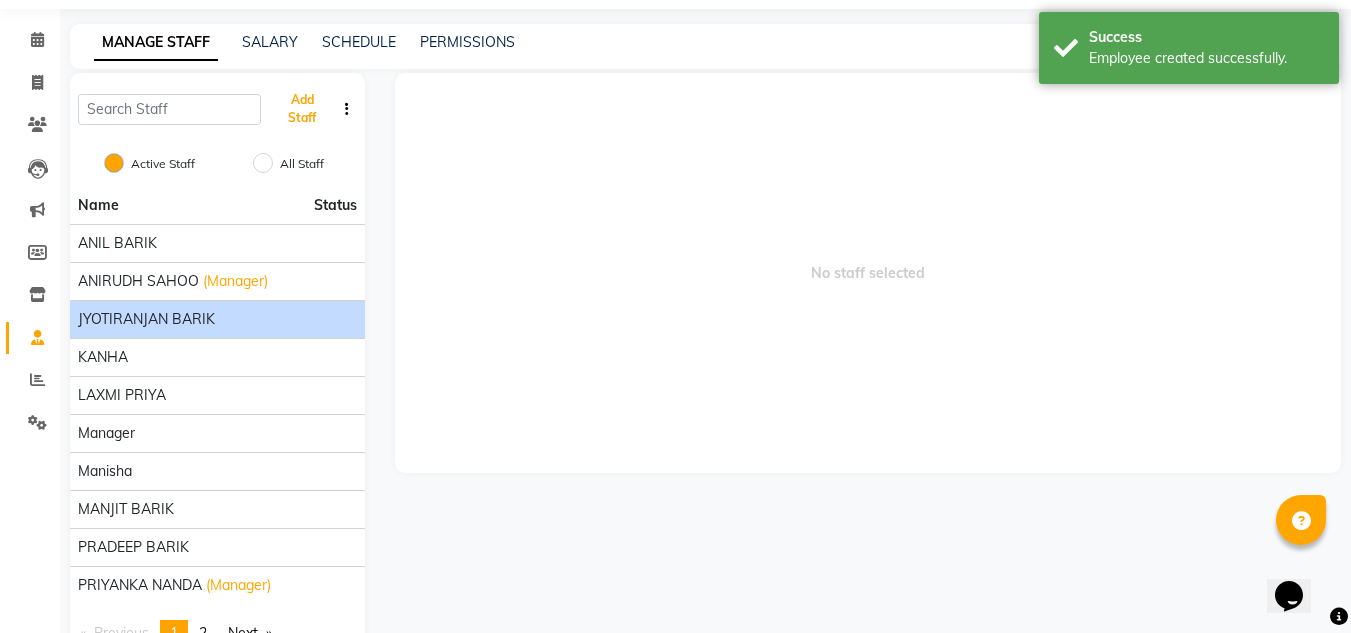 scroll, scrollTop: 0, scrollLeft: 0, axis: both 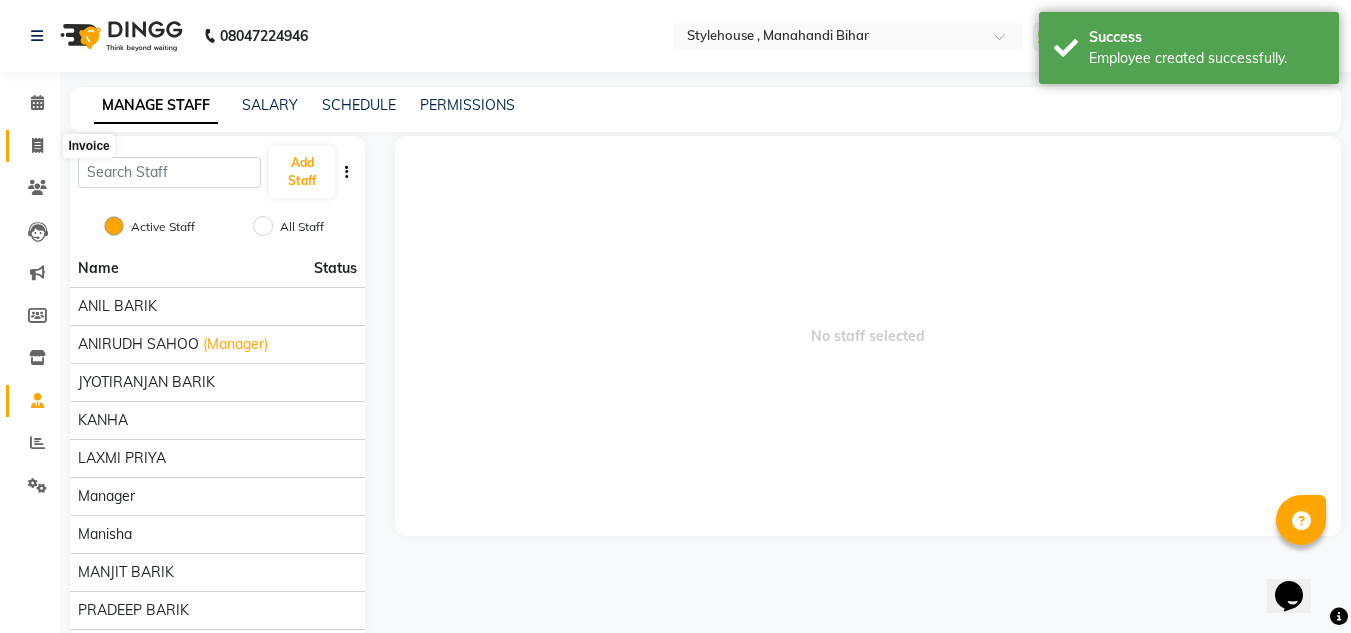 click 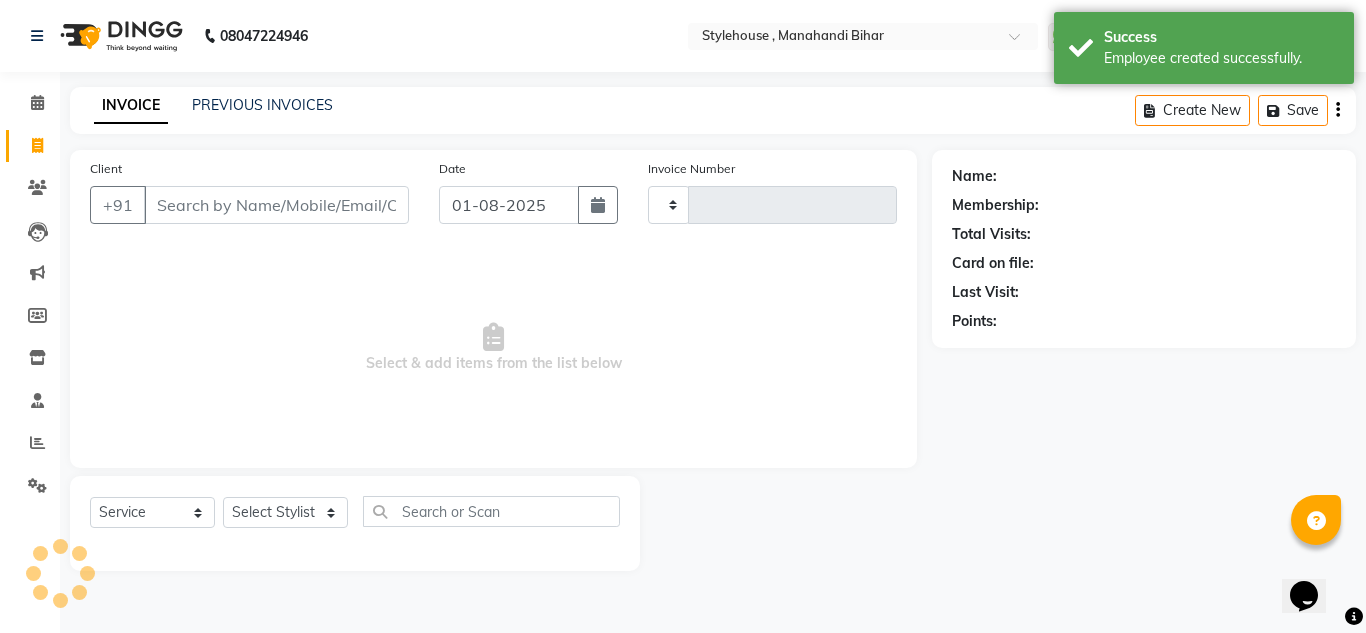 type on "1462" 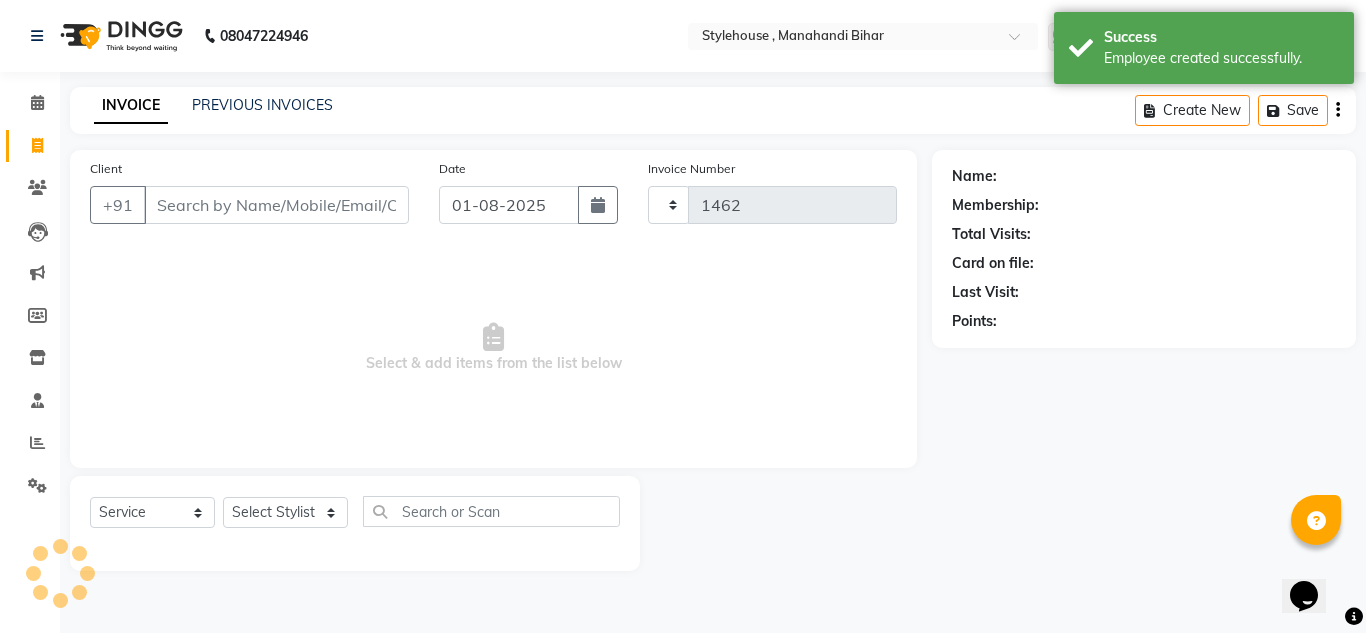 select on "7793" 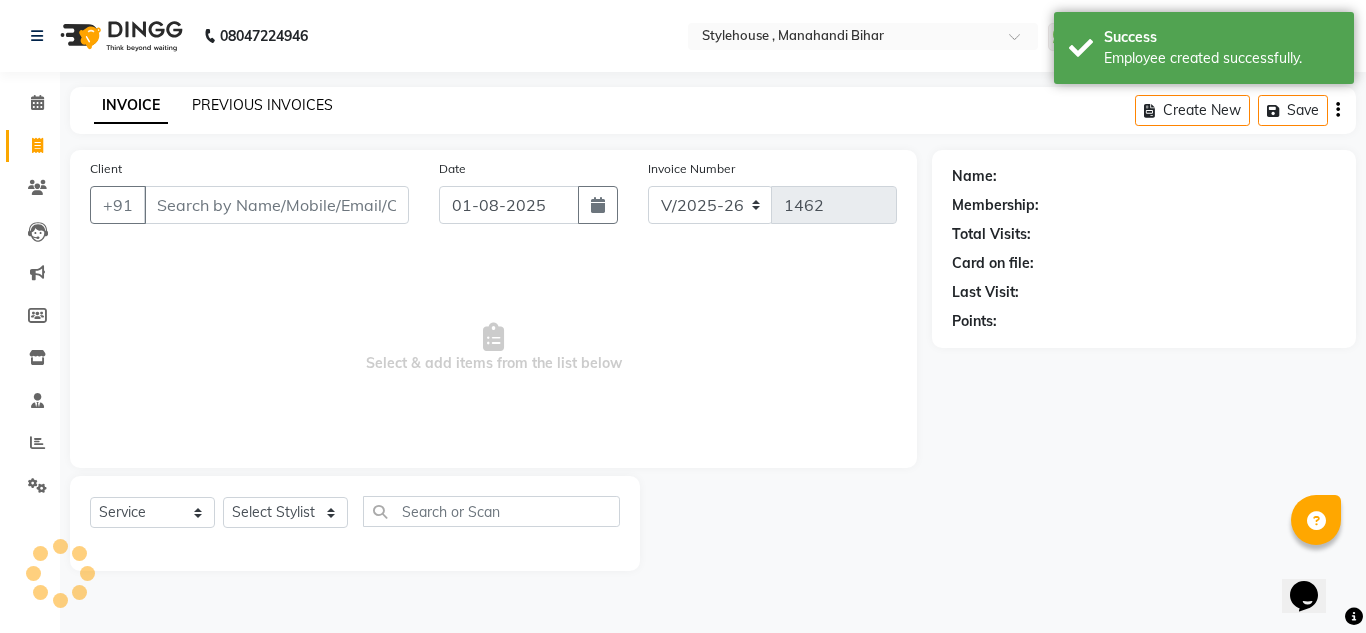click on "PREVIOUS INVOICES" 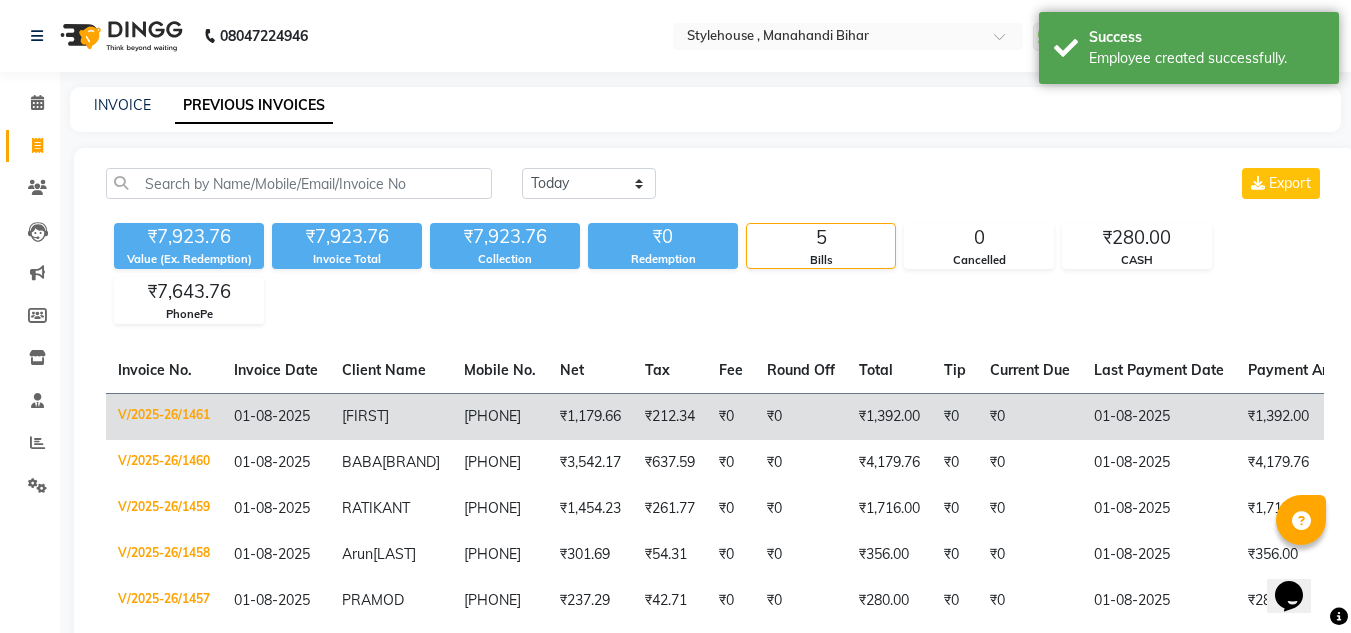 click on "[FIRST]" 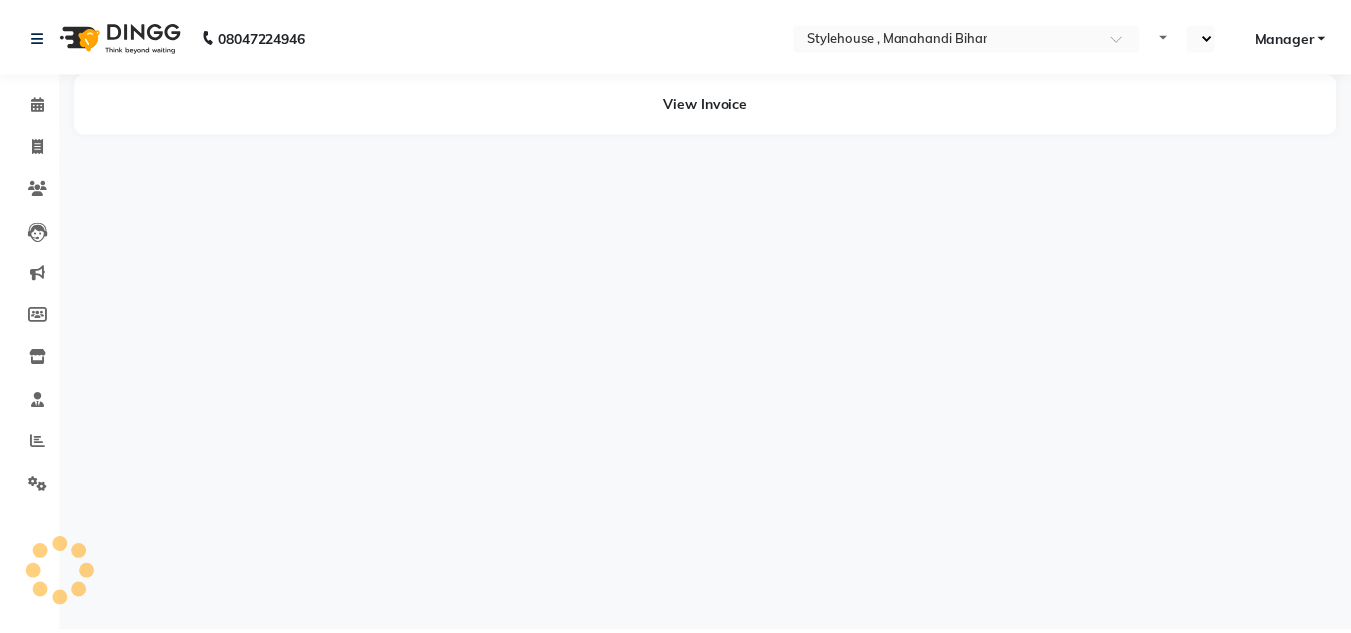 scroll, scrollTop: 0, scrollLeft: 0, axis: both 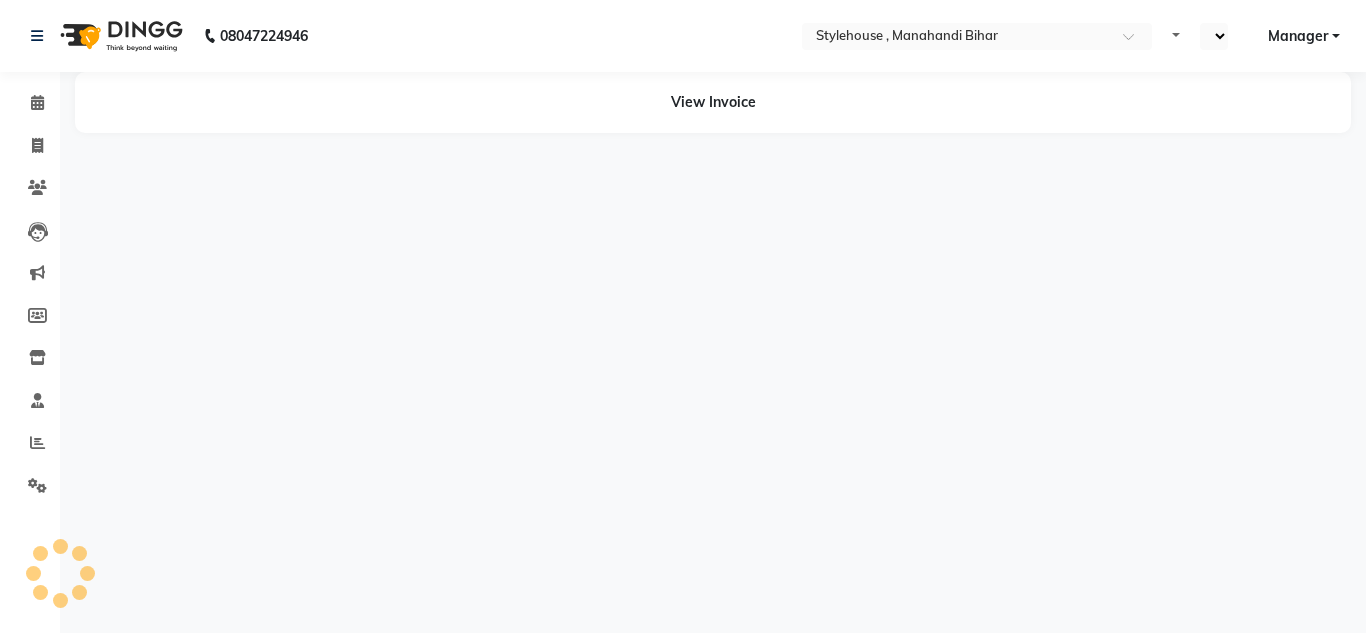select on "en" 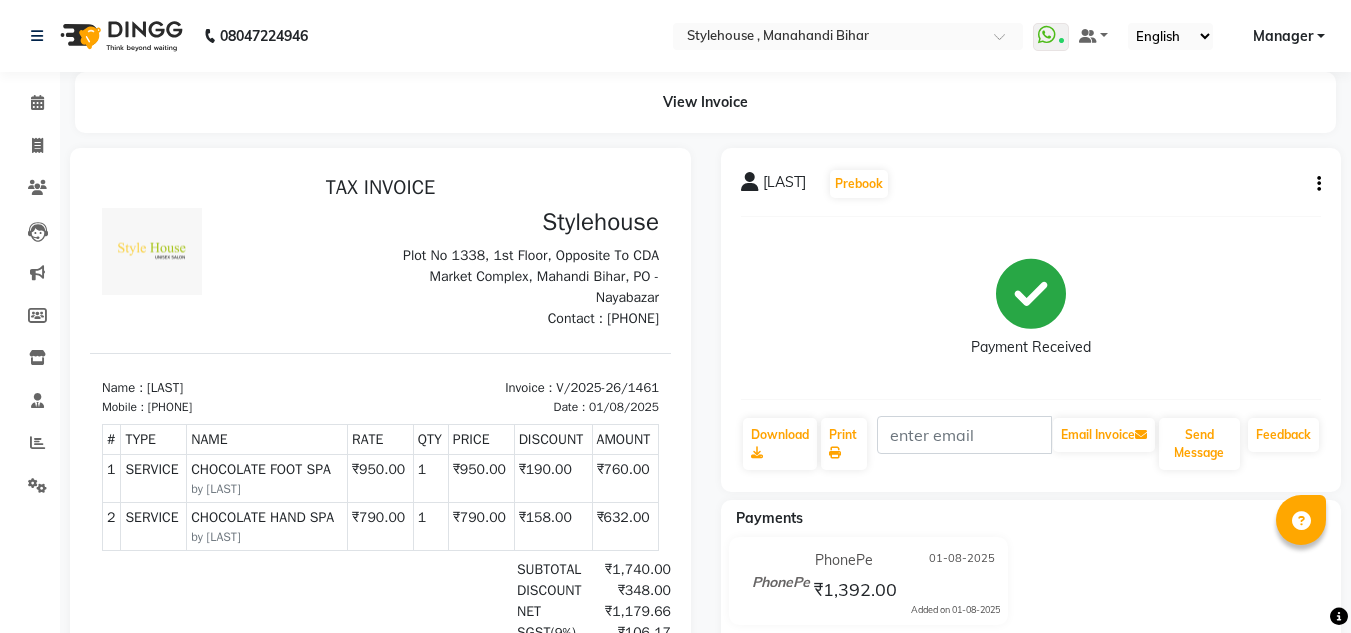 scroll, scrollTop: 0, scrollLeft: 0, axis: both 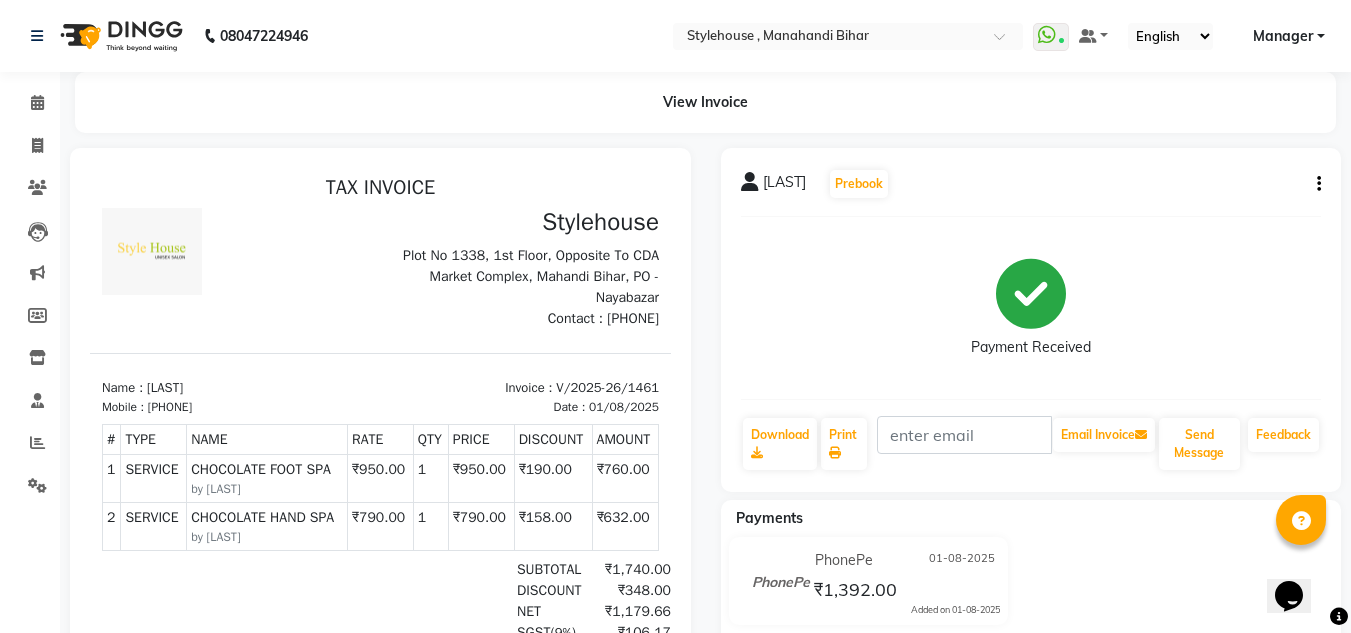 click 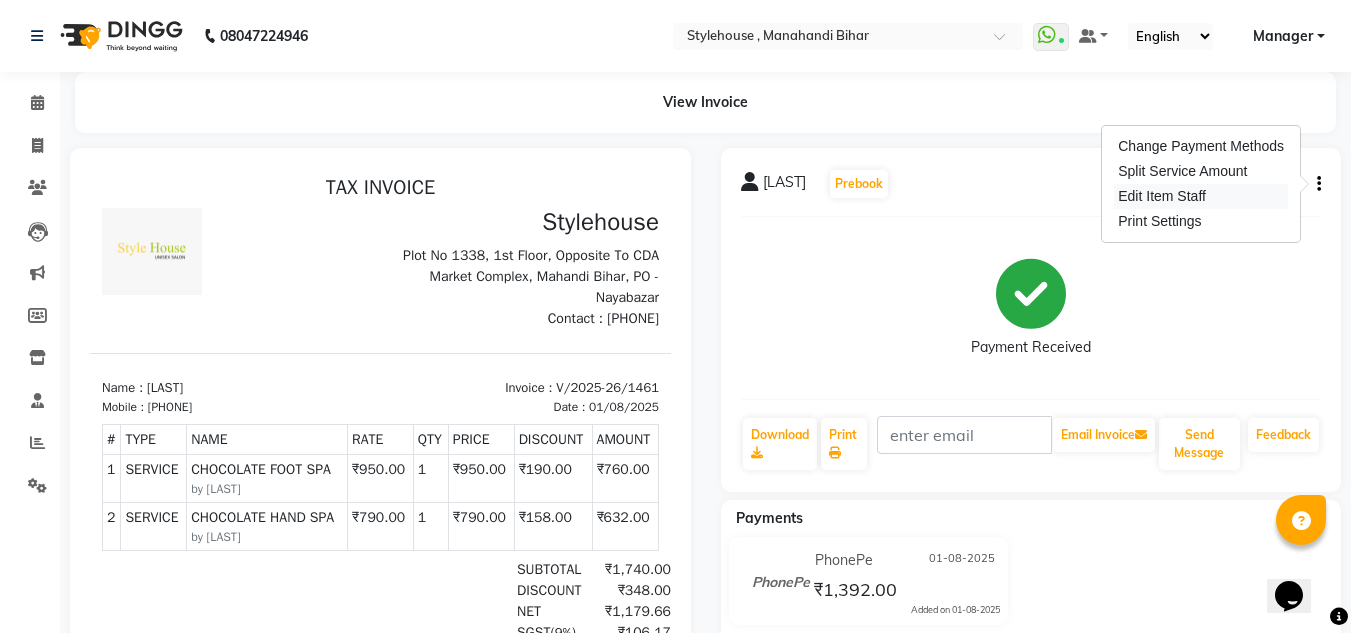click on "Edit Item Staff" at bounding box center [1201, 196] 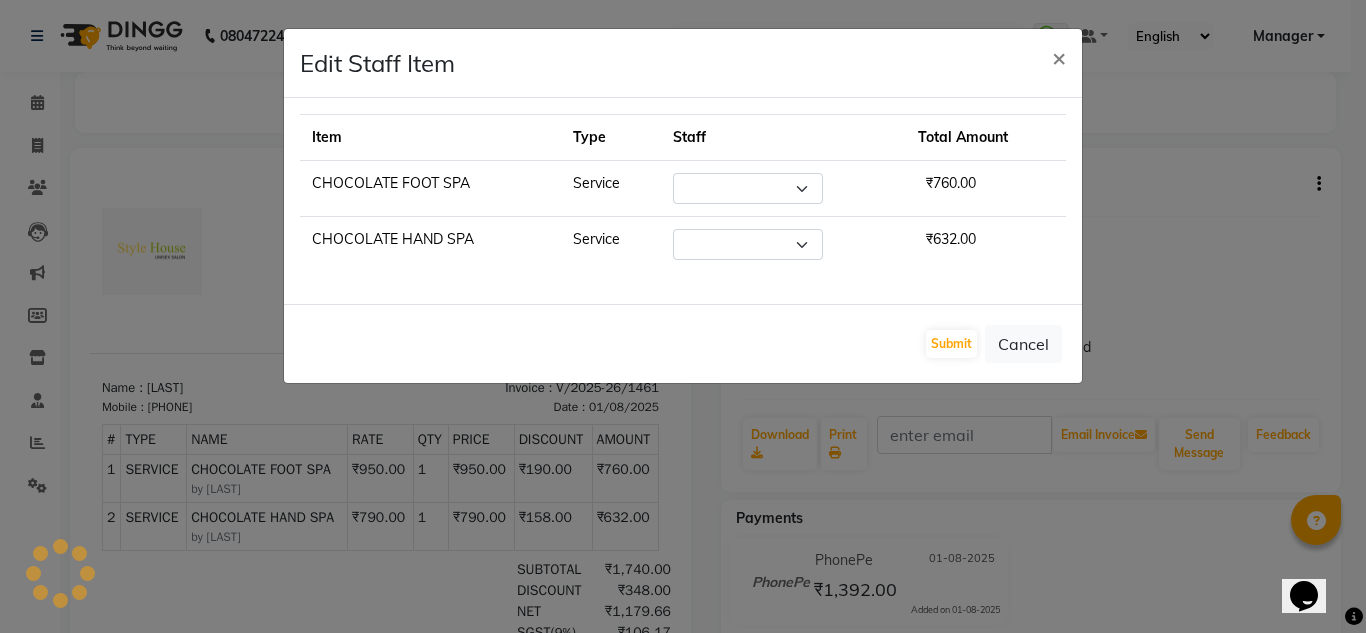 select on "85399" 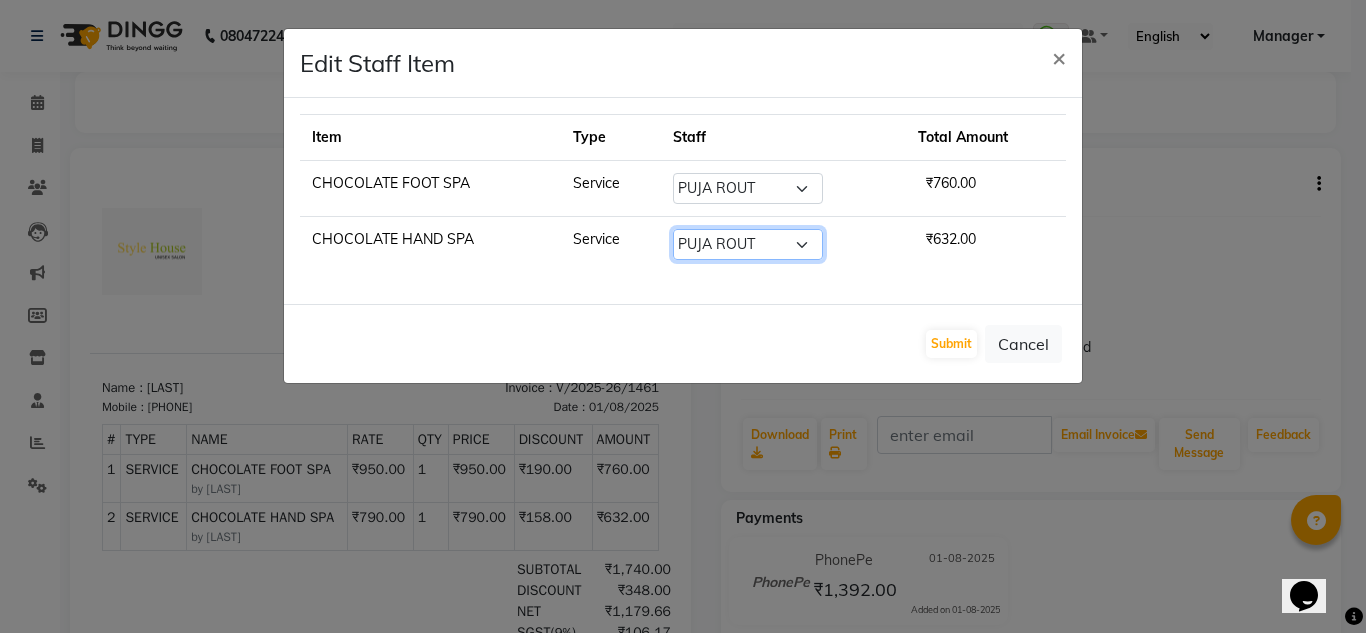 click on "Select  ANIL BARIK   ANIRUDH SAHOO   JYOTIRANJAN BARIK   KANHA   LAXMI PRIYA   Manager   Manisha   MANJIT BARIK   PRADEEP BARIK   PRIYANKA NANDA   PUJA ROUT   RUMA   SAGARIKA SAHOO   SALMAN   SAMEER BARIK   SAROJ SITHA   TARA DEVI SHRESTA" 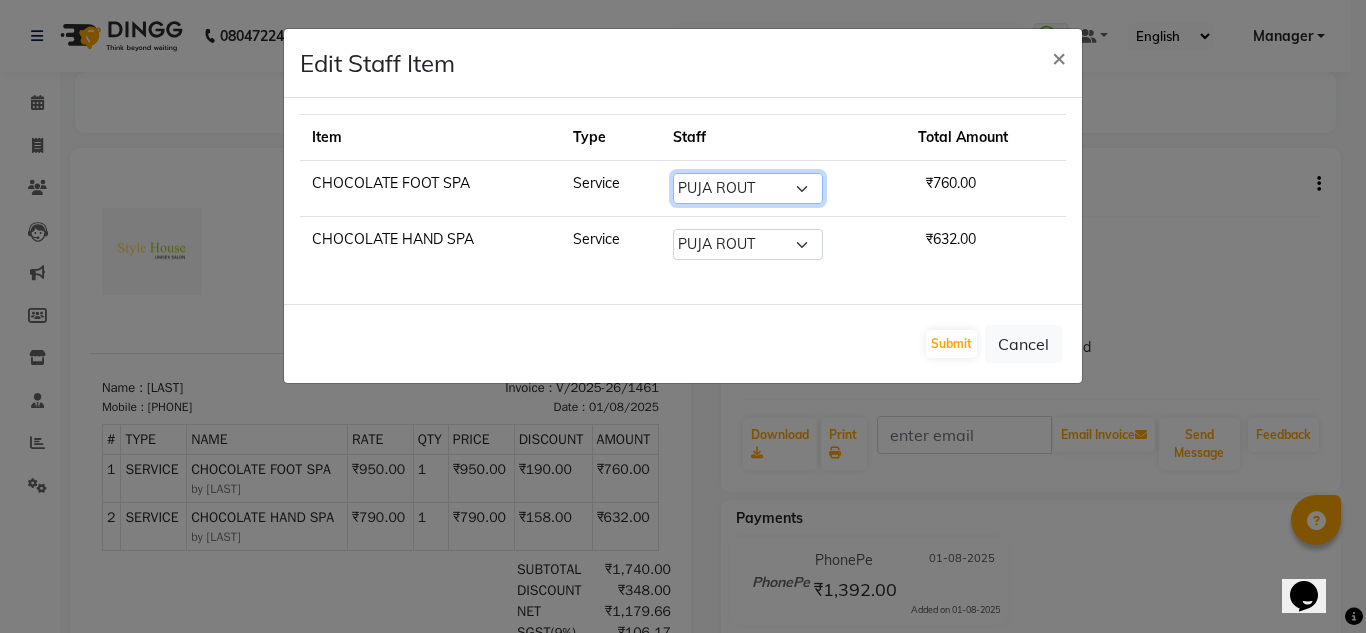 click on "Select  ANIL BARIK   ANIRUDH SAHOO   JYOTIRANJAN BARIK   KANHA   LAXMI PRIYA   Manager   Manisha   MANJIT BARIK   PRADEEP BARIK   PRIYANKA NANDA   PUJA ROUT   RUMA   SAGARIKA SAHOO   SALMAN   SAMEER BARIK   SAROJ SITHA   TARA DEVI SHRESTA" 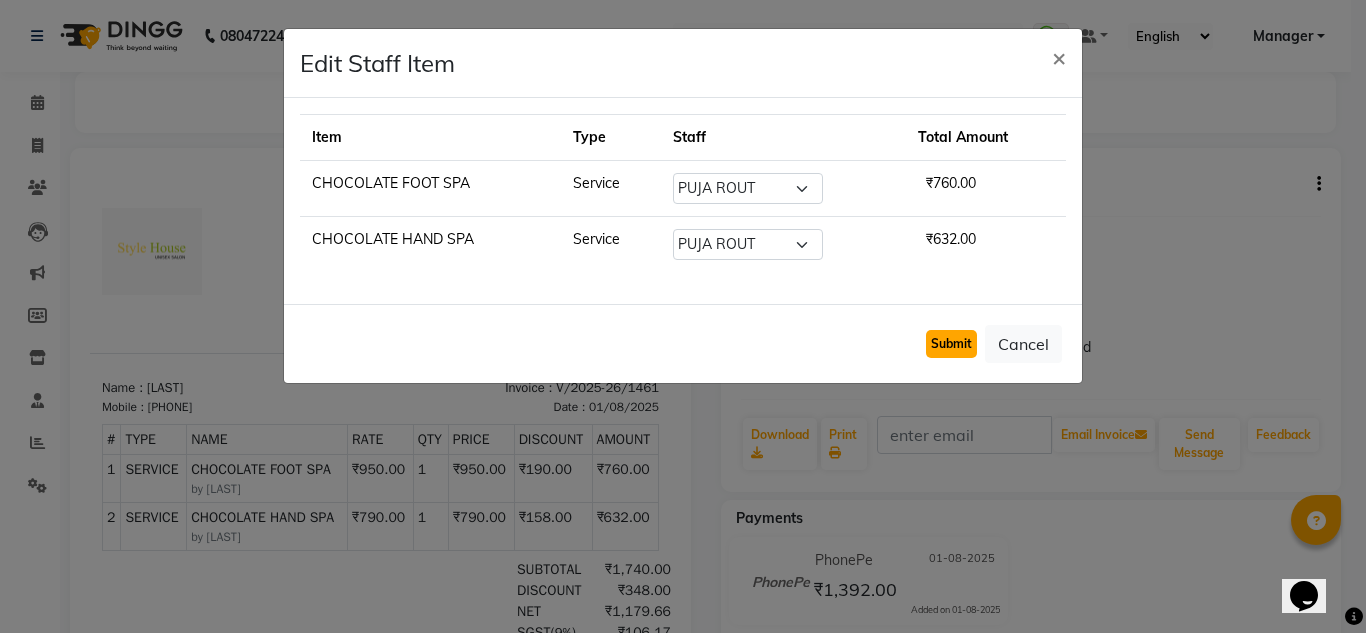 click on "Submit" 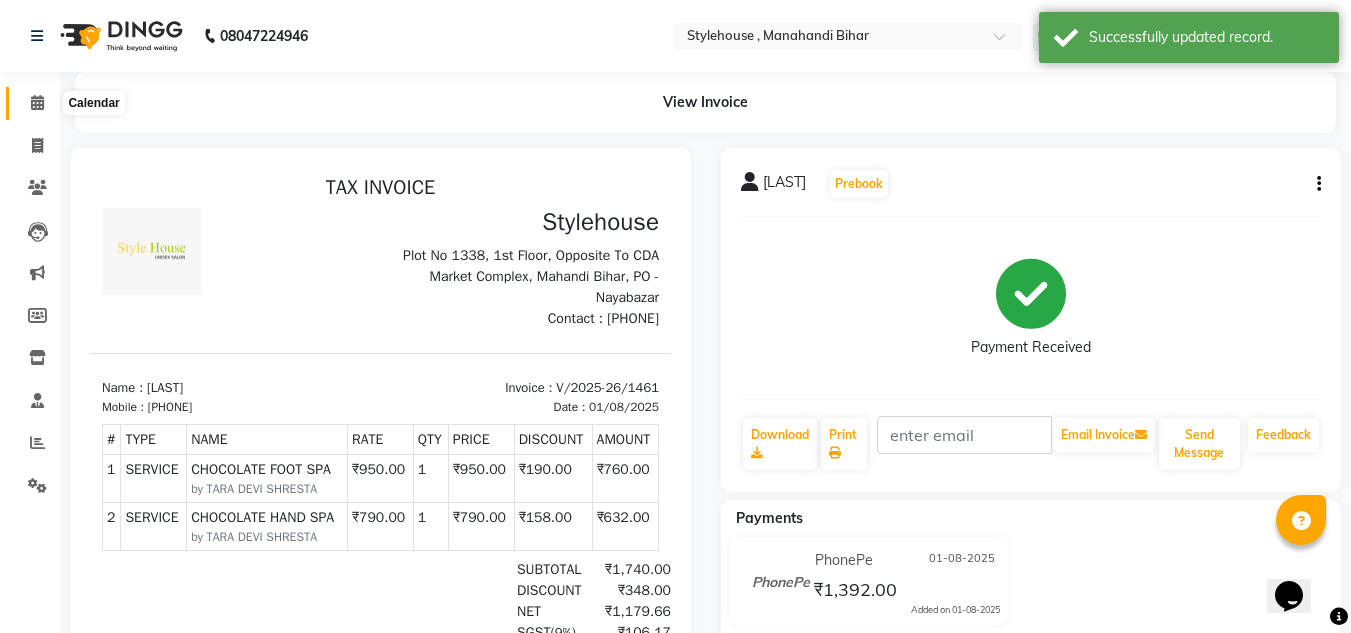 click 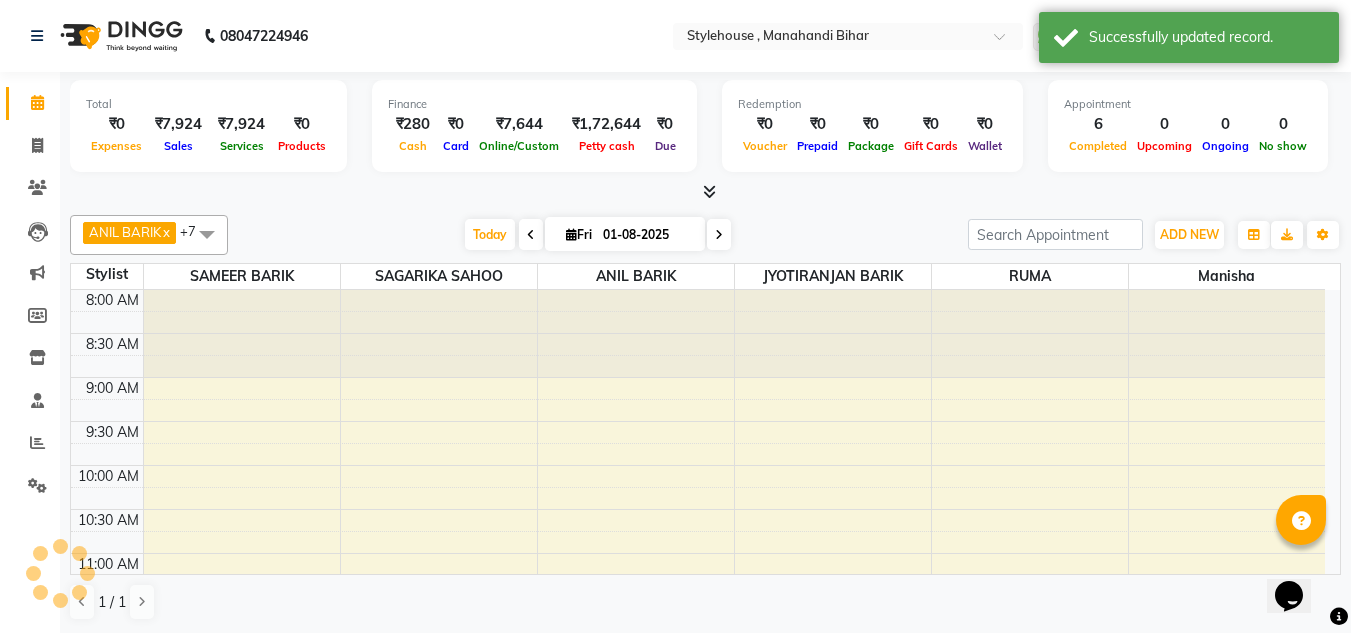 scroll, scrollTop: 0, scrollLeft: 0, axis: both 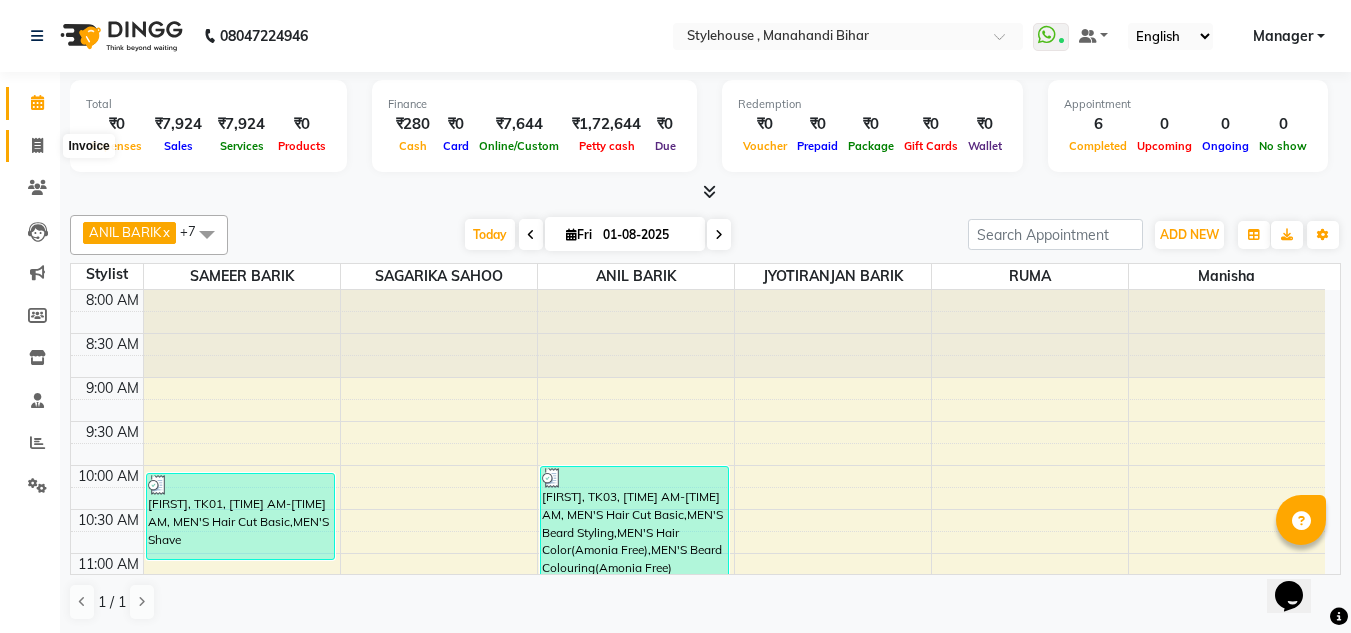 click 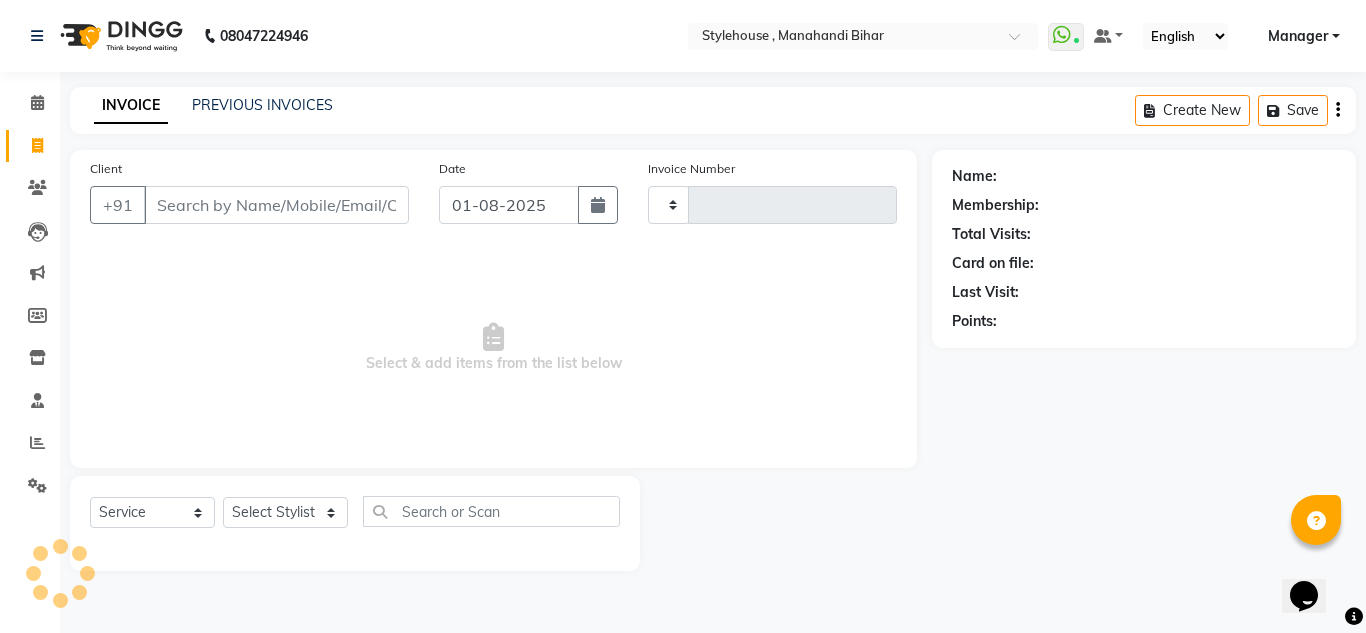 type on "1462" 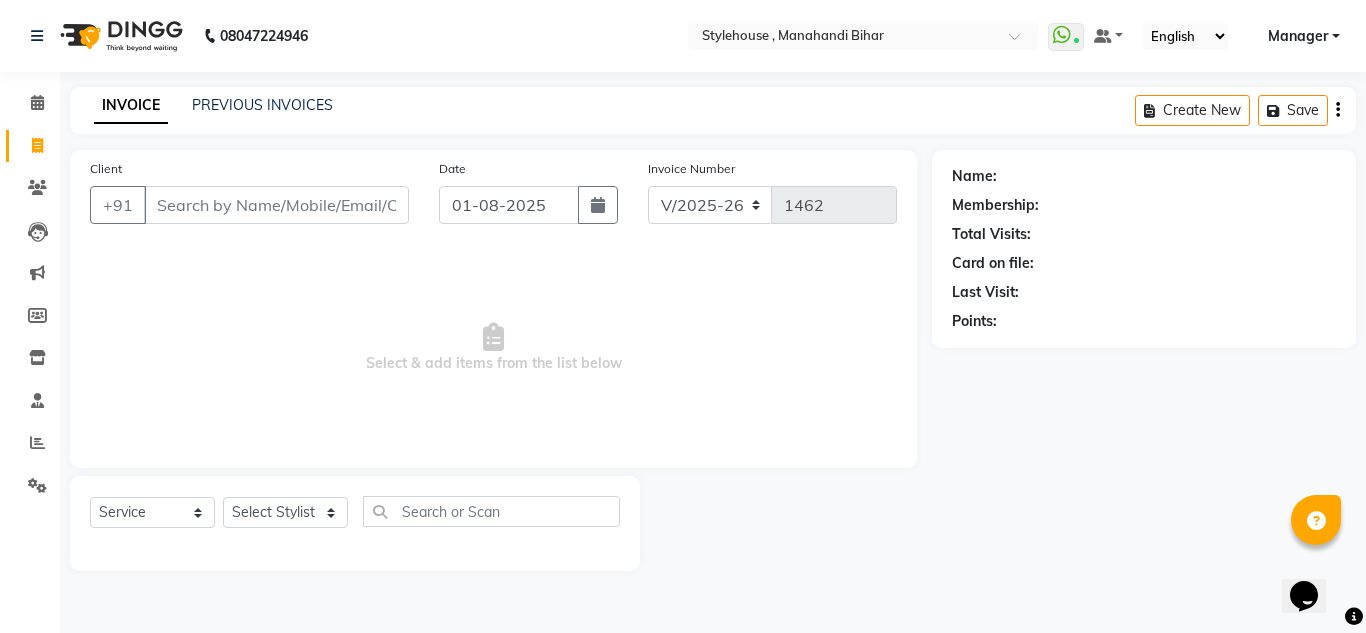 click on "Client" at bounding box center (276, 205) 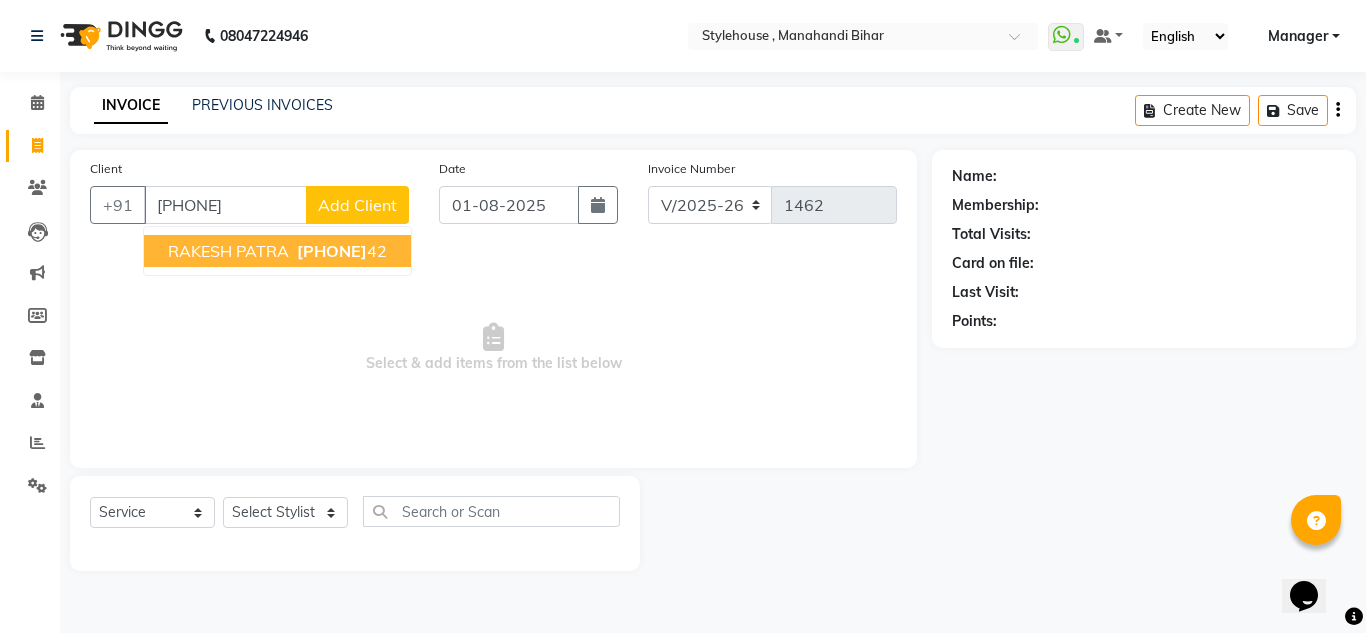 click on "RAKESH PATRA" at bounding box center [228, 251] 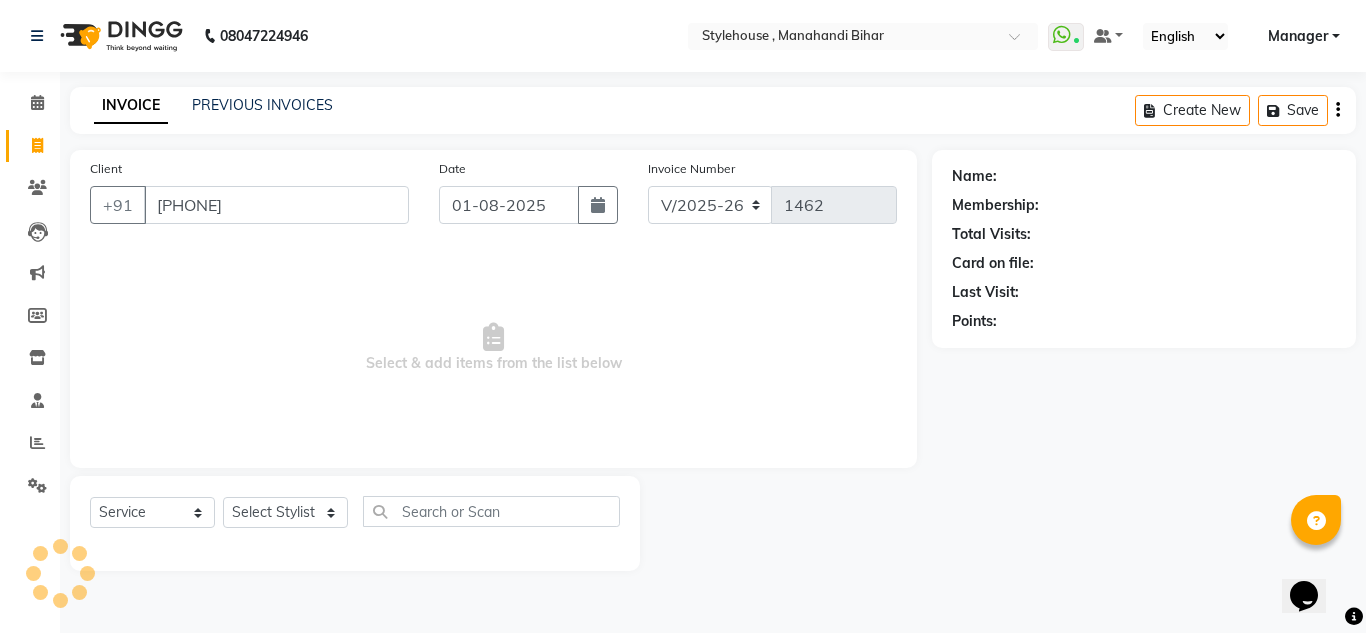 type on "[PHONE]" 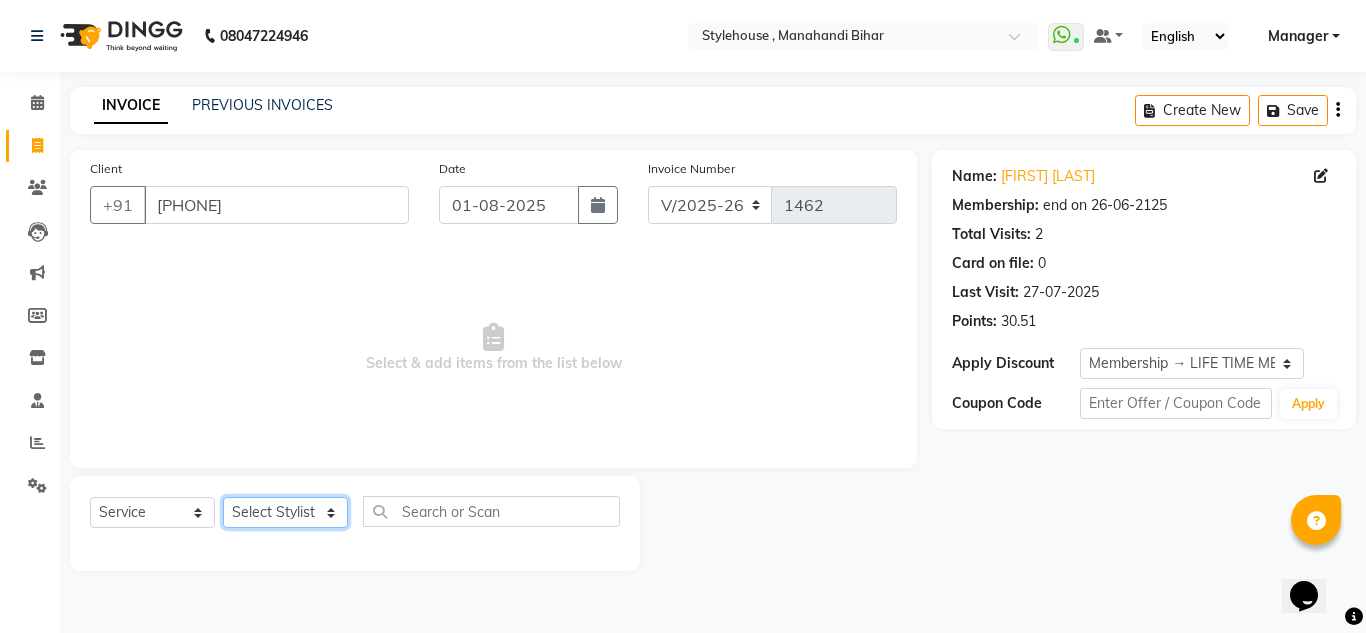 click on "Select Stylist ANIL BARIK ANIRUDH SAHOO JYOTIRANJAN BARIK KANHA LAXMI PRIYA Manager Manisha MANJIT BARIK PRADEEP BARIK PRIYANKA NANDA PUJA ROUT RUMA SAGARIKA SAHOO SALMAN SAMEER BARIK SAROJ SITHA TARA DEVI SHRESTA" 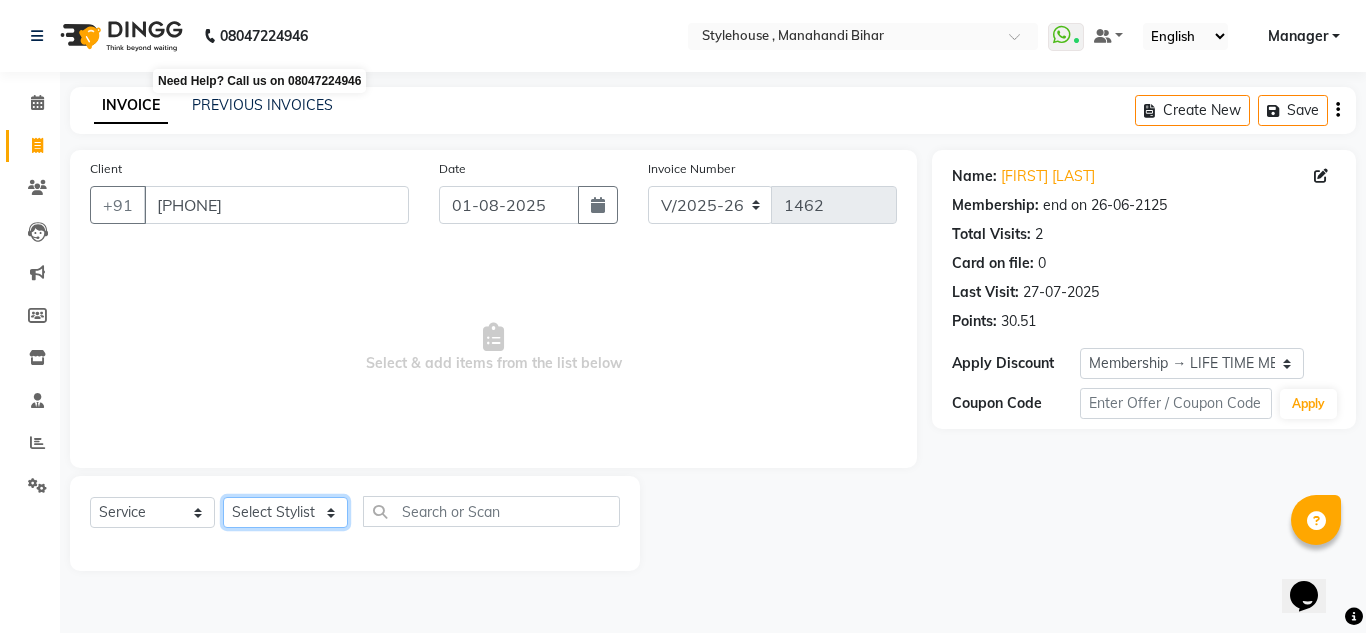 select on "69900" 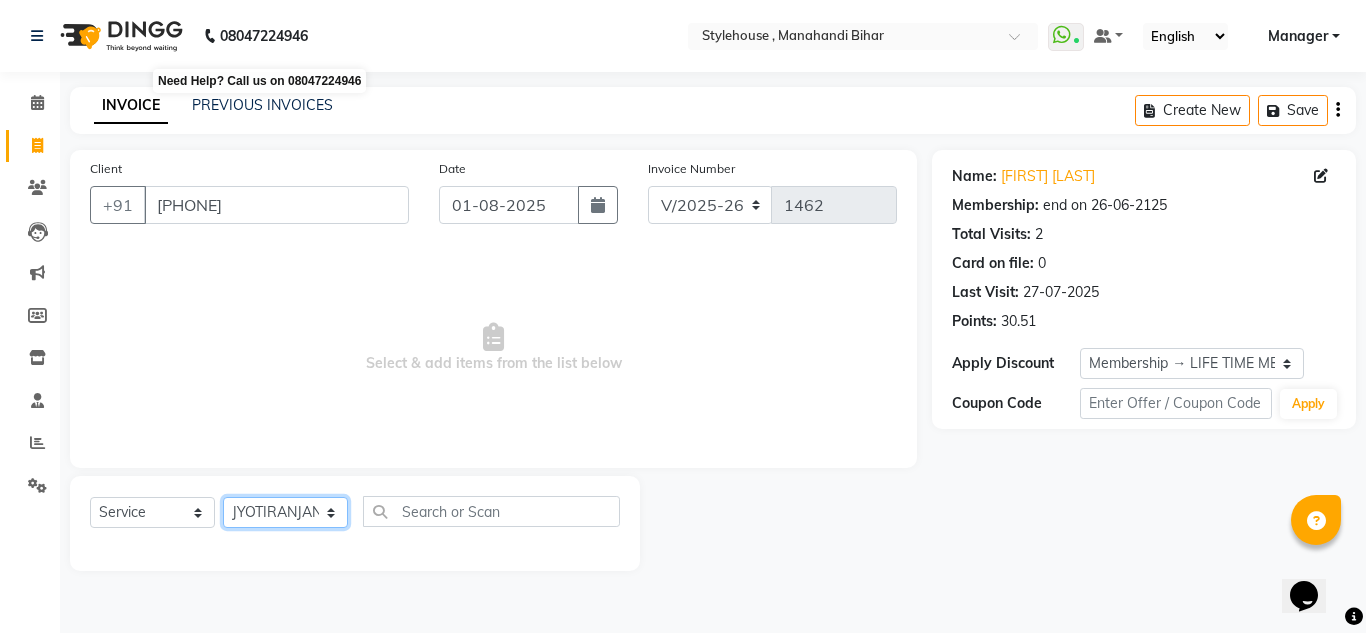 click on "Select Stylist ANIL BARIK ANIRUDH SAHOO JYOTIRANJAN BARIK KANHA LAXMI PRIYA Manager Manisha MANJIT BARIK PRADEEP BARIK PRIYANKA NANDA PUJA ROUT RUMA SAGARIKA SAHOO SALMAN SAMEER BARIK SAROJ SITHA TARA DEVI SHRESTA" 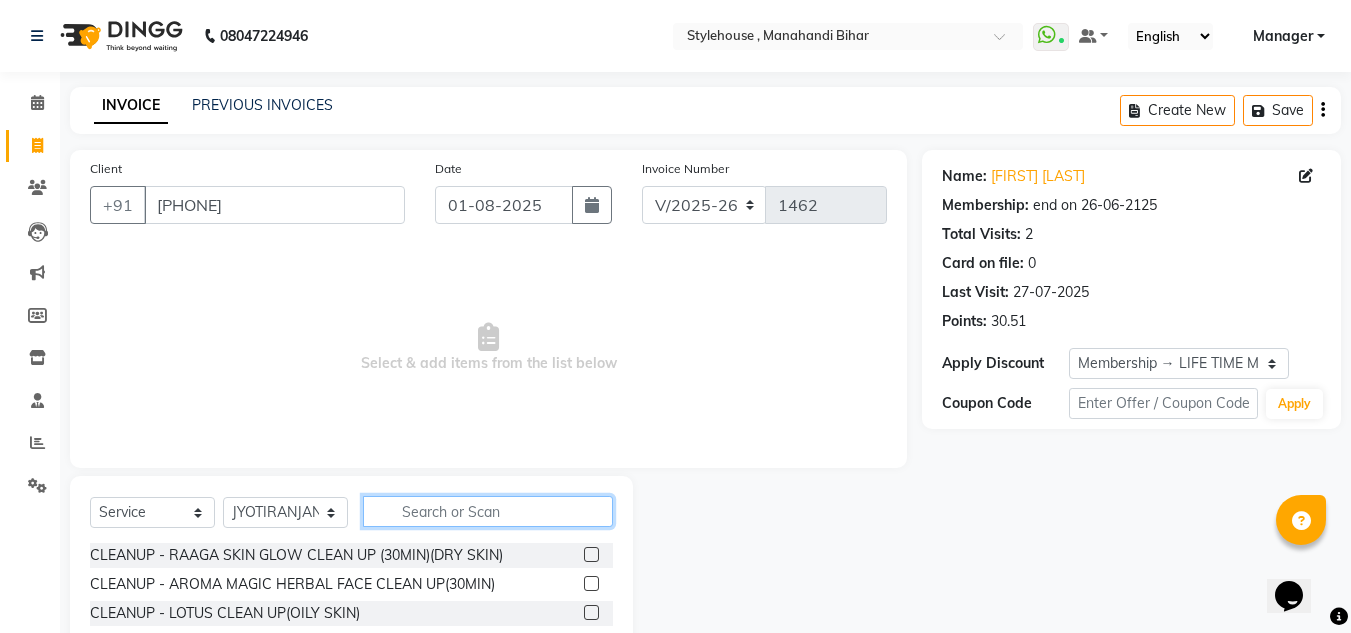click 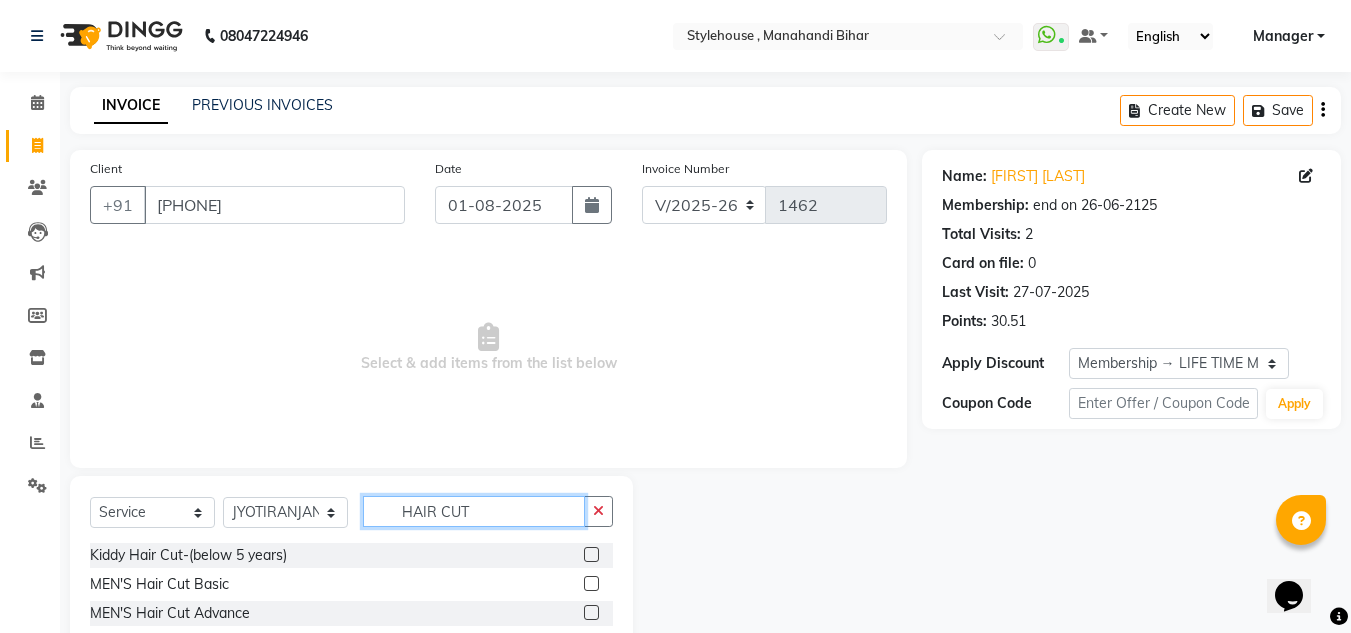 type on "HAIR CUT" 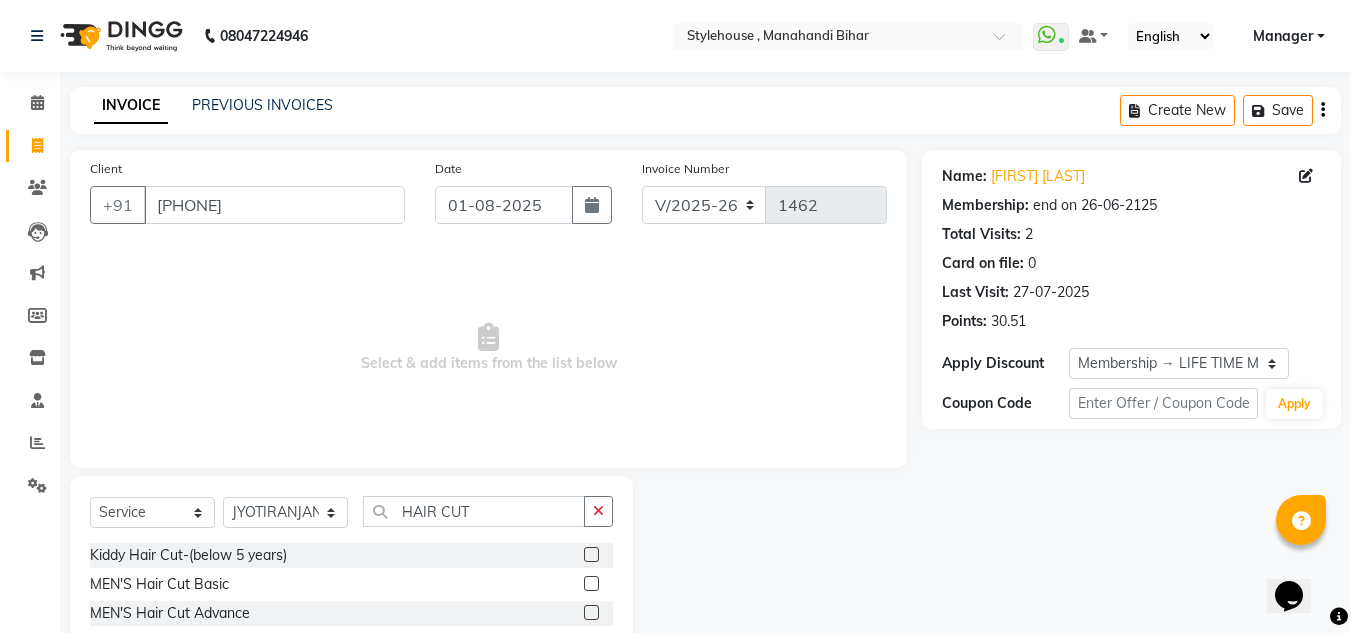 click 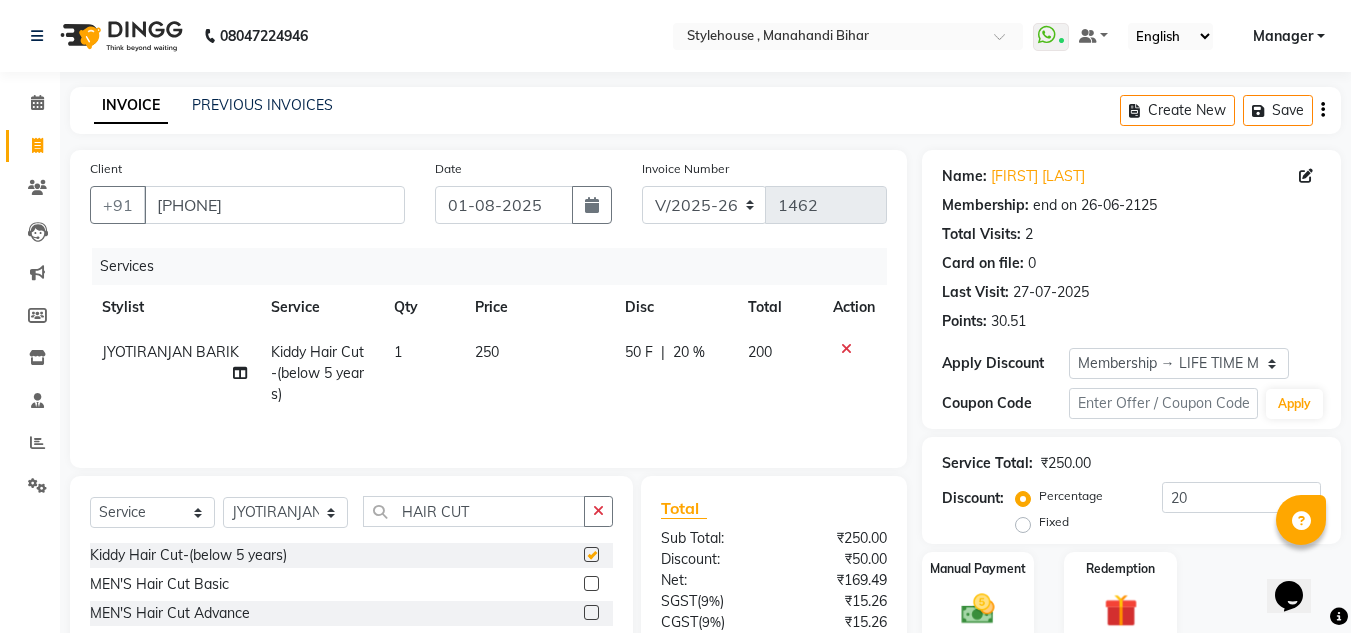 checkbox on "false" 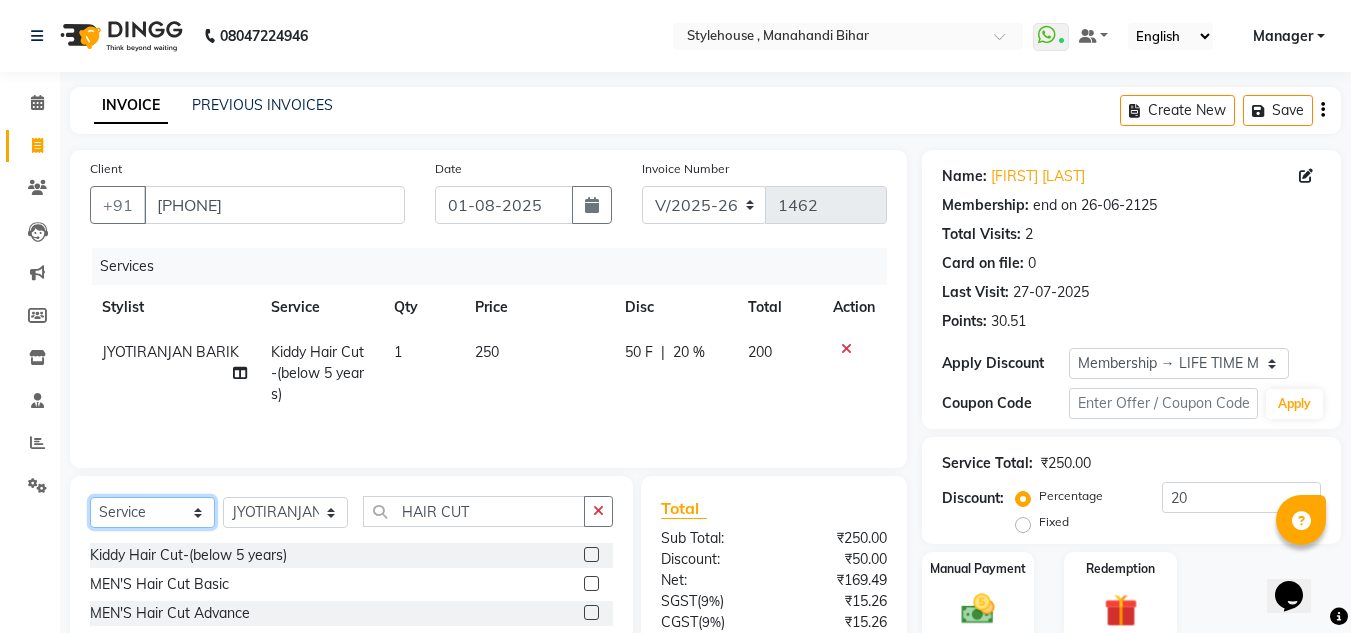 click on "Select  Service  Product  Membership  Package Voucher Prepaid Gift Card" 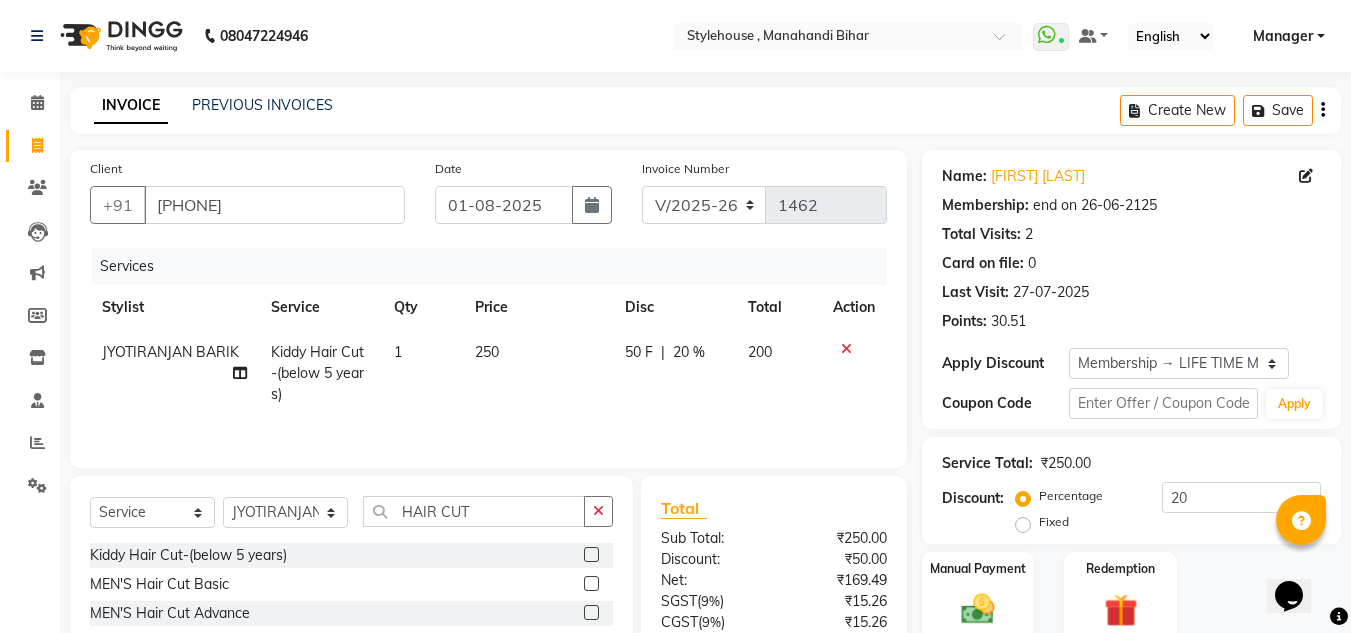 click on "250" 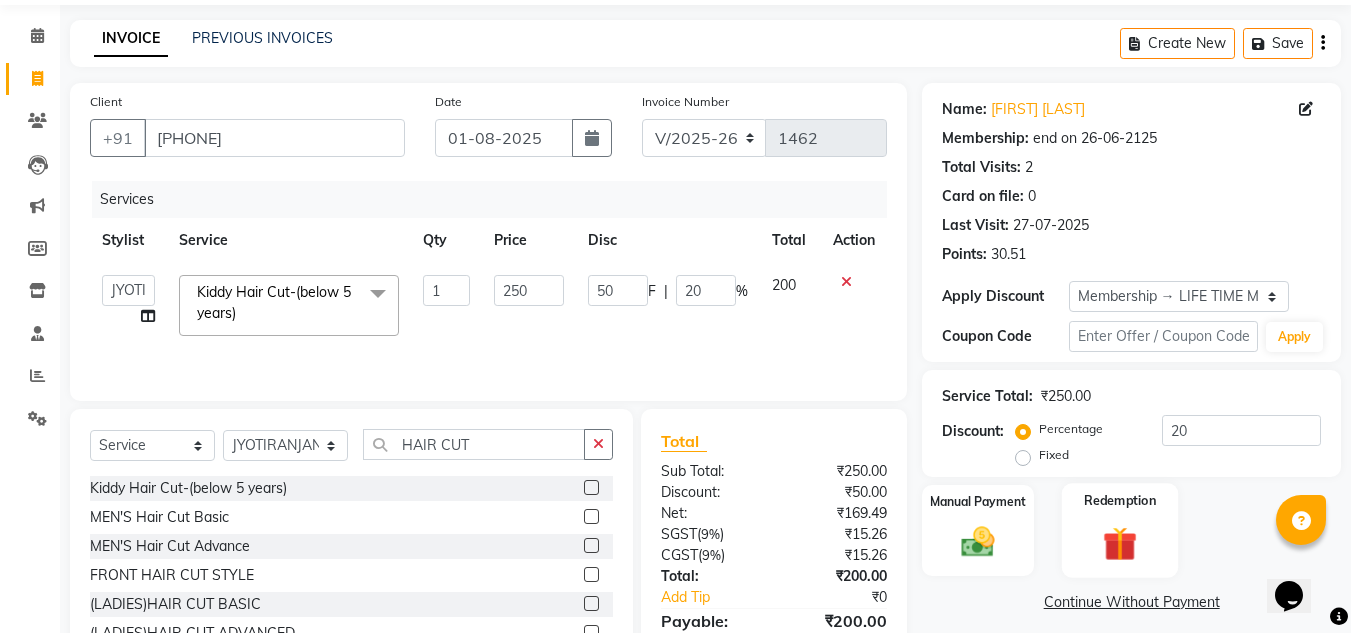 scroll, scrollTop: 100, scrollLeft: 0, axis: vertical 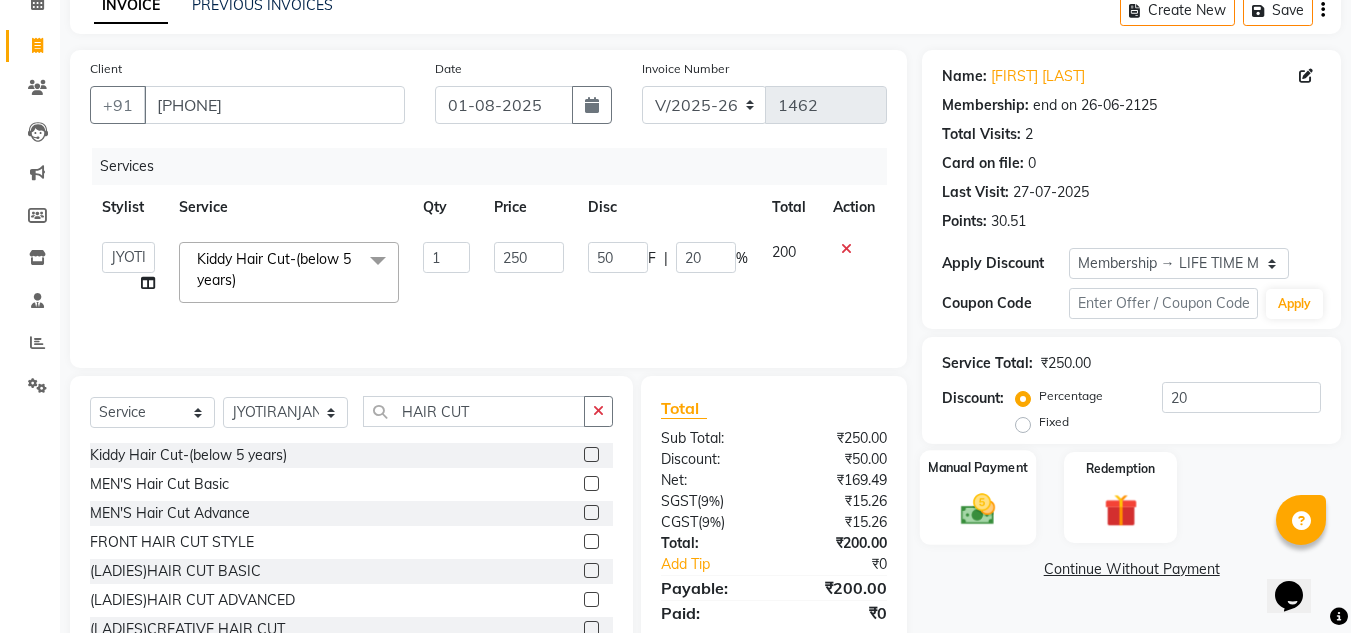 click 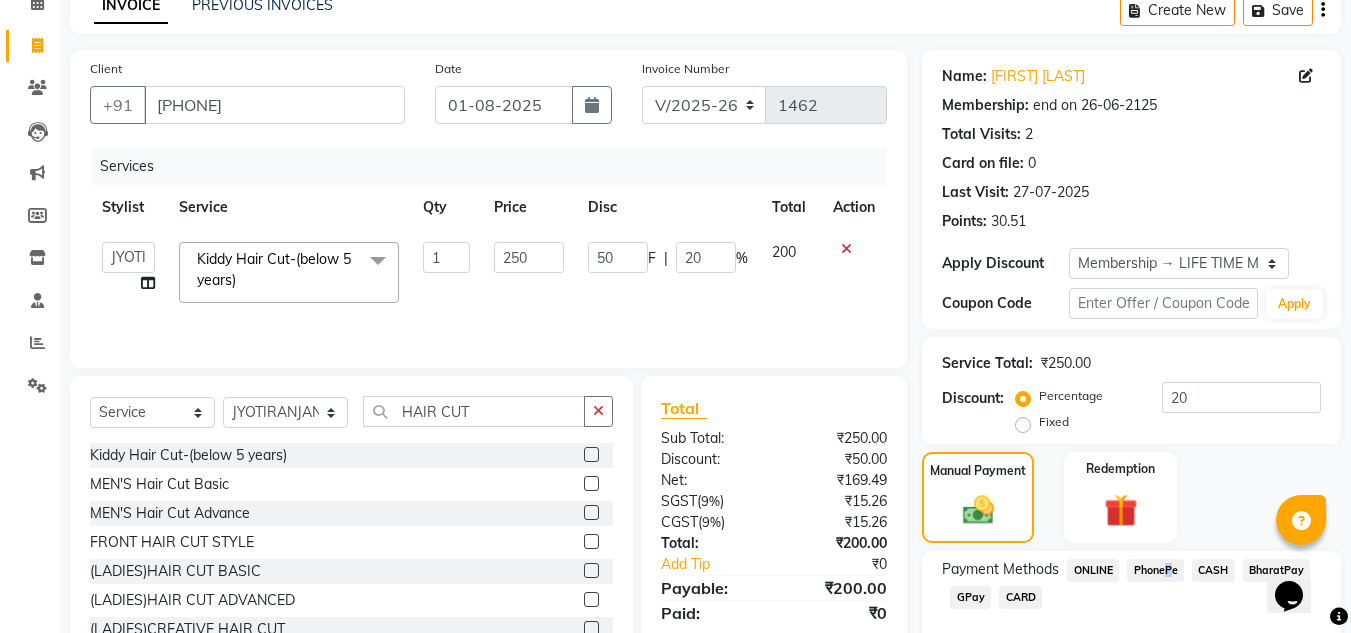 click on "PhonePe" 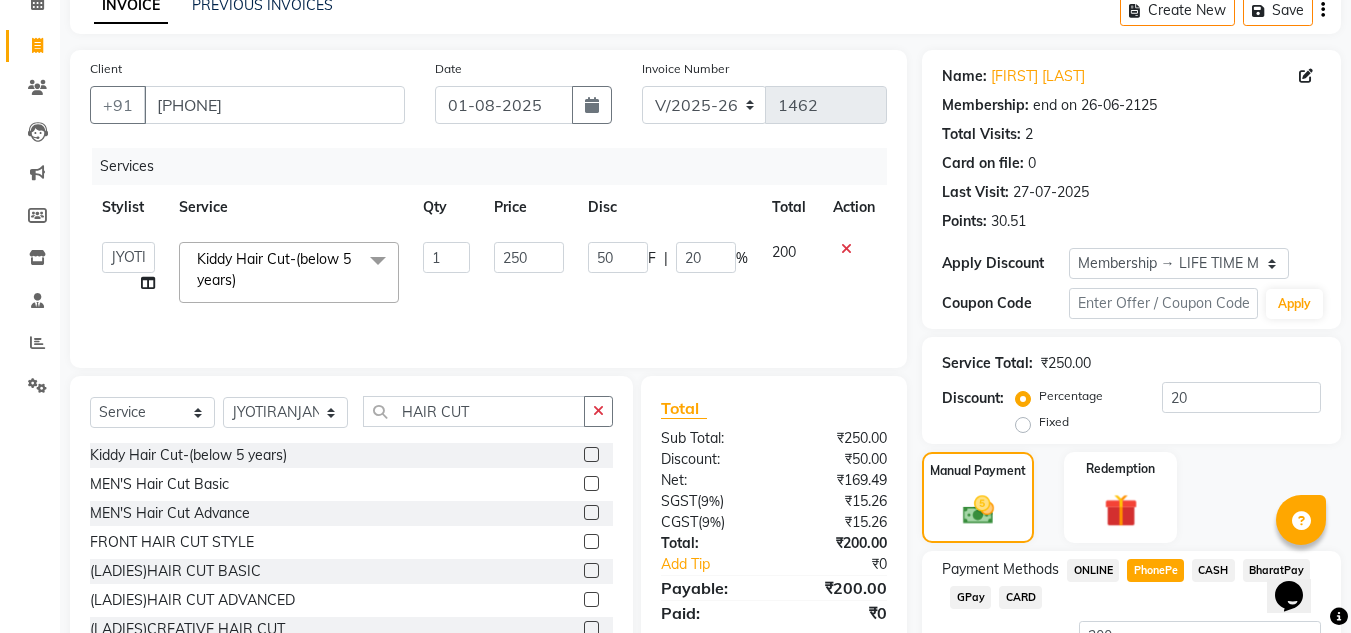click on "Payment Methods  ONLINE   PhonePe   CASH   BharatPay   GPay   CARD" 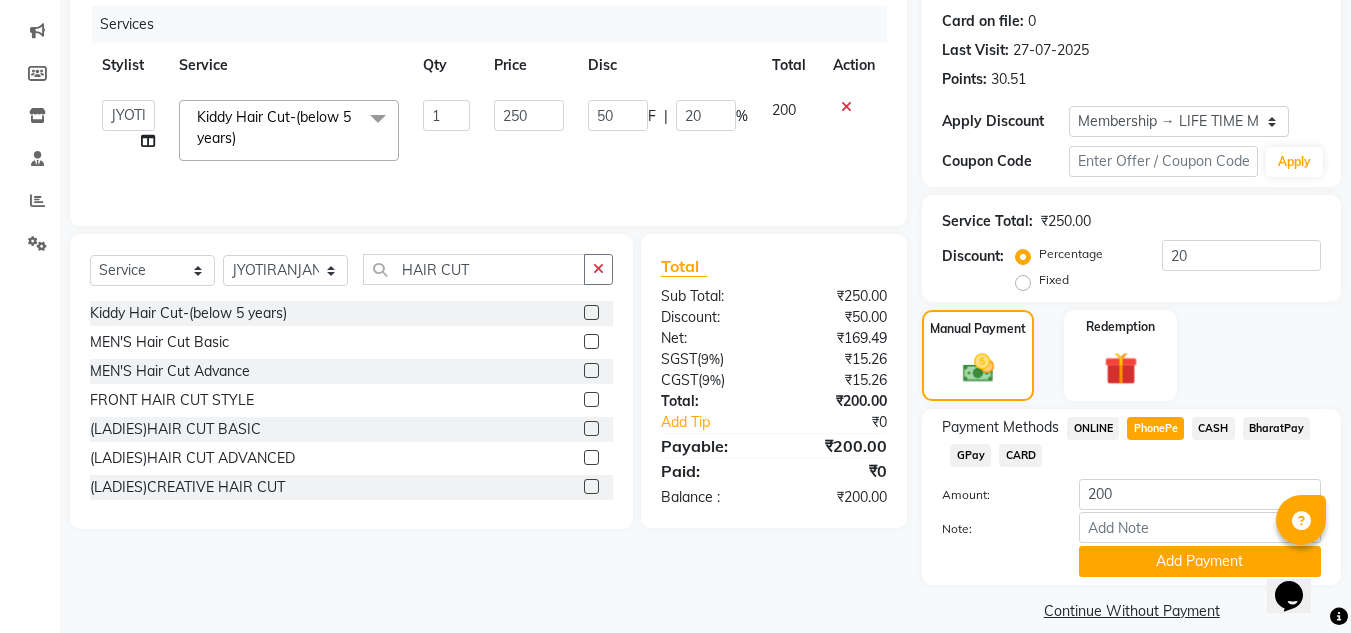scroll, scrollTop: 265, scrollLeft: 0, axis: vertical 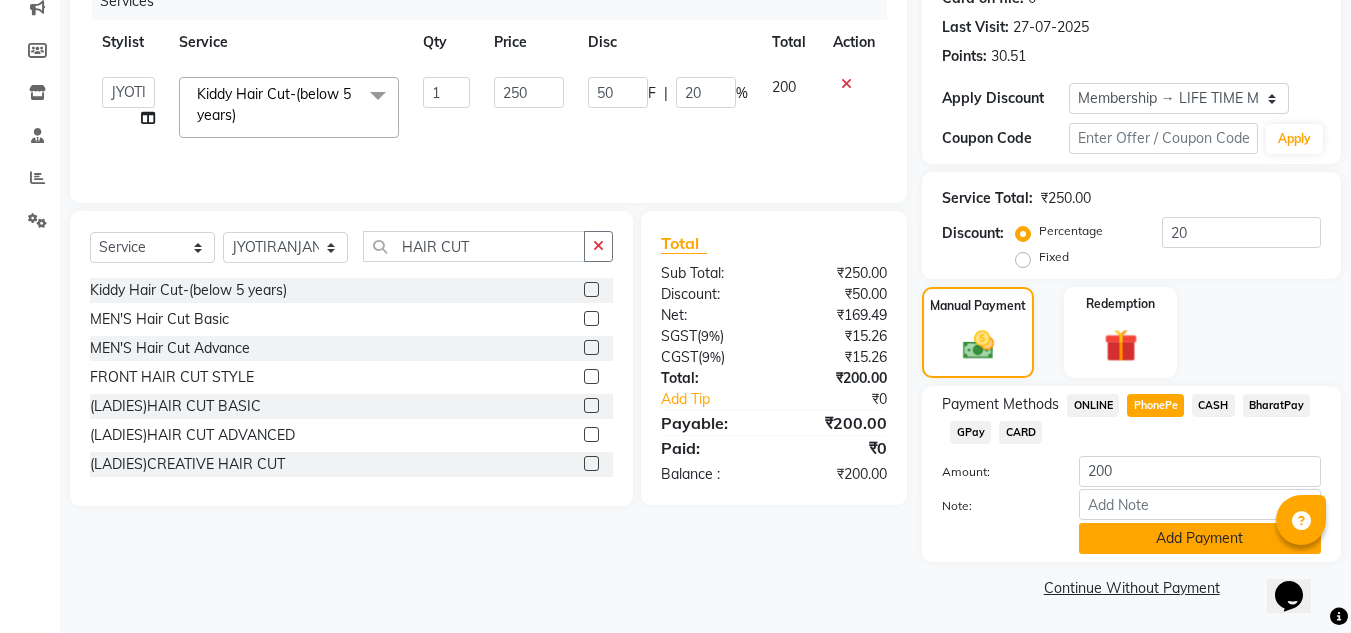 click on "Add Payment" 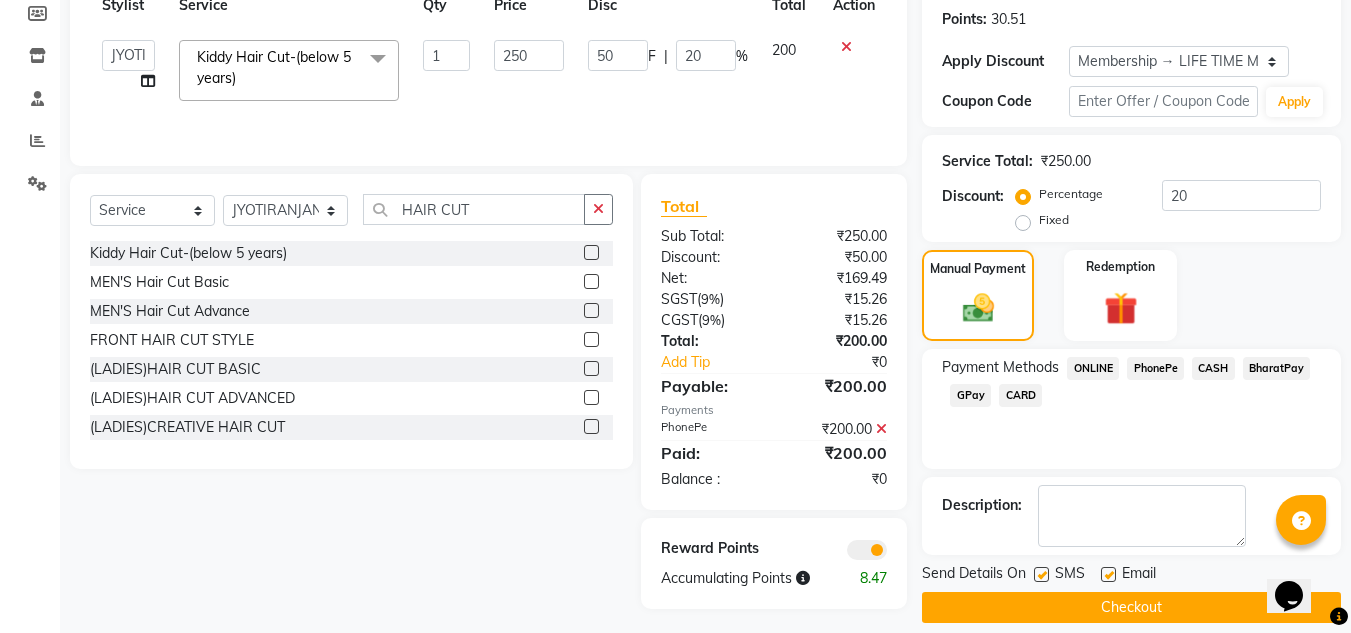 scroll, scrollTop: 322, scrollLeft: 0, axis: vertical 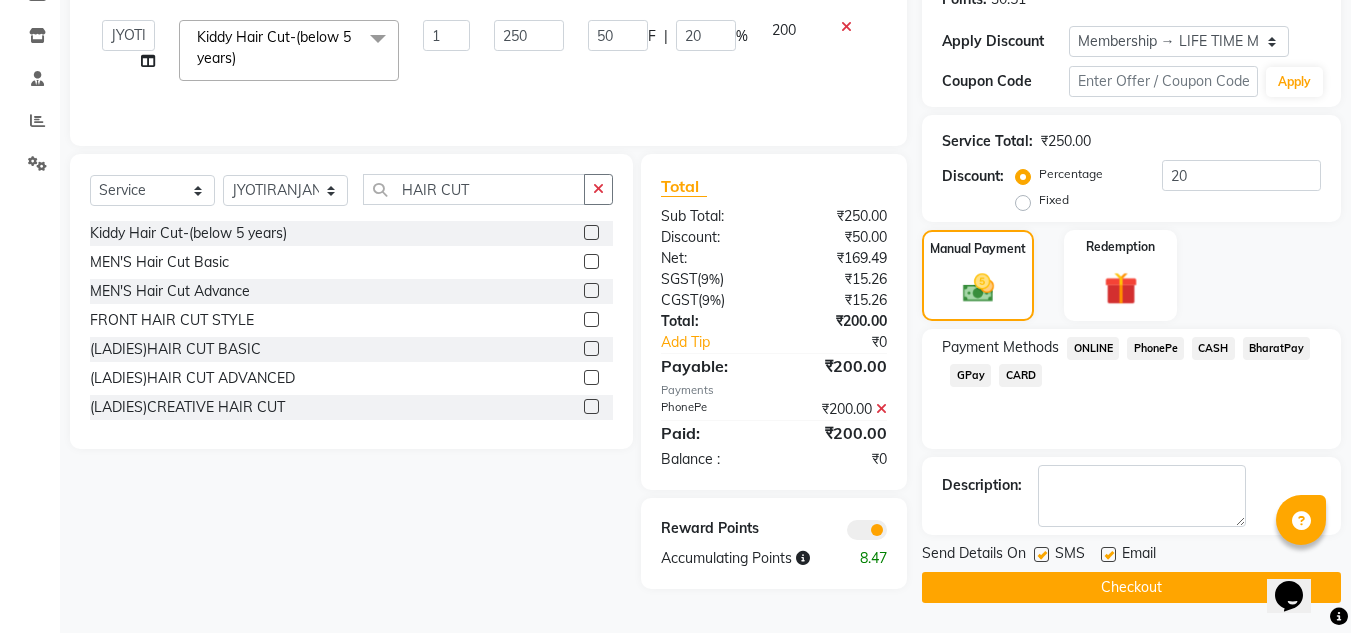 click on "Checkout" 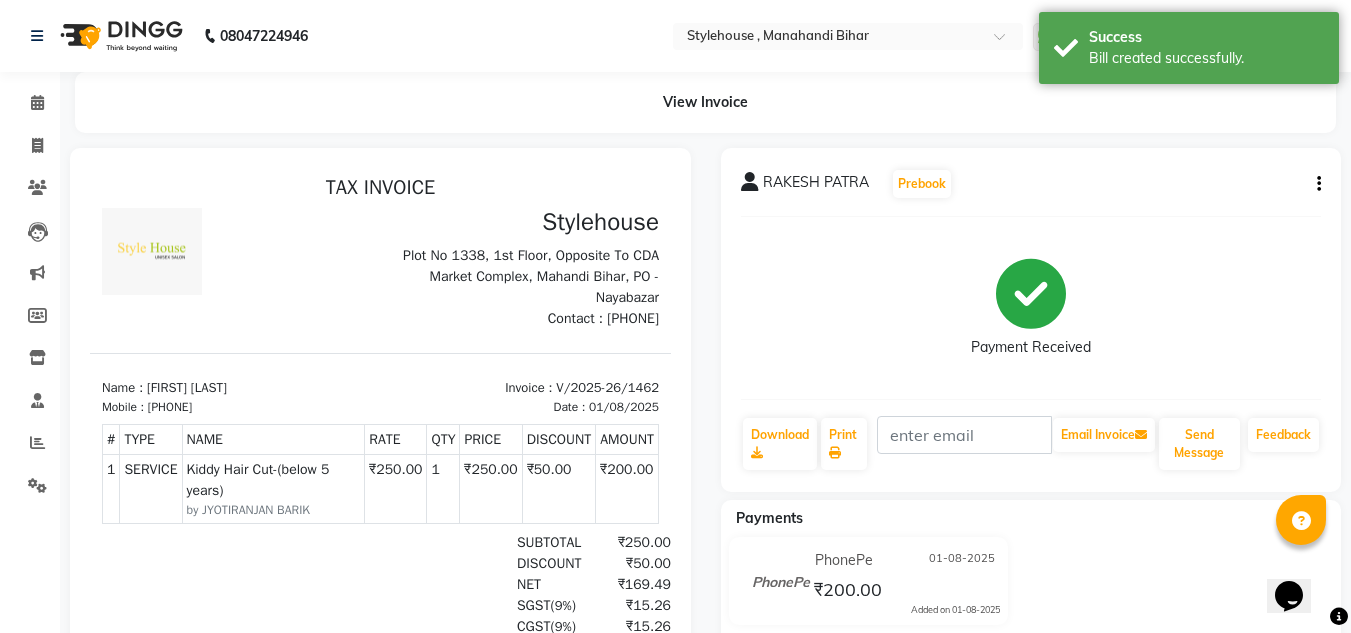 scroll, scrollTop: 0, scrollLeft: 0, axis: both 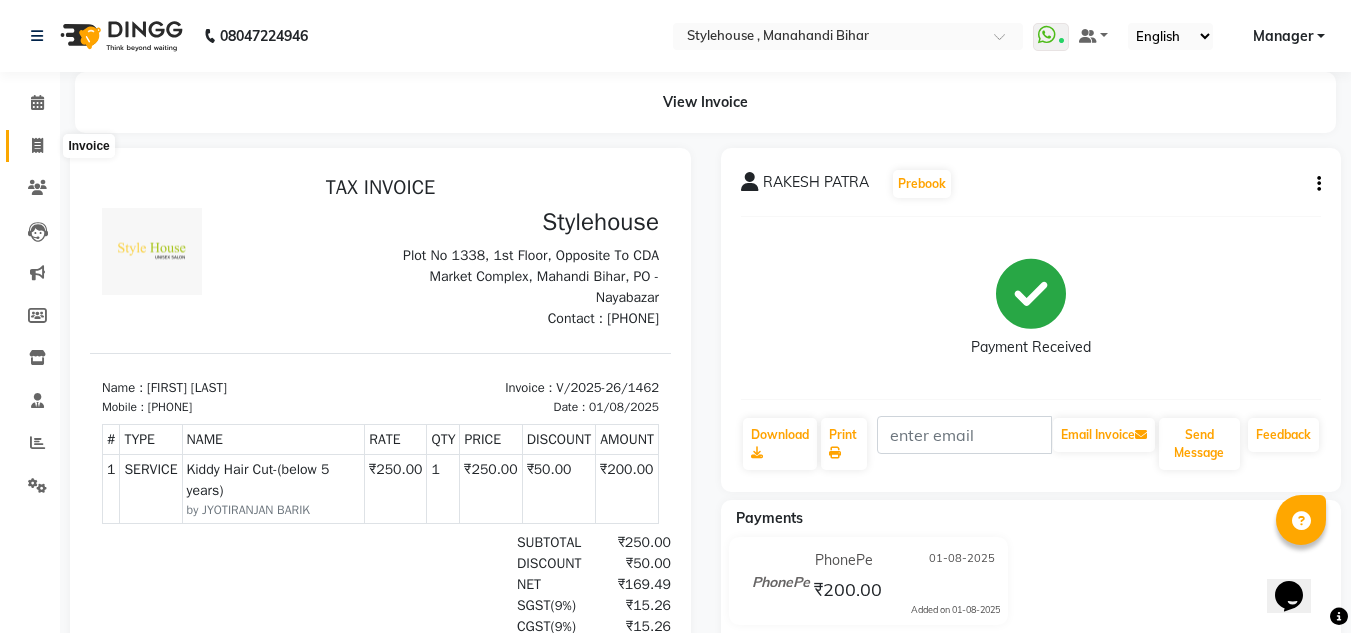 click 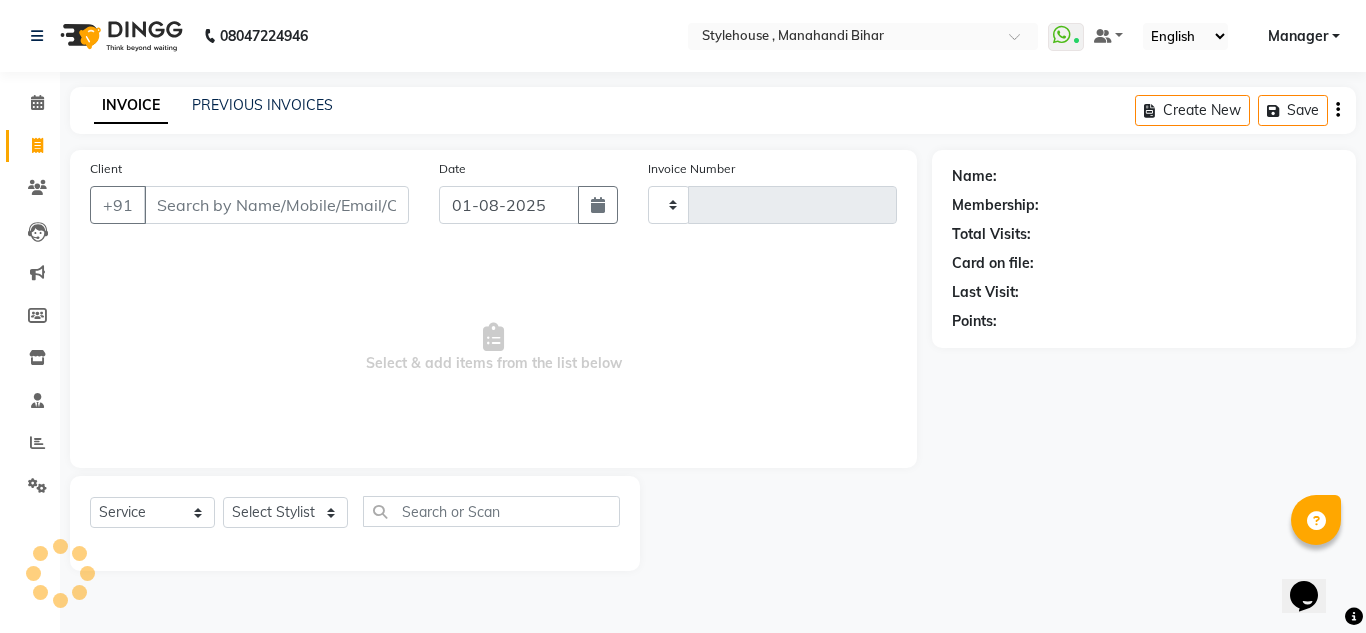 type on "1463" 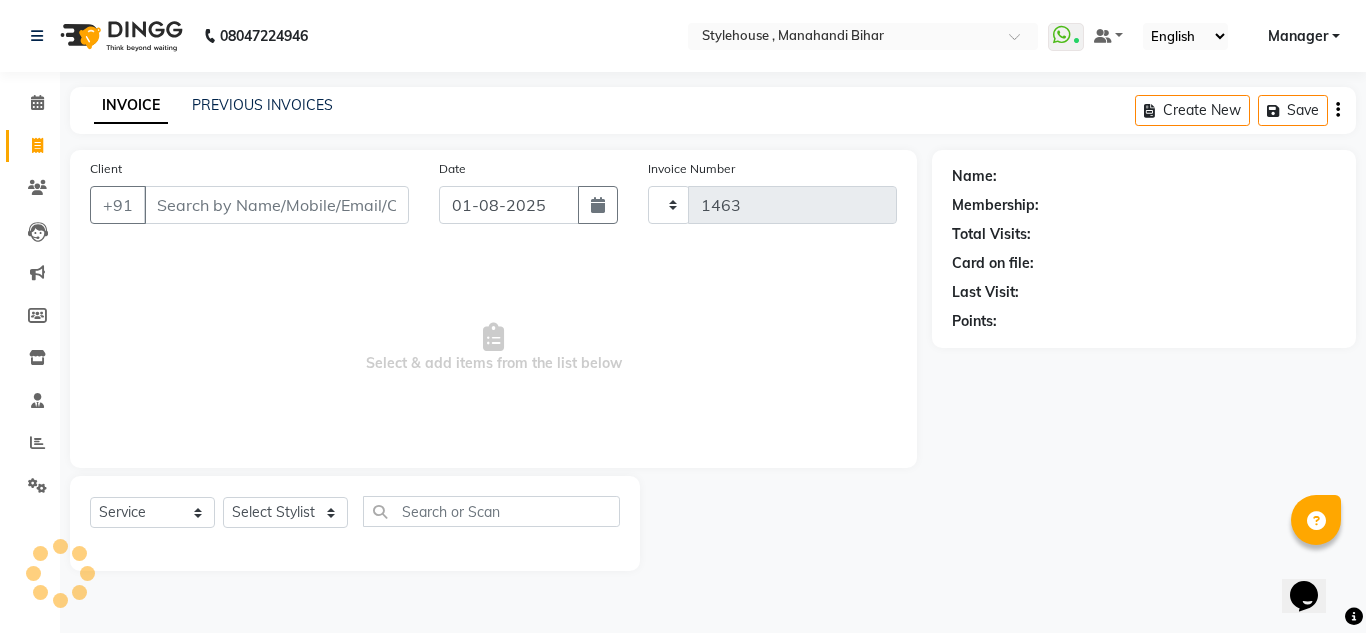 select on "7793" 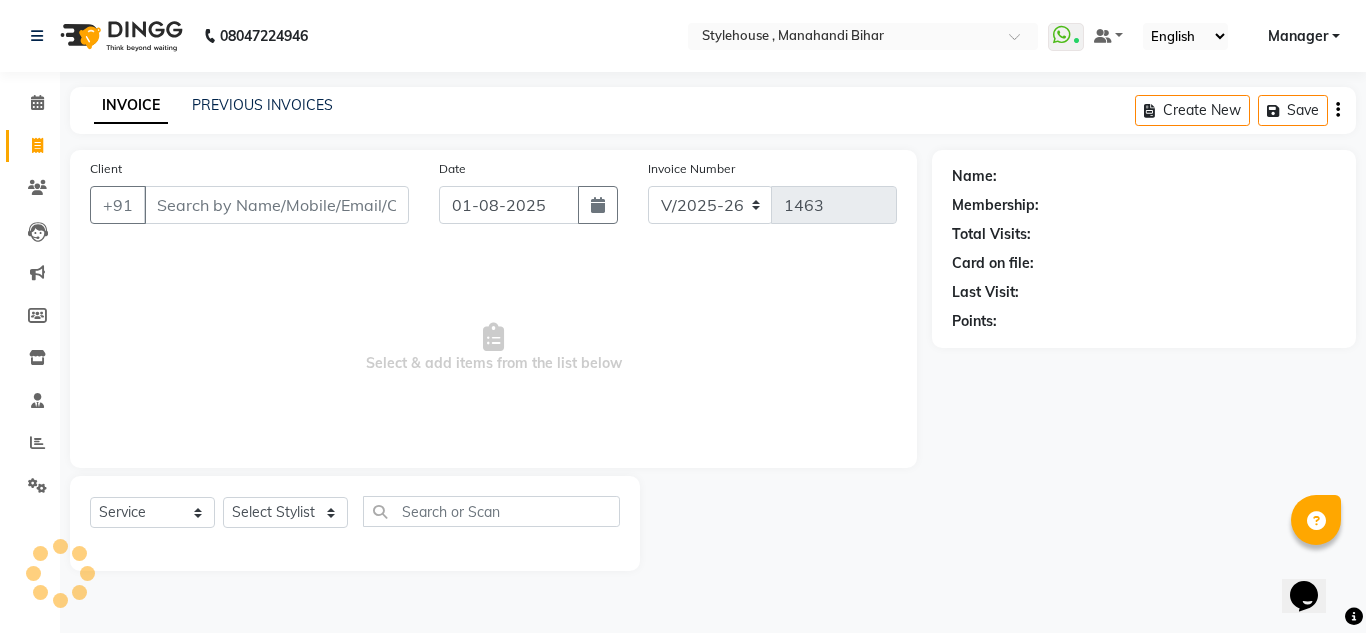 click on "Client" at bounding box center [276, 205] 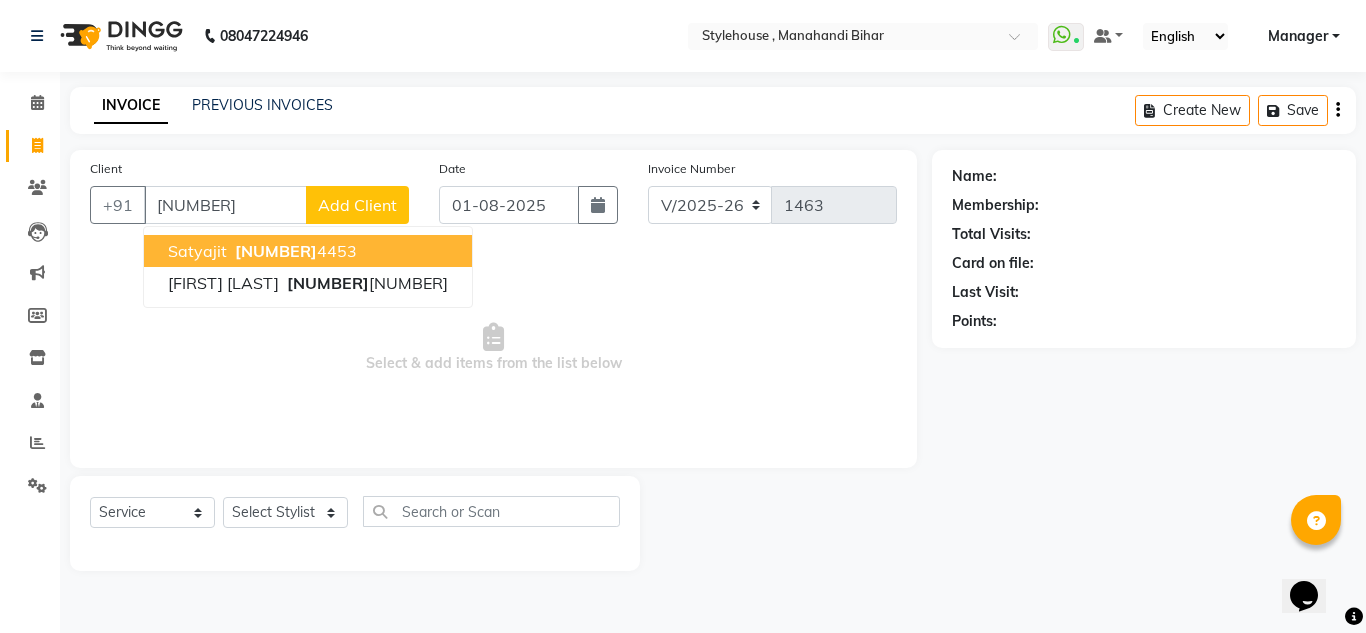 click on "977691" at bounding box center (276, 251) 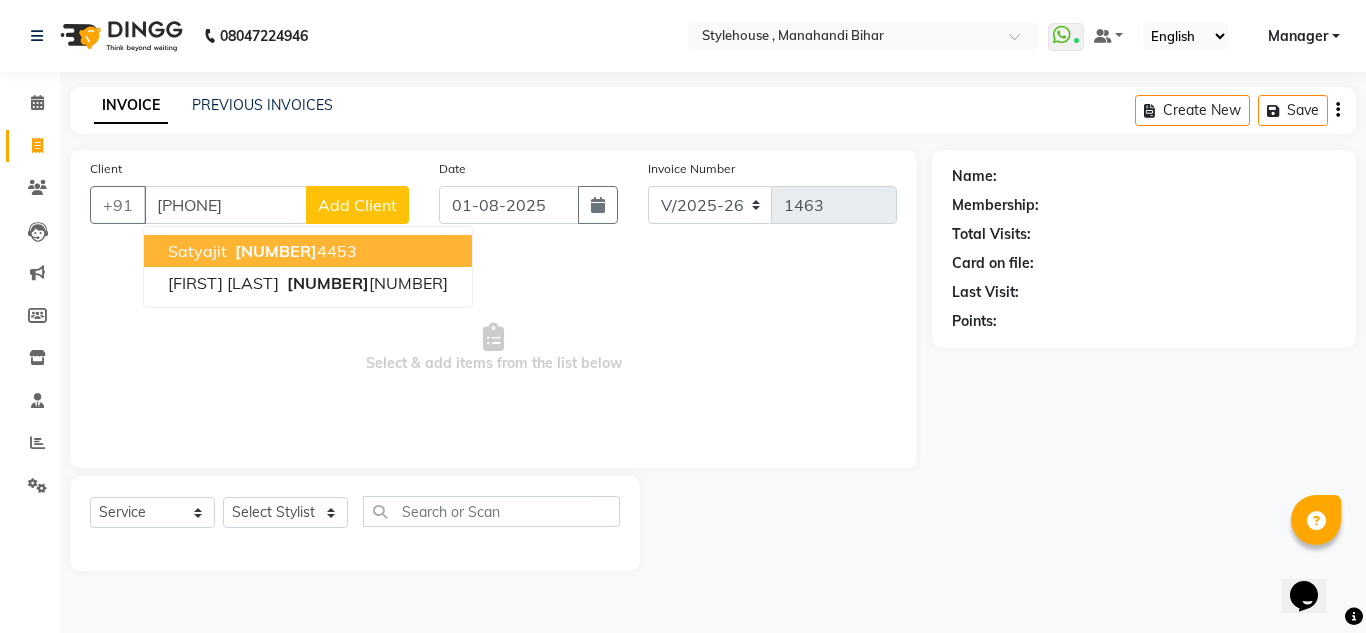 type on "[PHONE]" 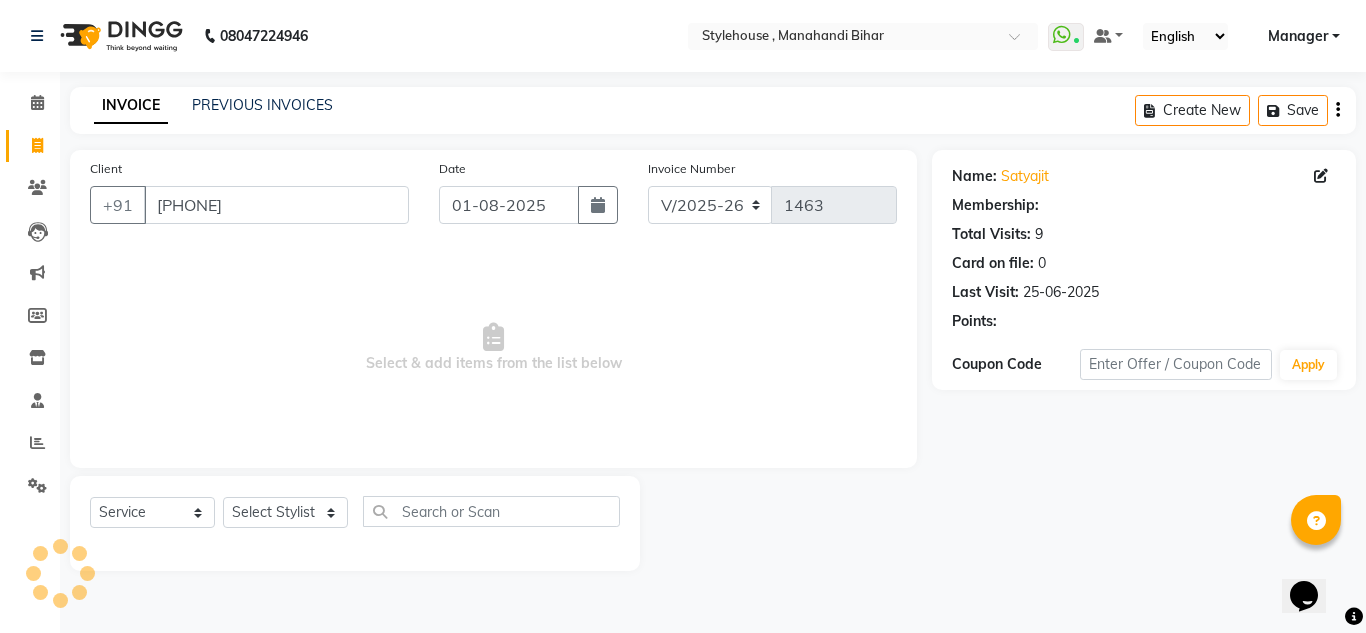 select on "1: Object" 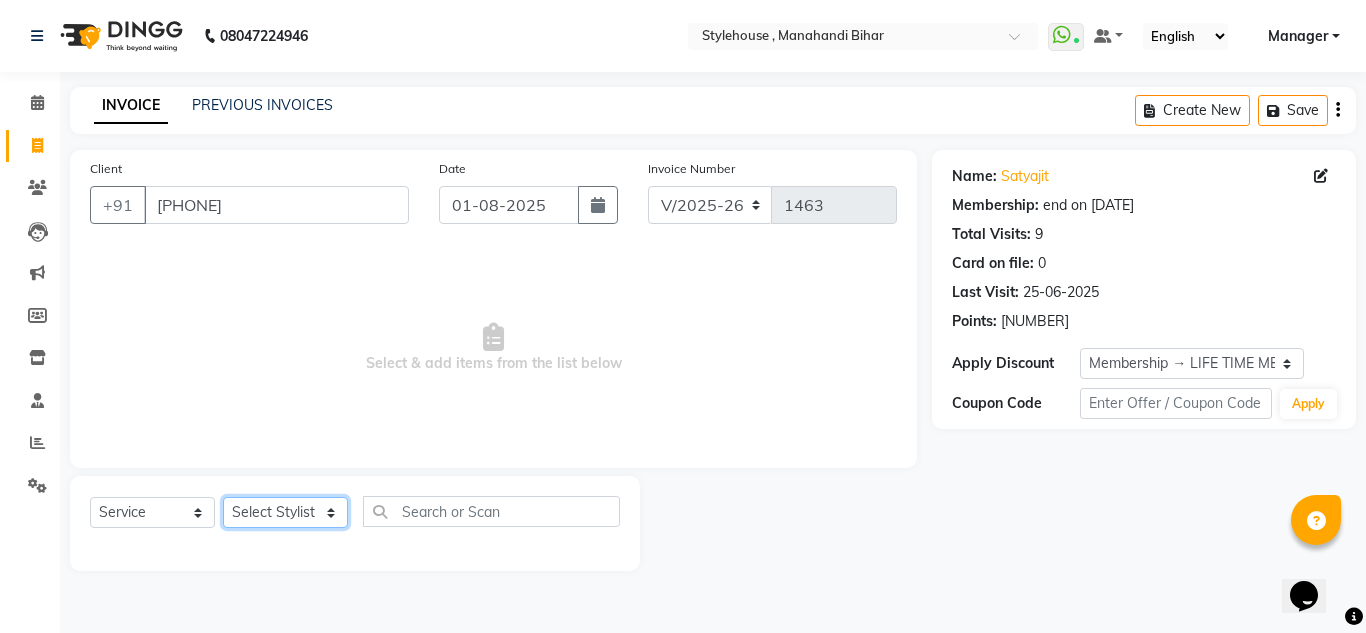 click on "Select Stylist ANIL BARIK ANIRUDH SAHOO JYOTIRANJAN BARIK KANHA LAXMI PRIYA Manager Manisha MANJIT BARIK PRADEEP BARIK PRIYANKA NANDA PUJA ROUT RUMA SAGARIKA SAHOO SALMAN SAMEER BARIK SAROJ SITHA TARA DEVI SHRESTA" 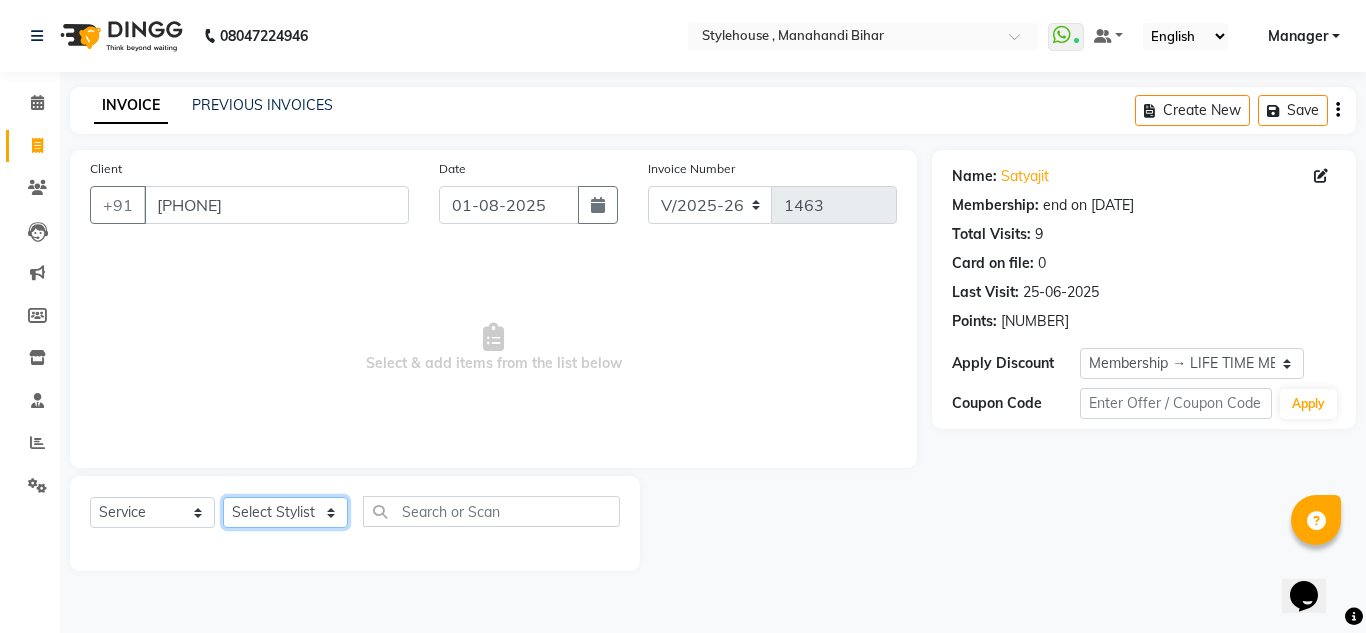 select on "69899" 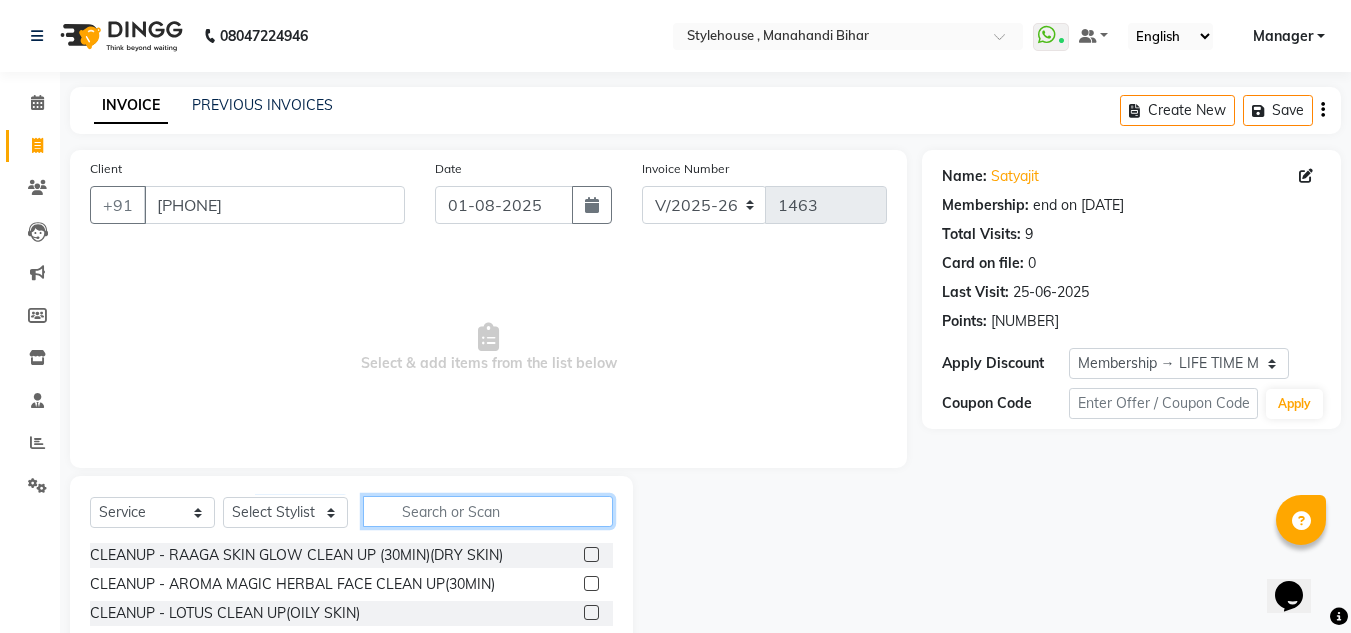 click 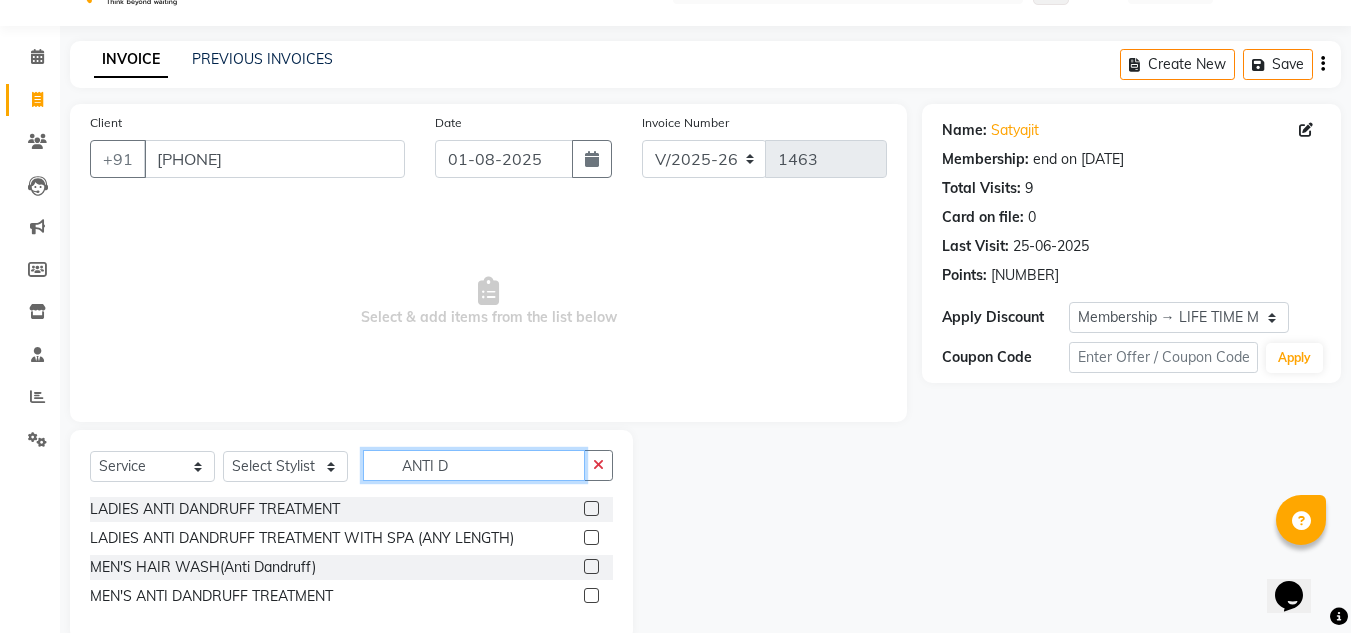 scroll, scrollTop: 84, scrollLeft: 0, axis: vertical 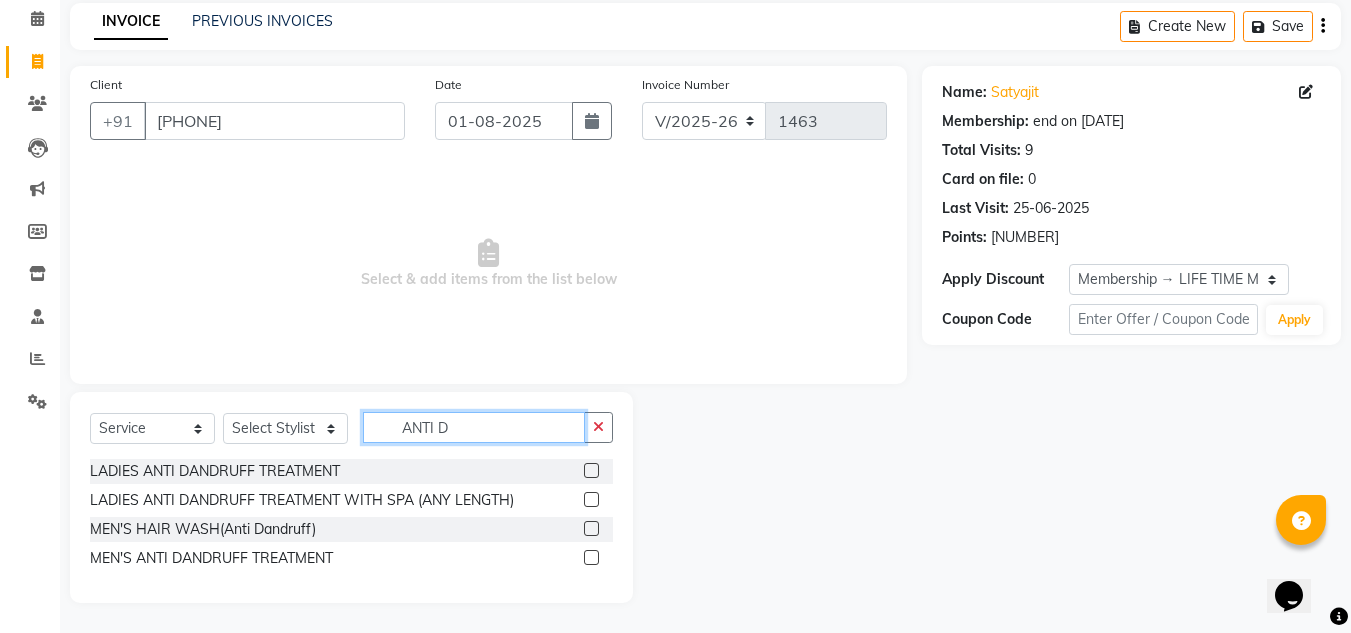 type on "ANTI D" 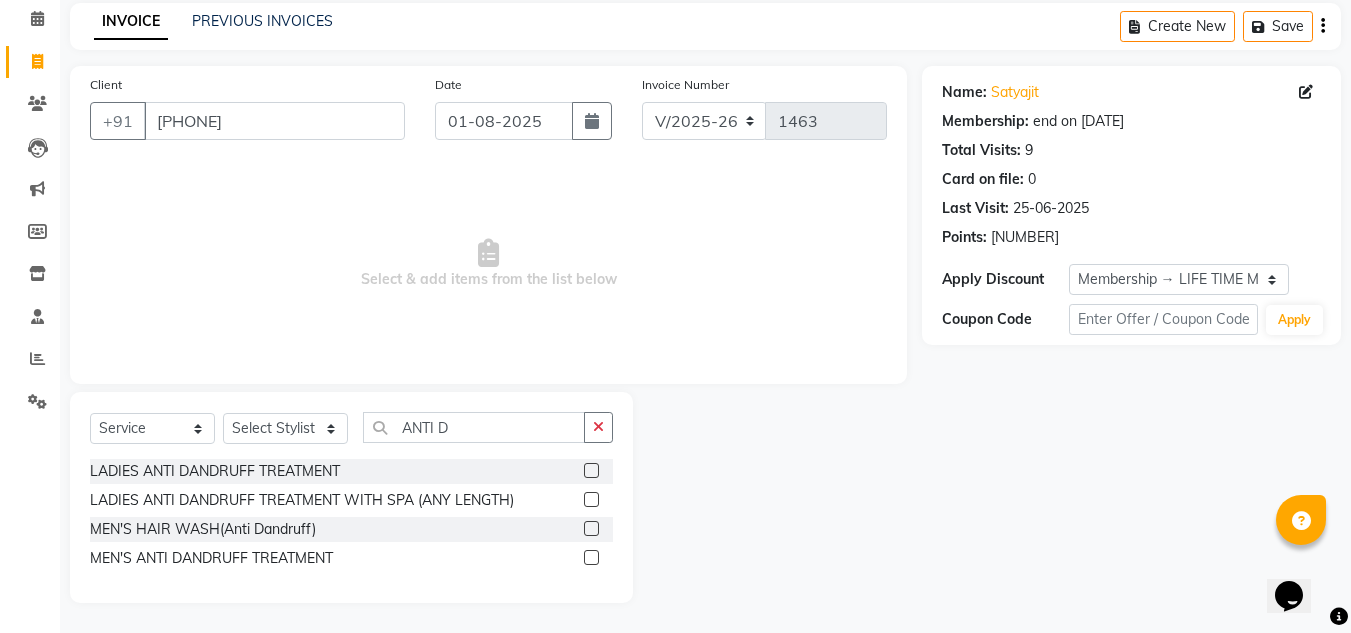 click 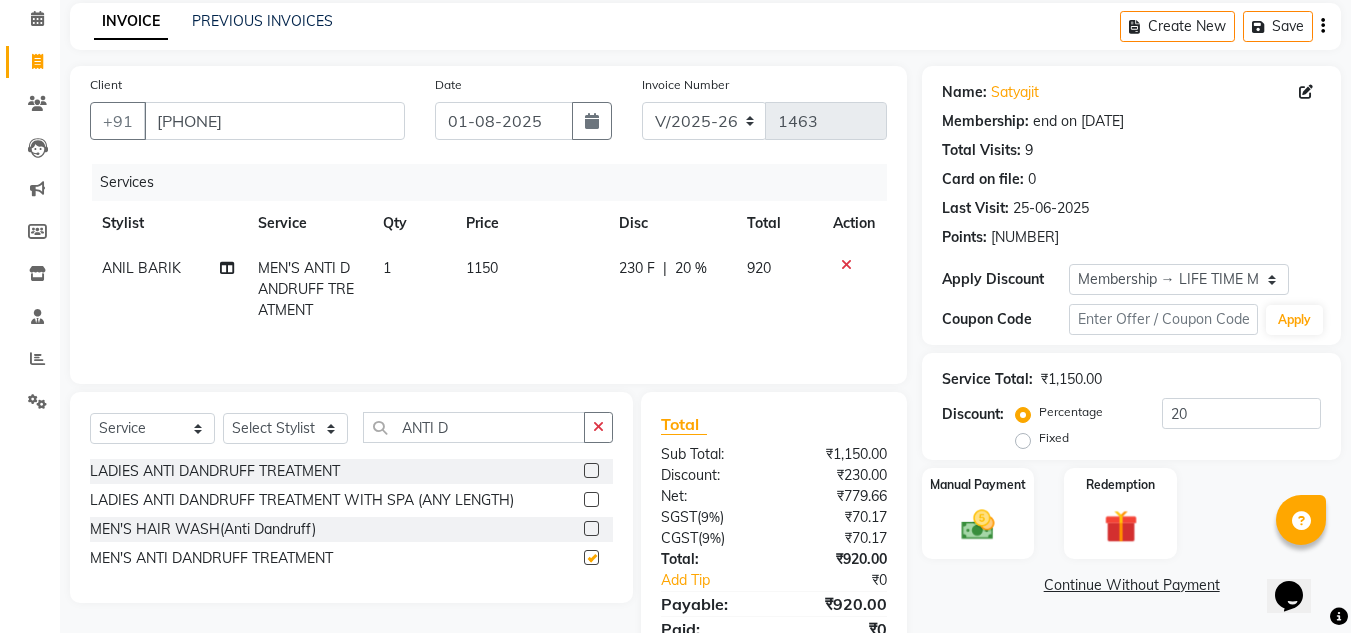 checkbox on "false" 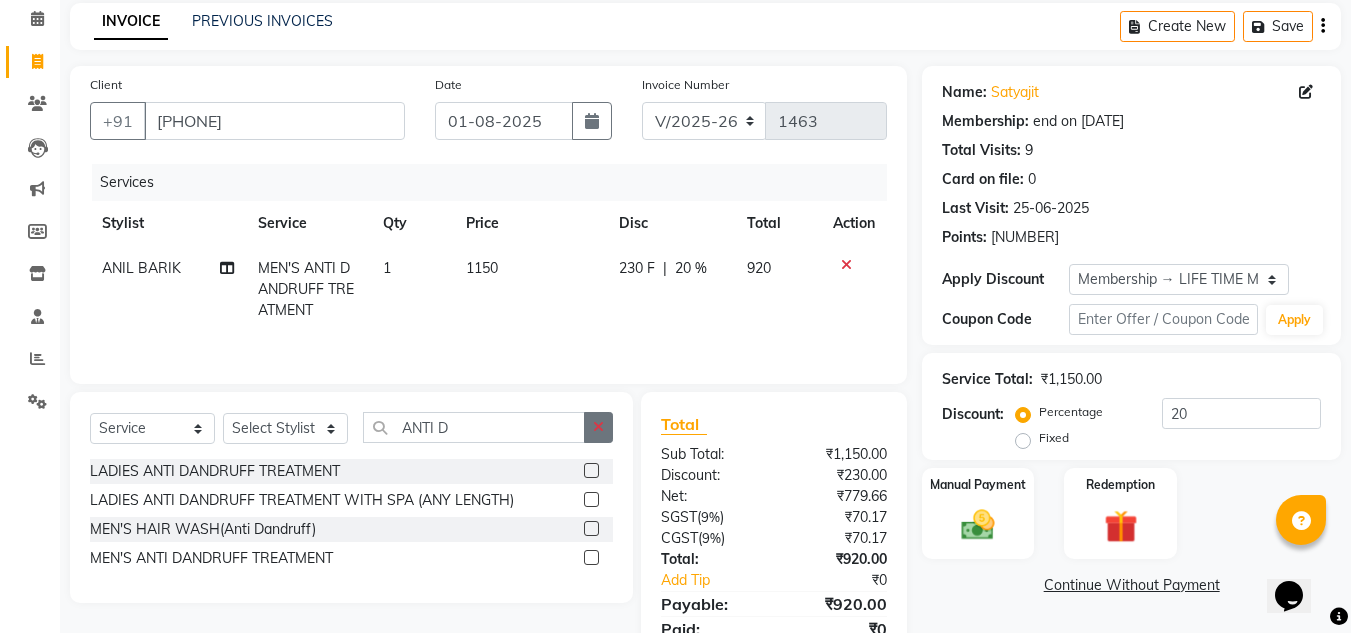 click 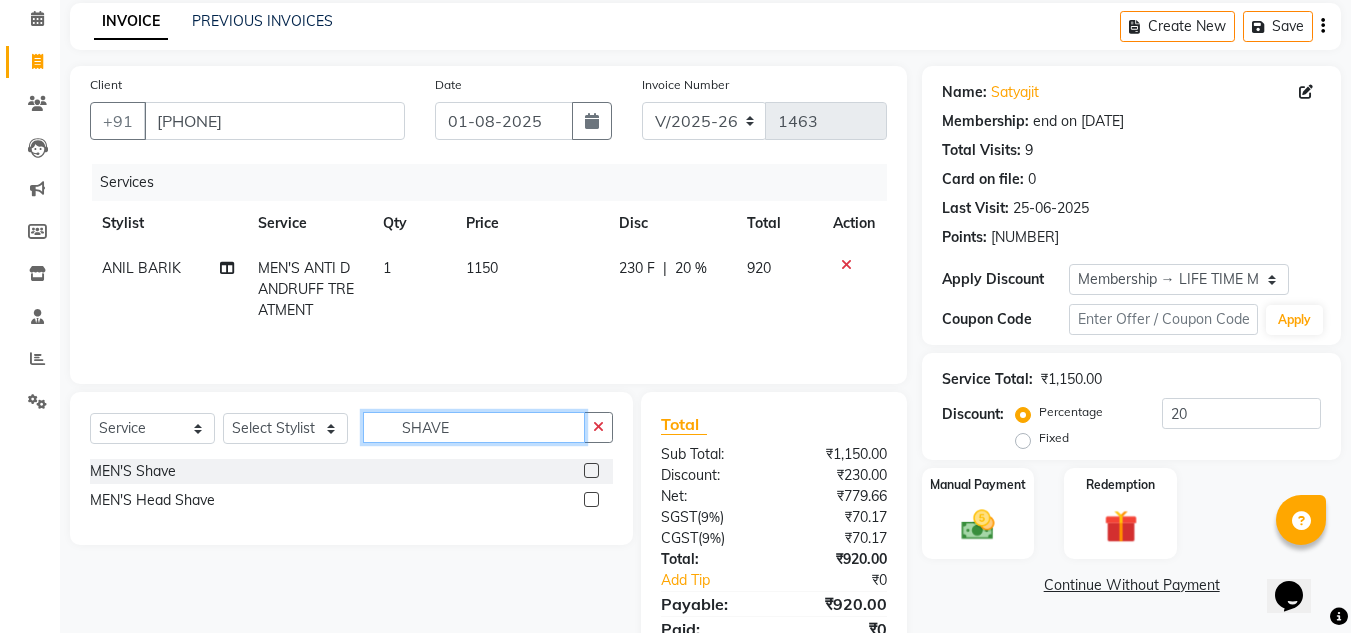 type on "SHAVE" 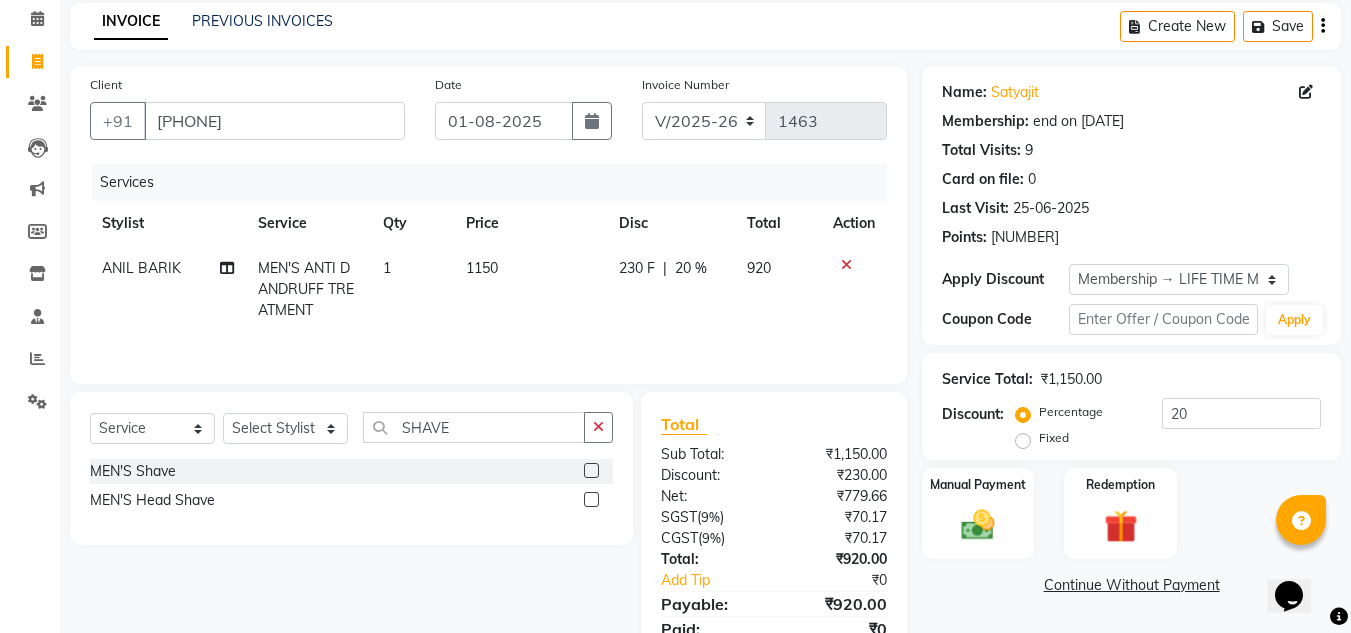 click 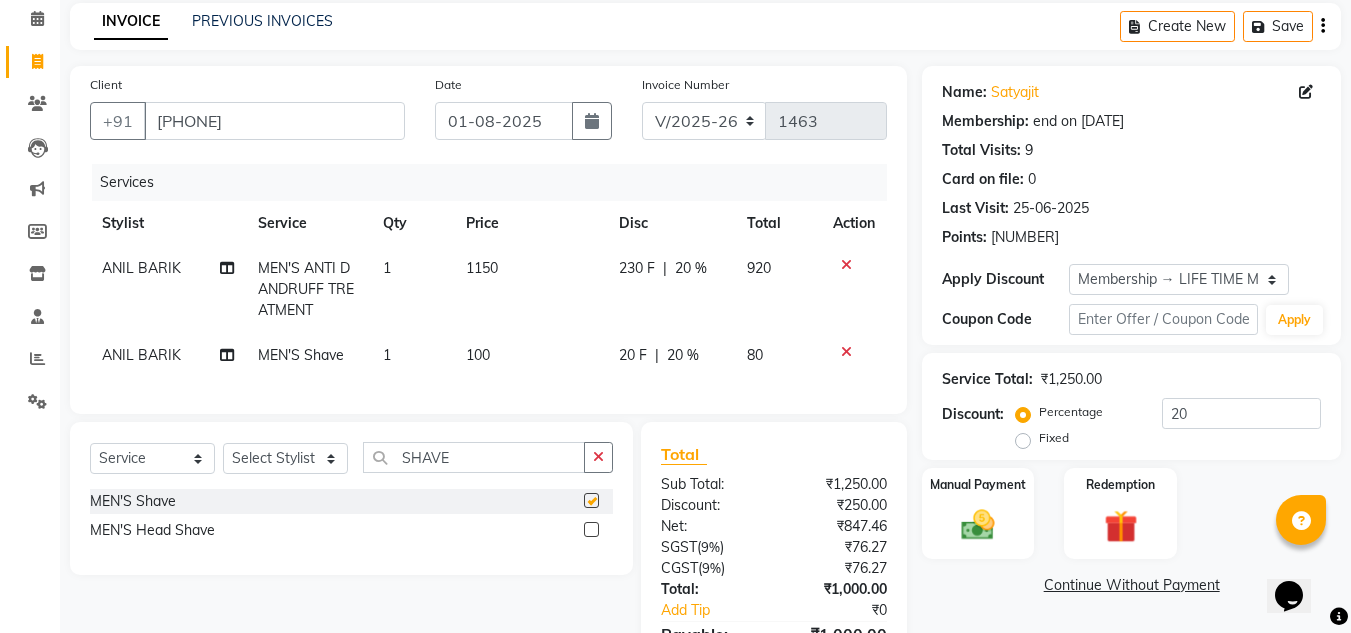 checkbox on "false" 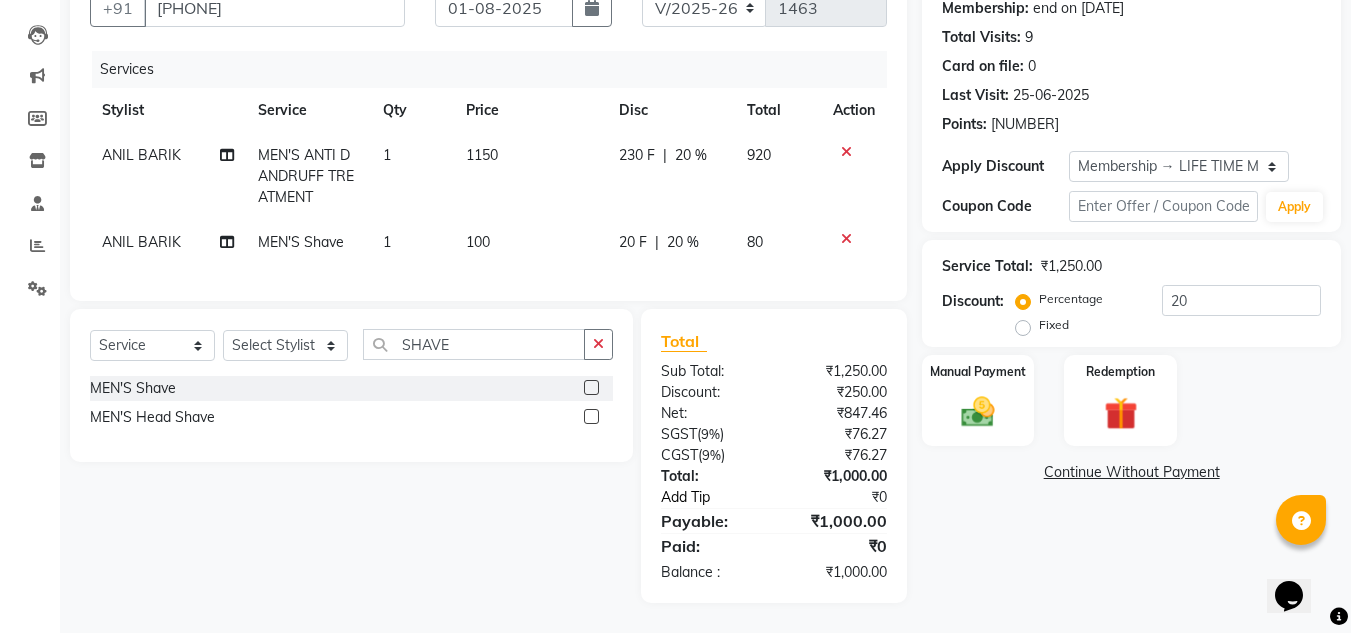 scroll, scrollTop: 212, scrollLeft: 0, axis: vertical 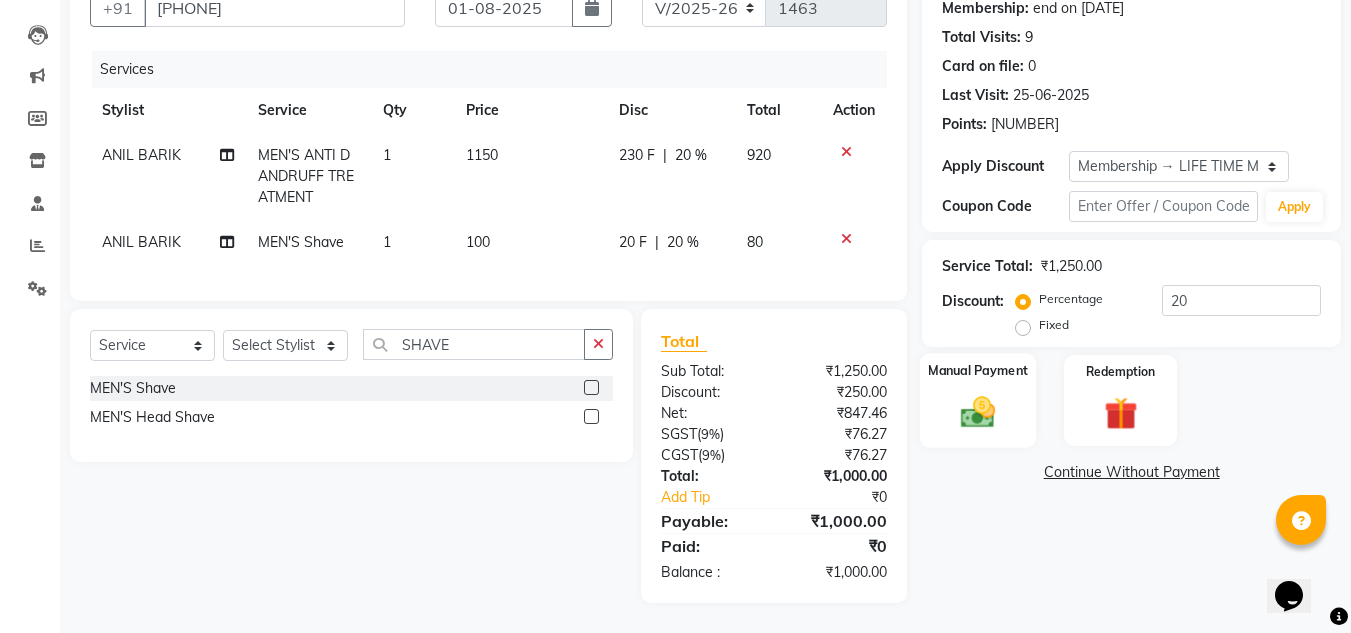 click 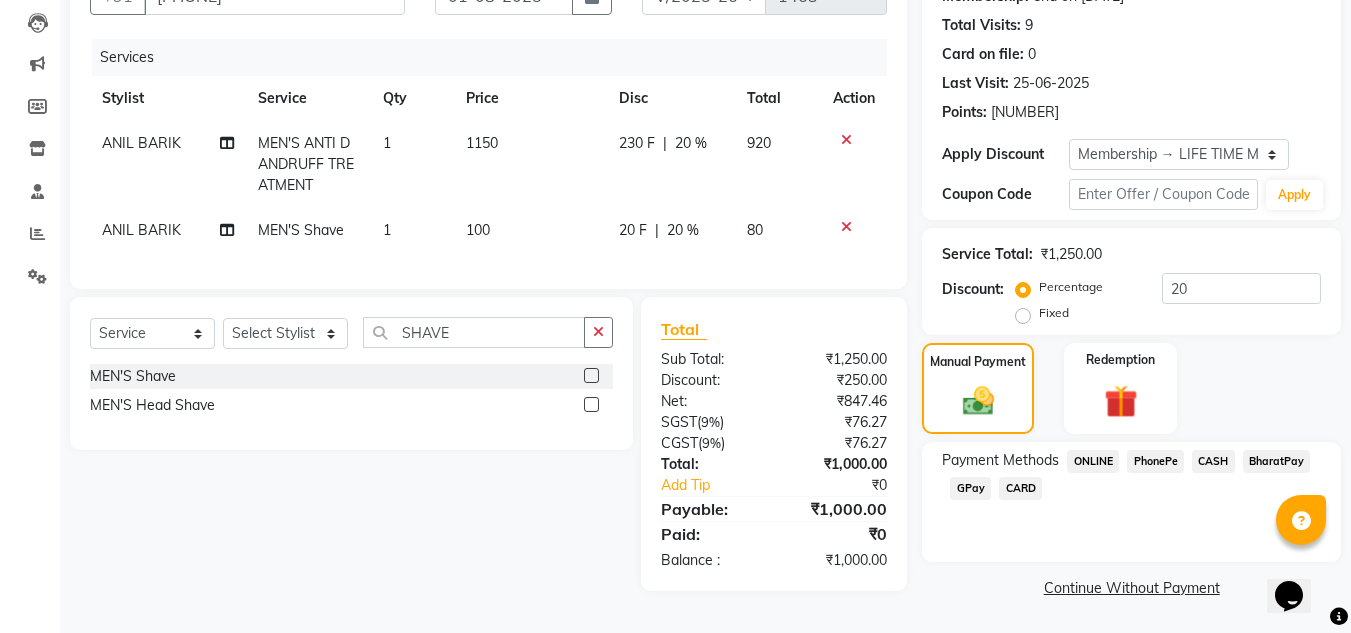 click on "PhonePe" 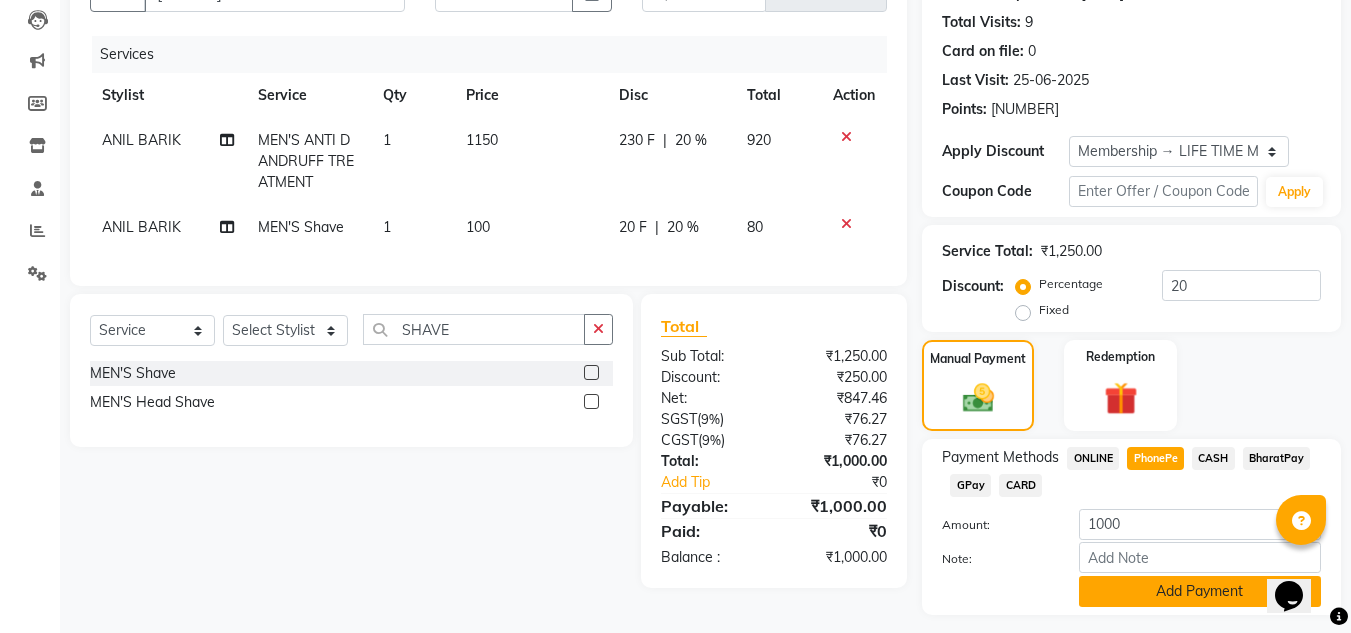 click on "Add Payment" 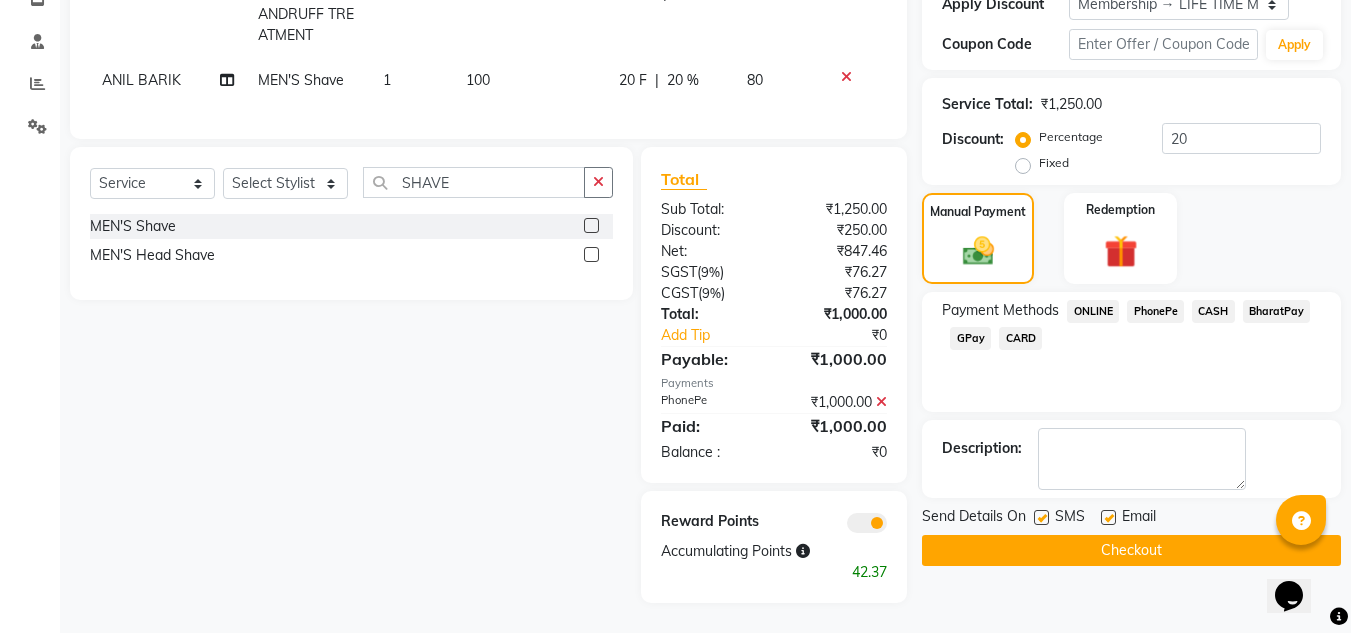 scroll, scrollTop: 374, scrollLeft: 0, axis: vertical 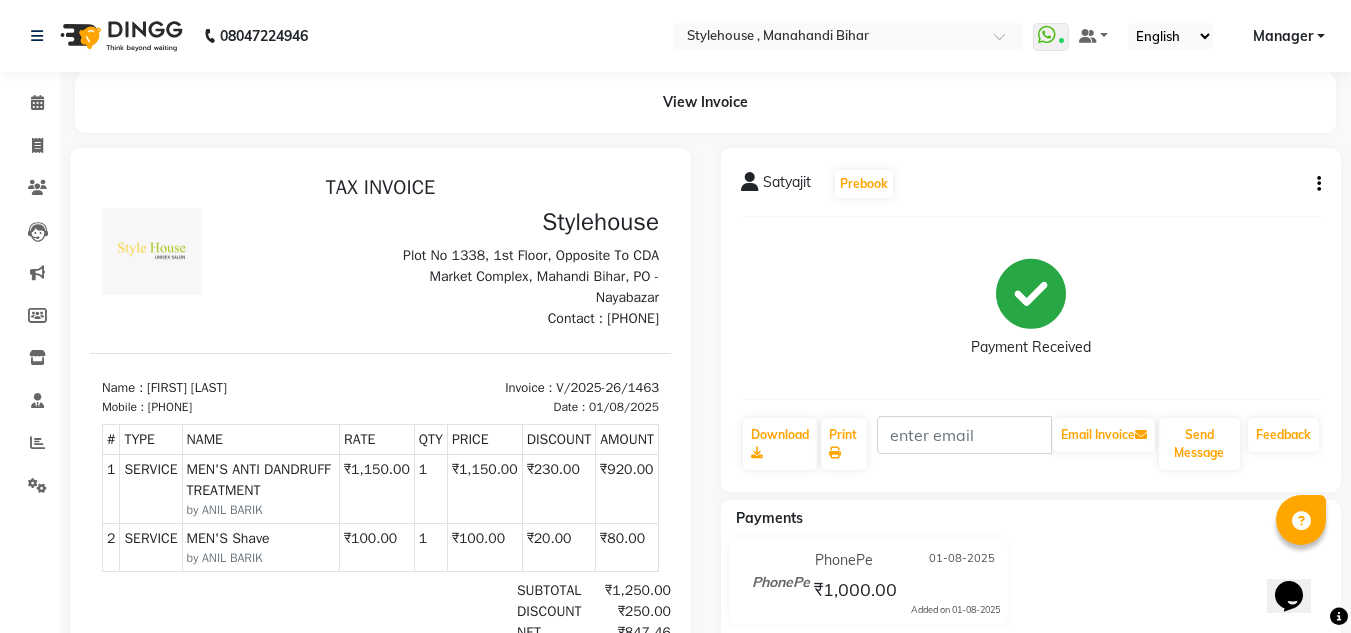 drag, startPoint x: 164, startPoint y: 408, endPoint x: 268, endPoint y: 402, distance: 104.172935 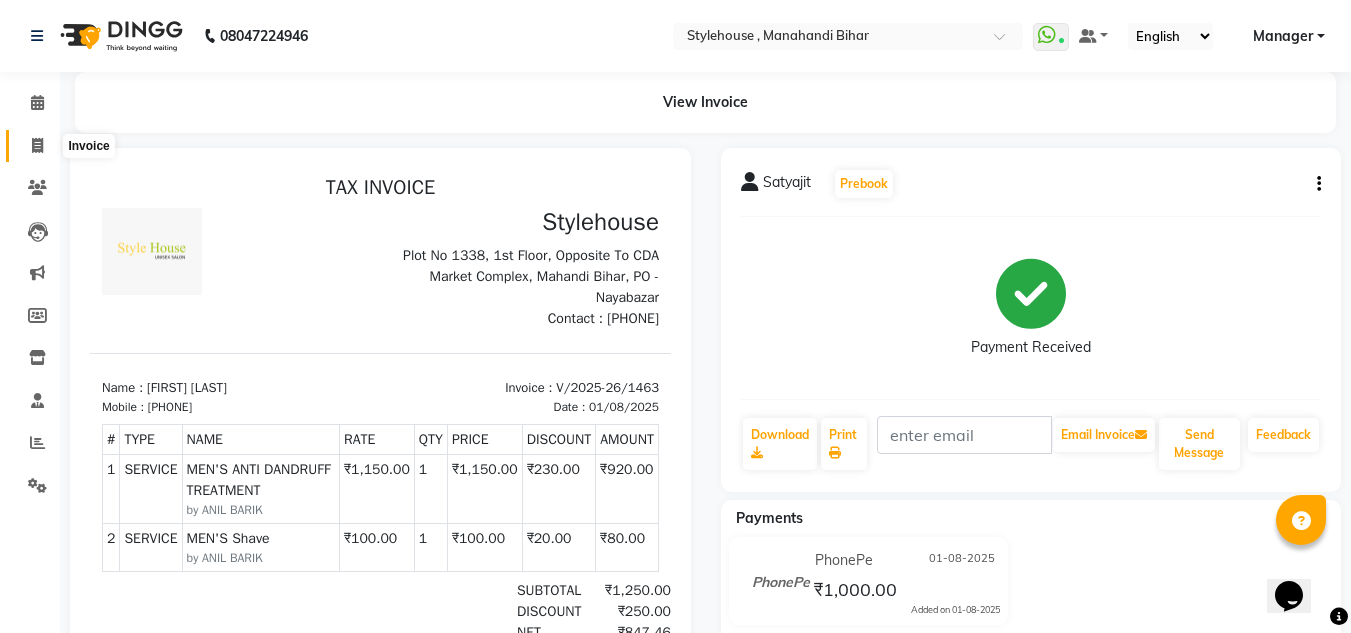 click 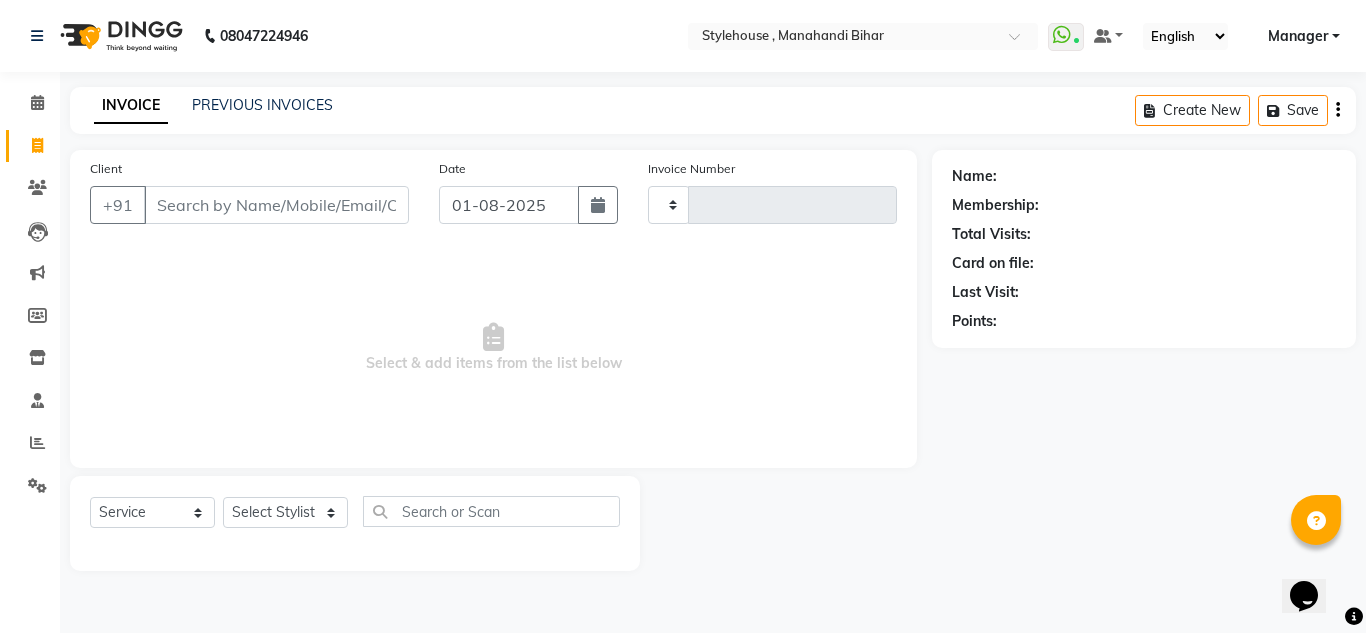 type on "1464" 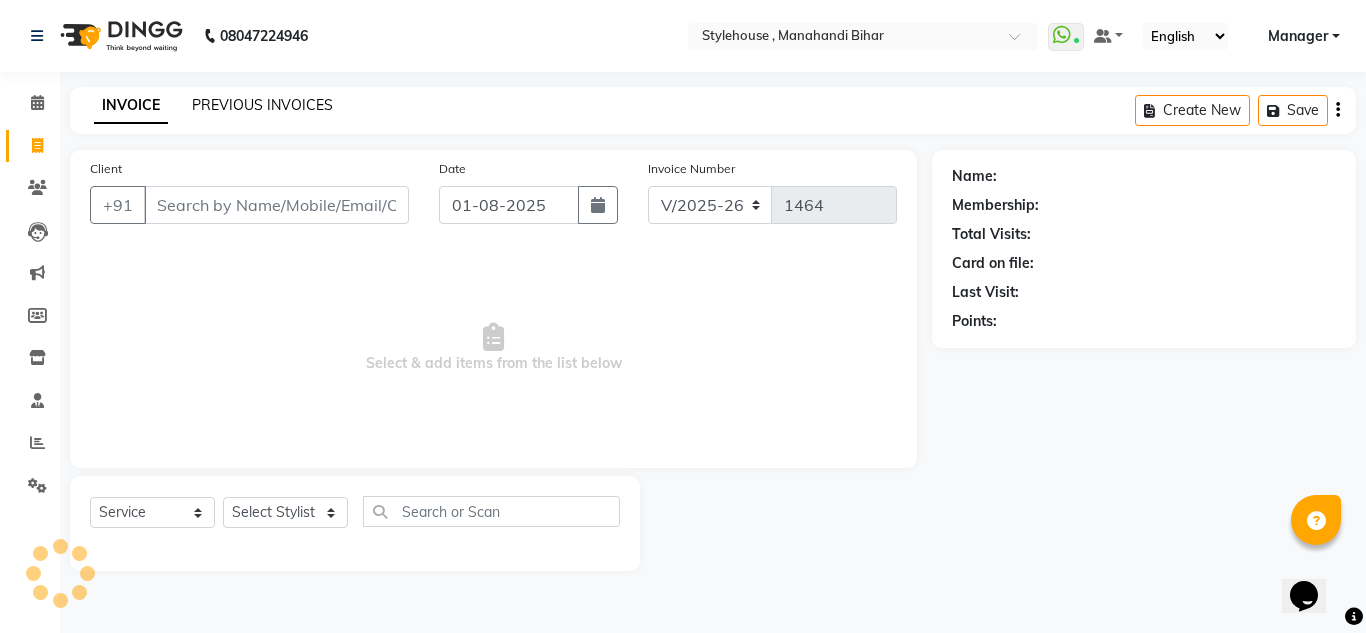click on "PREVIOUS INVOICES" 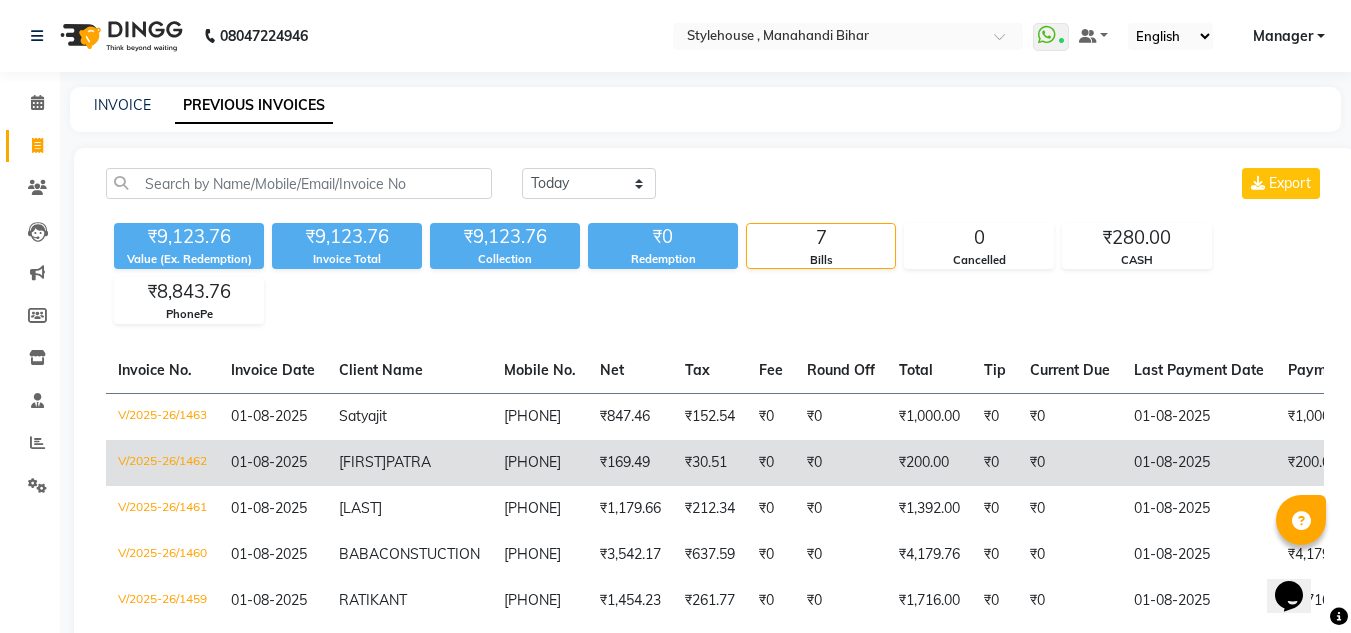 click on "RAKESH  PATRA" 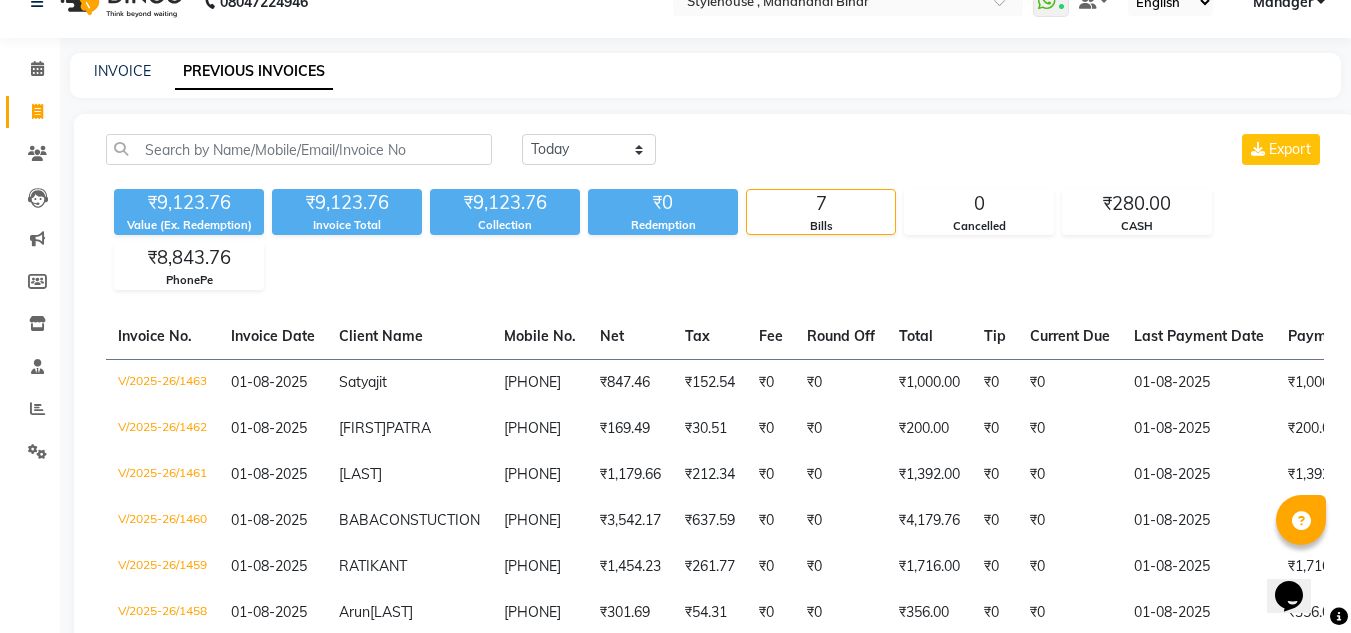 scroll, scrollTop: 0, scrollLeft: 0, axis: both 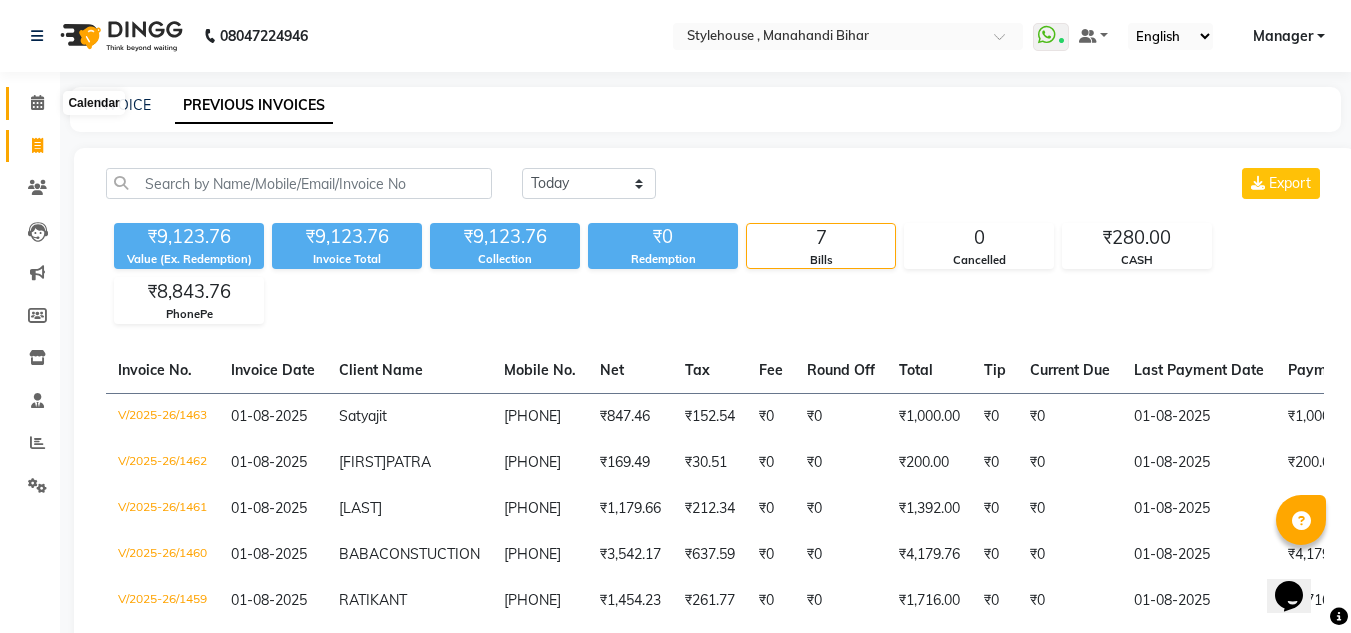click 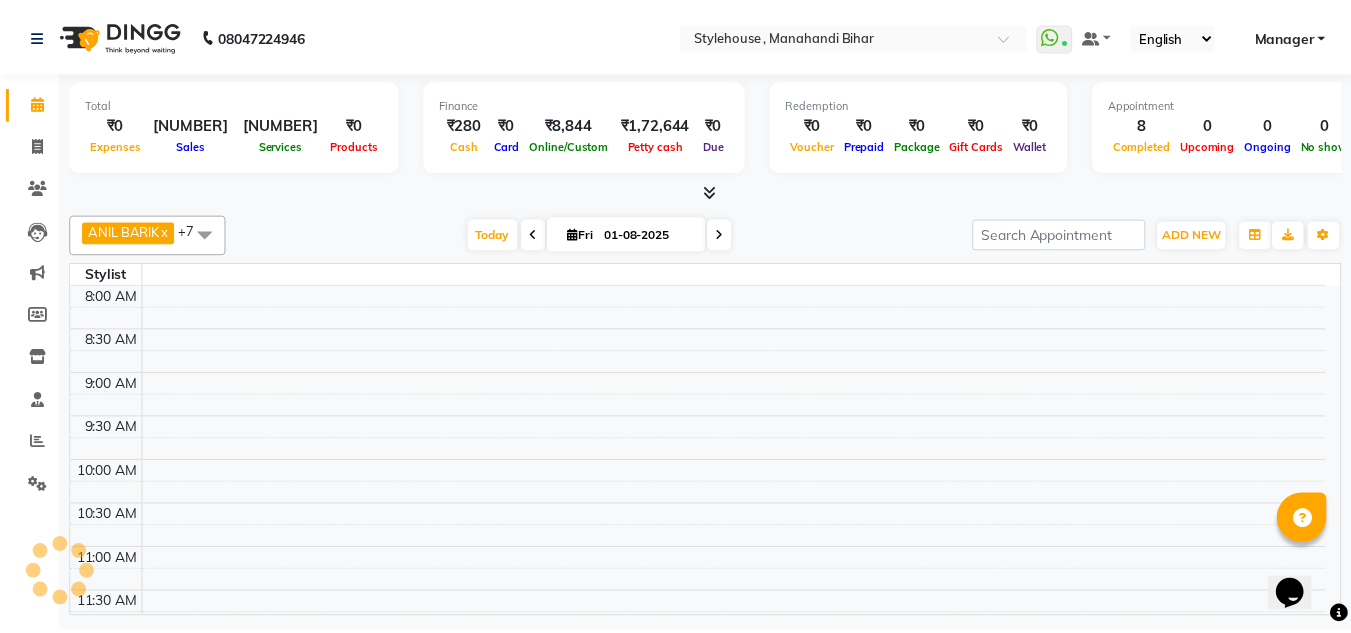 scroll, scrollTop: 0, scrollLeft: 0, axis: both 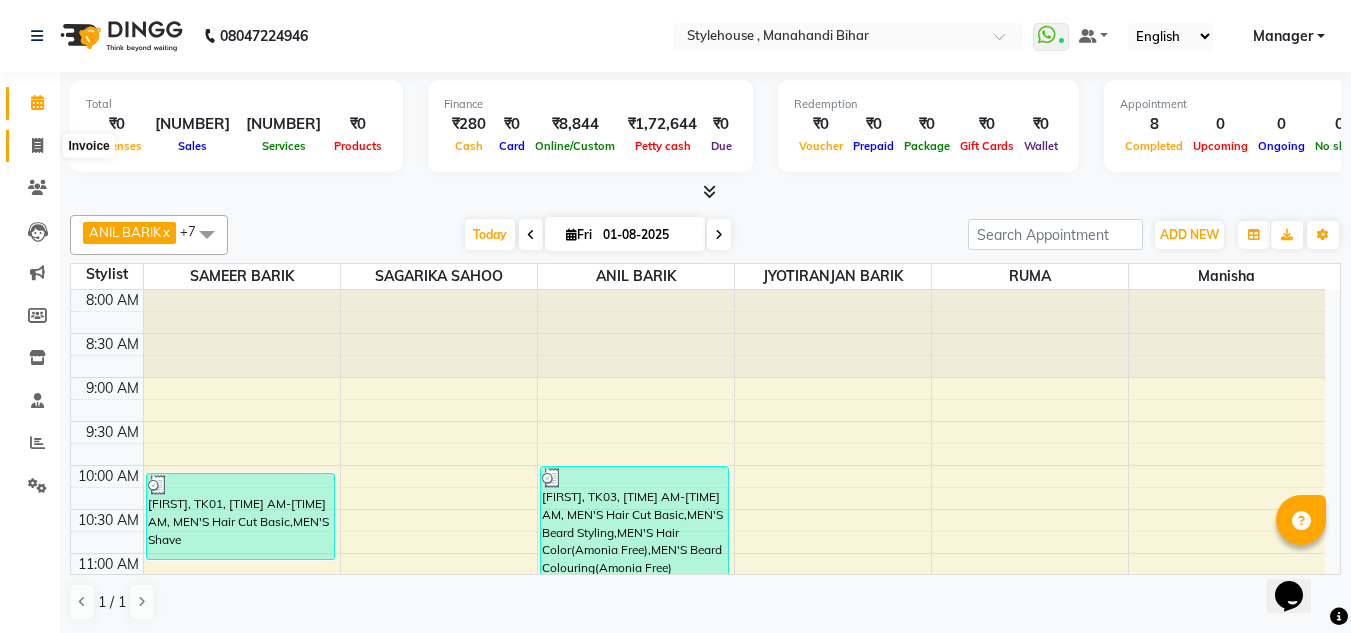 click 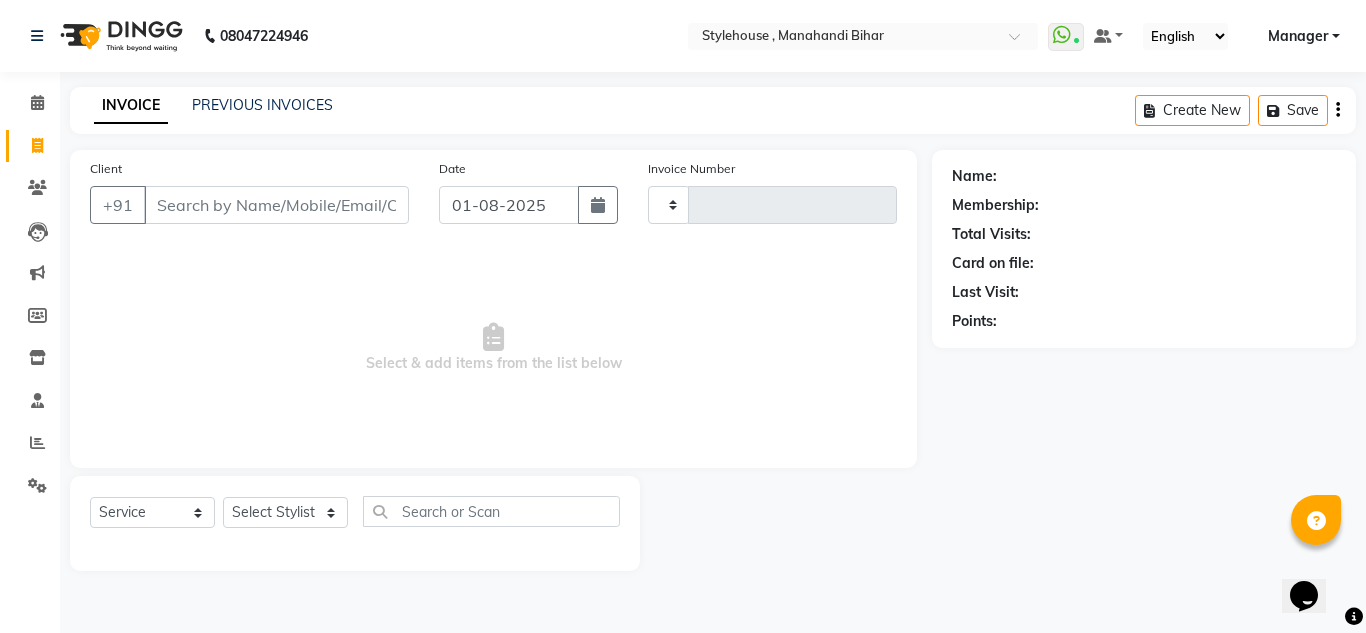 type on "1464" 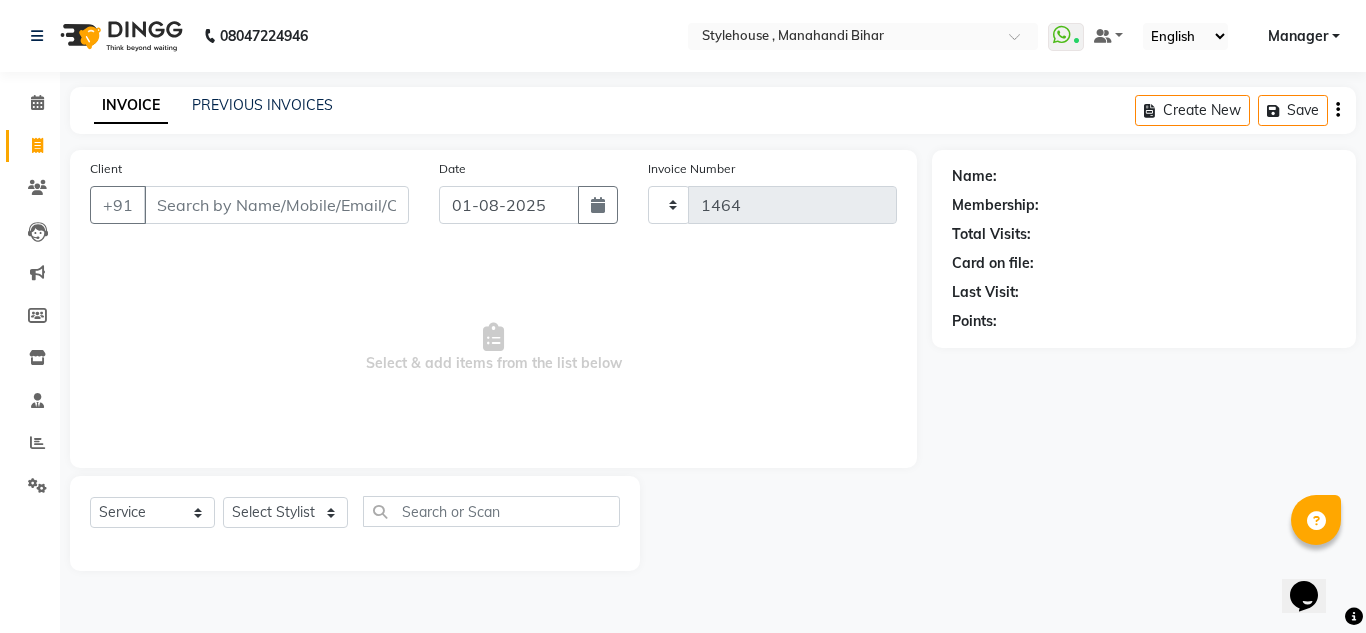 select on "7793" 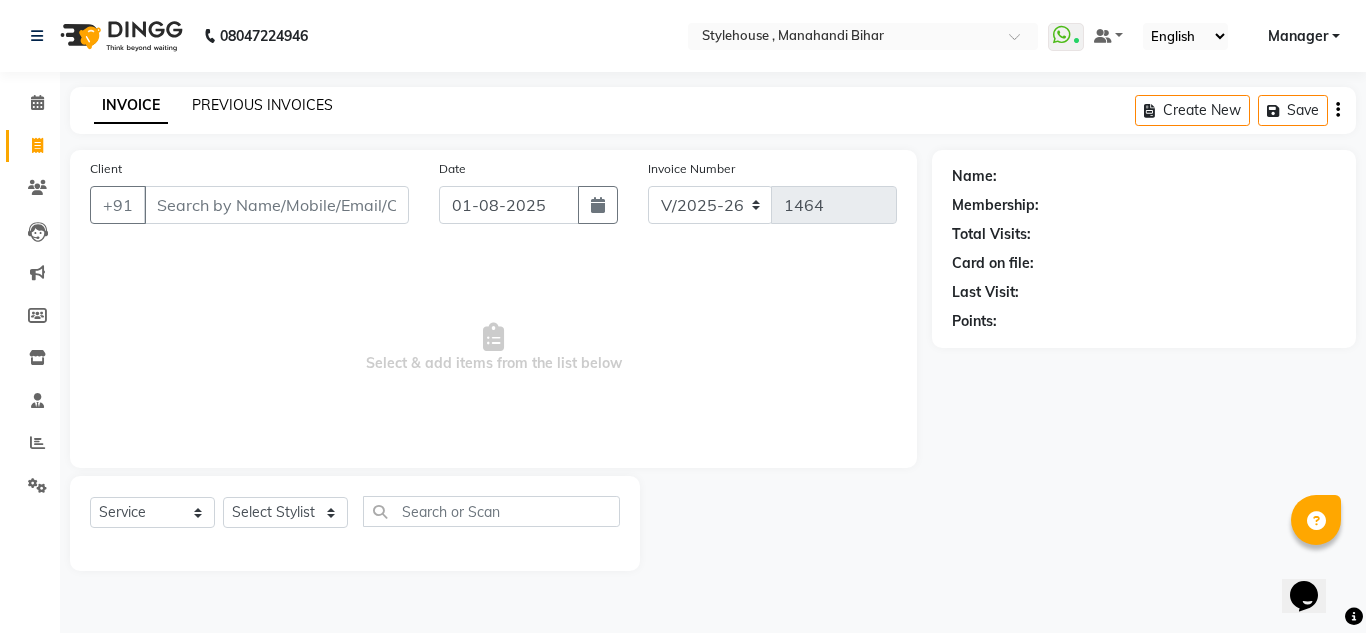 click on "PREVIOUS INVOICES" 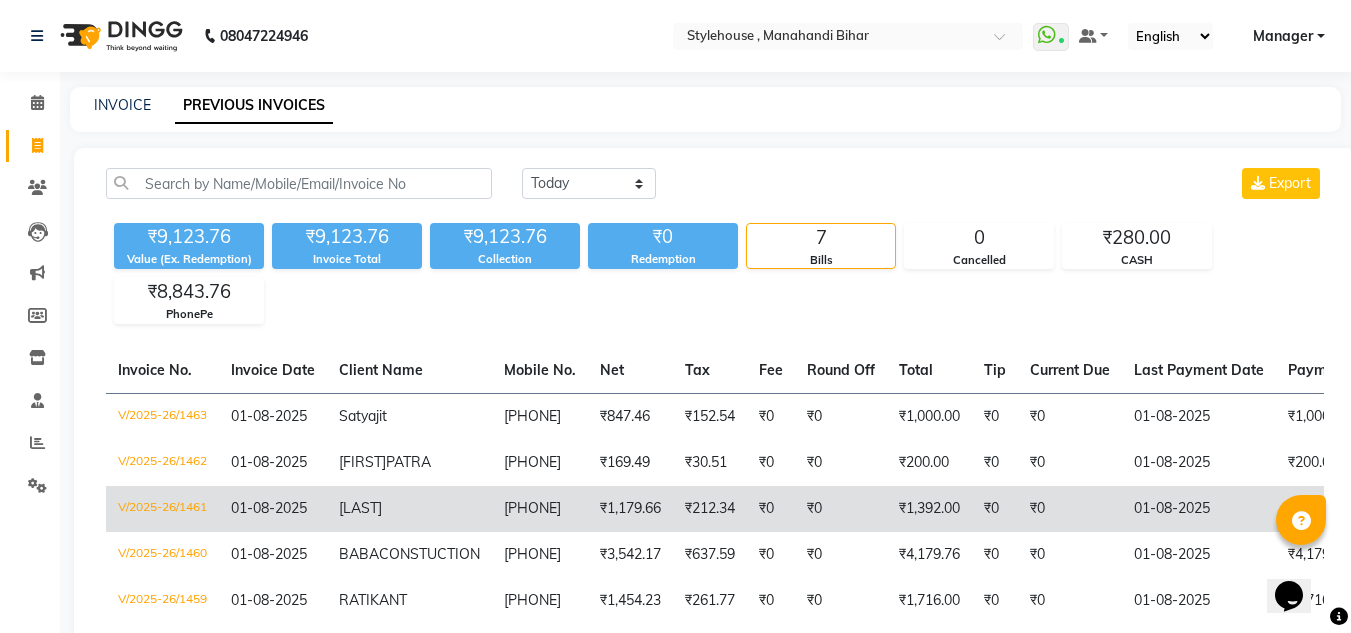 click on "[FIRST]" 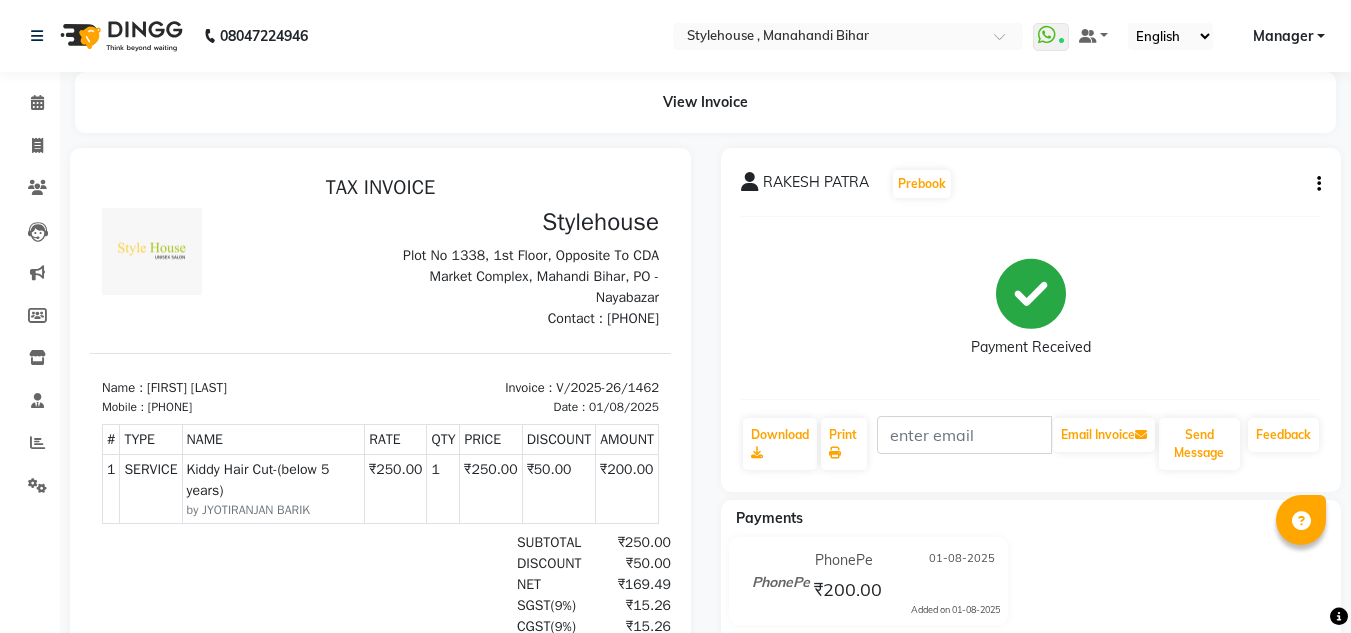 scroll, scrollTop: 0, scrollLeft: 0, axis: both 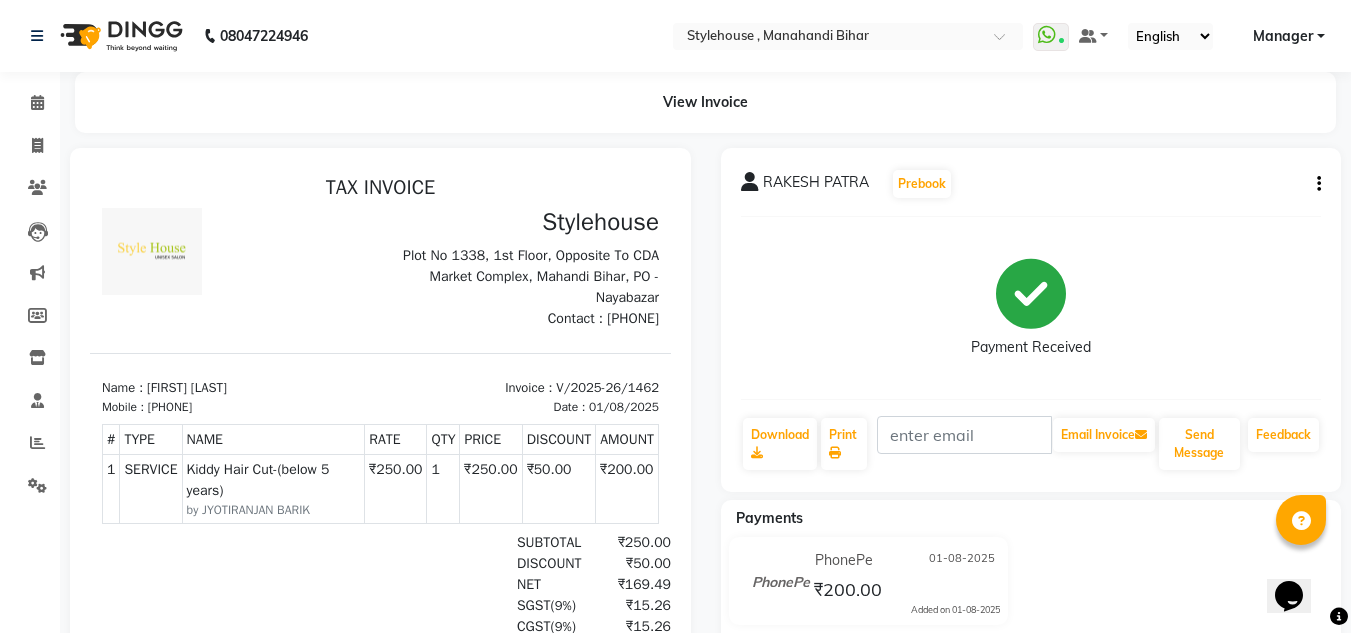 drag, startPoint x: 164, startPoint y: 408, endPoint x: 255, endPoint y: 415, distance: 91.26884 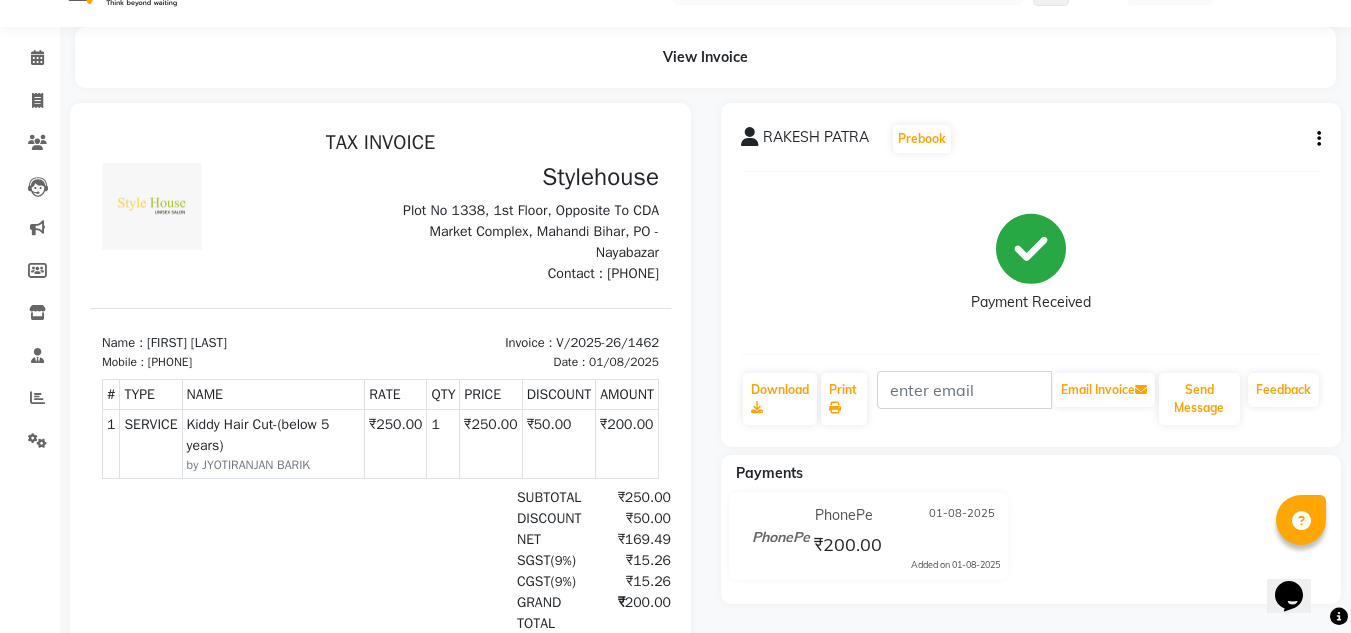 scroll, scrollTop: 0, scrollLeft: 0, axis: both 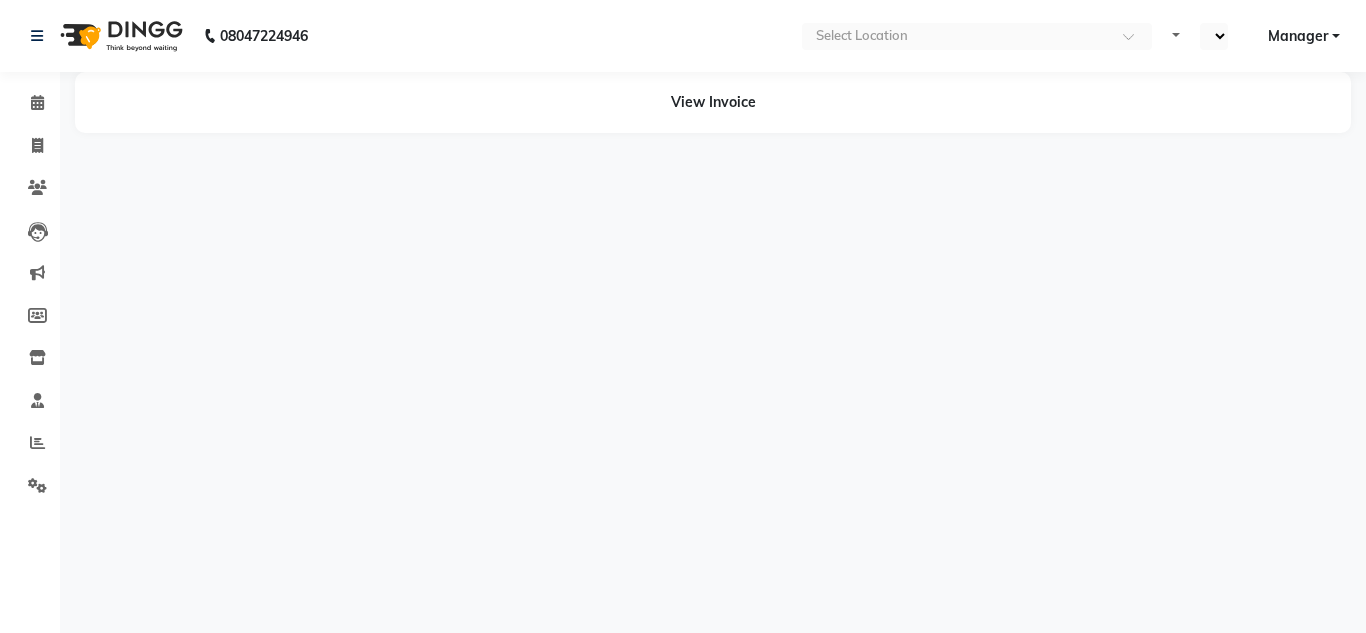 select on "en" 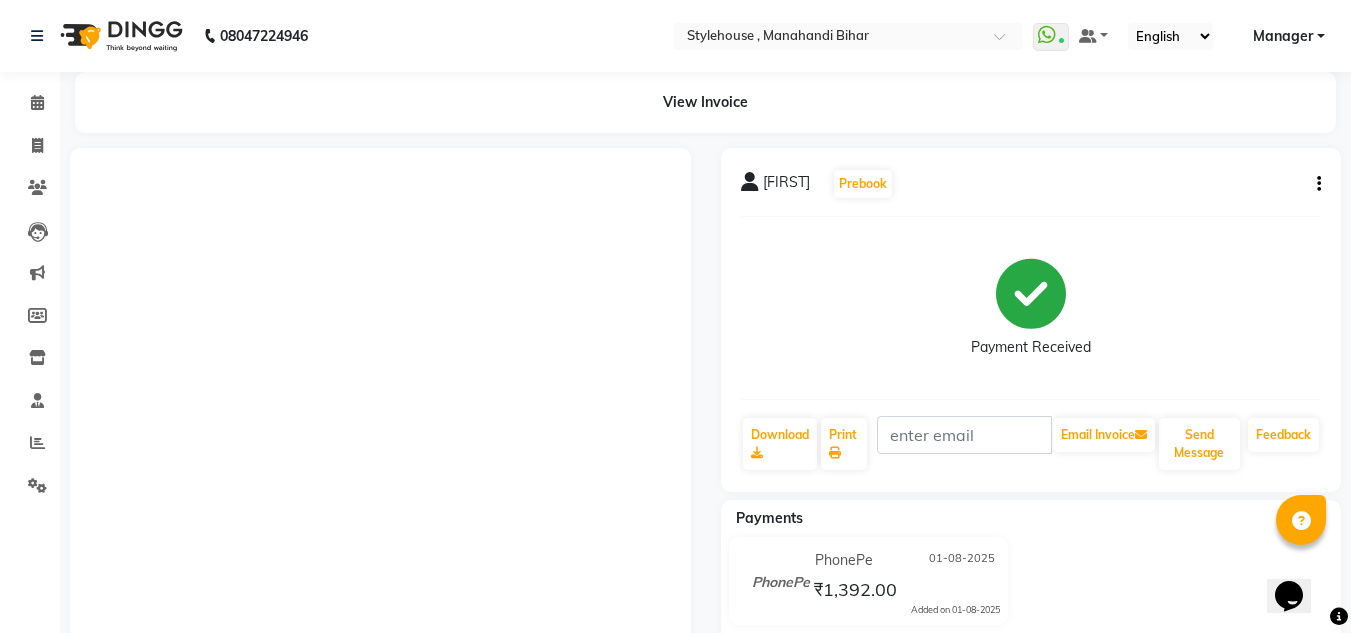 scroll, scrollTop: 0, scrollLeft: 0, axis: both 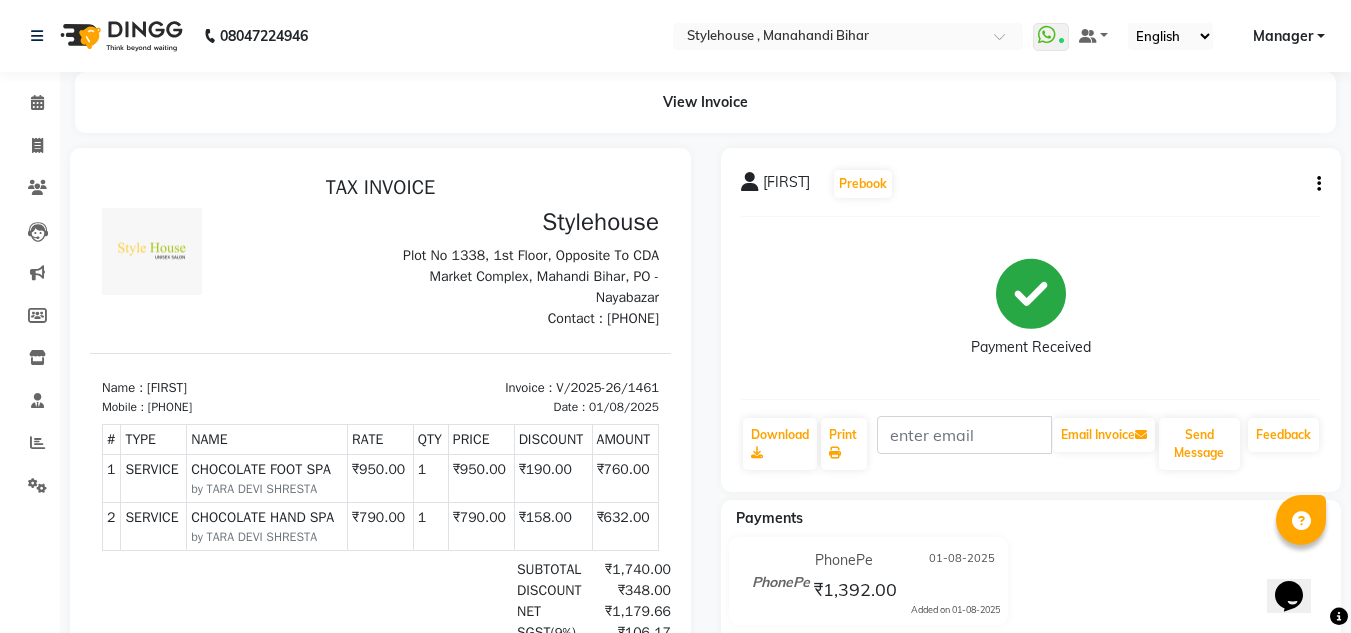 drag, startPoint x: 163, startPoint y: 404, endPoint x: 253, endPoint y: 401, distance: 90.04999 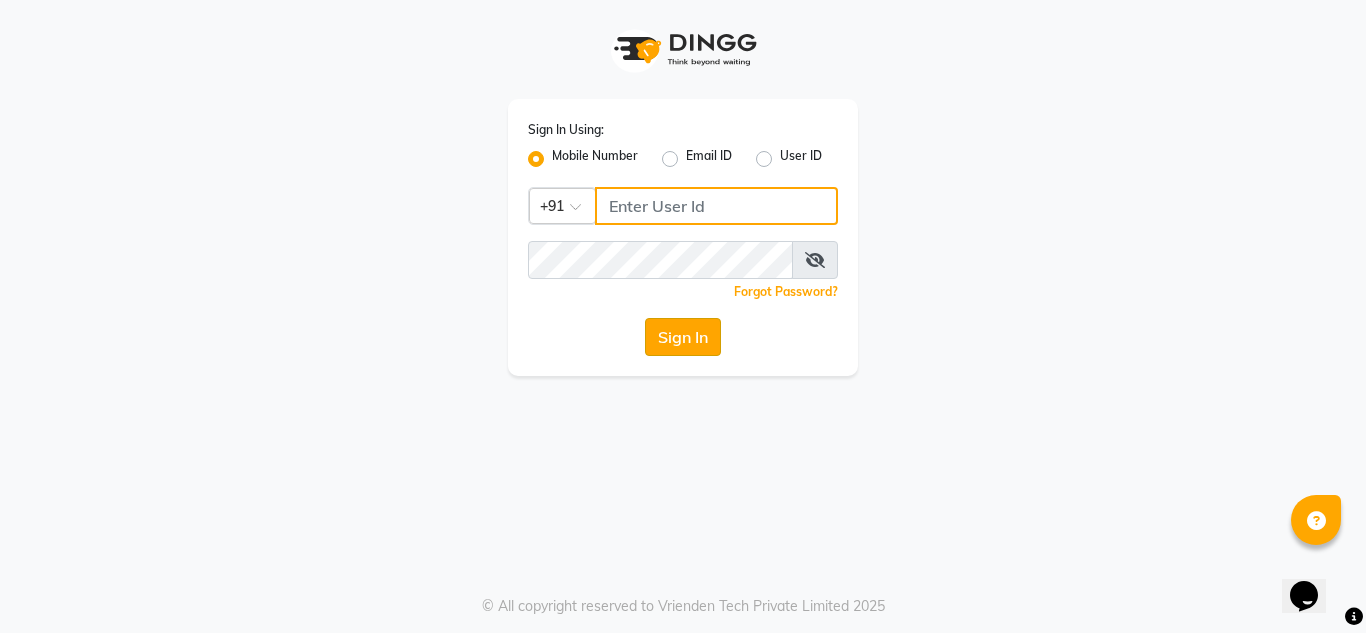 type on "8908110000" 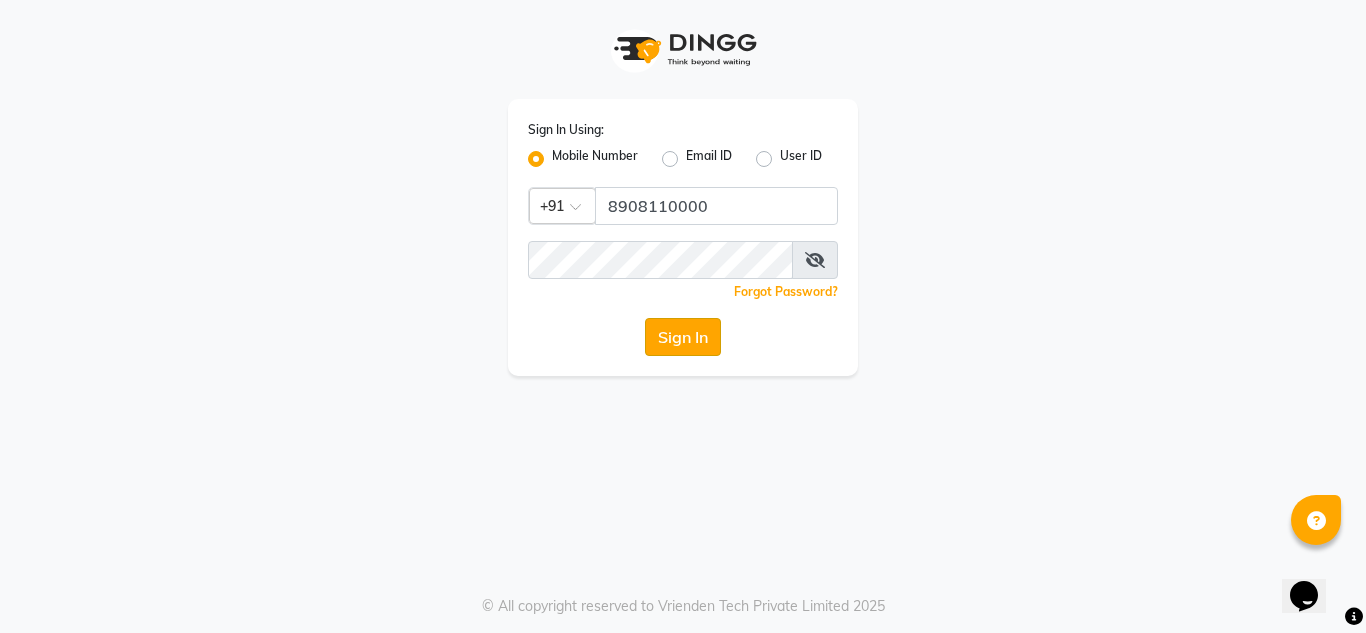 click on "Sign In" 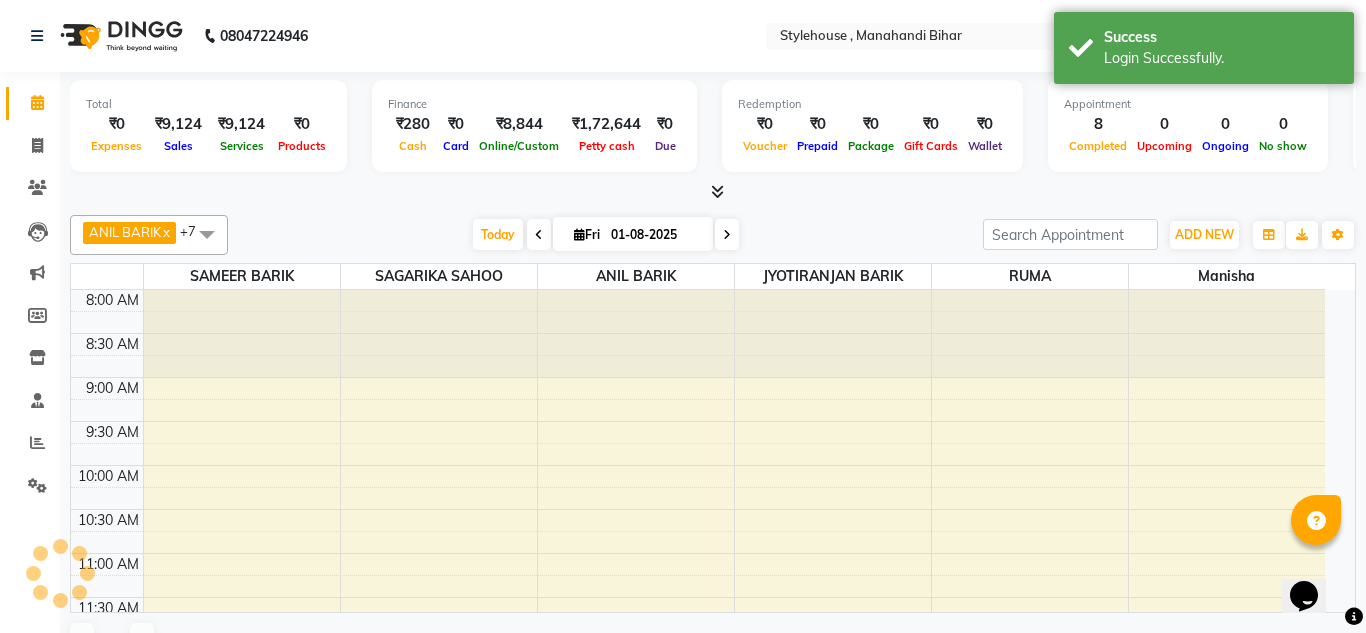 select on "en" 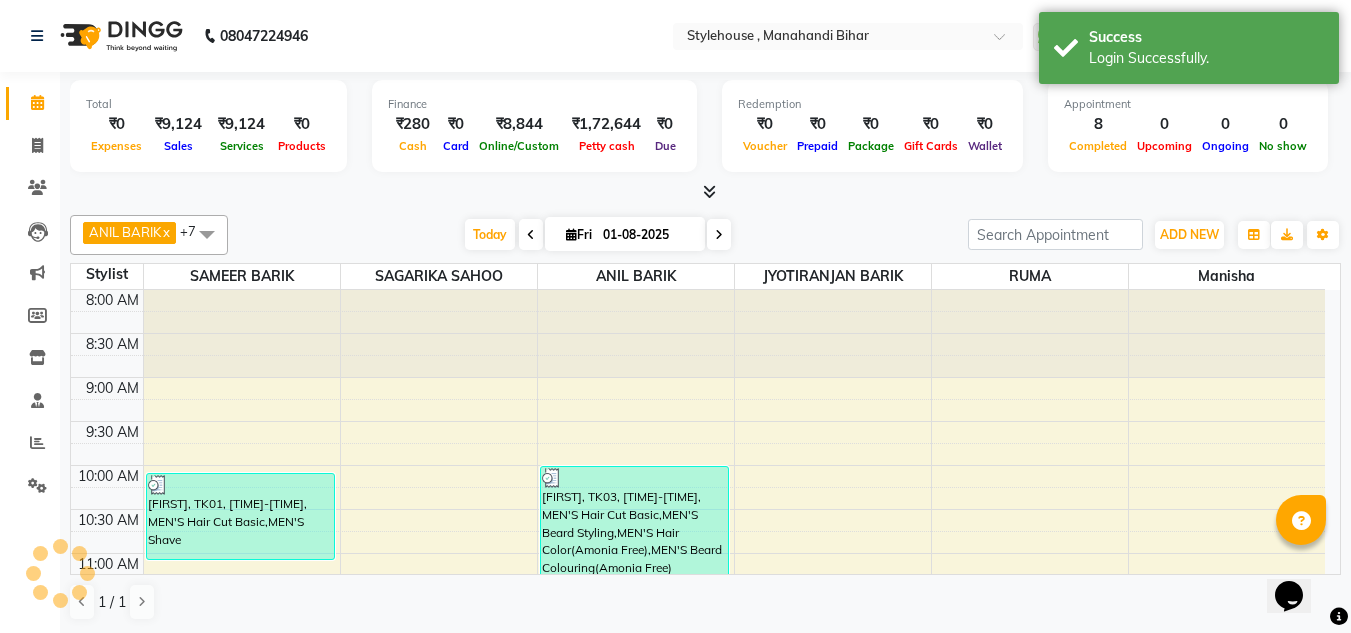 scroll, scrollTop: 0, scrollLeft: 0, axis: both 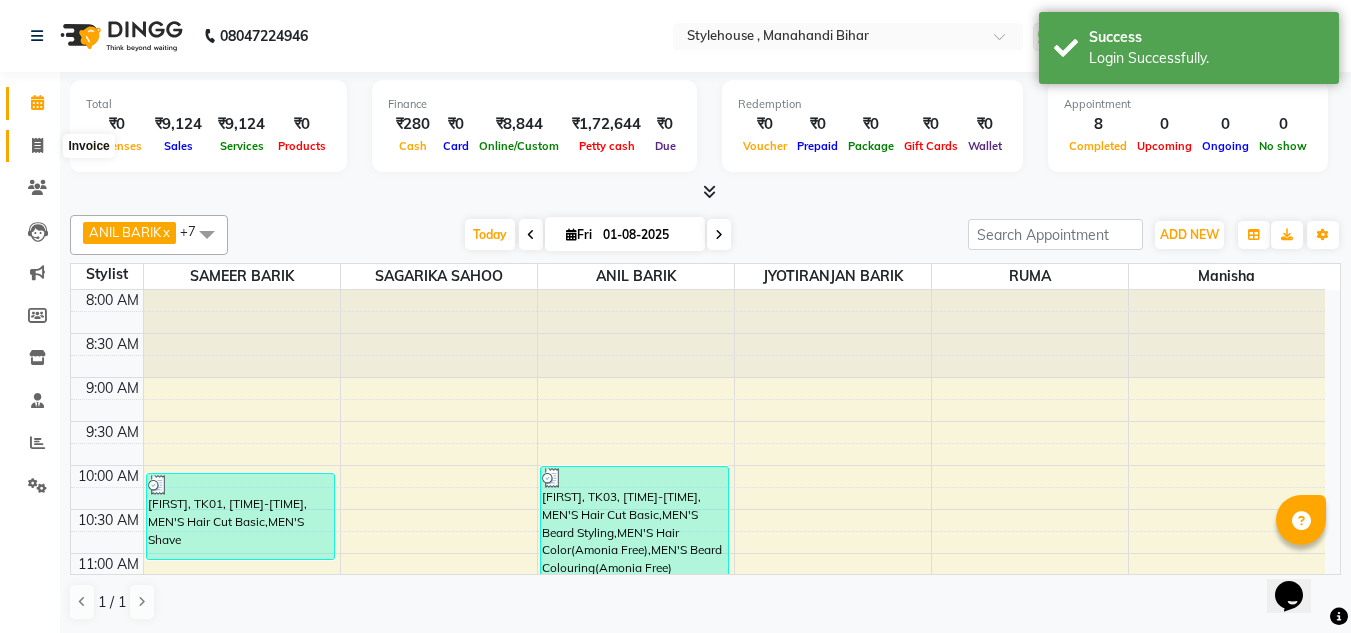 click 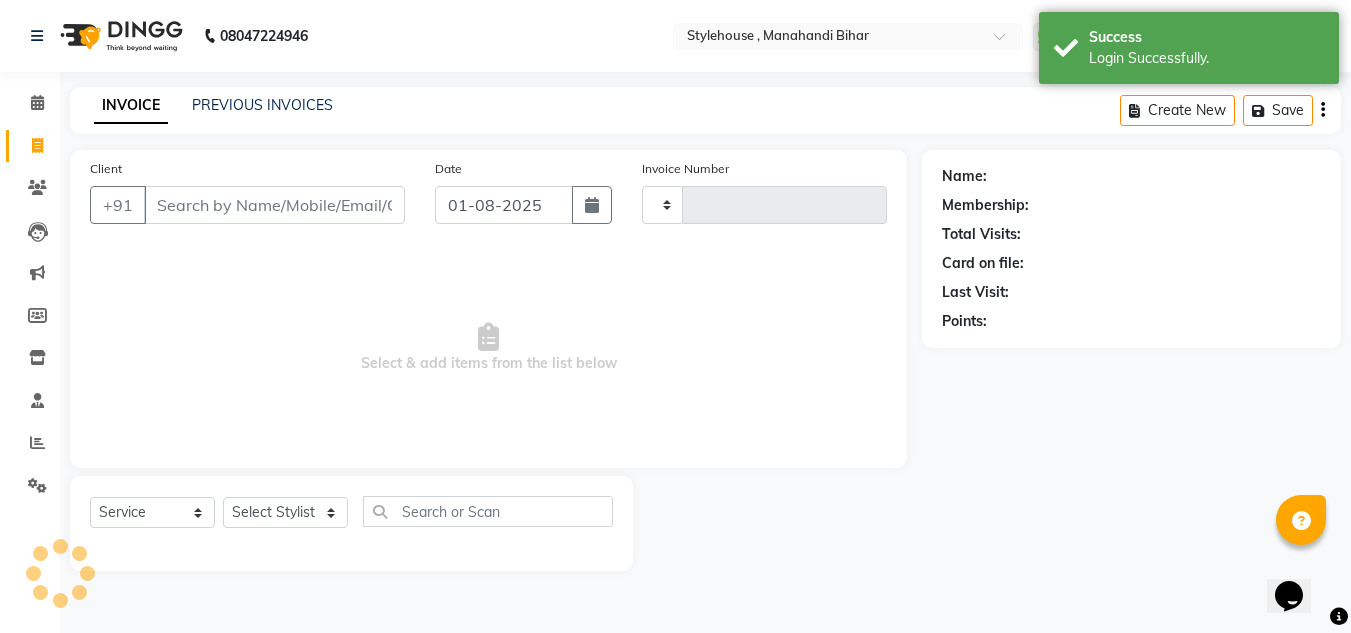 type on "1464" 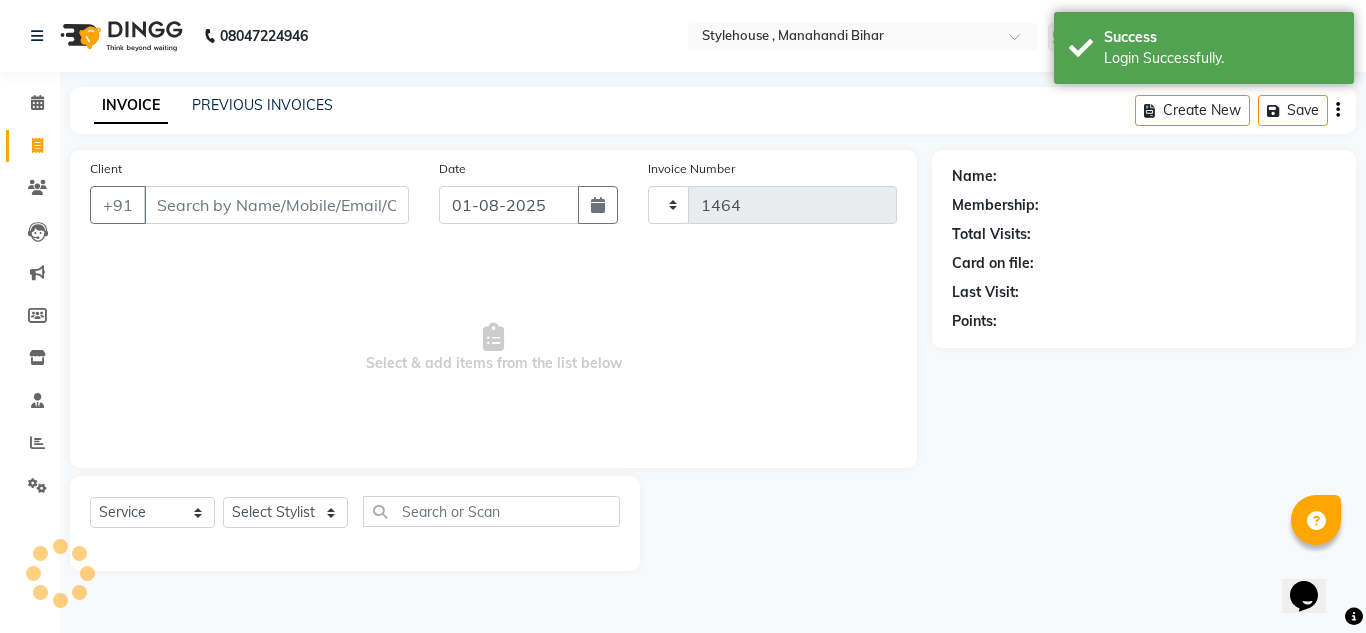 select on "7793" 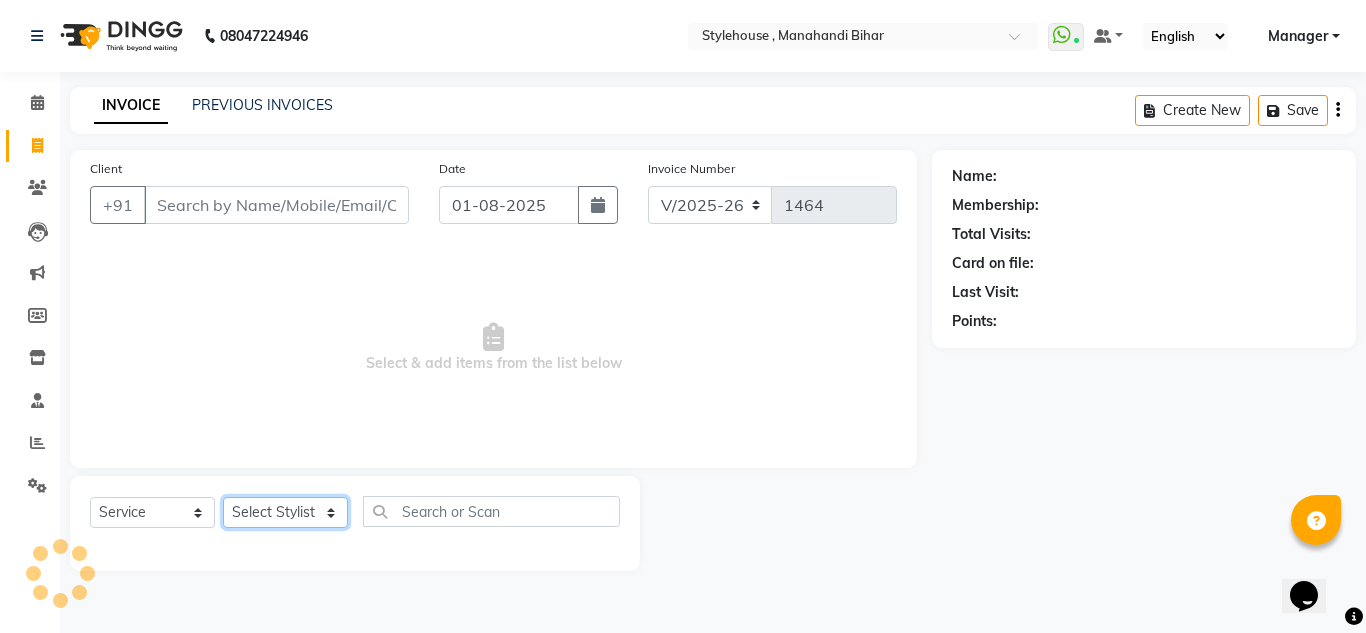 click on "Select Stylist" 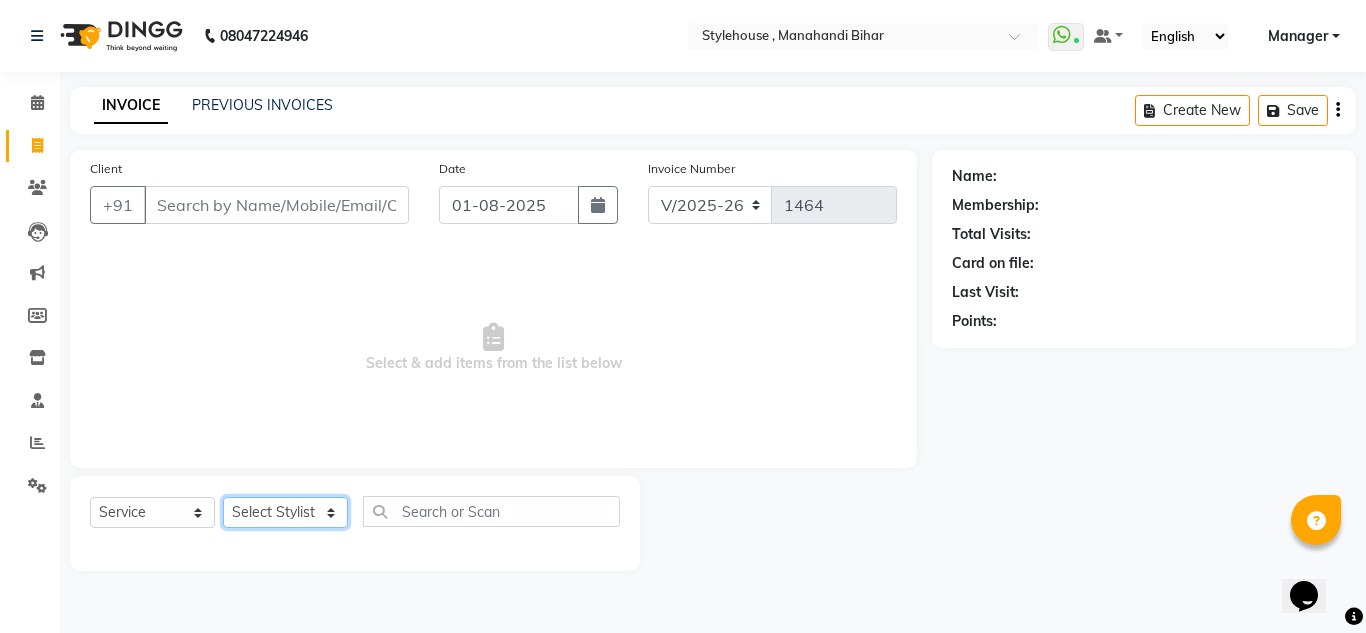 select on "[NUMBER]" 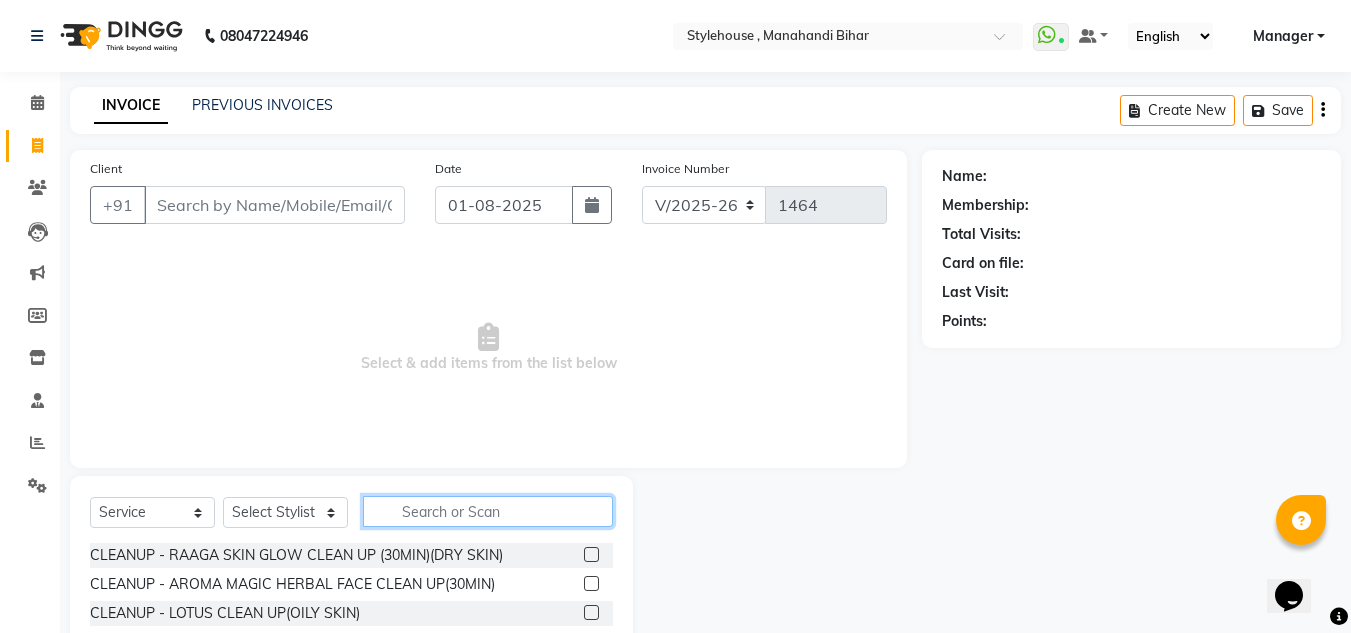 click 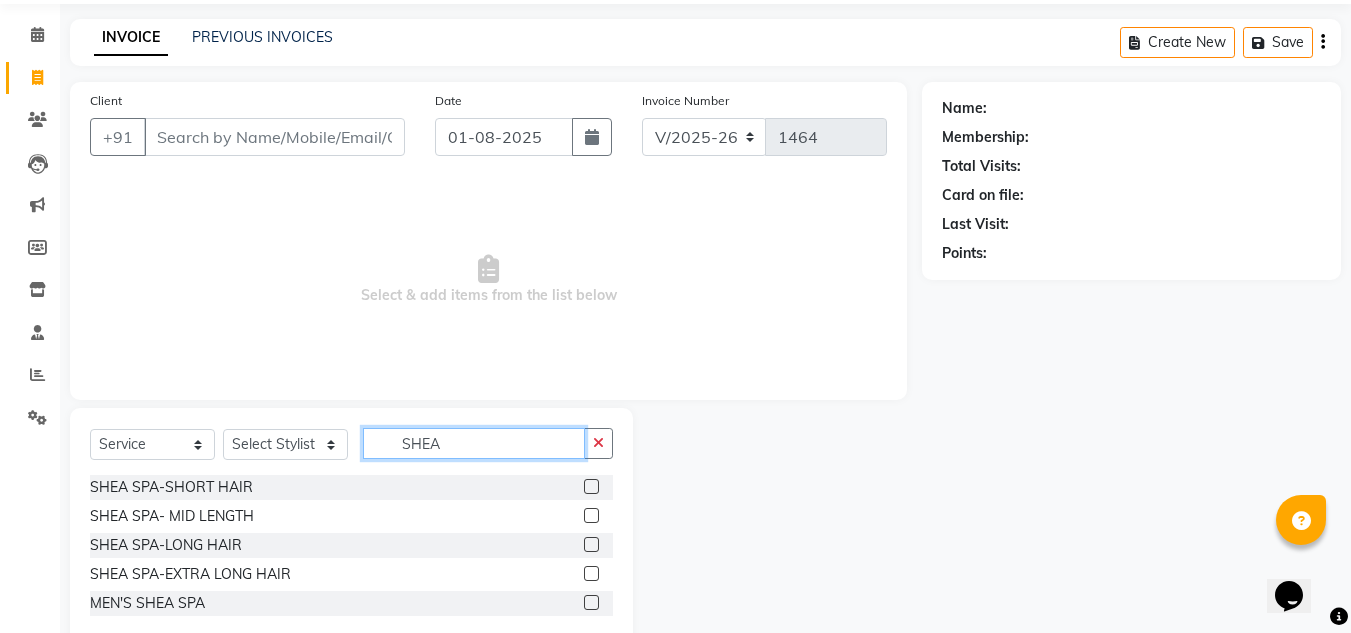 scroll, scrollTop: 100, scrollLeft: 0, axis: vertical 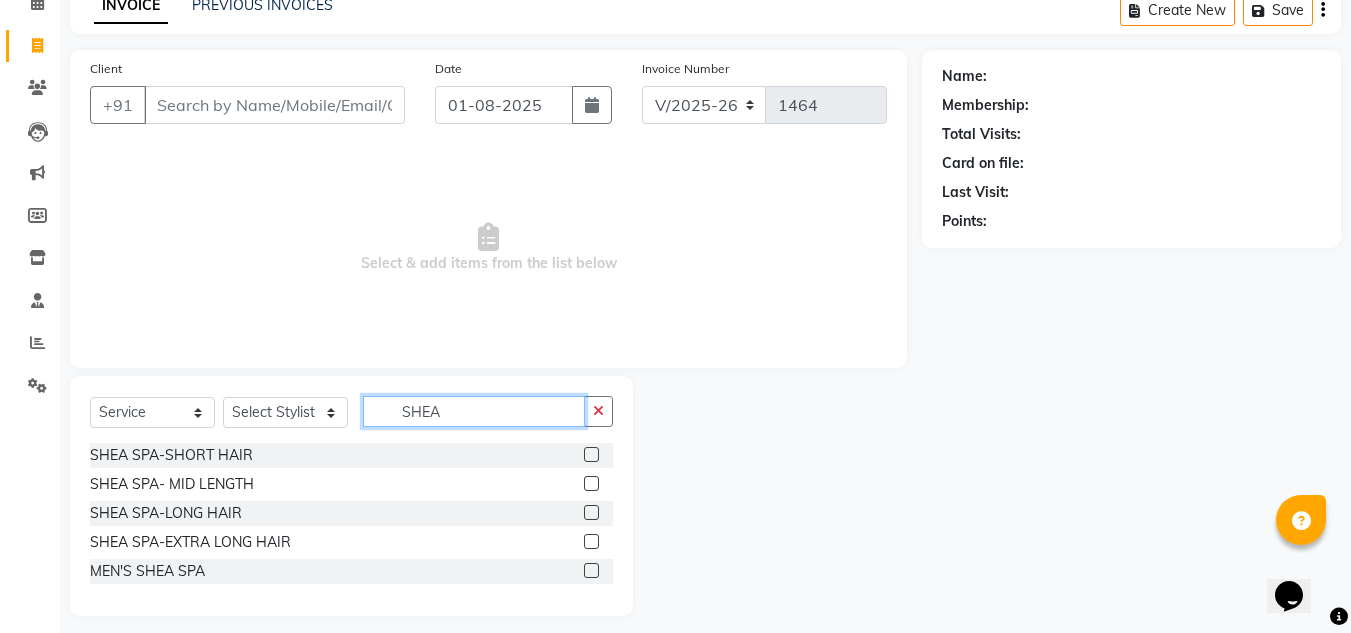 type on "SHEA" 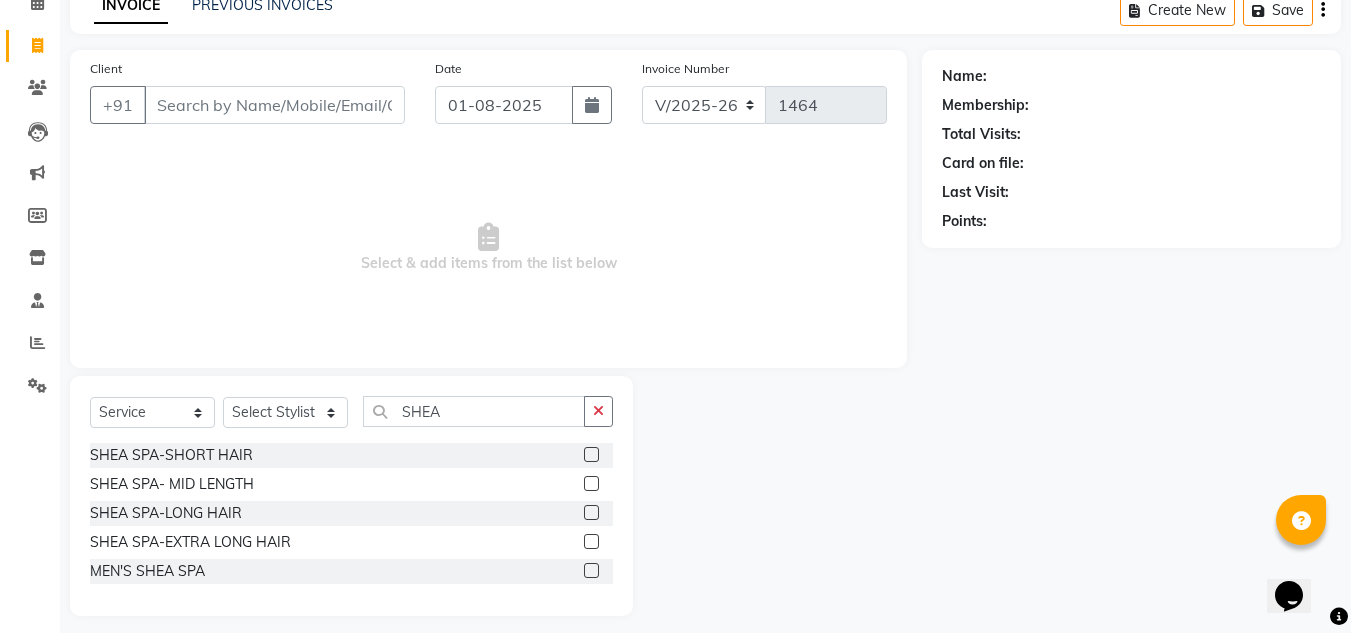 click 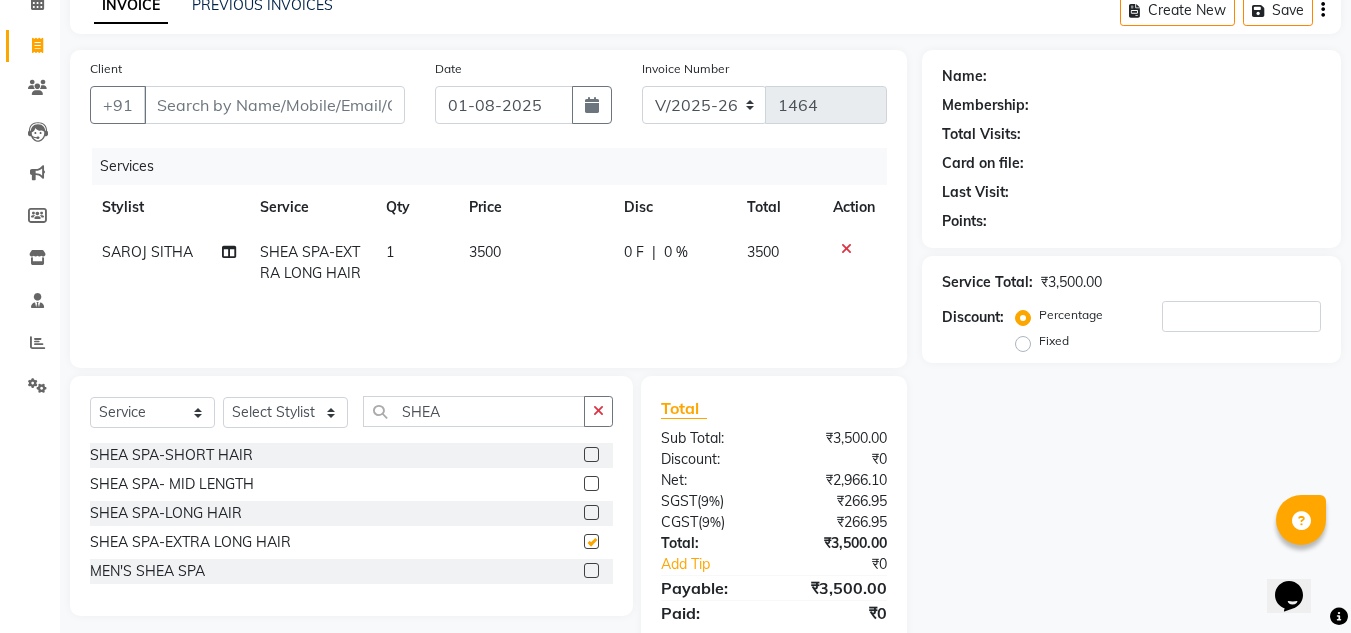 checkbox on "false" 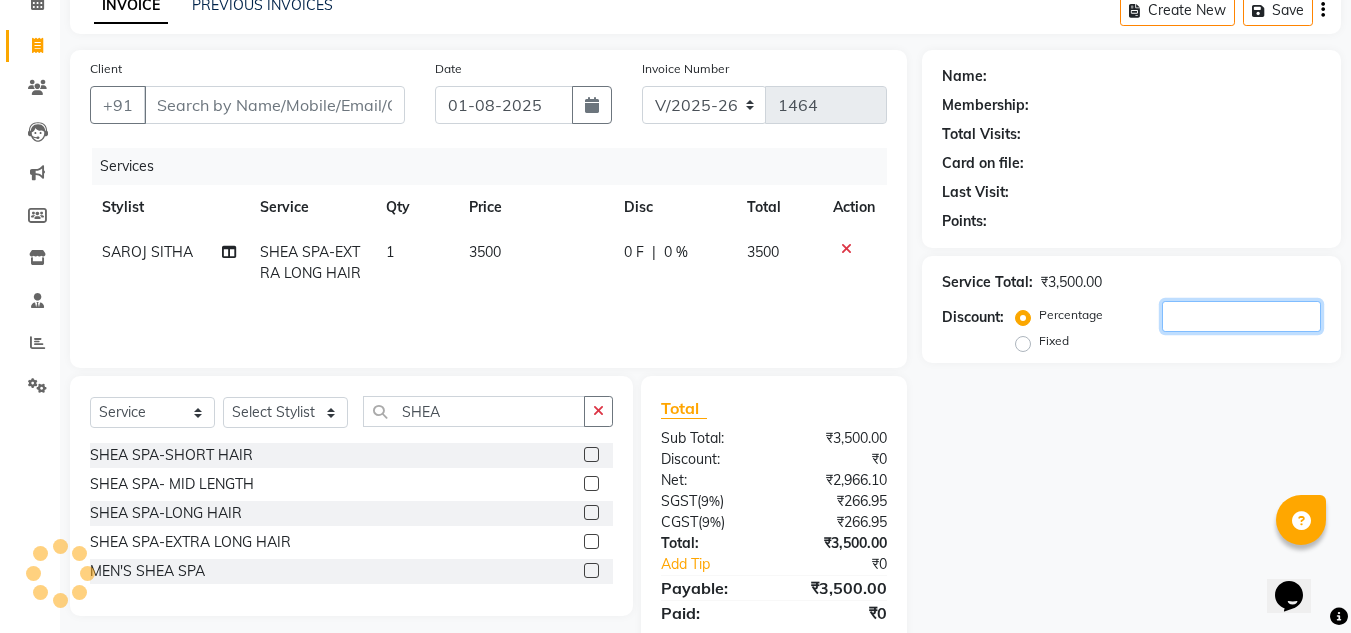 click 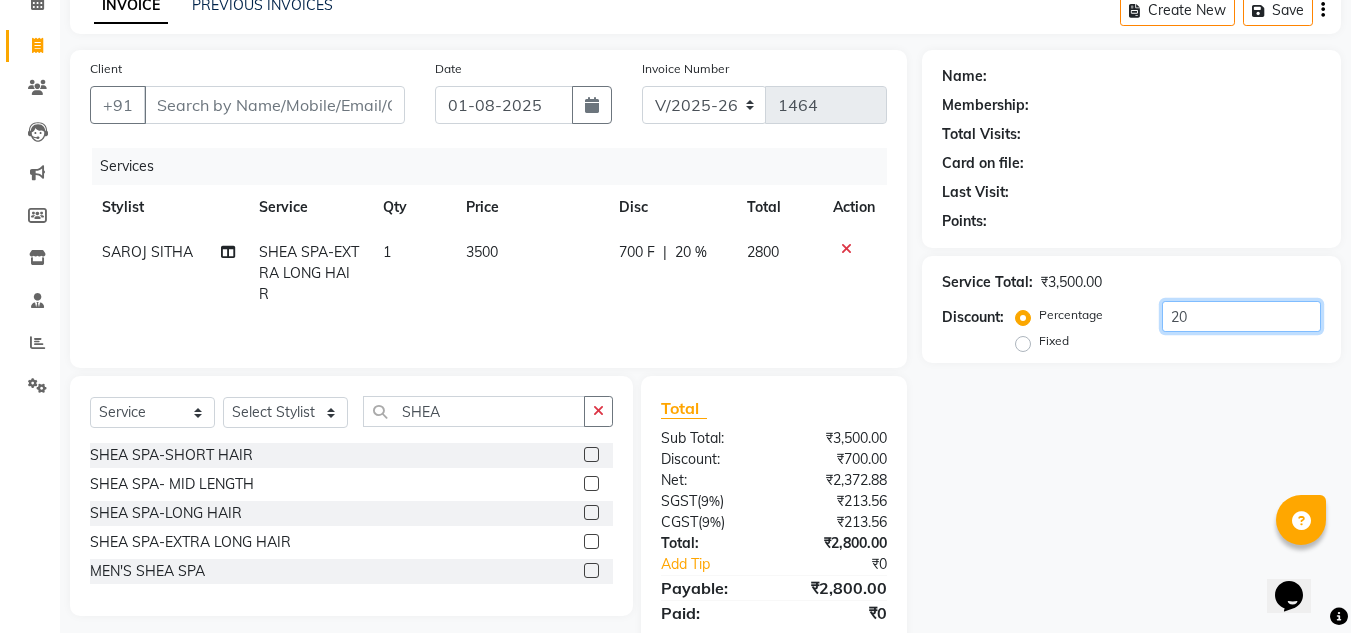 type on "20" 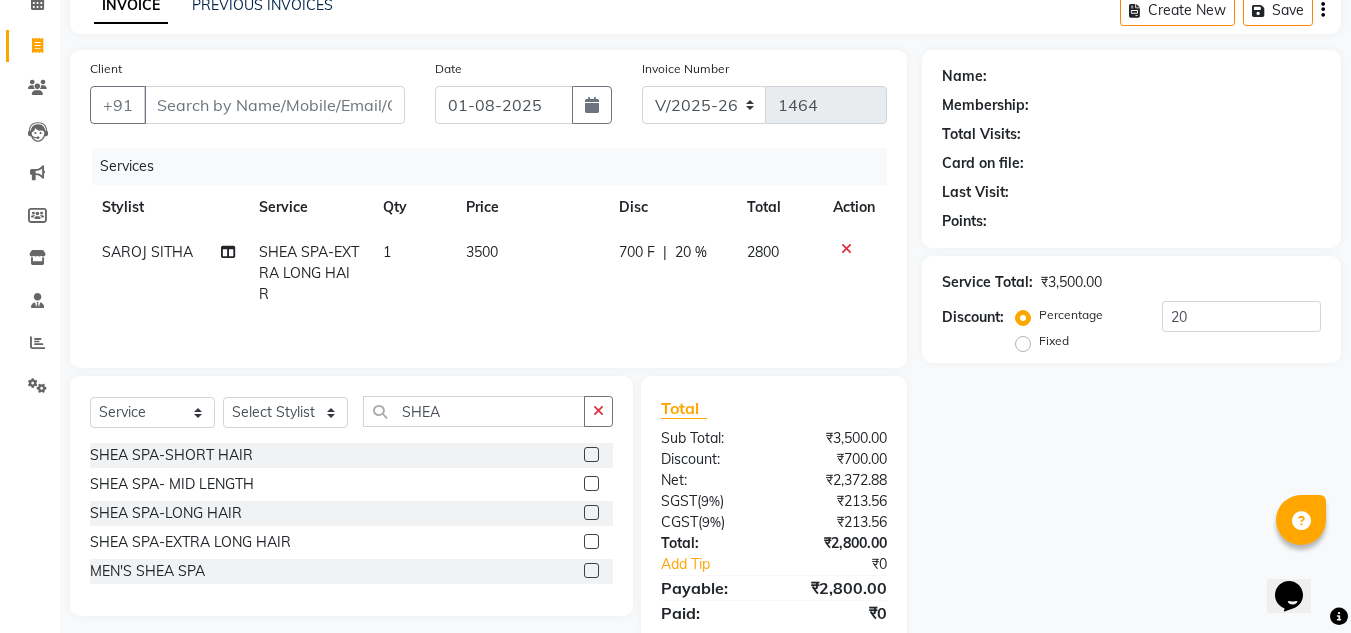 click on "3500" 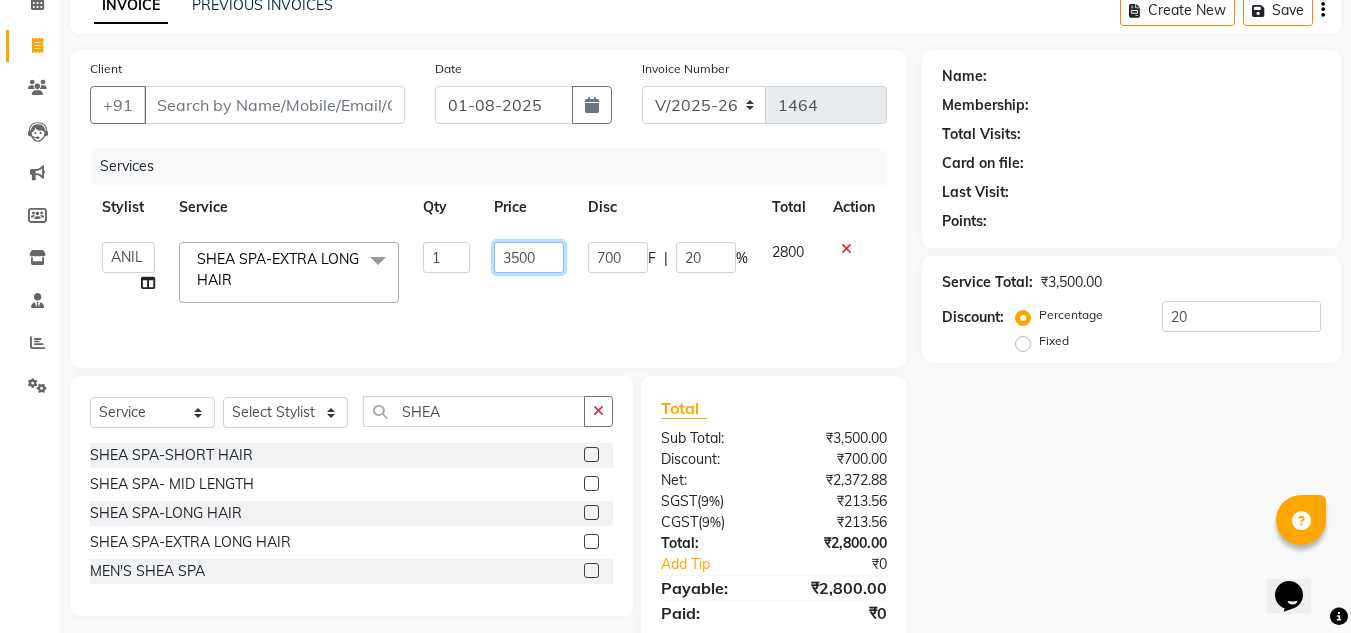 click on "3500" 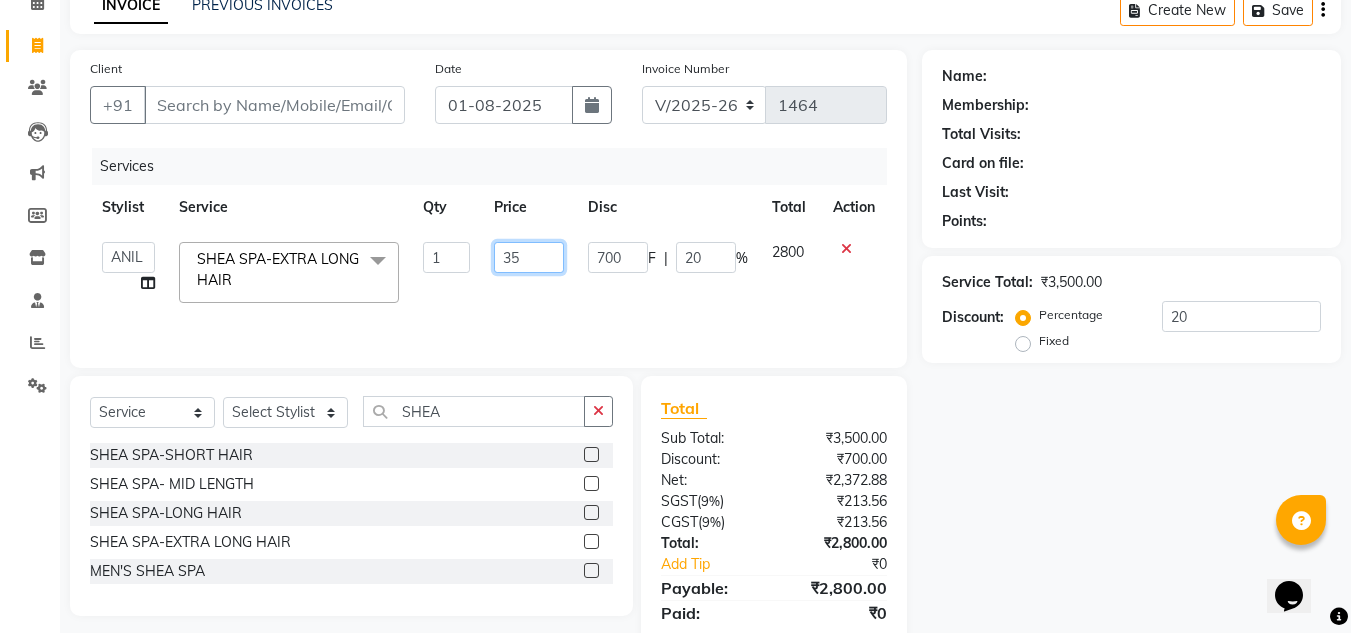 type on "3" 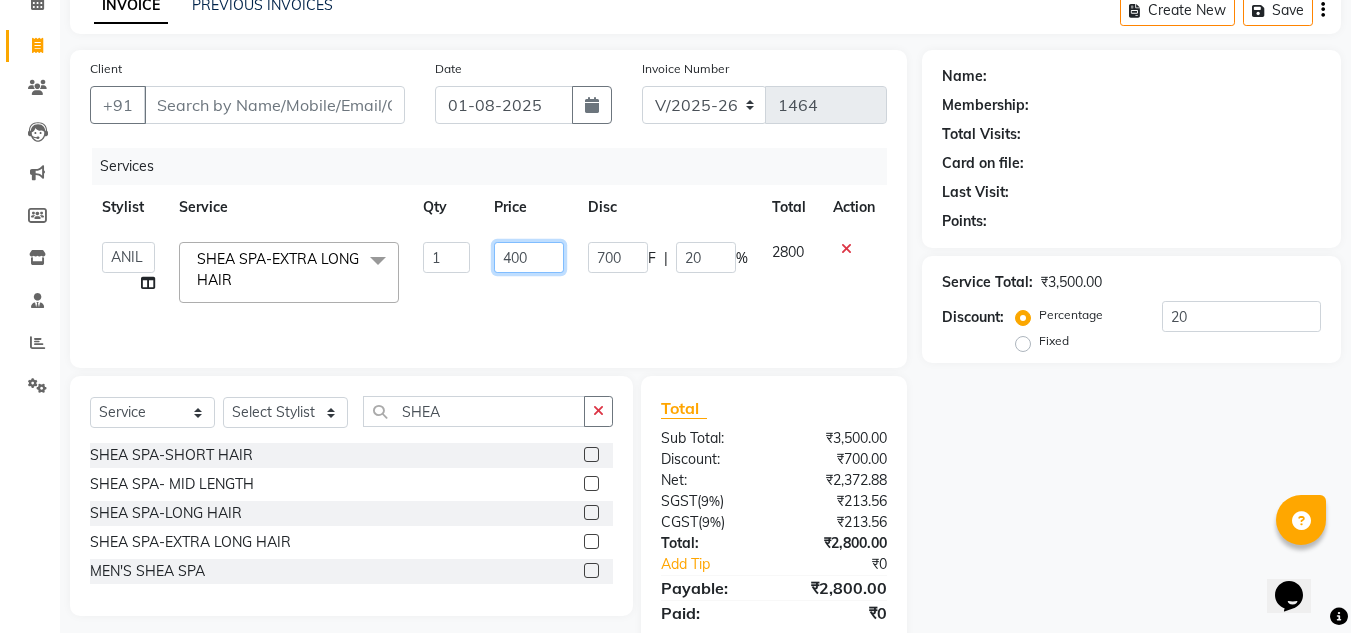 type on "4000" 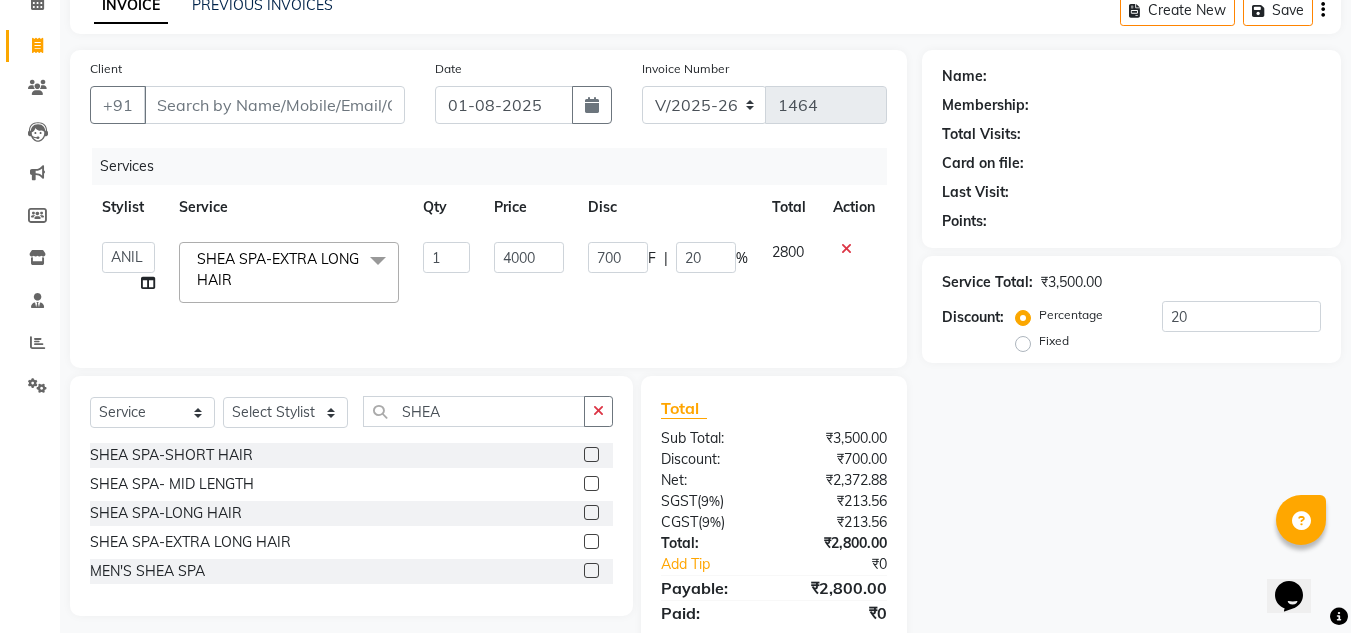 click on "4000" 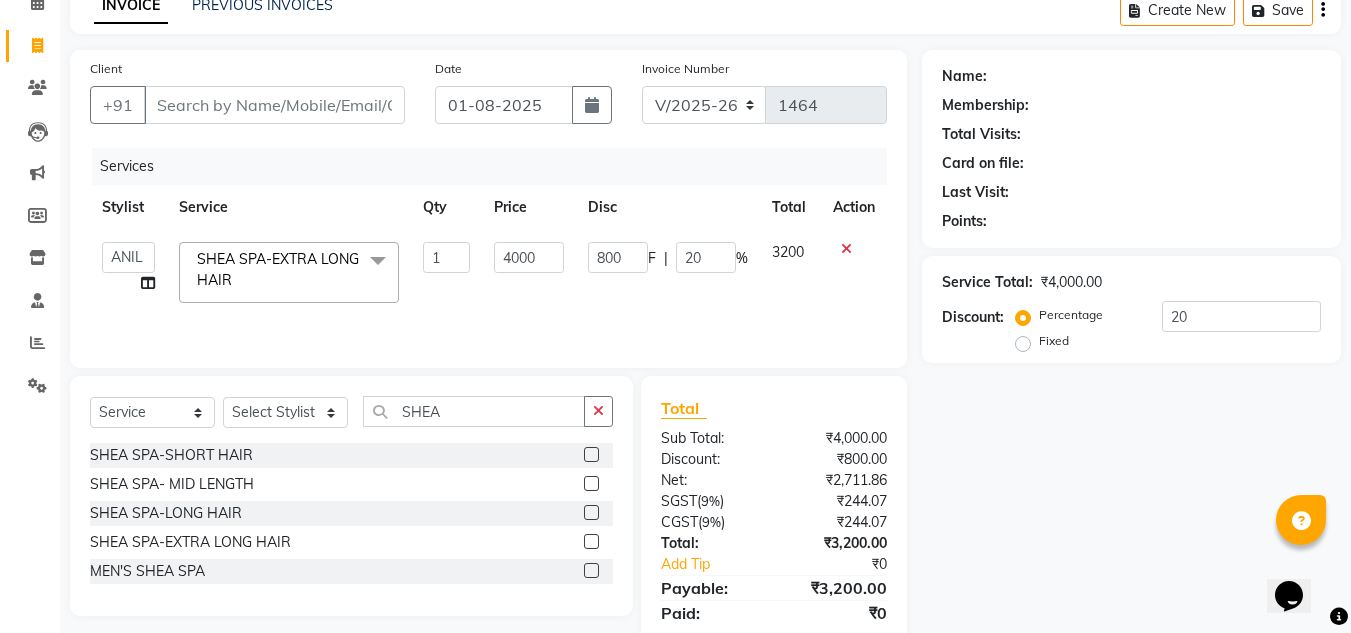 click 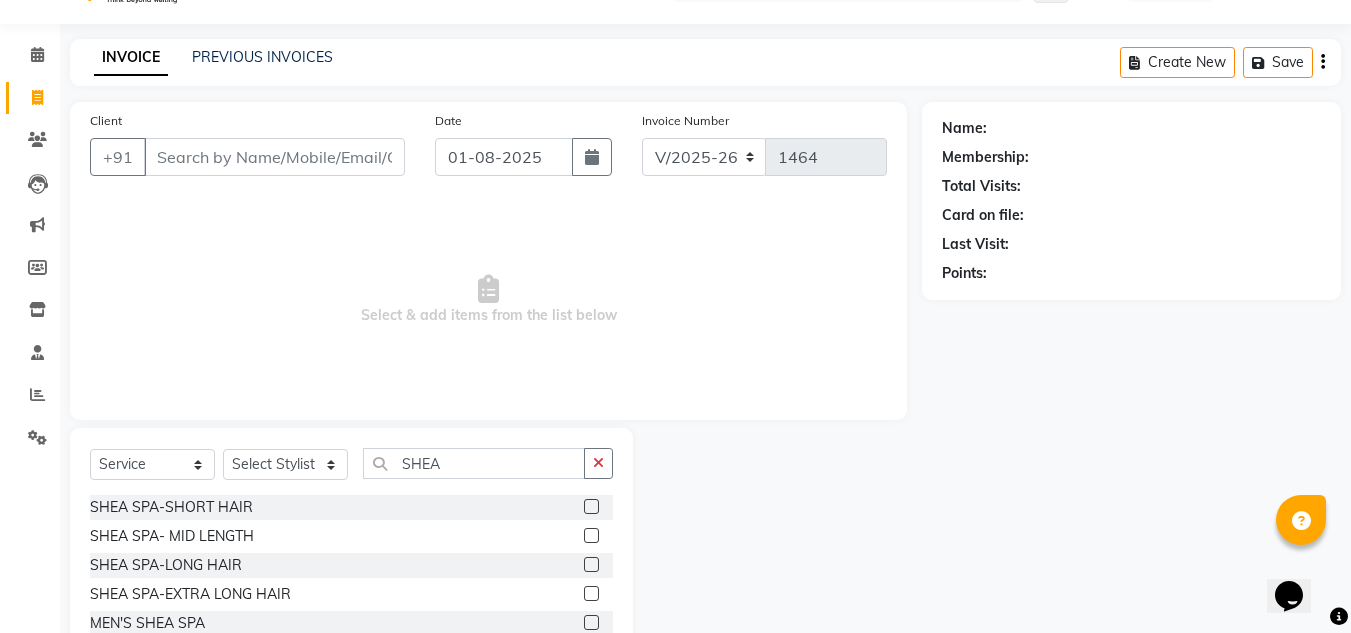scroll, scrollTop: 0, scrollLeft: 0, axis: both 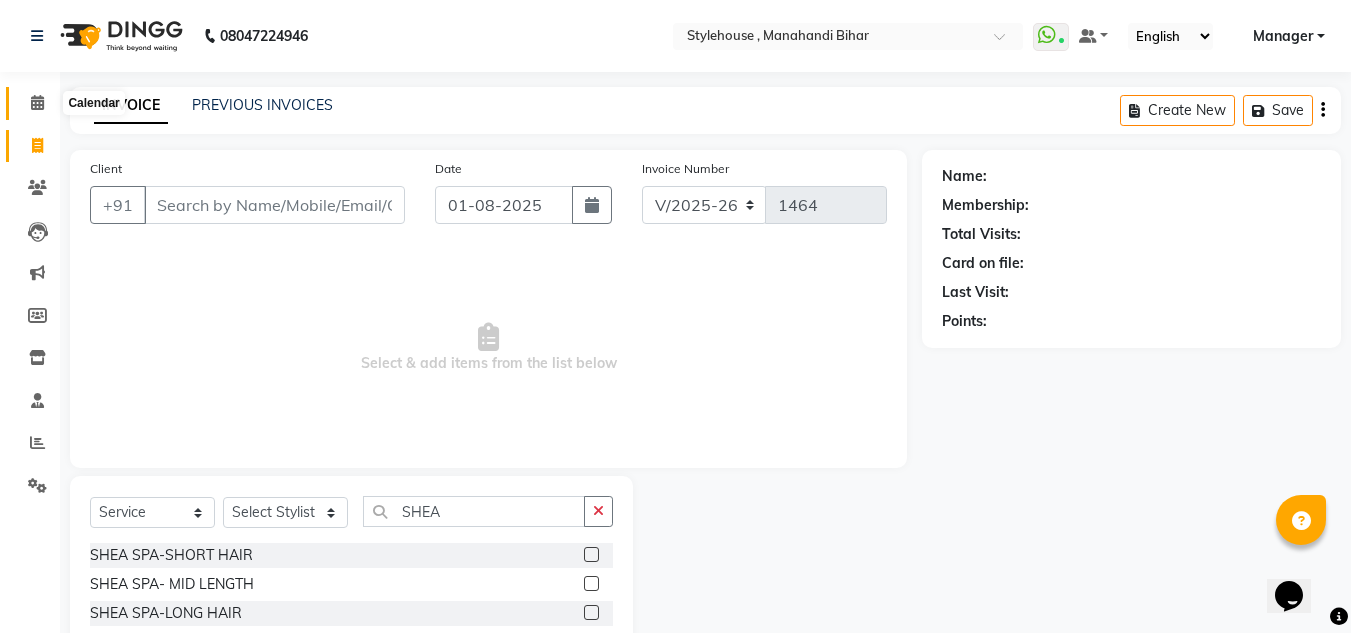 click 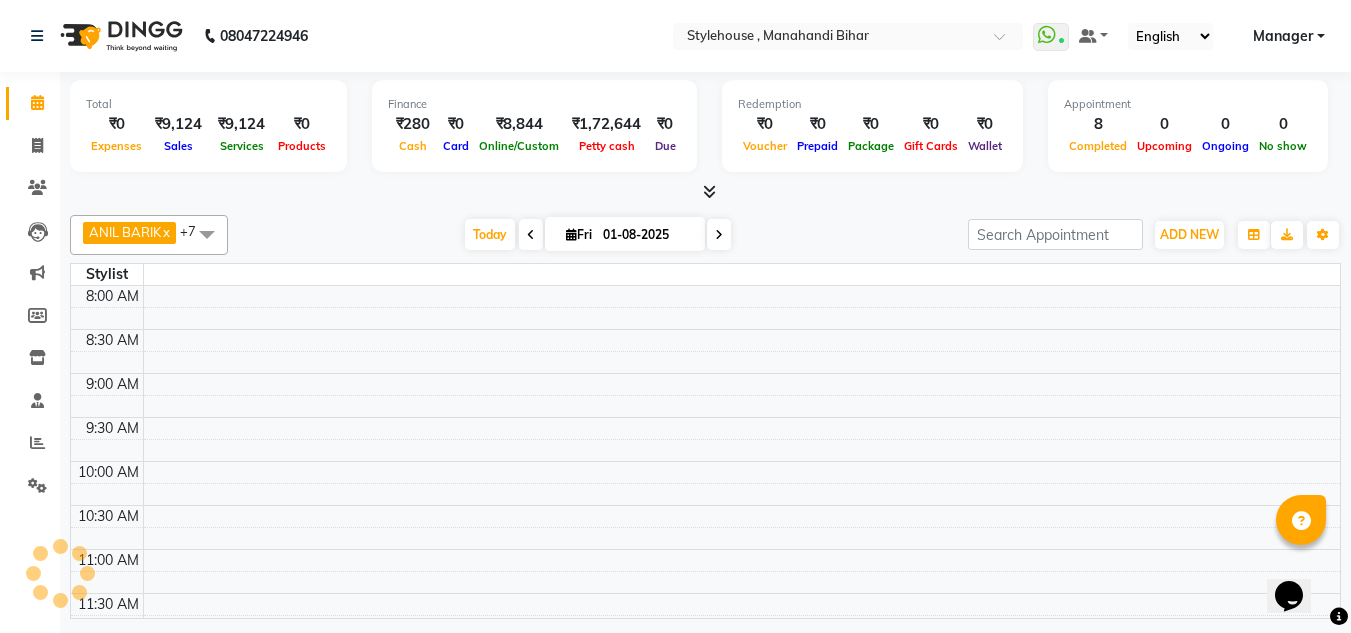 scroll, scrollTop: 0, scrollLeft: 0, axis: both 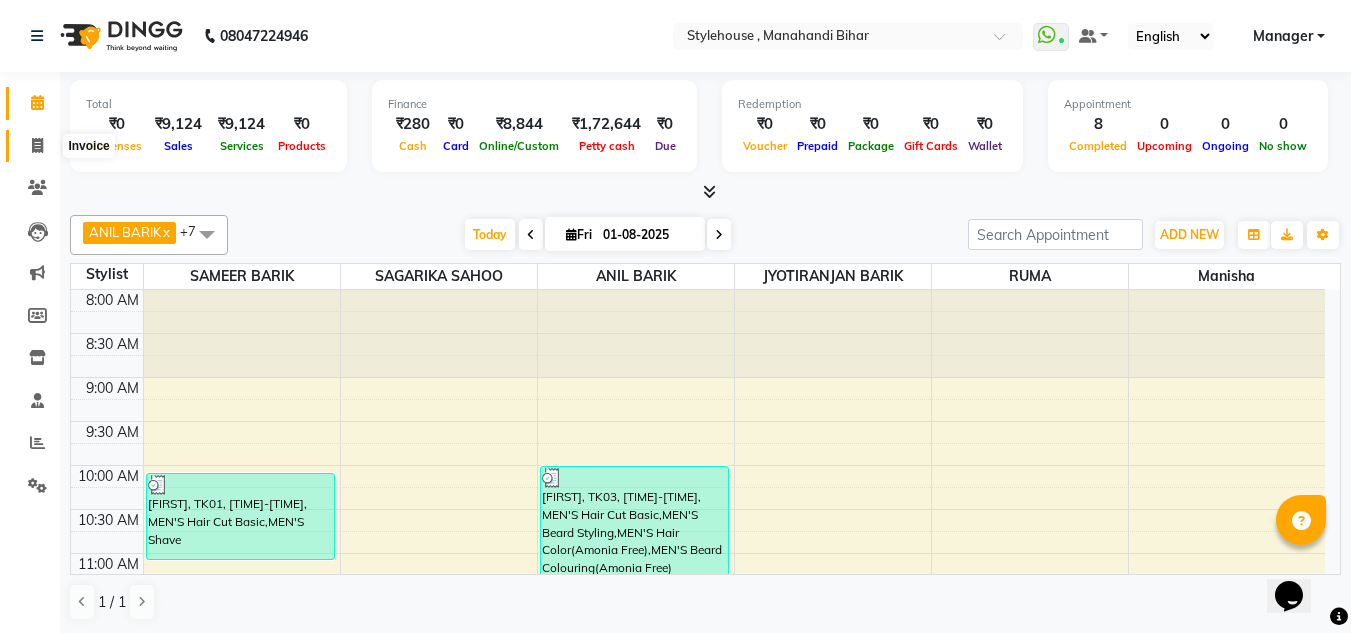 click 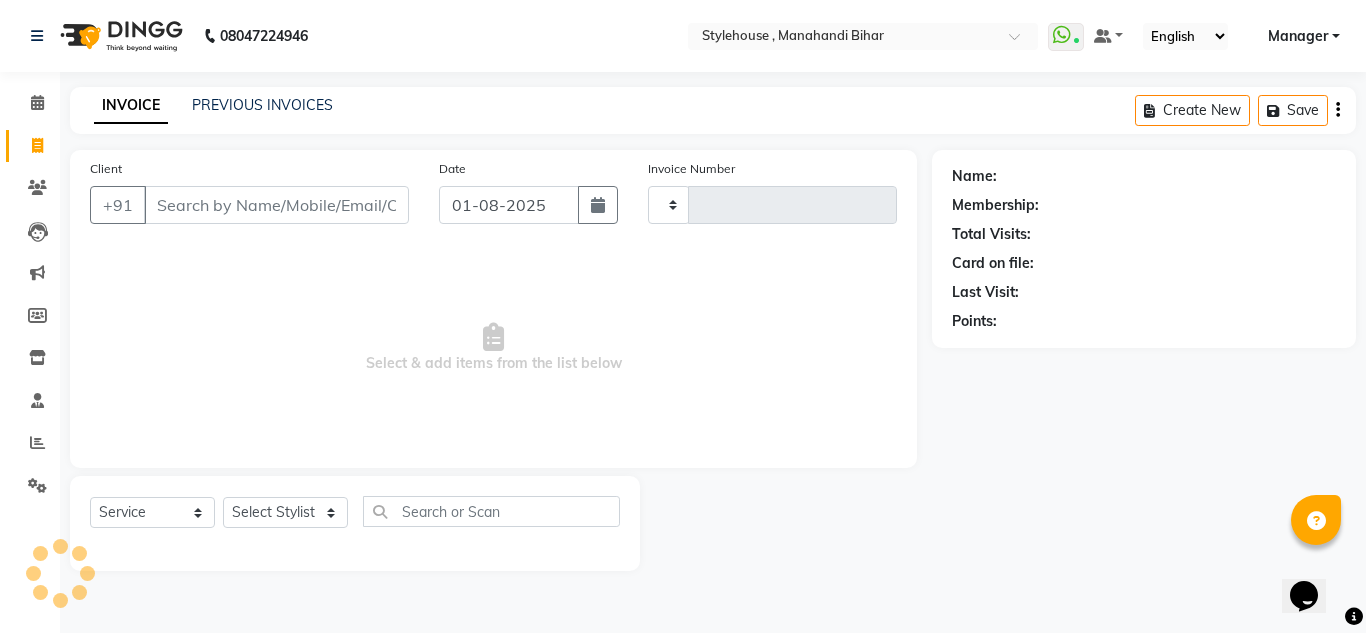 type on "1464" 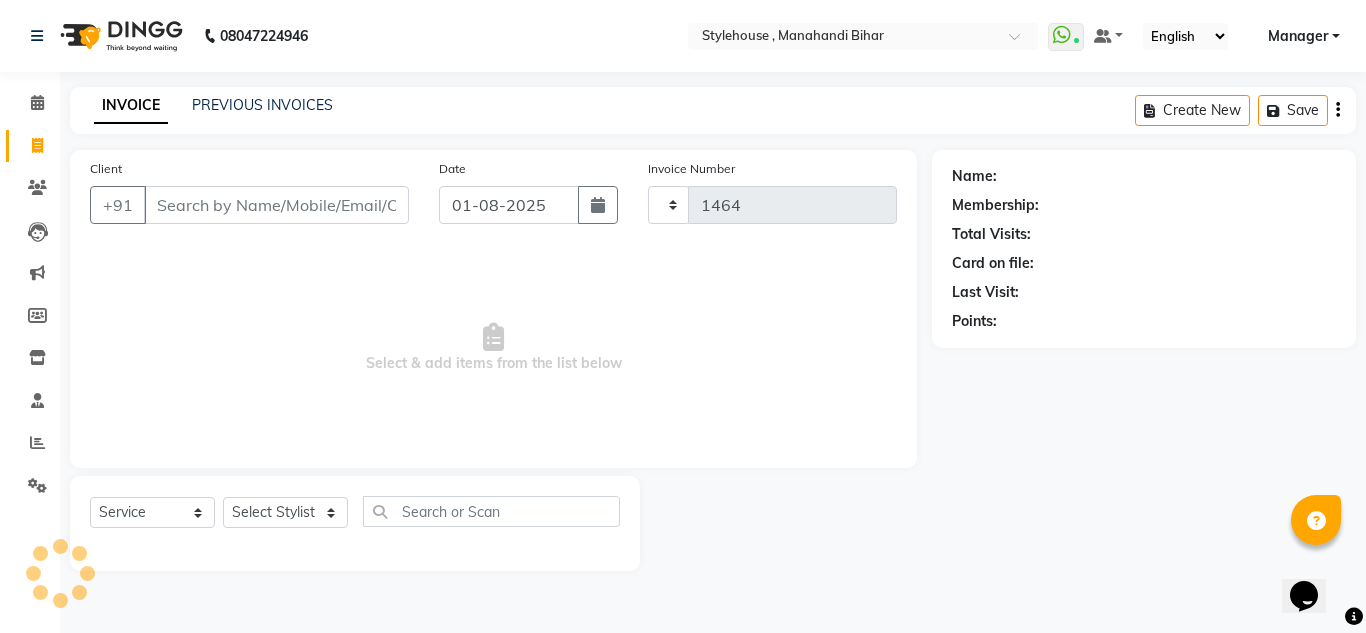 select on "7793" 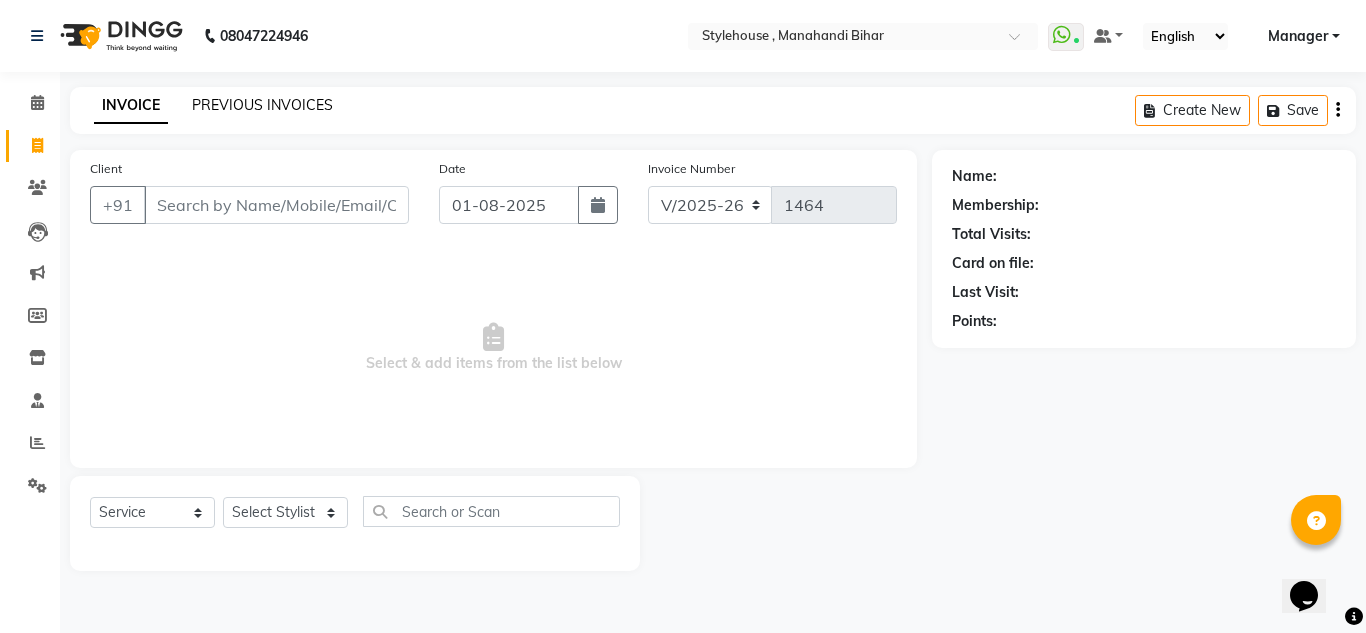 click on "PREVIOUS INVOICES" 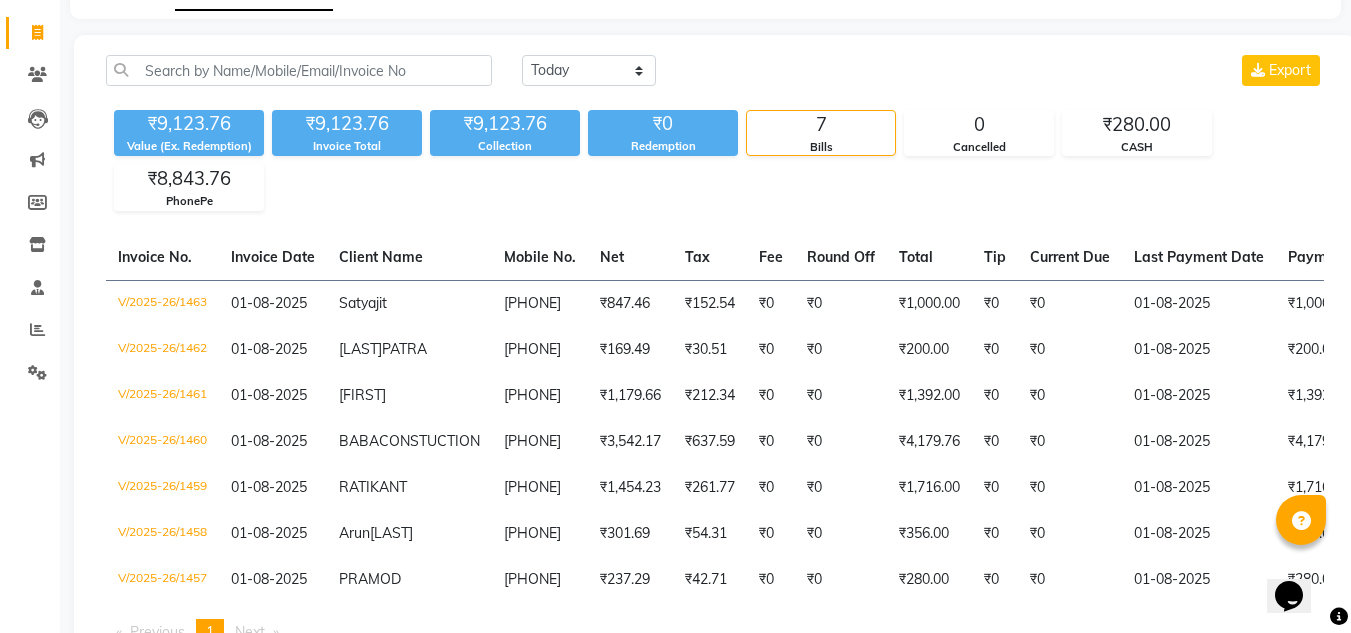 scroll, scrollTop: 0, scrollLeft: 0, axis: both 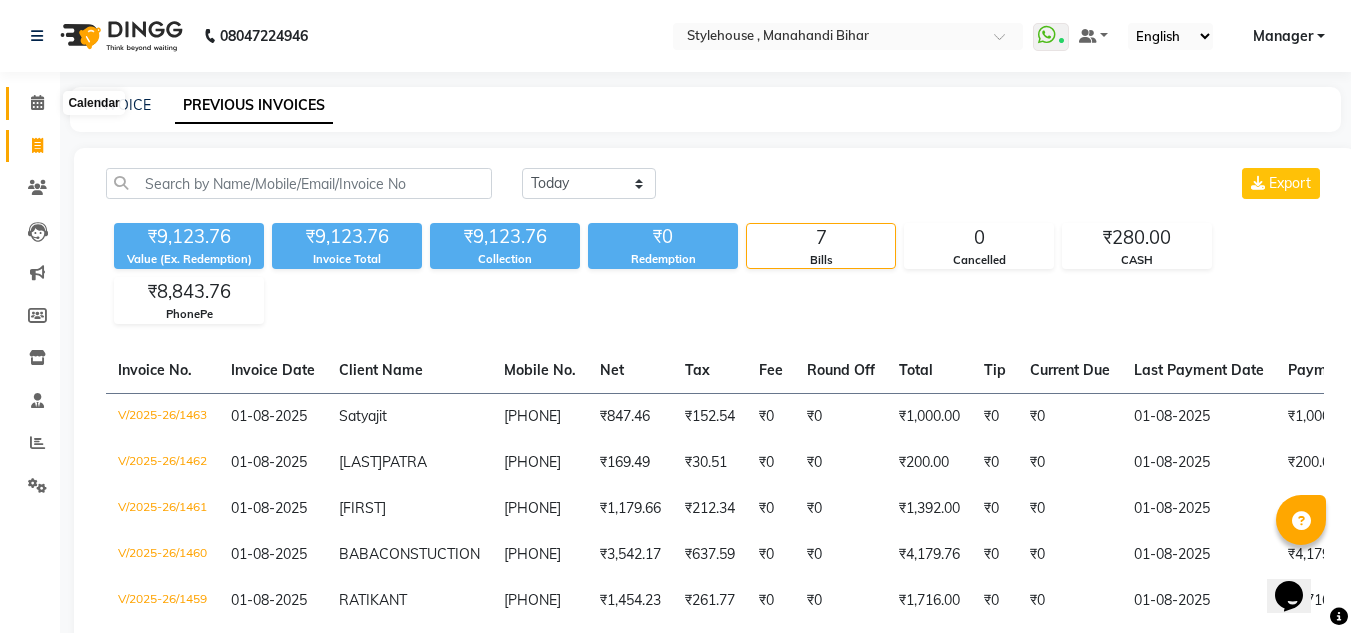 click 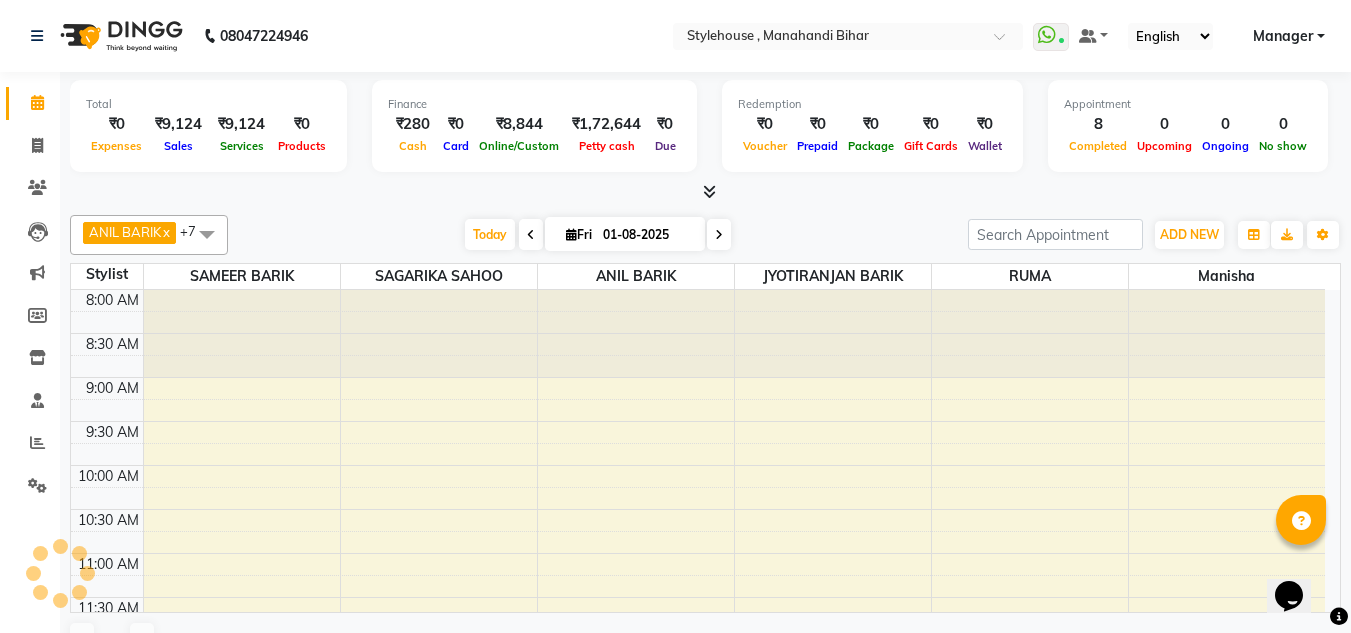 scroll, scrollTop: 0, scrollLeft: 0, axis: both 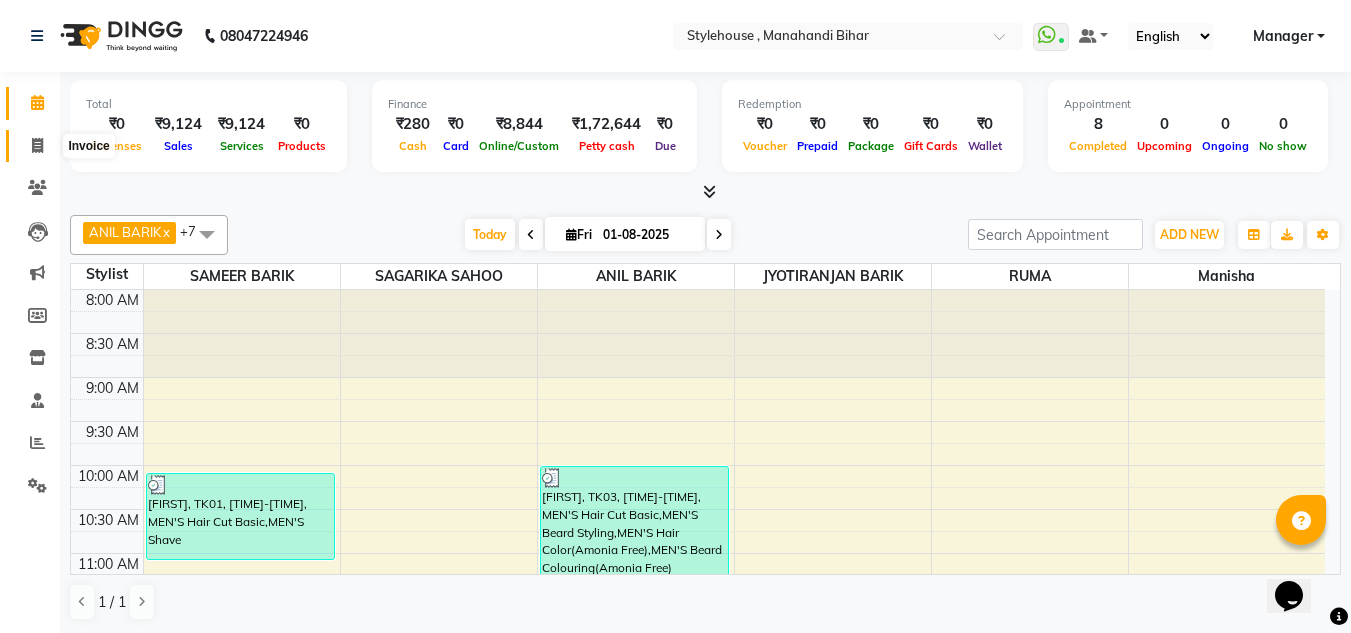 click 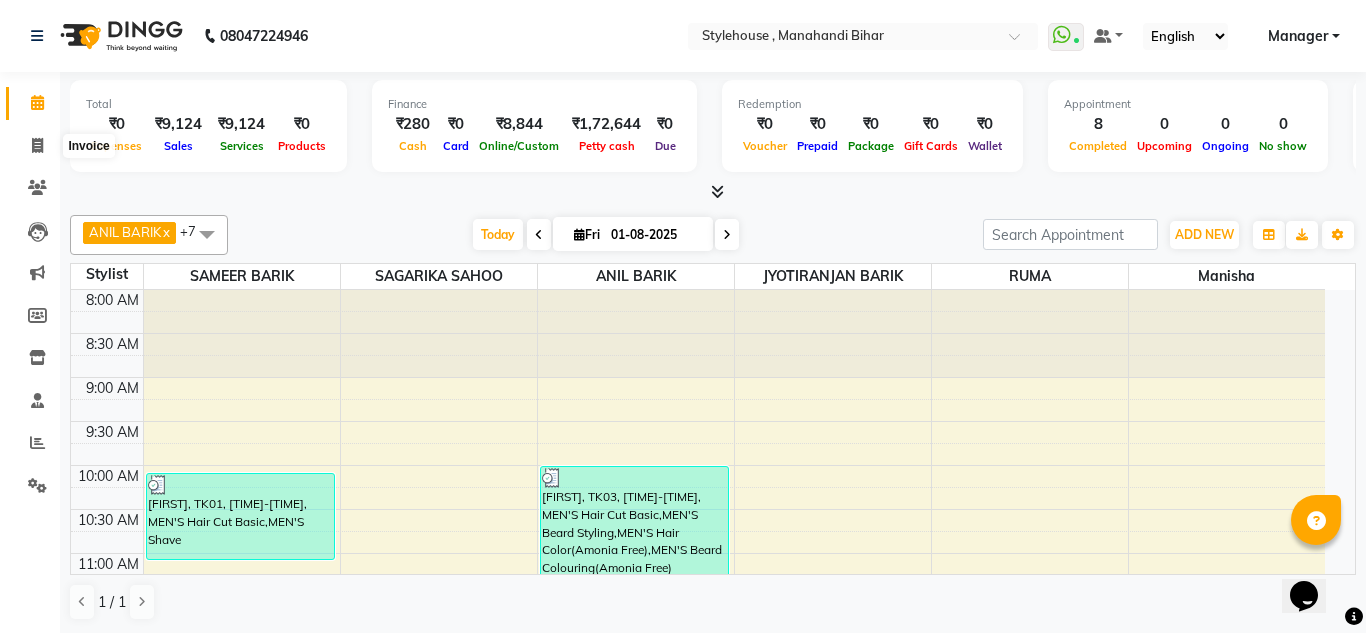 select on "7793" 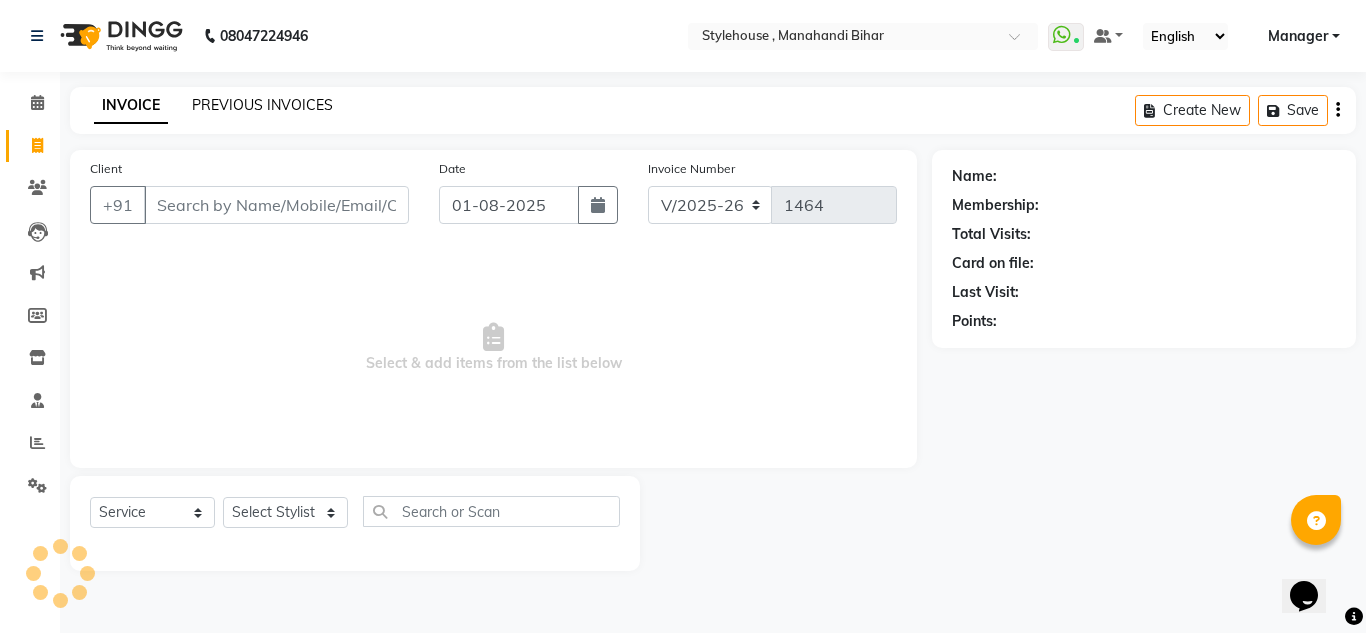 click on "PREVIOUS INVOICES" 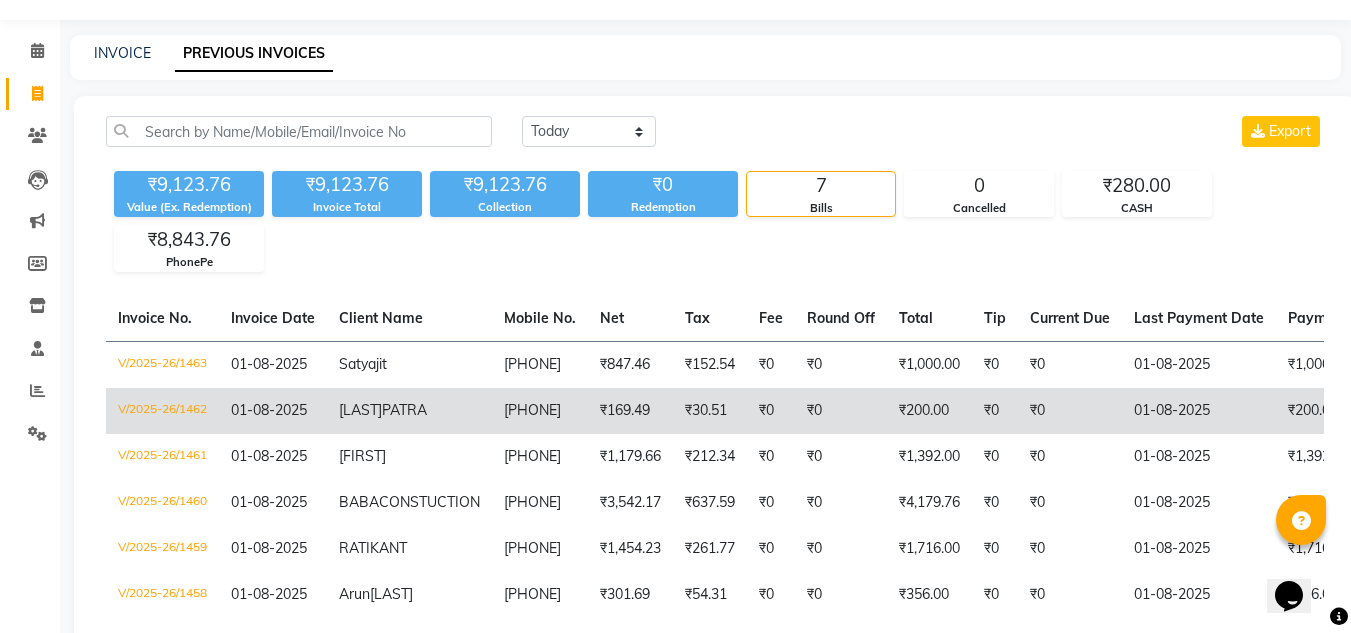 scroll, scrollTop: 100, scrollLeft: 0, axis: vertical 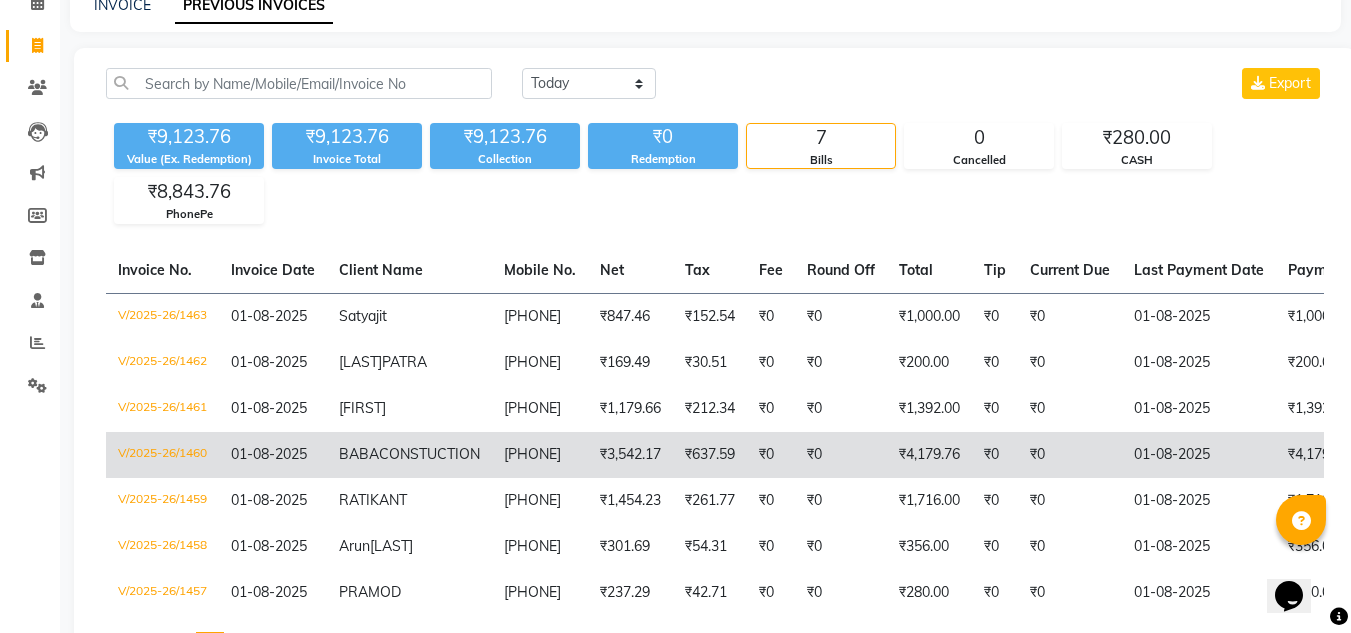 click on "BABA  CONSTUCTION" 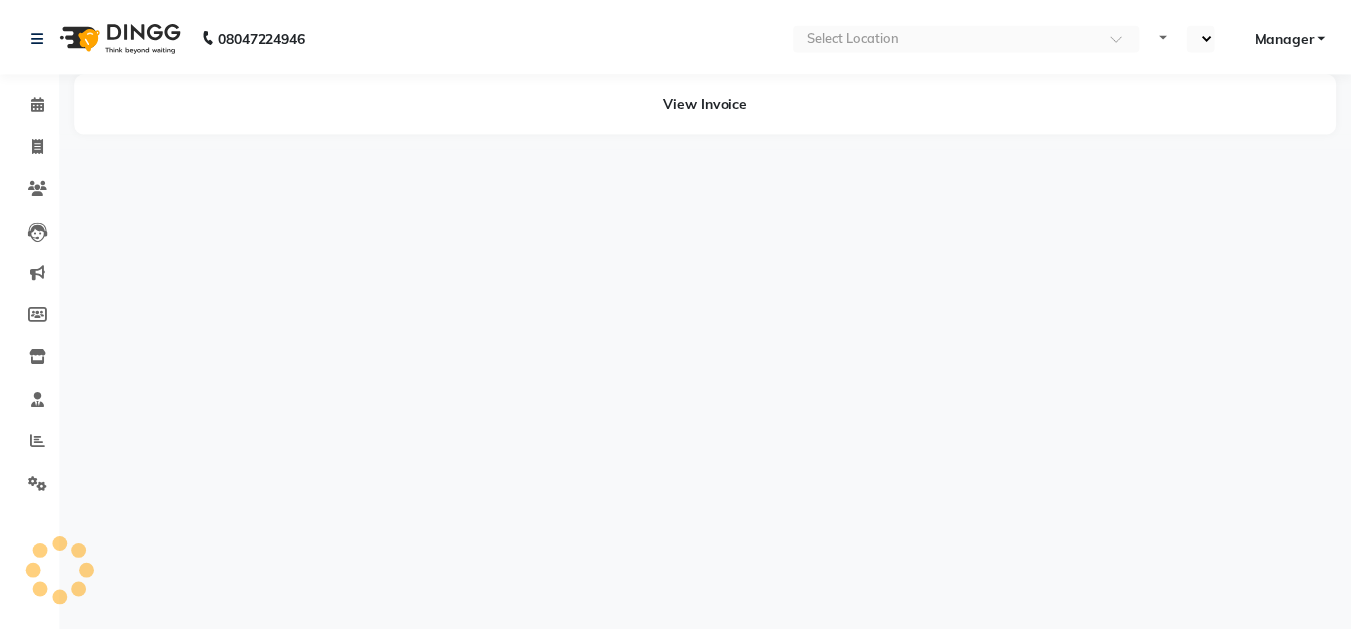 scroll, scrollTop: 0, scrollLeft: 0, axis: both 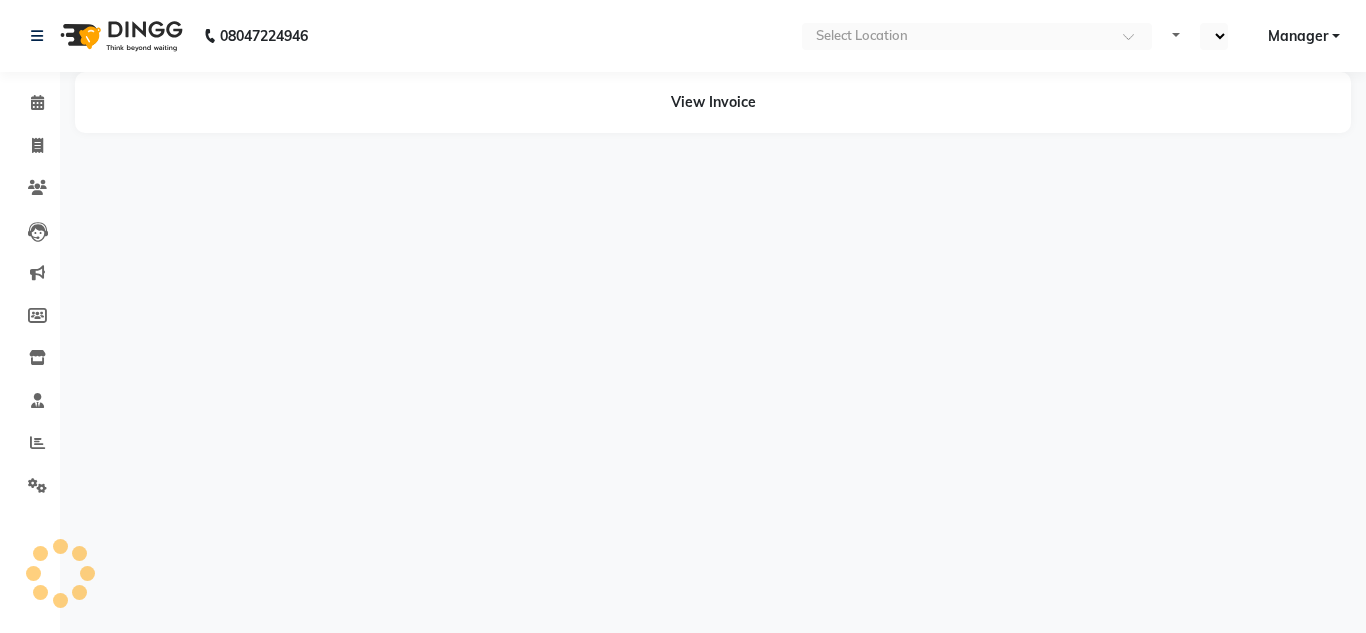 select on "en" 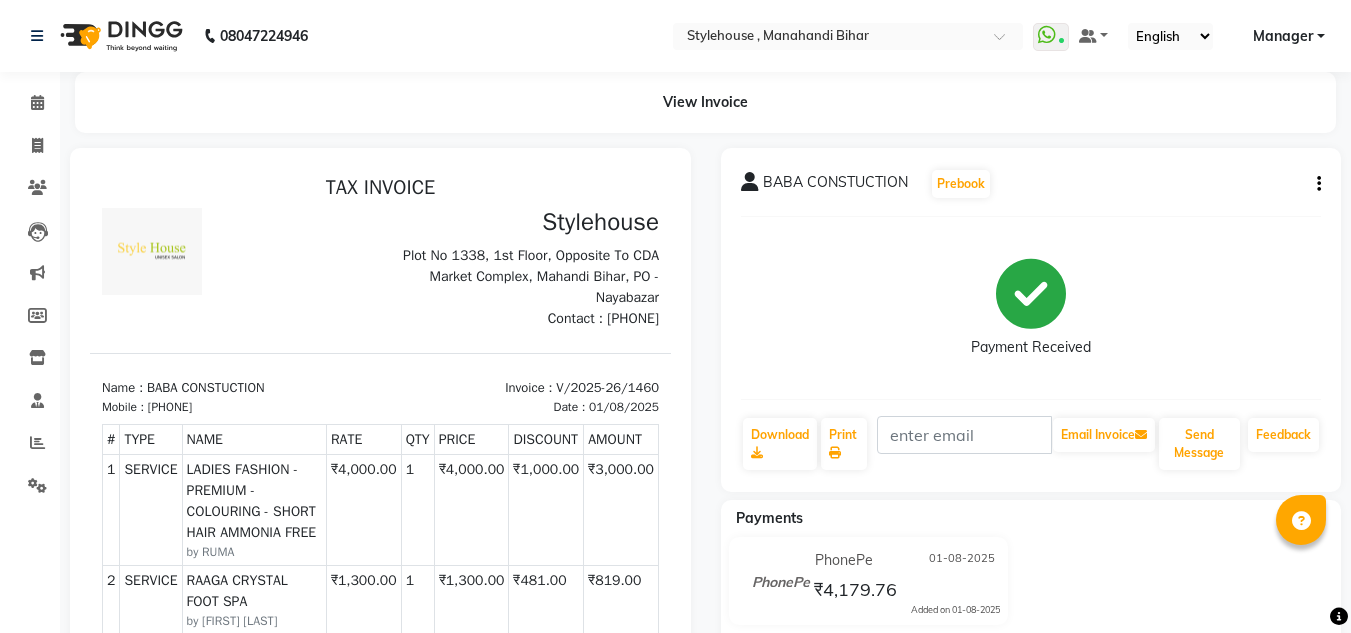 scroll, scrollTop: 0, scrollLeft: 0, axis: both 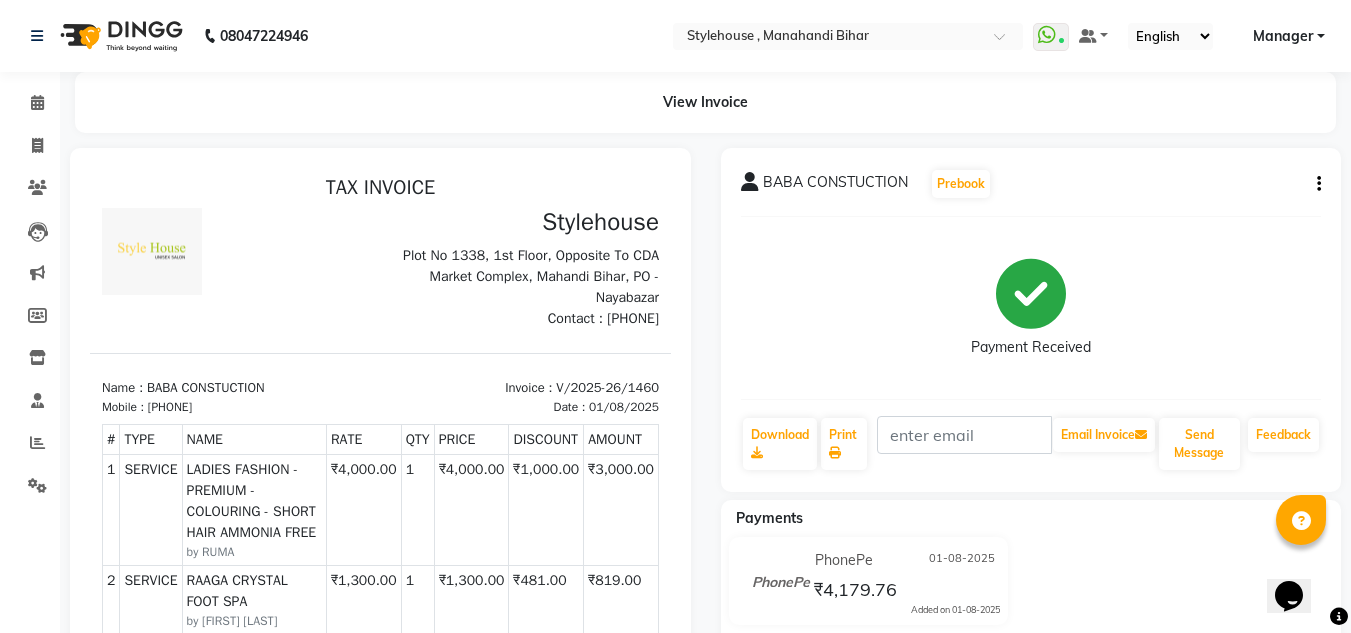 drag, startPoint x: 241, startPoint y: 402, endPoint x: 163, endPoint y: 399, distance: 78.05767 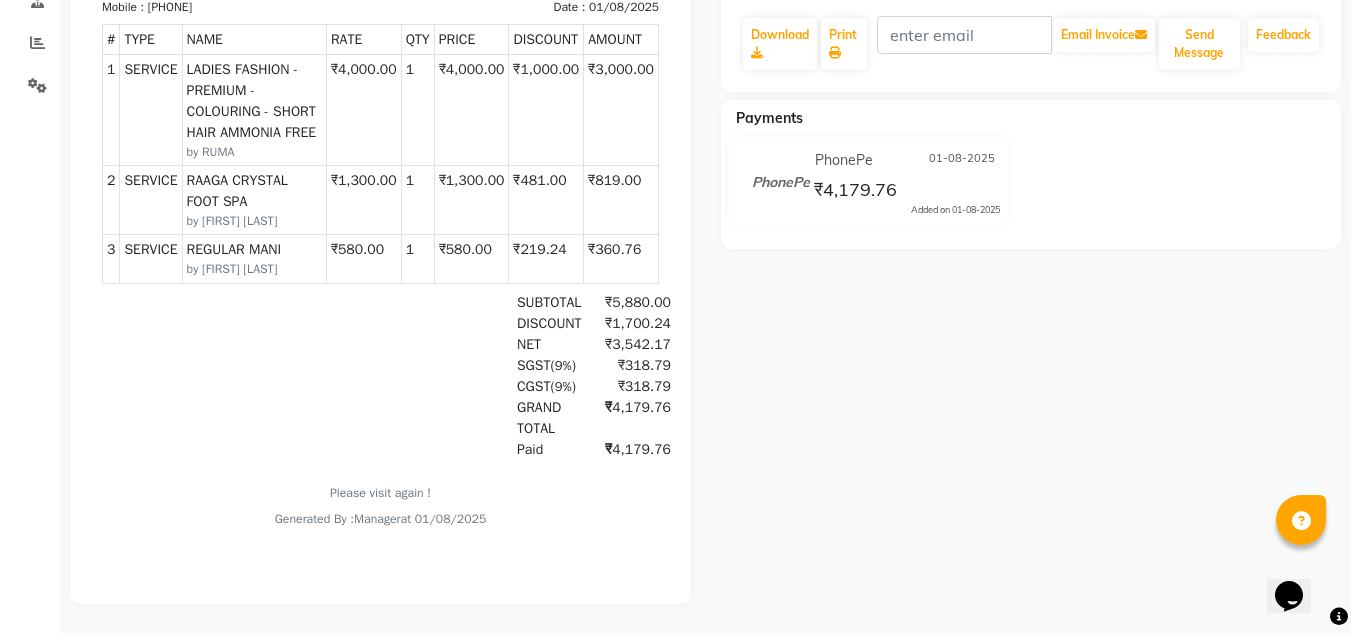 scroll, scrollTop: 0, scrollLeft: 0, axis: both 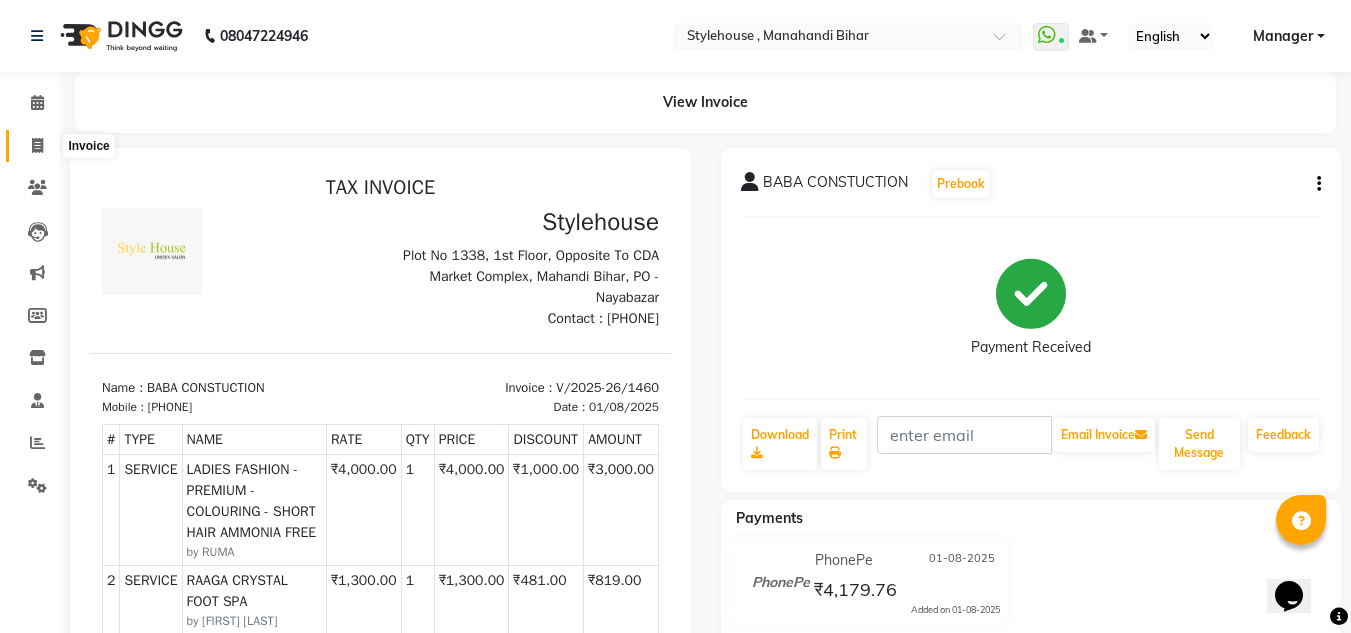 click 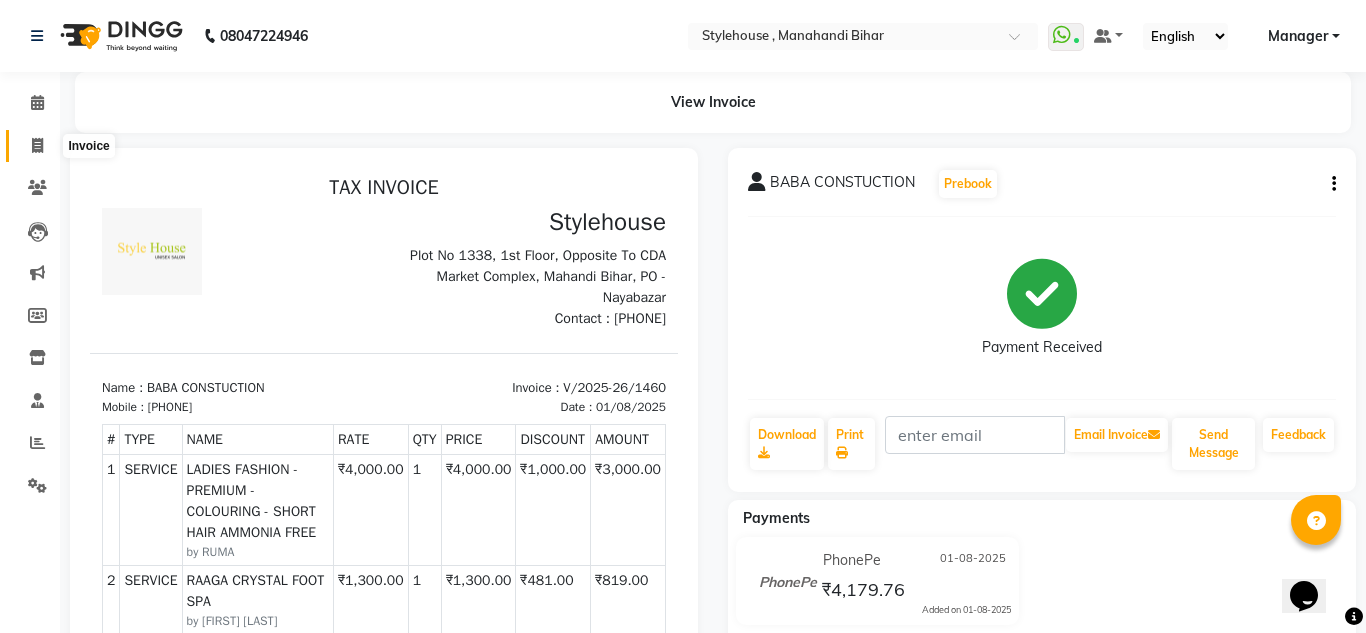 select on "7793" 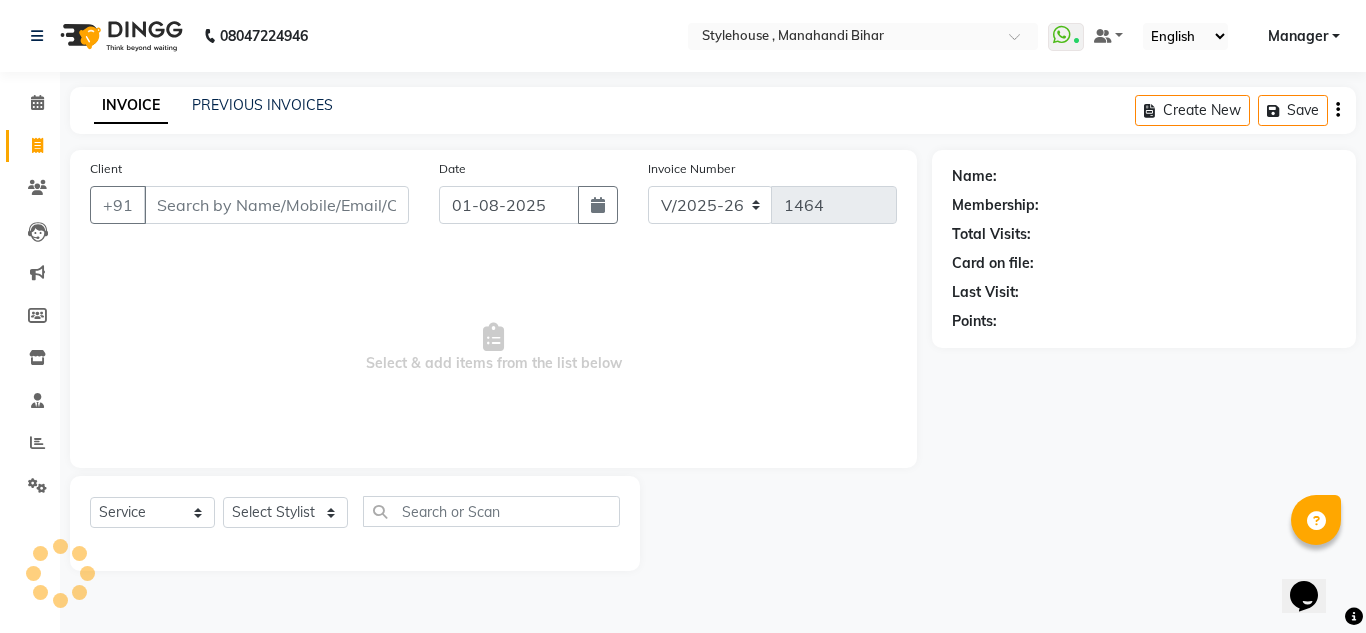 click on "Select  Service  Product  Membership  Package Voucher Prepaid Gift Card  Select Stylist" 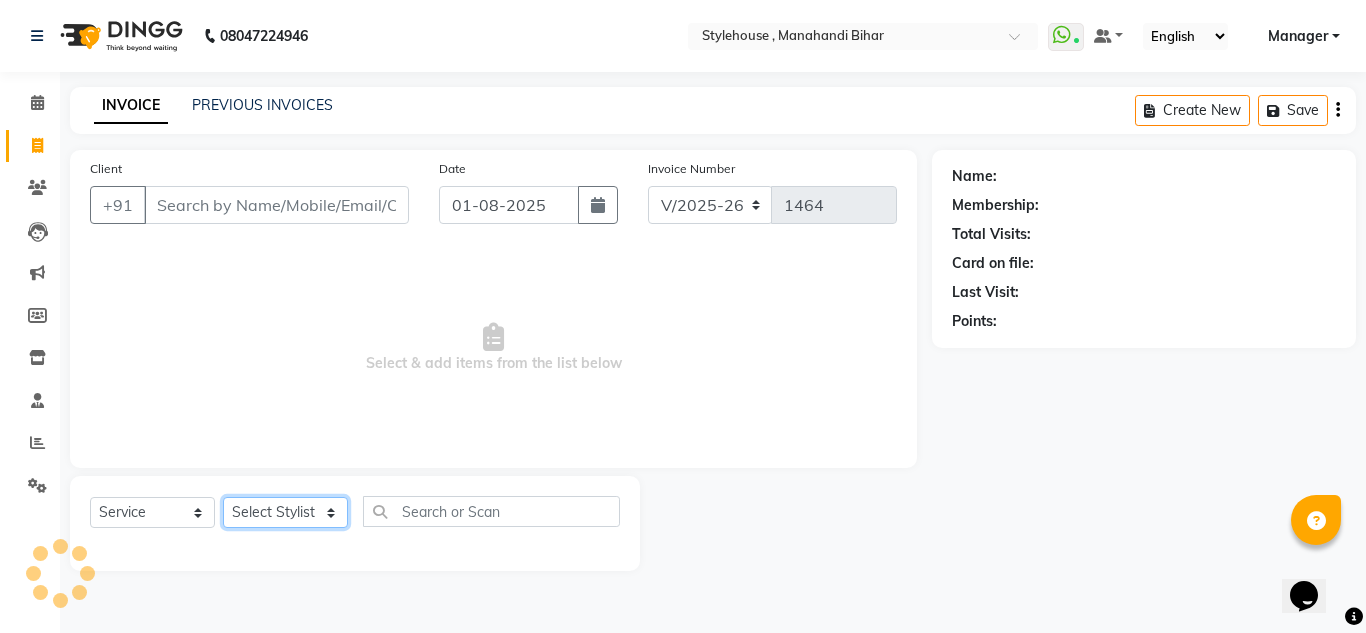 click on "Select Stylist ANIL BARIK ANIRUDH SAHOO JYOTIRANJAN BARIK KANHA LAXMI PRIYA Manager Manisha MANJIT BARIK PRADEEP BARIK PRIYANKA NANDA PUJA ROUT RUMA SAGARIKA SAHOO SALMAN SAMEER BARIK SAROJ SITHA TARA DEVI SHRESTA" 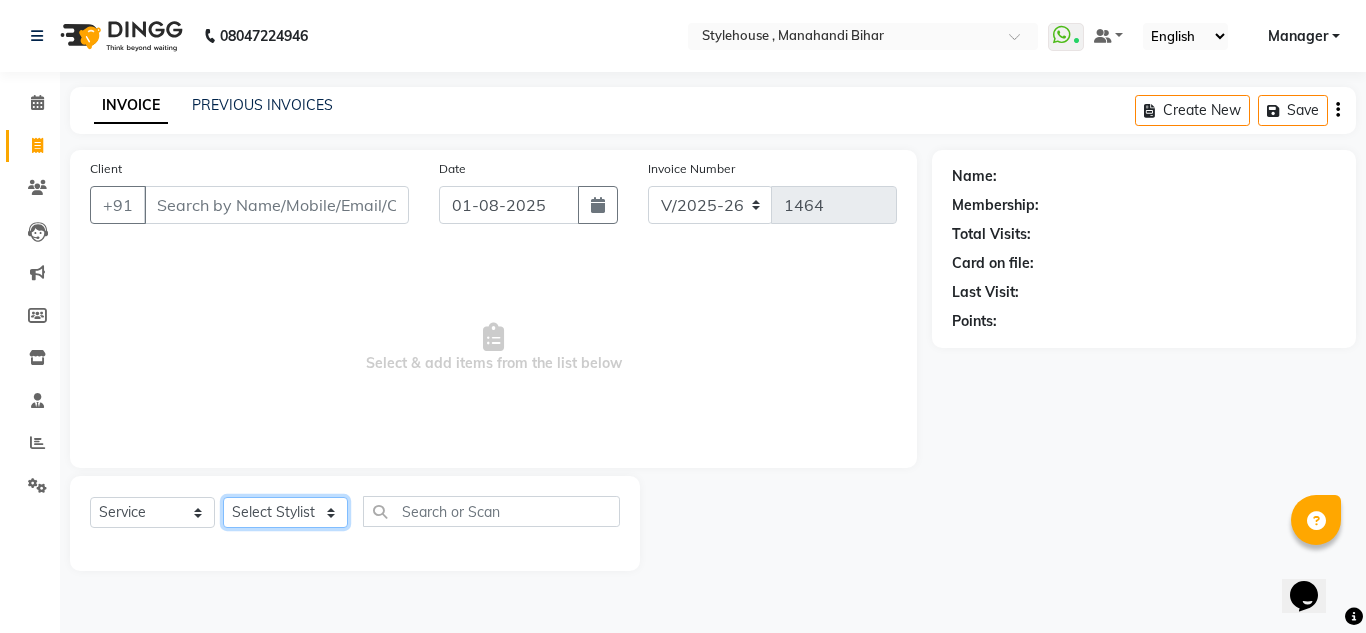 select on "[NUMBER]" 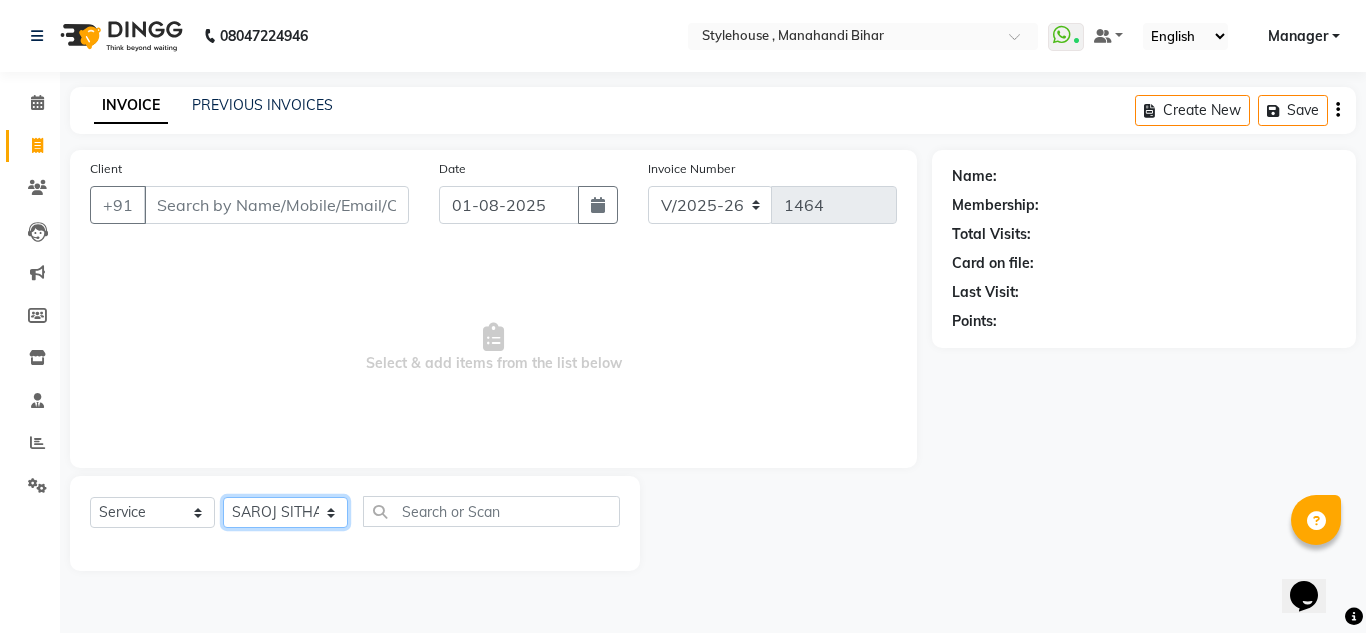 click on "Select Stylist ANIL BARIK ANIRUDH SAHOO JYOTIRANJAN BARIK KANHA LAXMI PRIYA Manager Manisha MANJIT BARIK PRADEEP BARIK PRIYANKA NANDA PUJA ROUT RUMA SAGARIKA SAHOO SALMAN SAMEER BARIK SAROJ SITHA TARA DEVI SHRESTA" 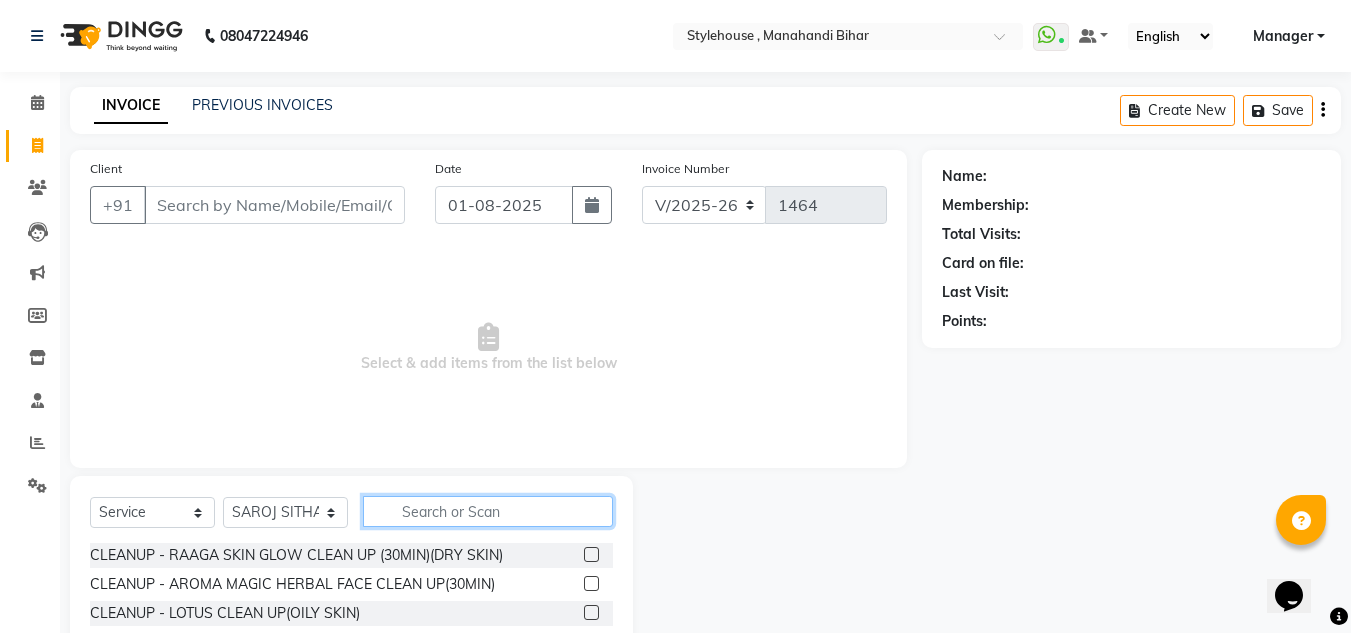 click 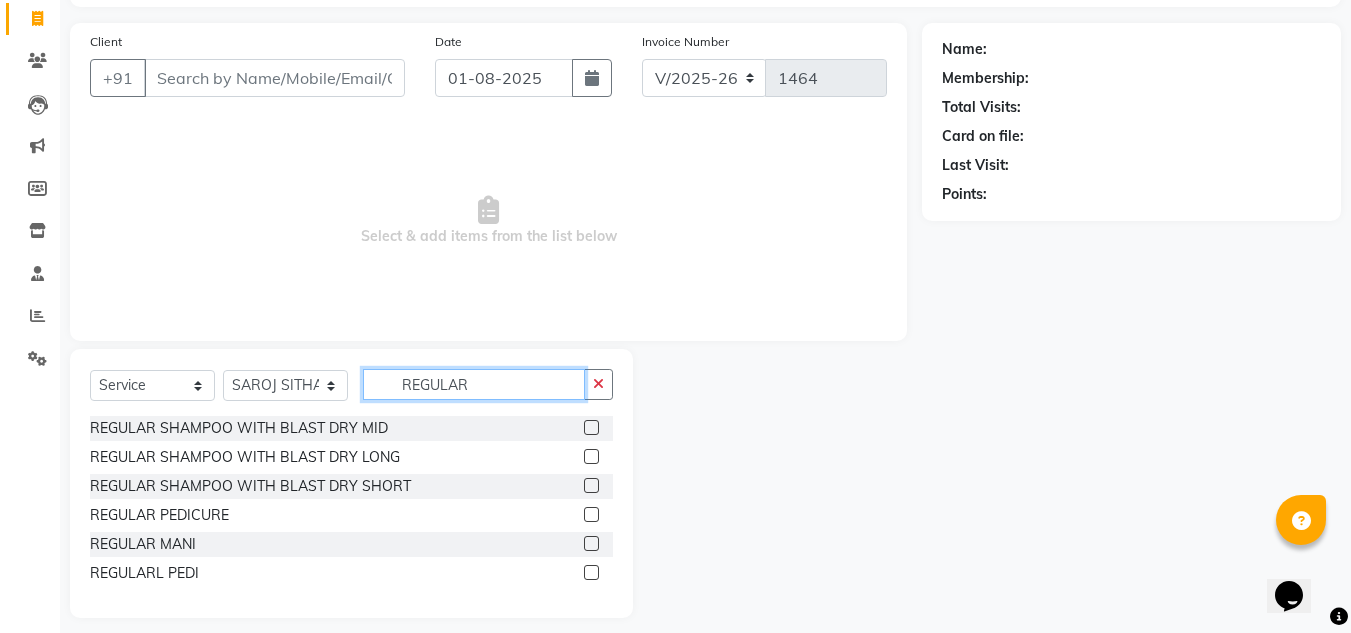 scroll, scrollTop: 142, scrollLeft: 0, axis: vertical 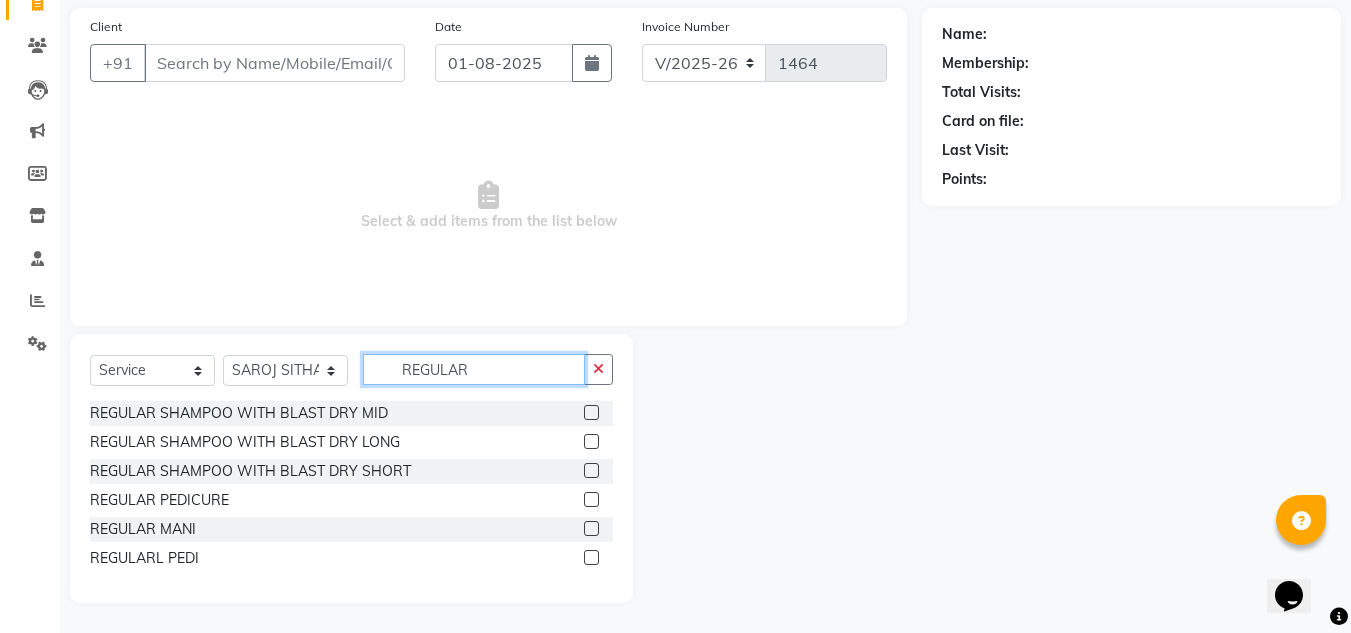 type on "REGULAR" 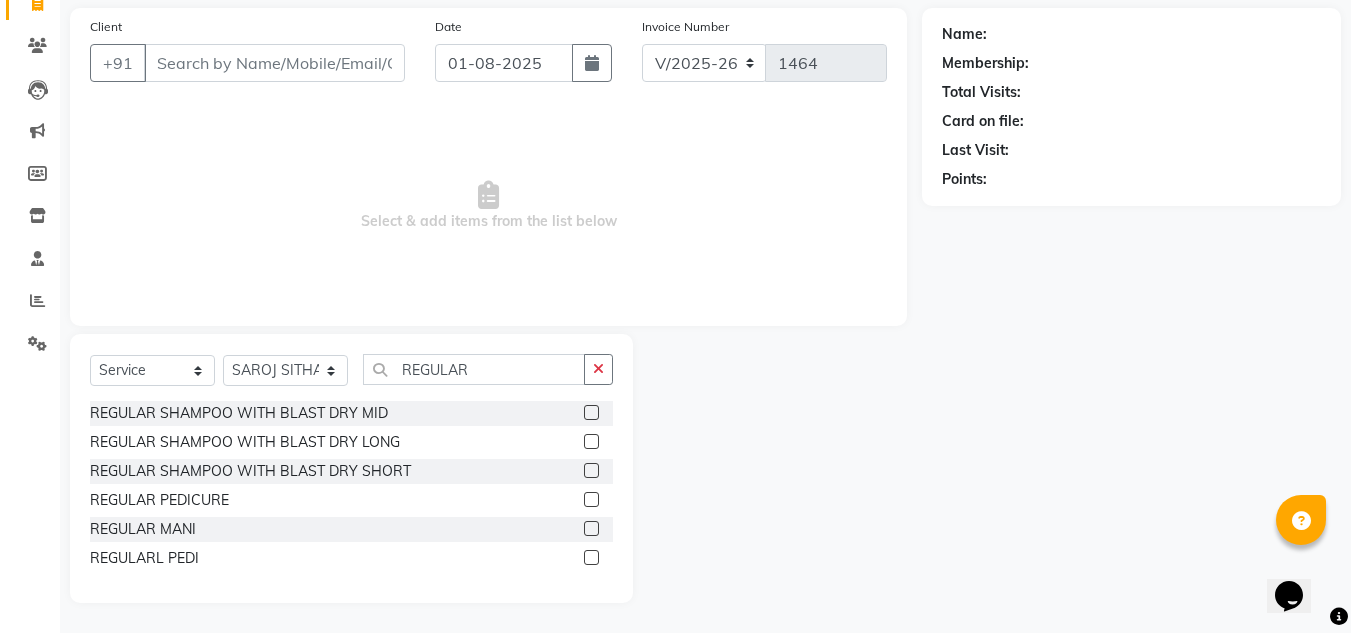 click 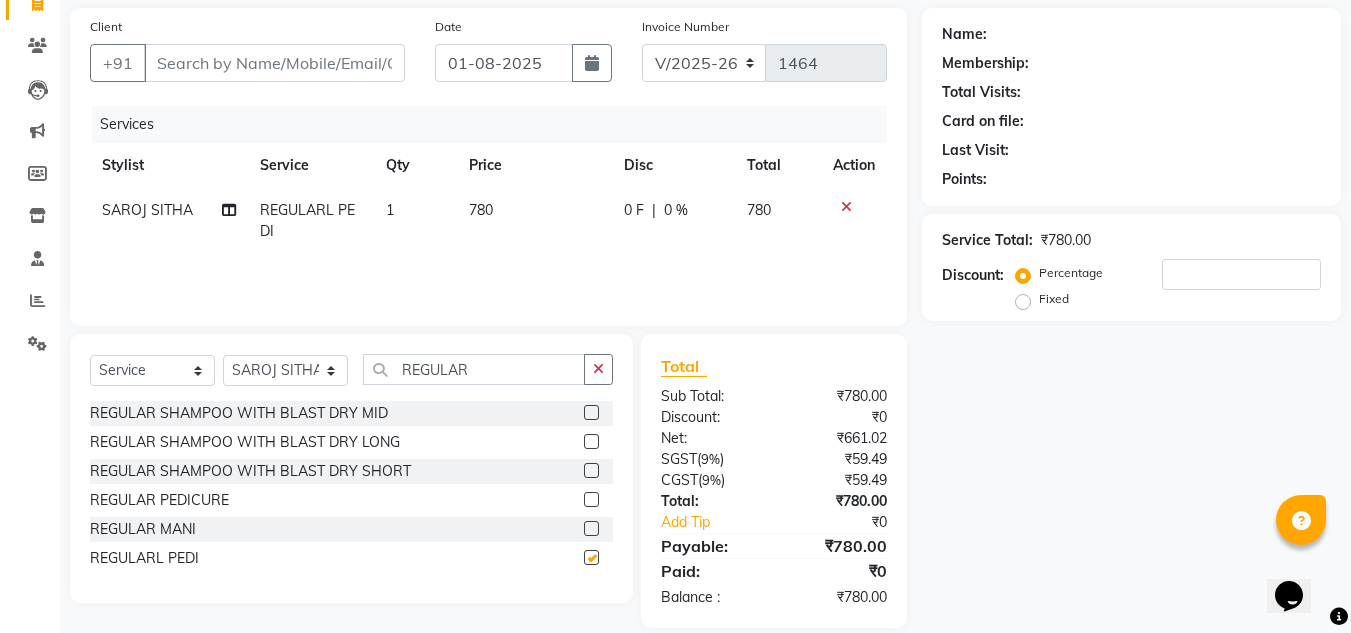checkbox on "false" 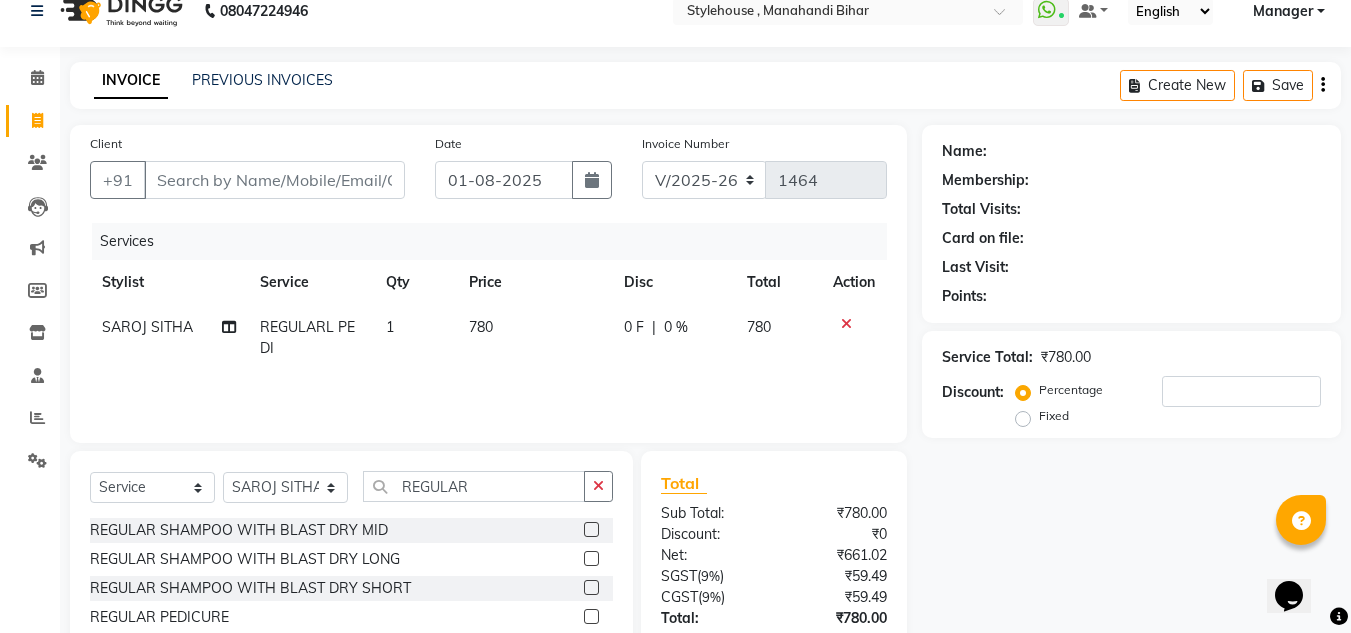 scroll, scrollTop: 0, scrollLeft: 0, axis: both 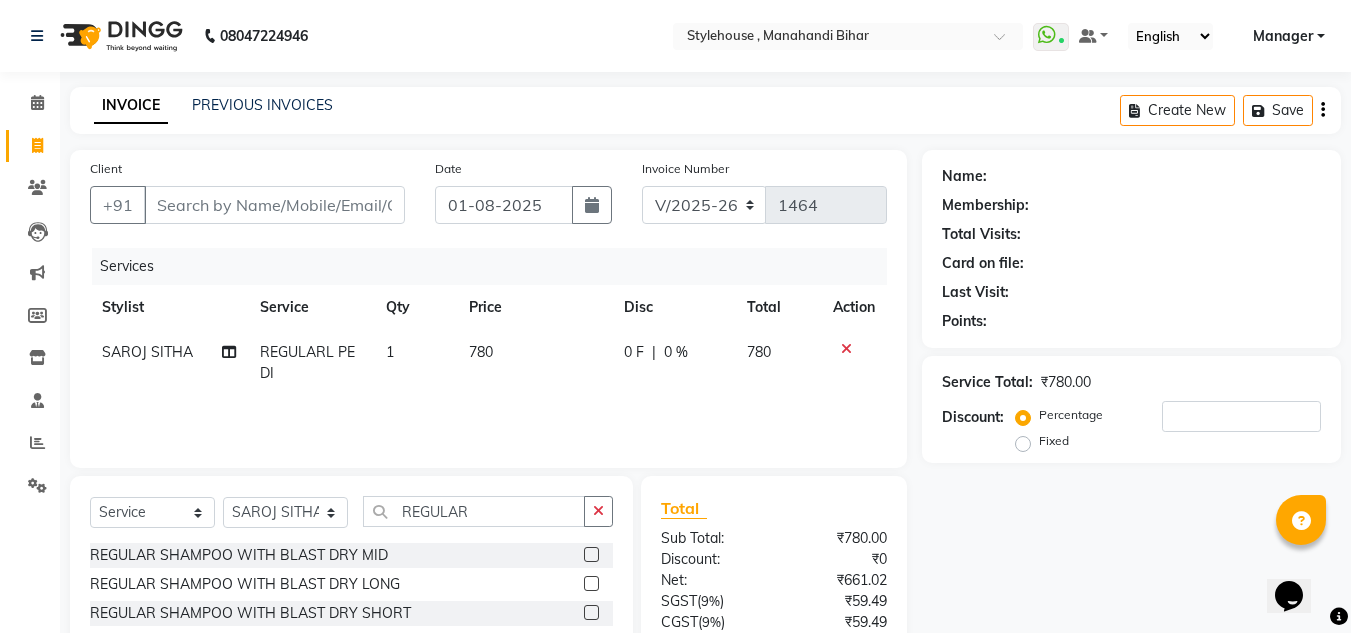 click 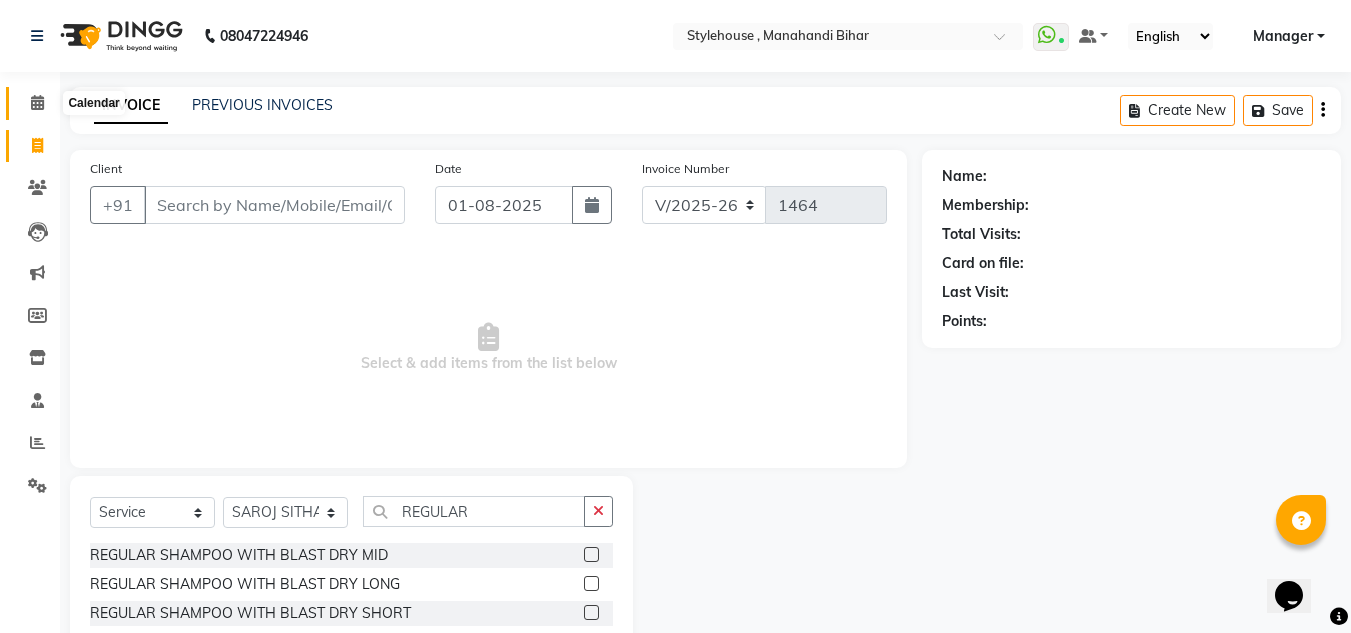 click 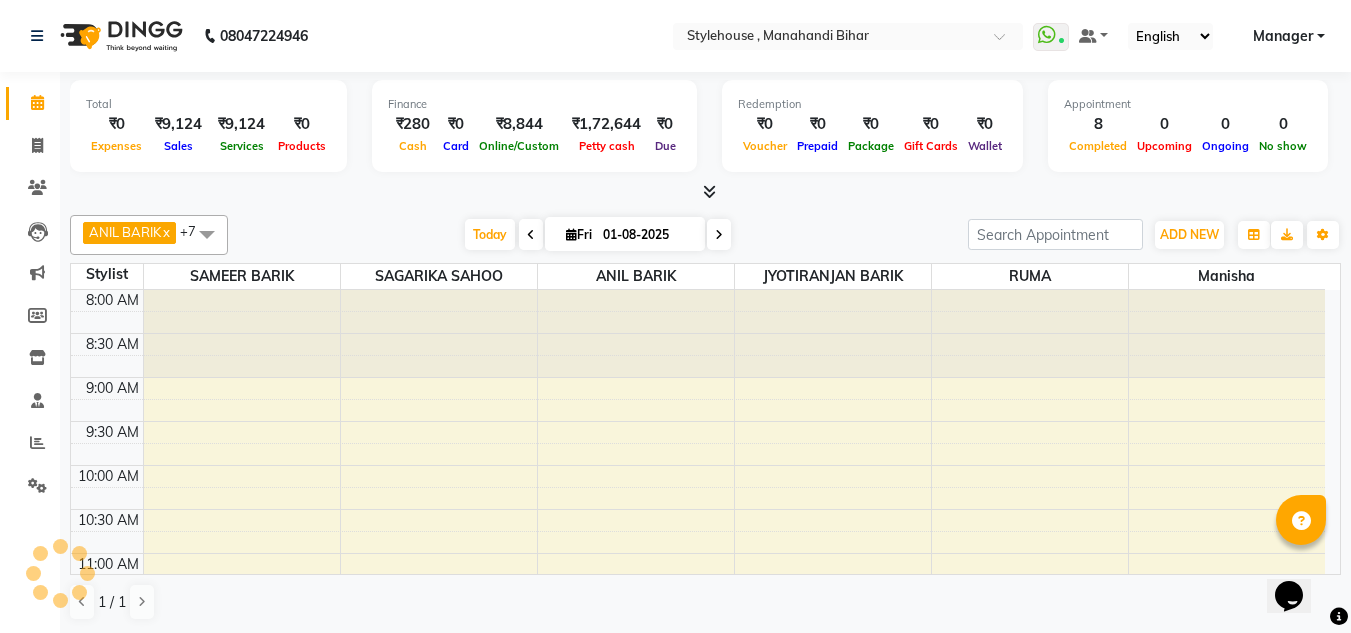 scroll, scrollTop: 0, scrollLeft: 0, axis: both 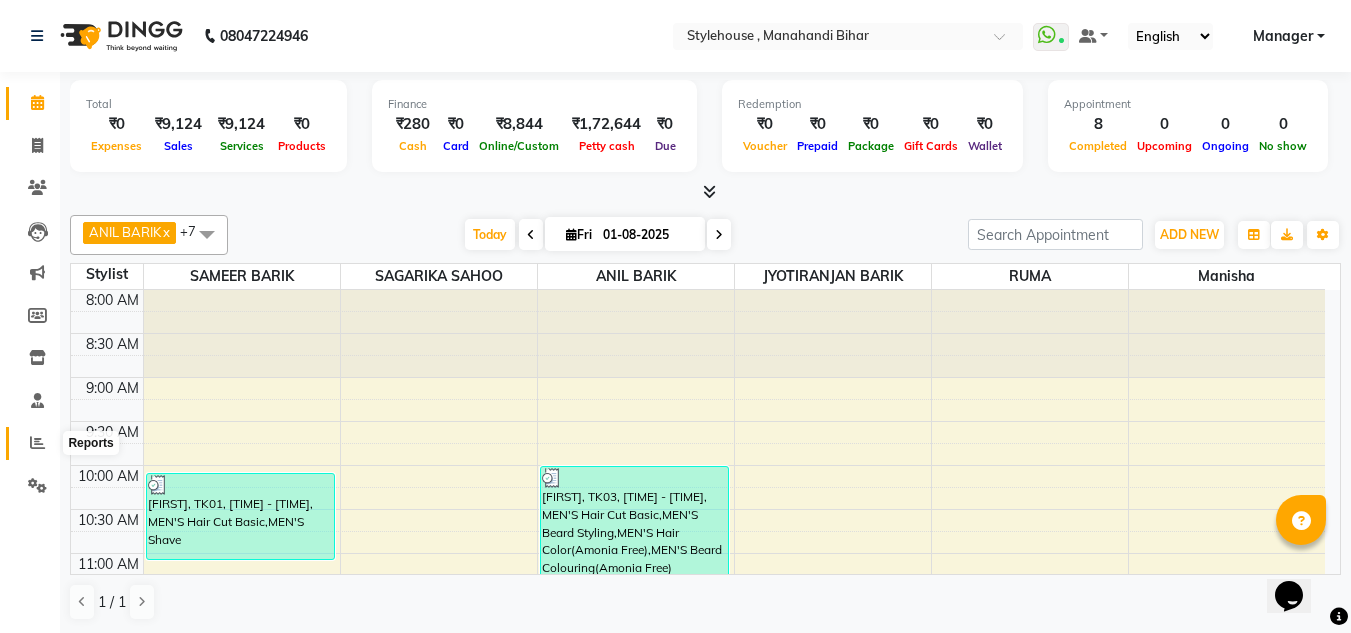 click 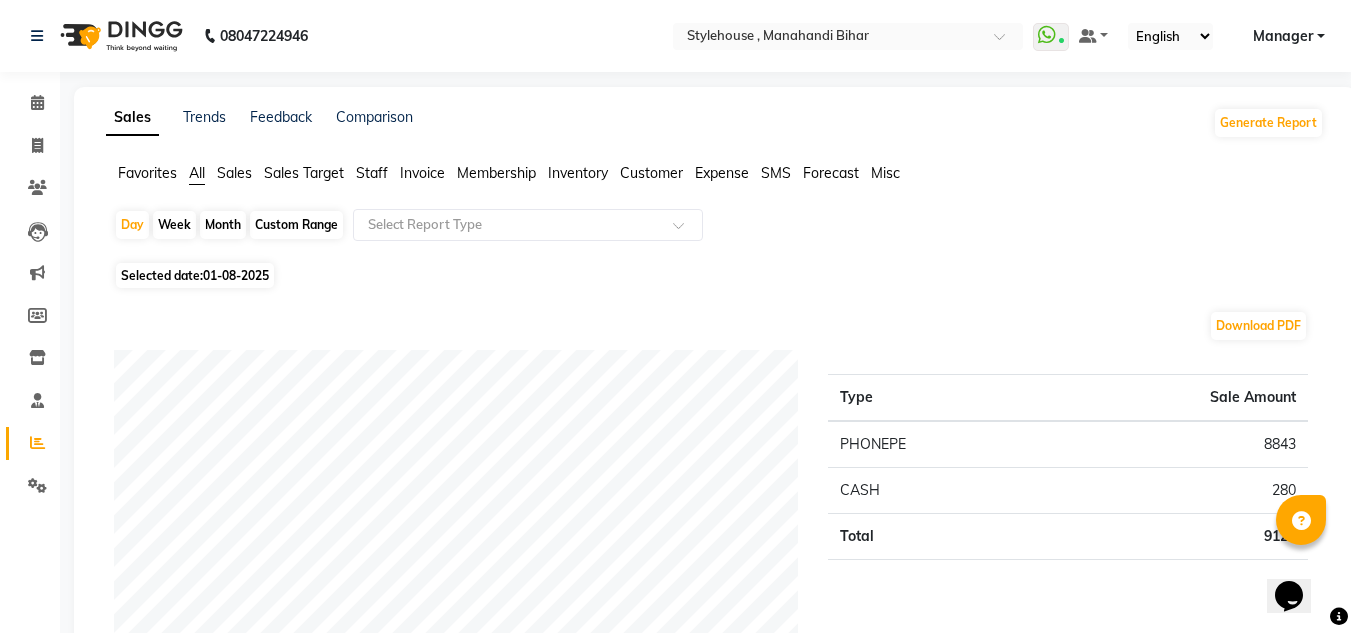 click on "Sales Target" 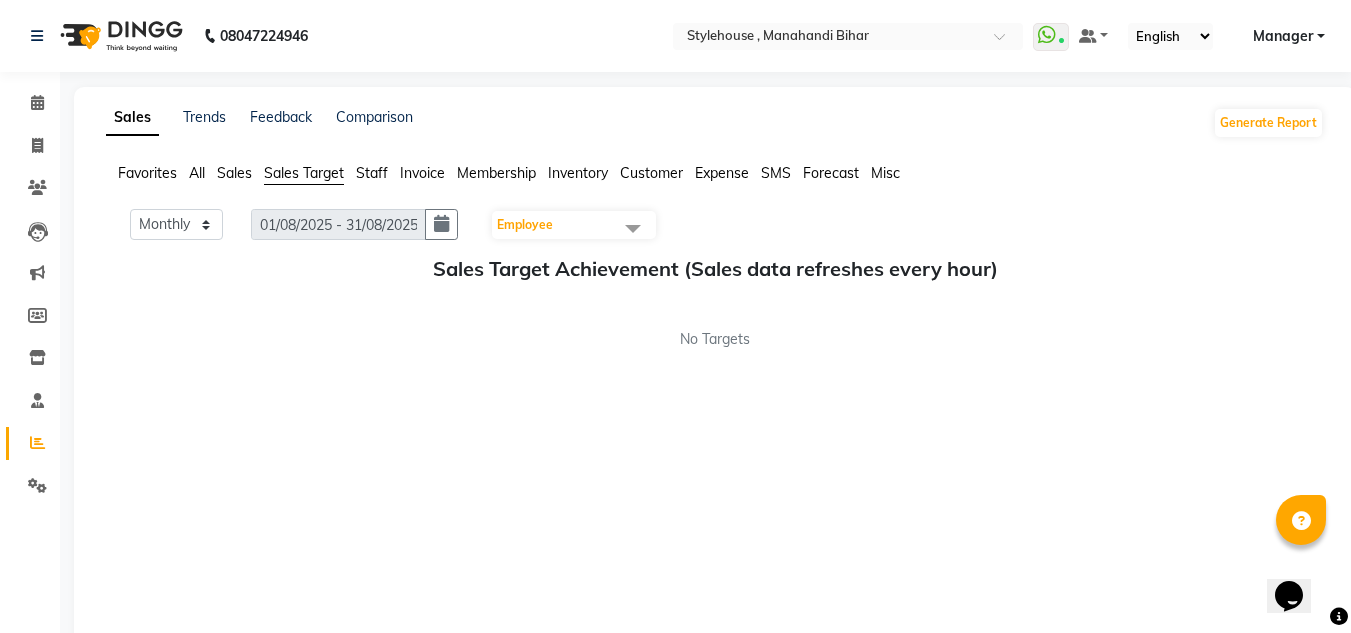 click on "Favorites All Sales Sales Target Staff Invoice Membership Inventory Customer Expense SMS Forecast Misc" 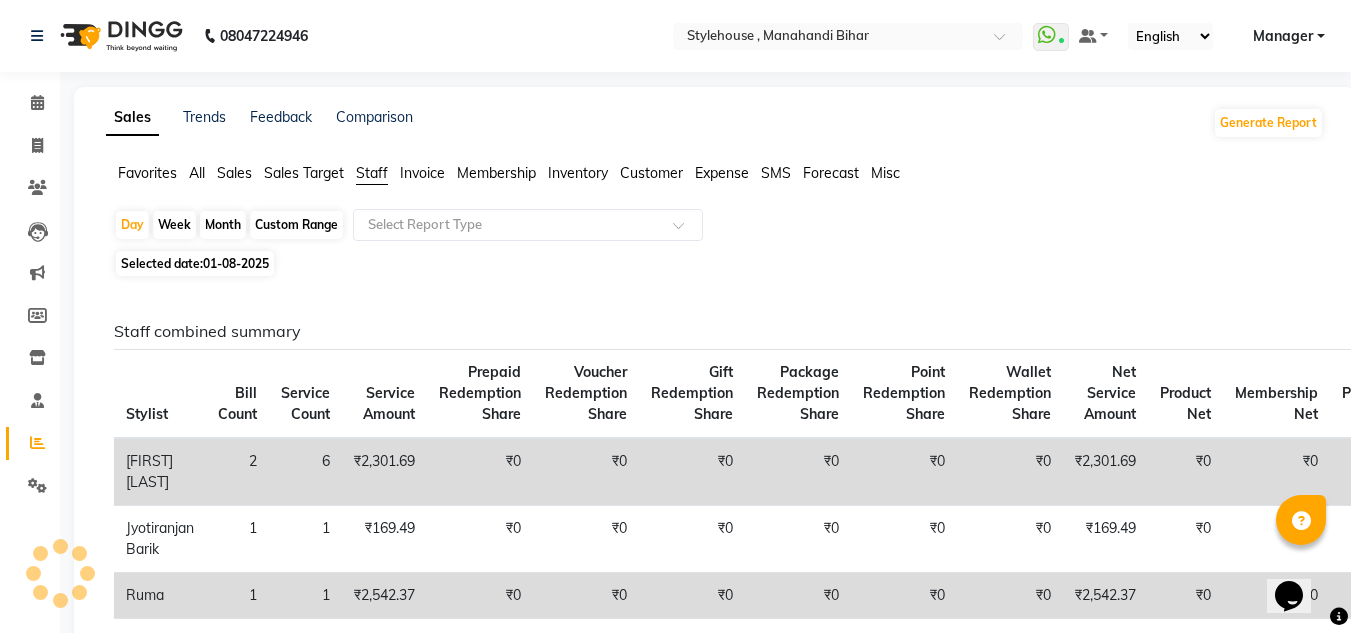 click on "Custom Range" 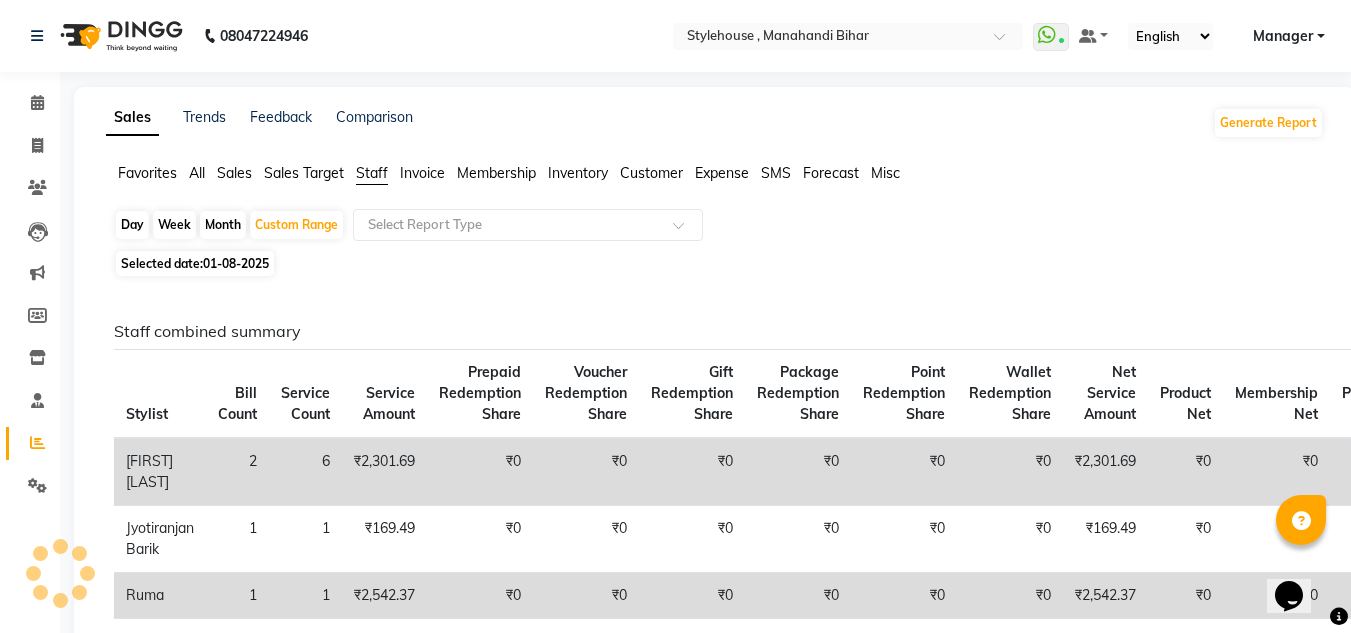 click on "Selected date:  01-08-2025" 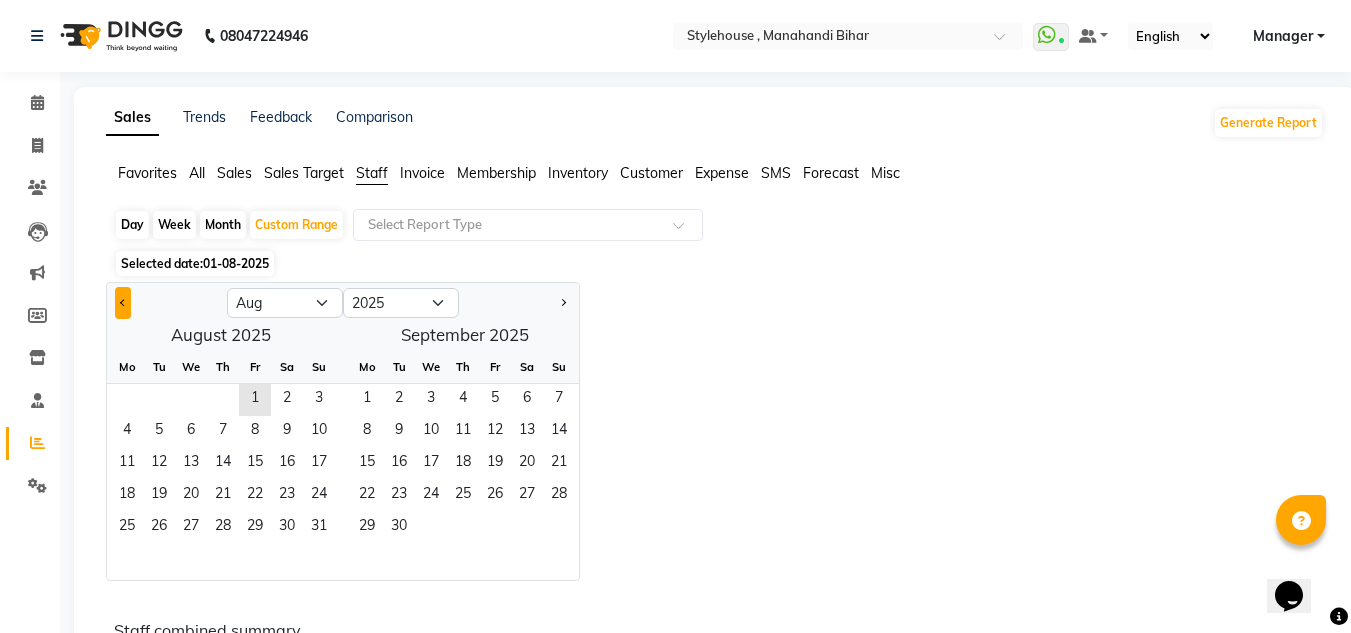 click 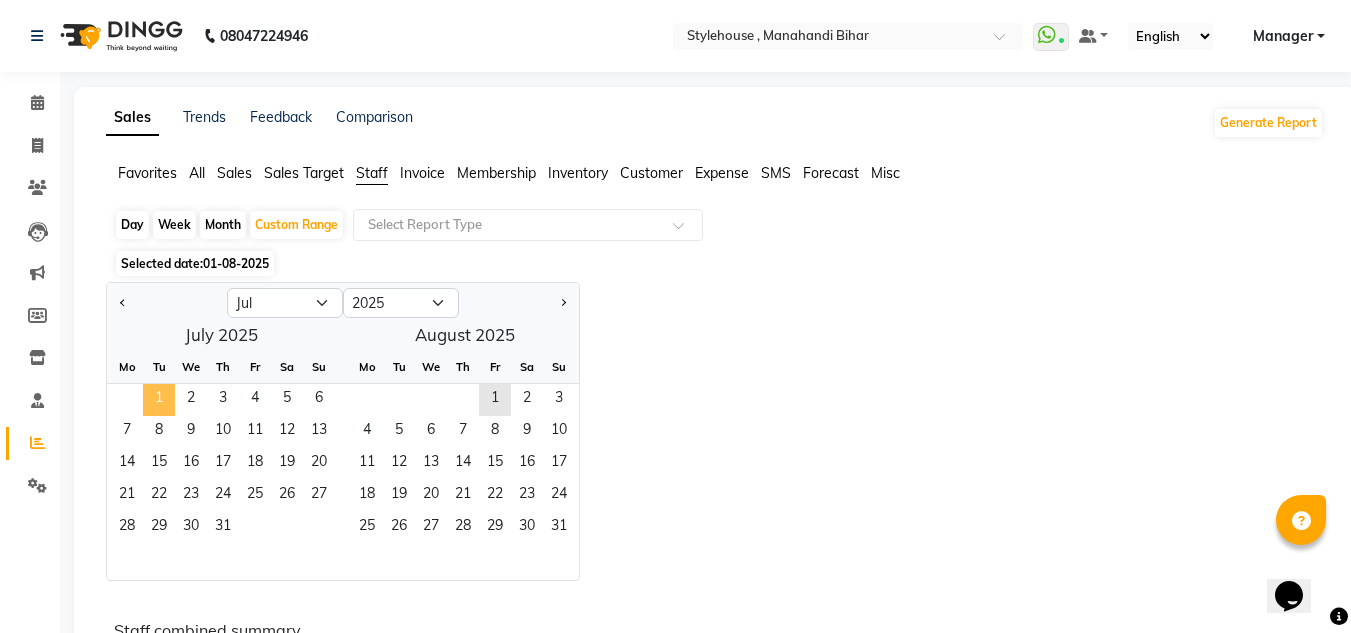 click on "1" 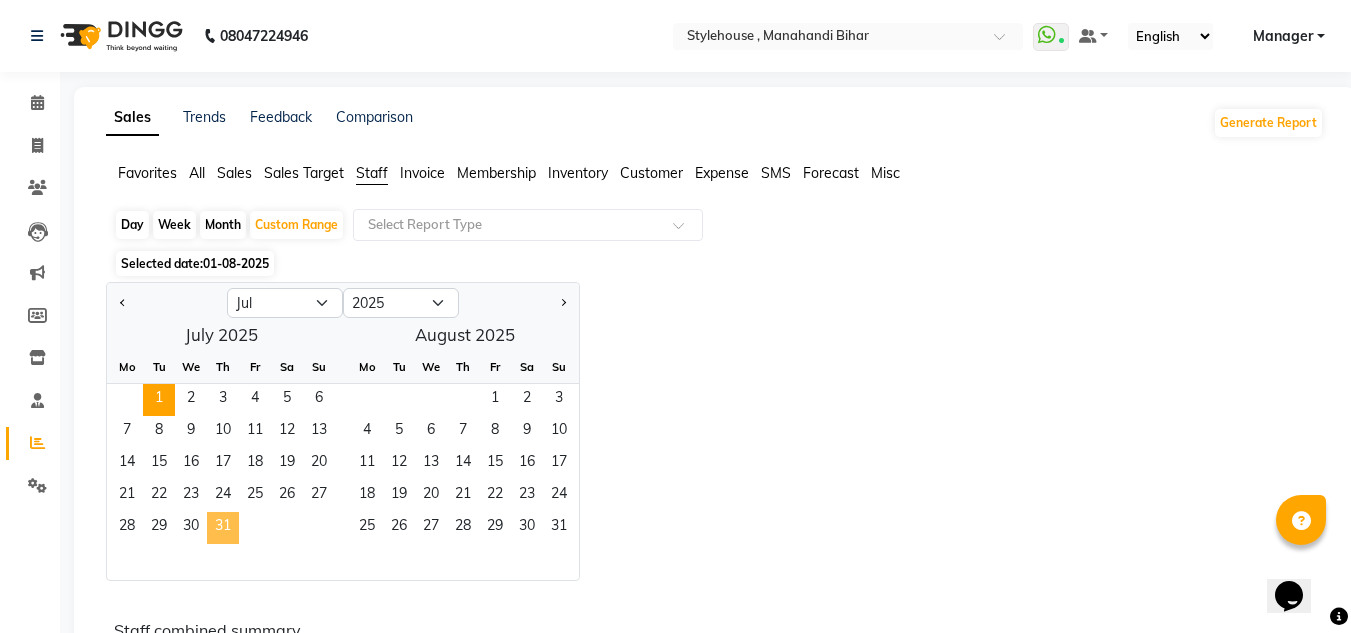 click on "31" 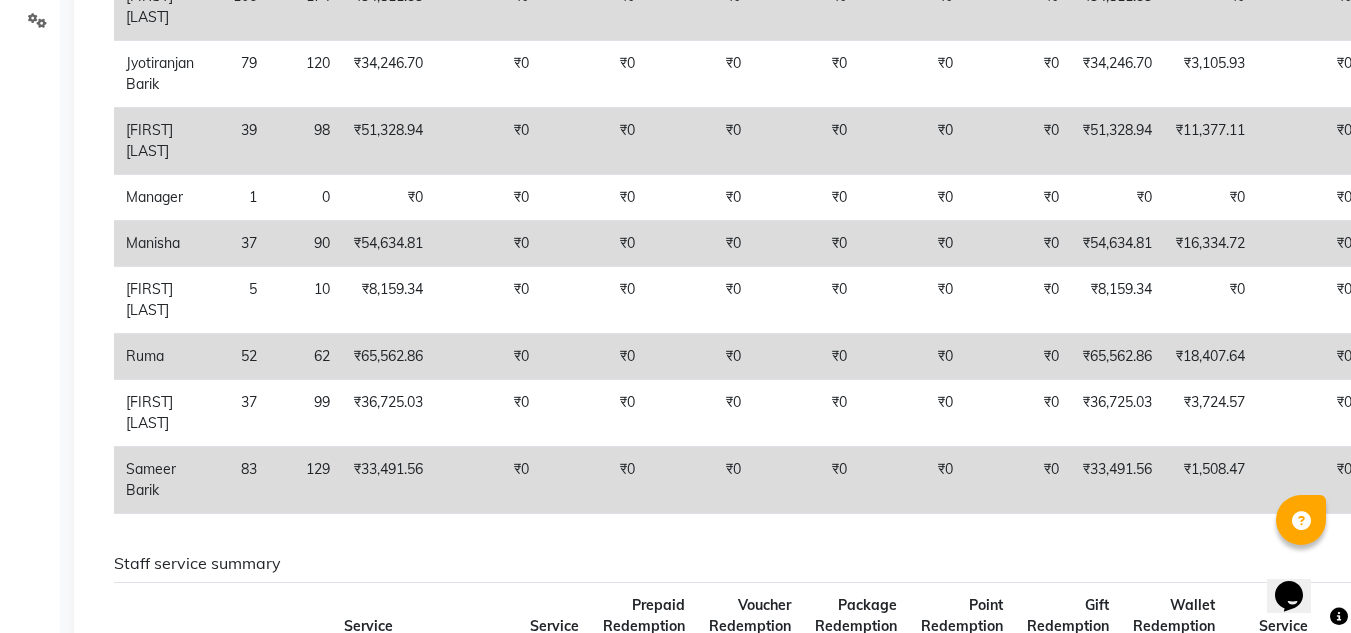 scroll, scrollTop: 500, scrollLeft: 0, axis: vertical 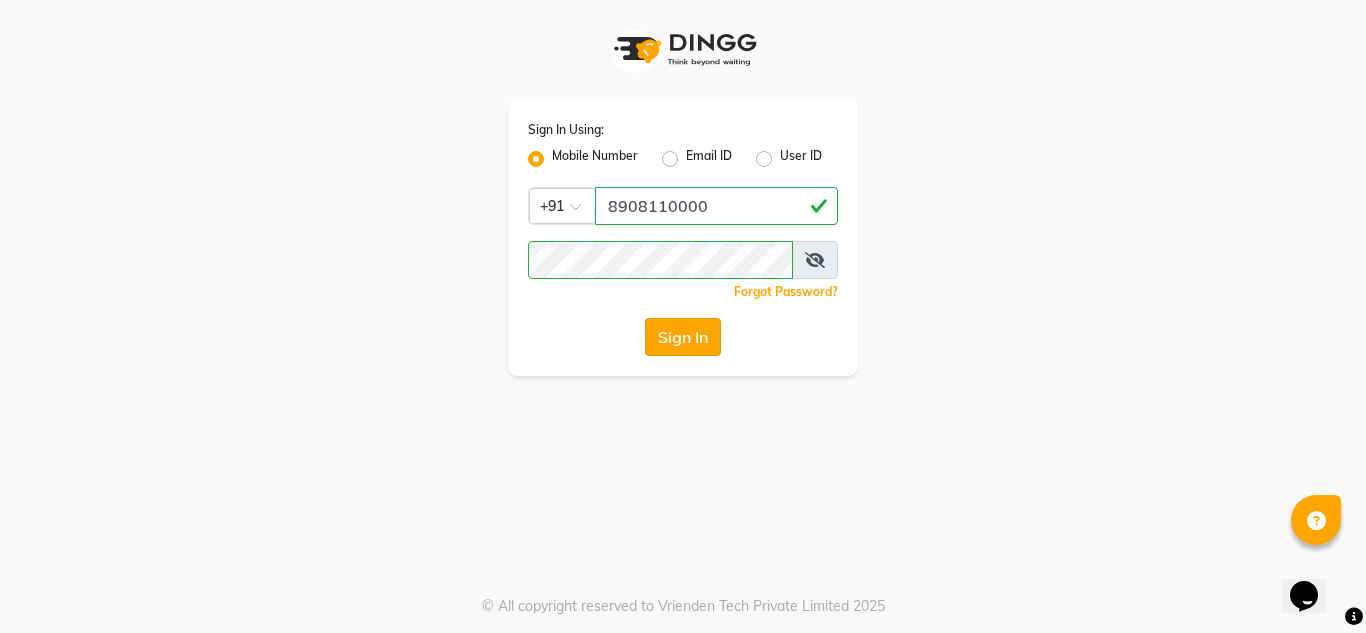 click on "Sign In" 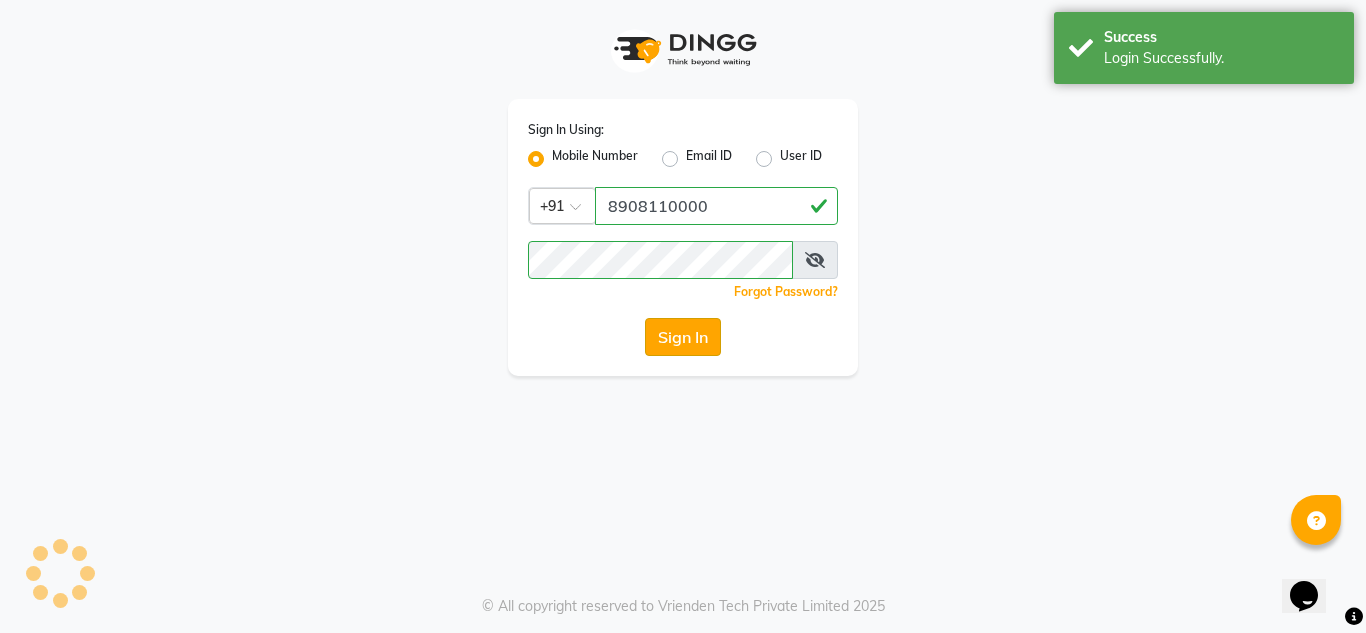 click on "Sign In" 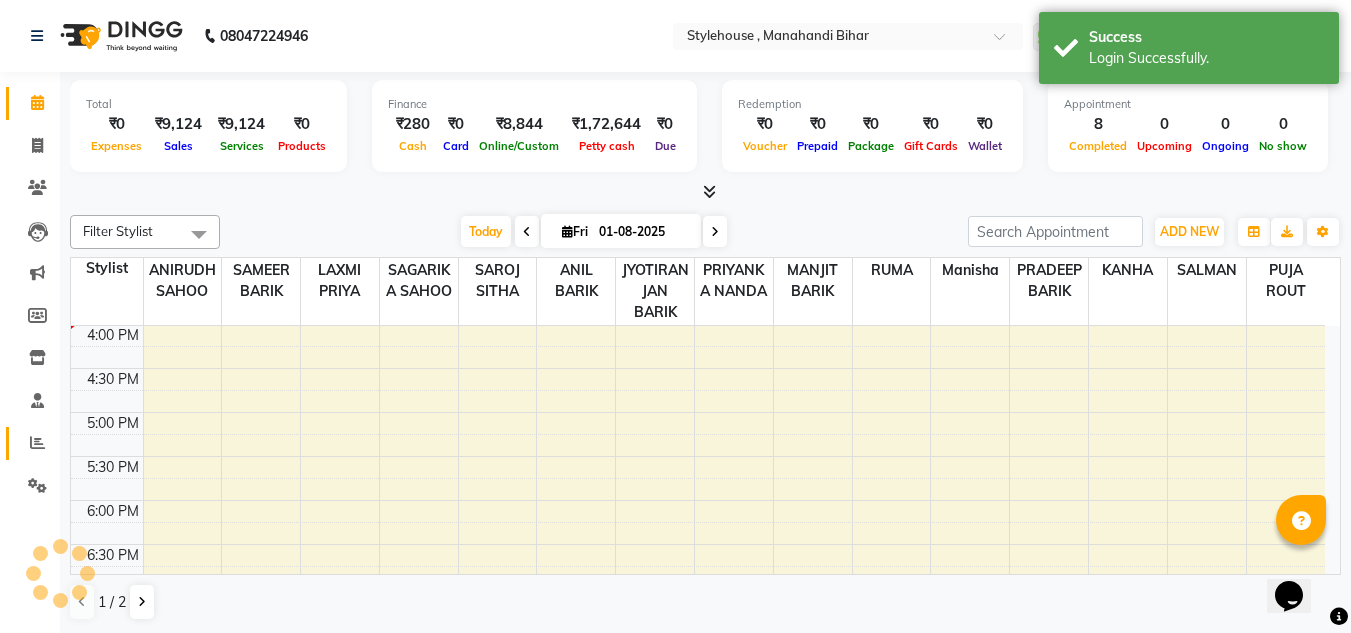 scroll, scrollTop: 0, scrollLeft: 0, axis: both 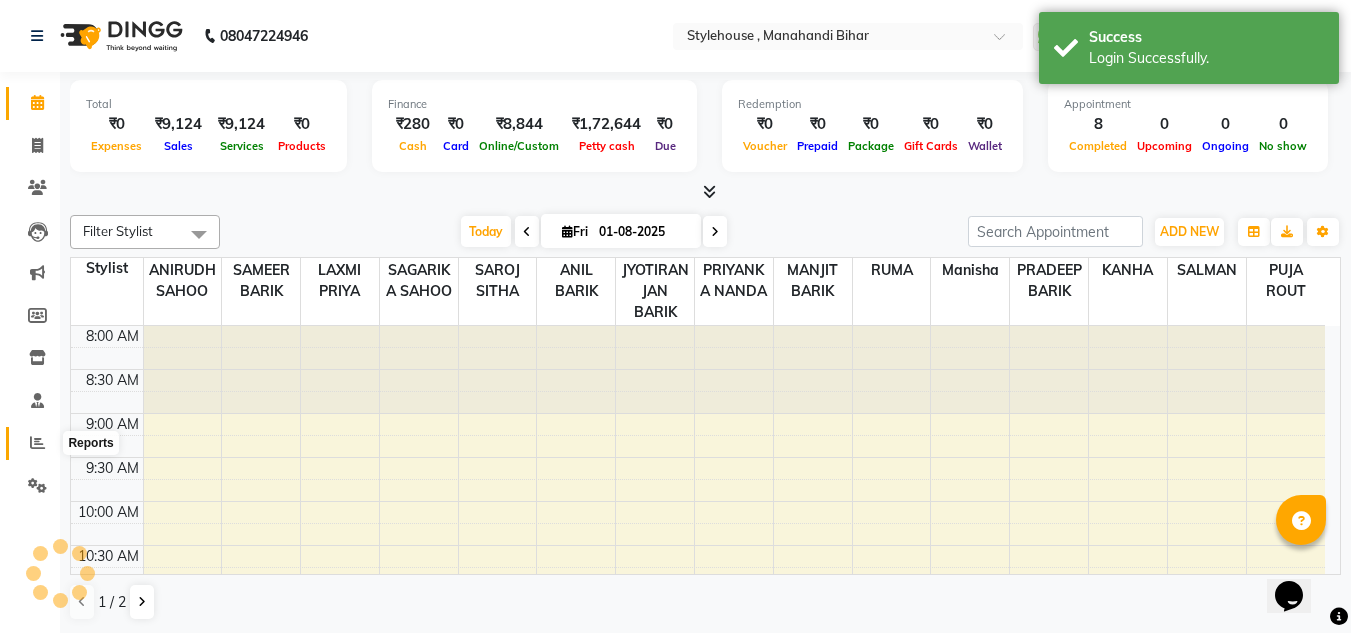 click 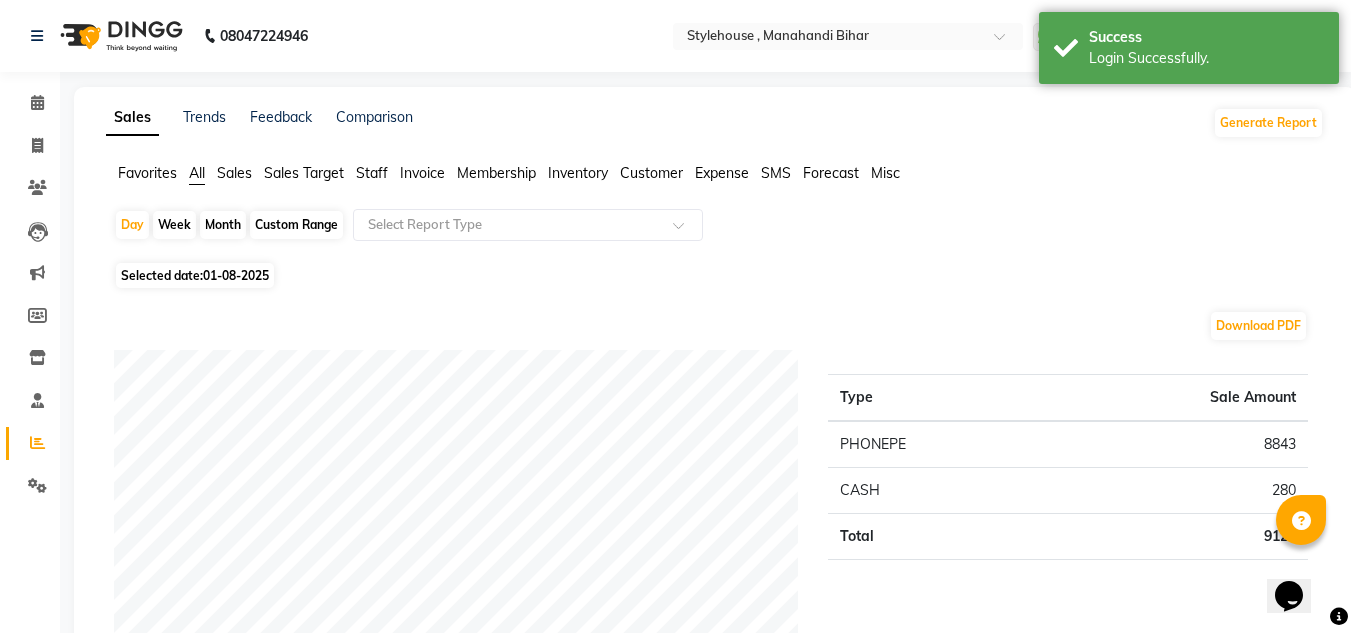 click on "Sales Target" 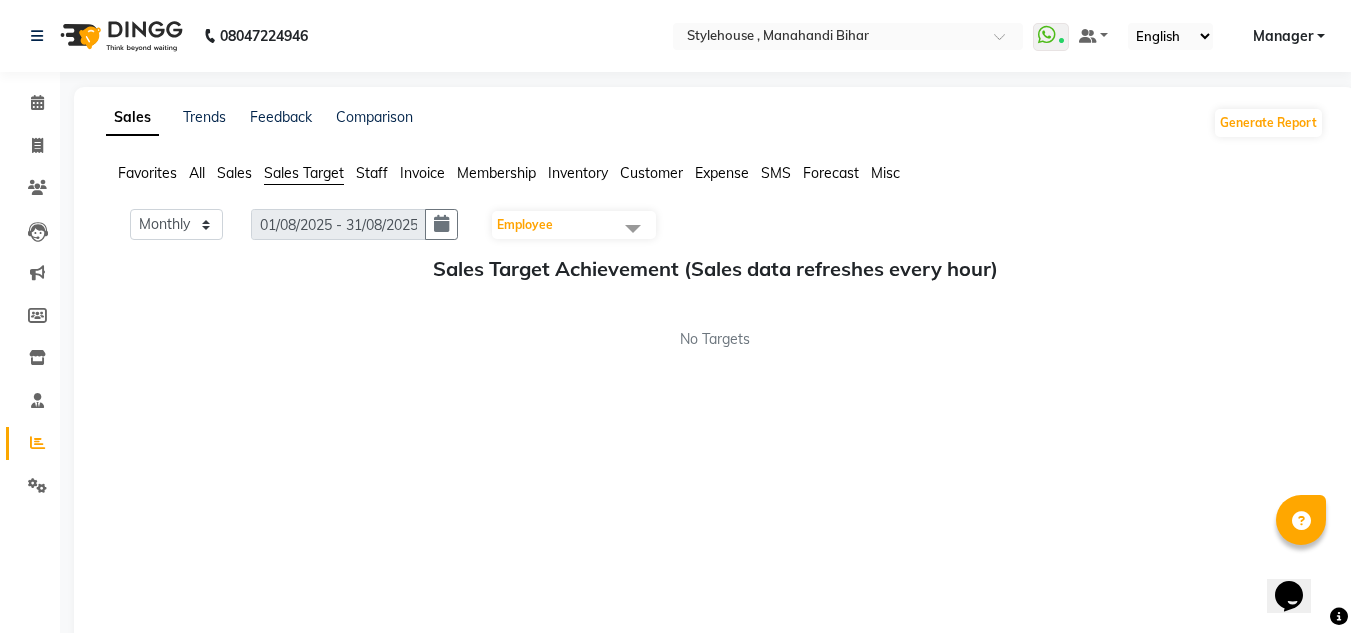 click on "Staff" 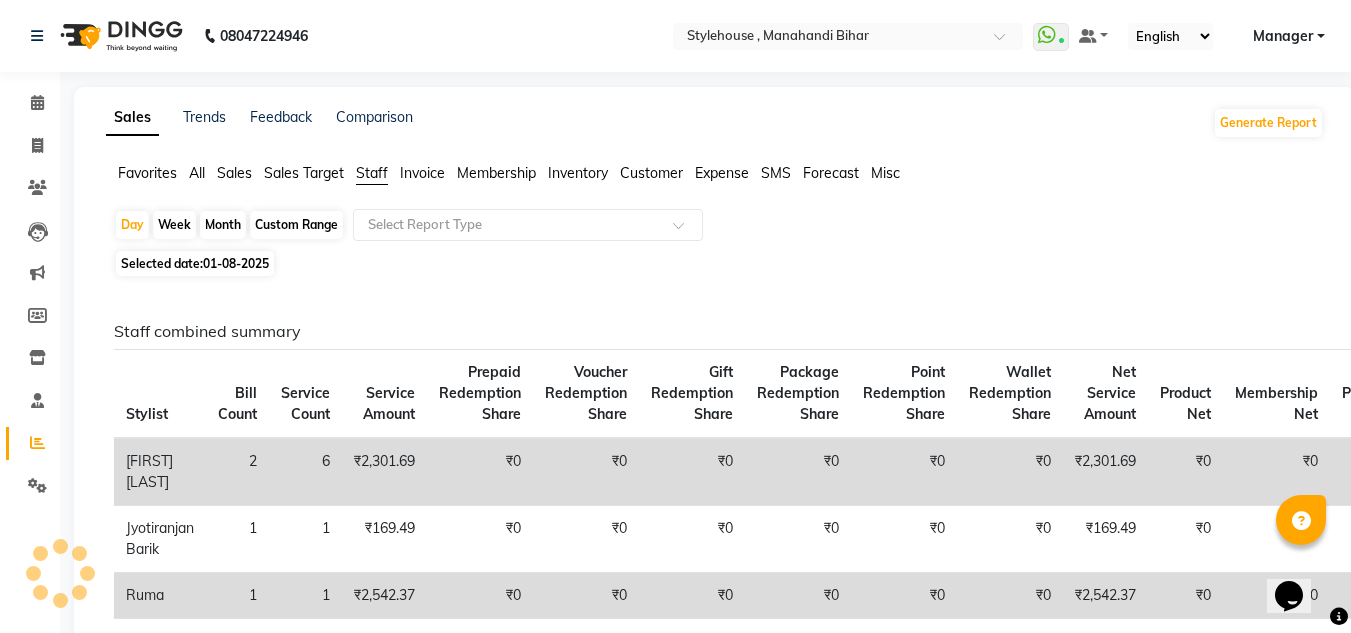 click on "Custom Range" 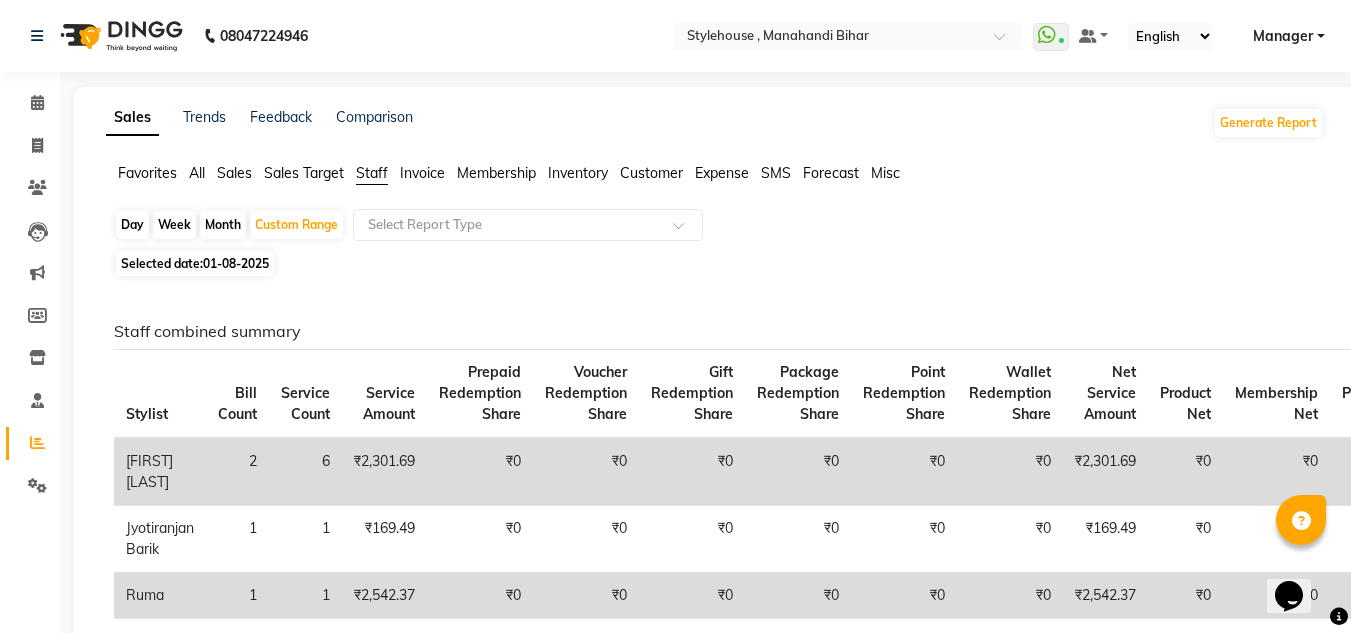 click on "01-08-2025" 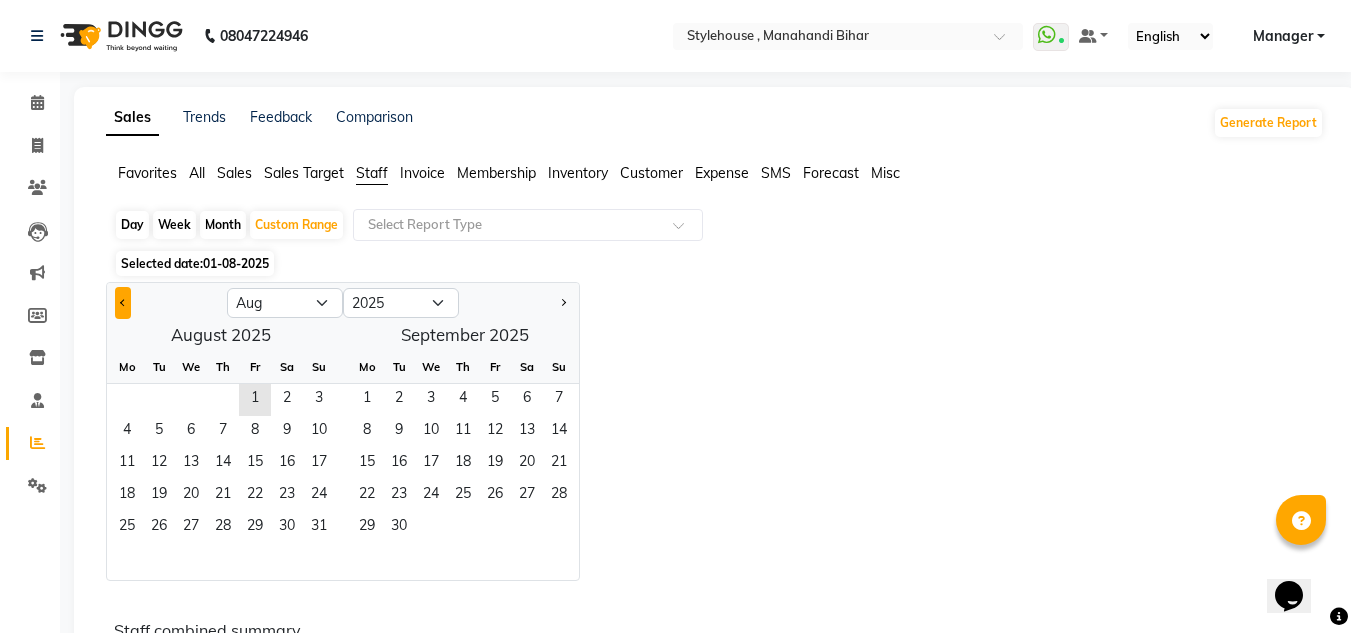 click 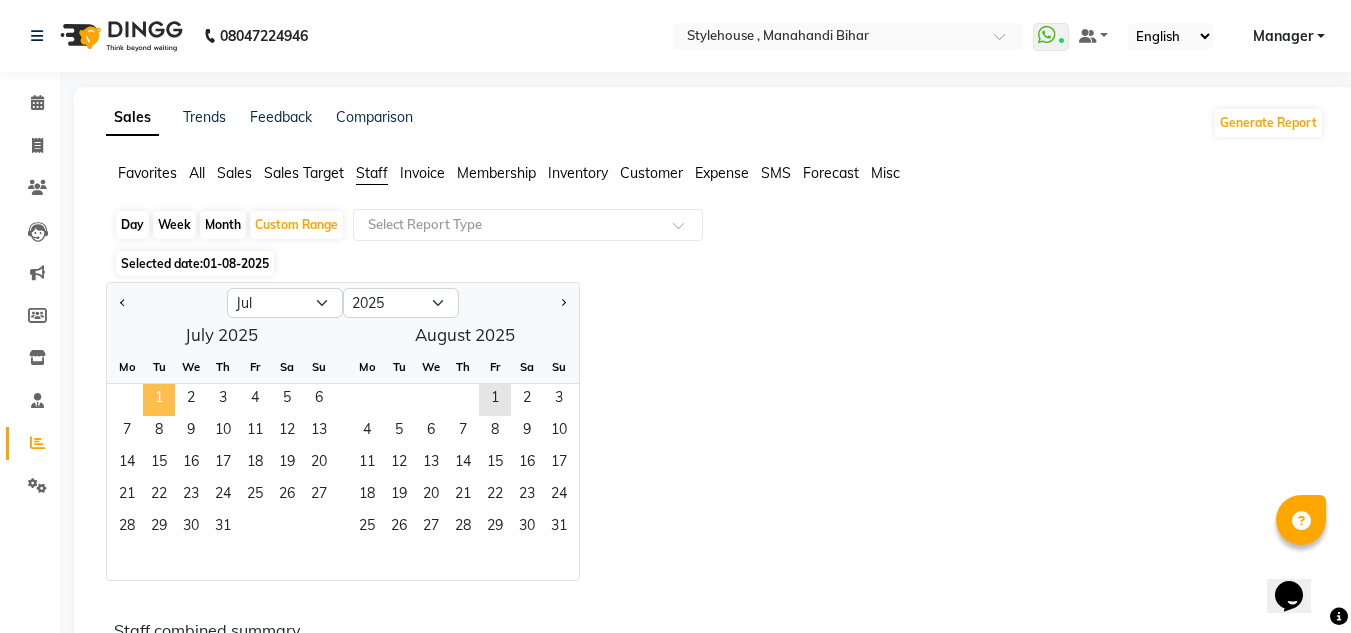 click on "1" 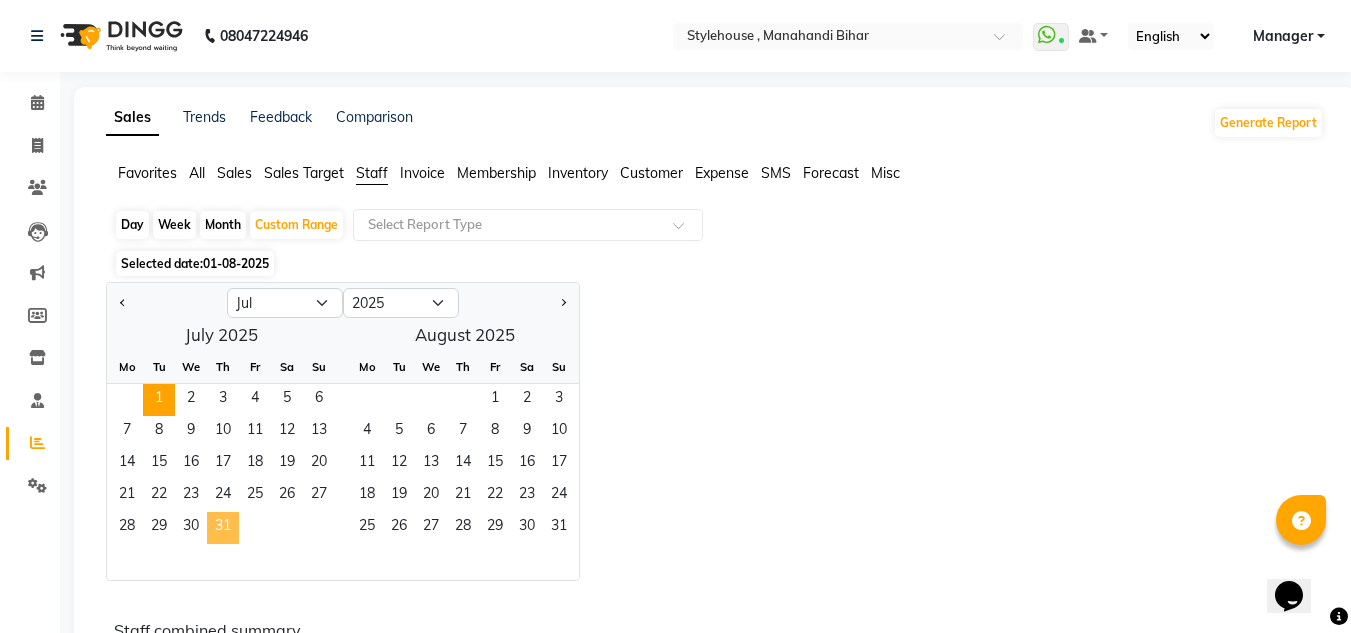 click on "31" 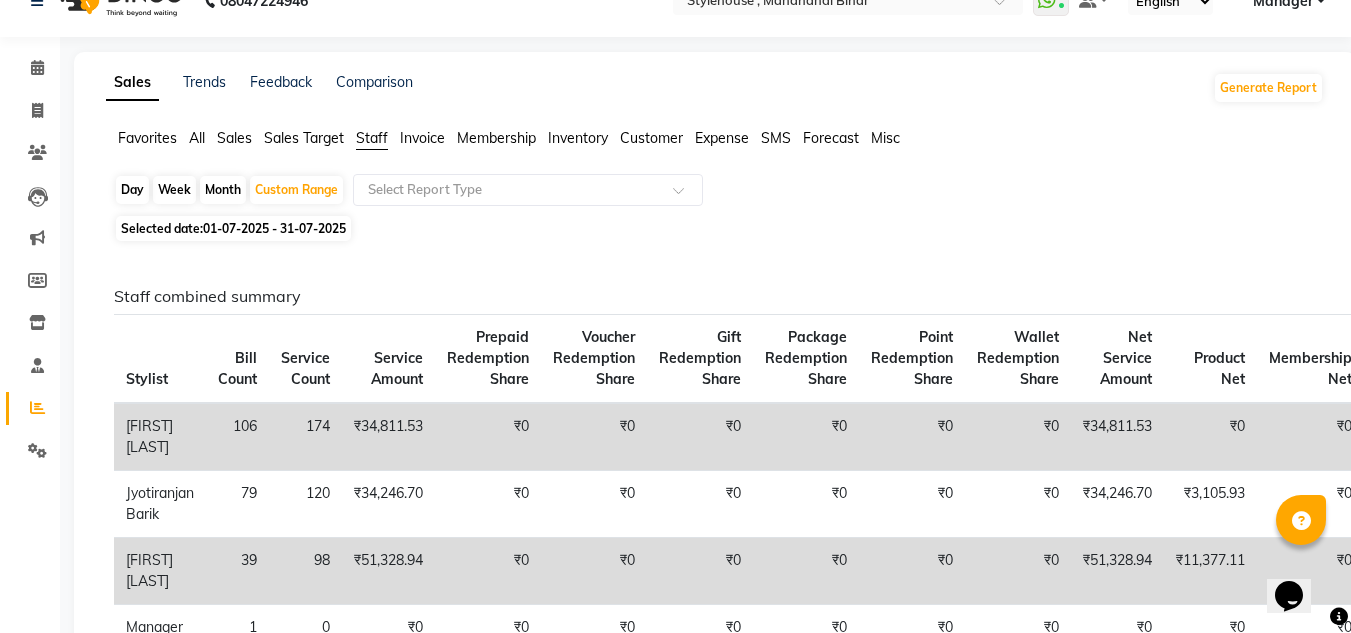 scroll, scrollTop: 0, scrollLeft: 0, axis: both 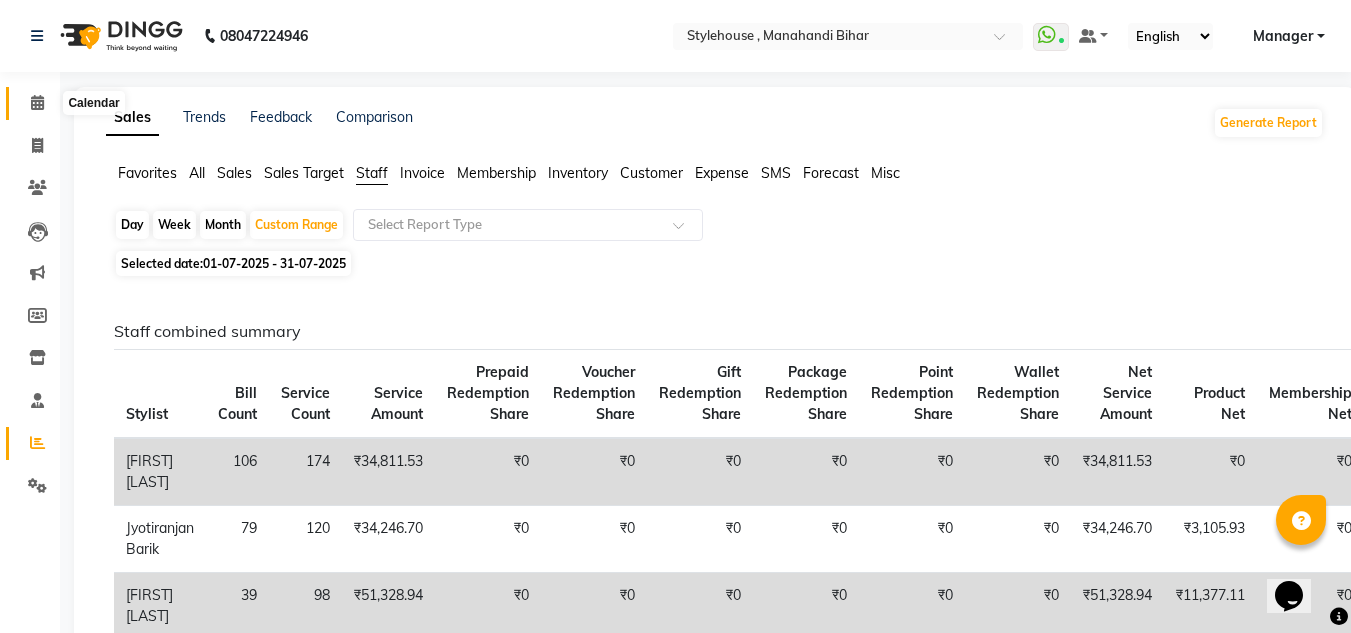 click 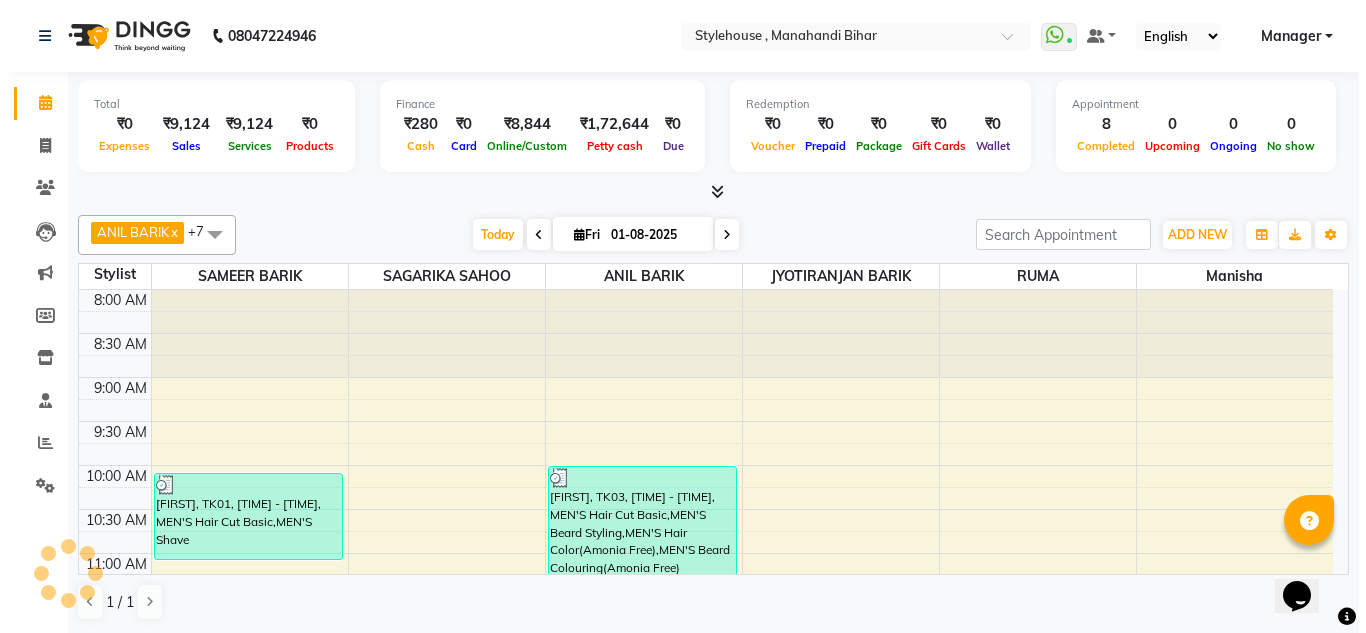 scroll, scrollTop: 0, scrollLeft: 0, axis: both 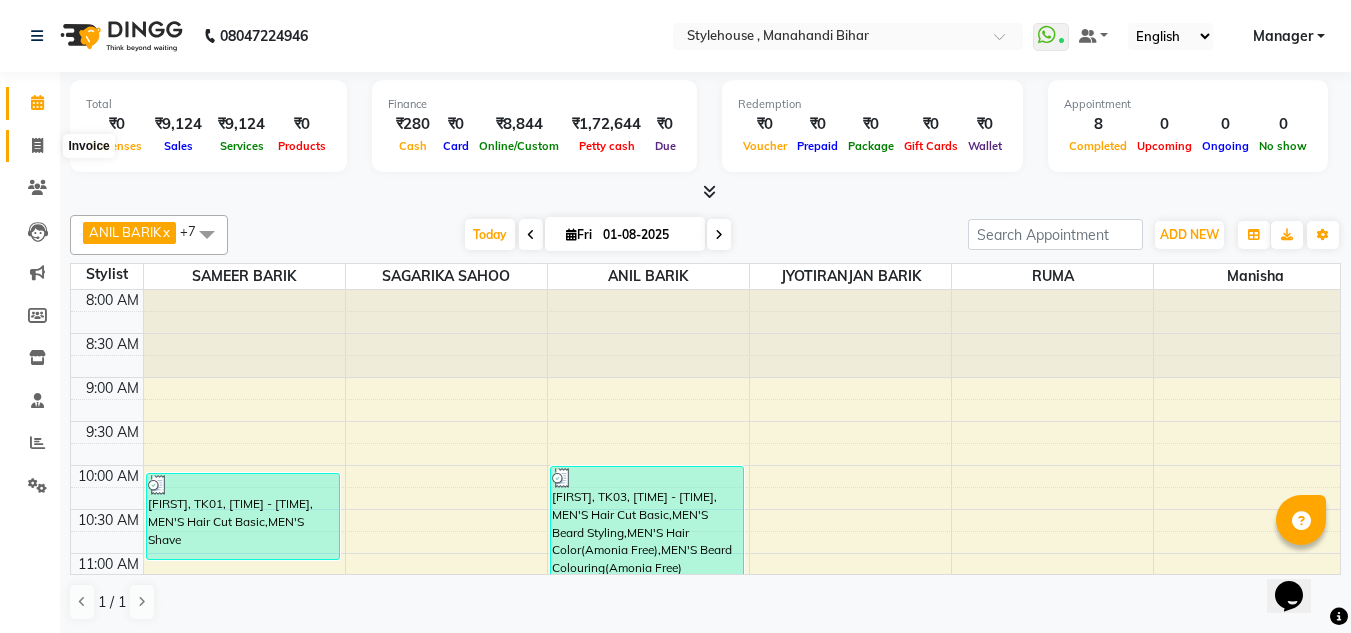 click 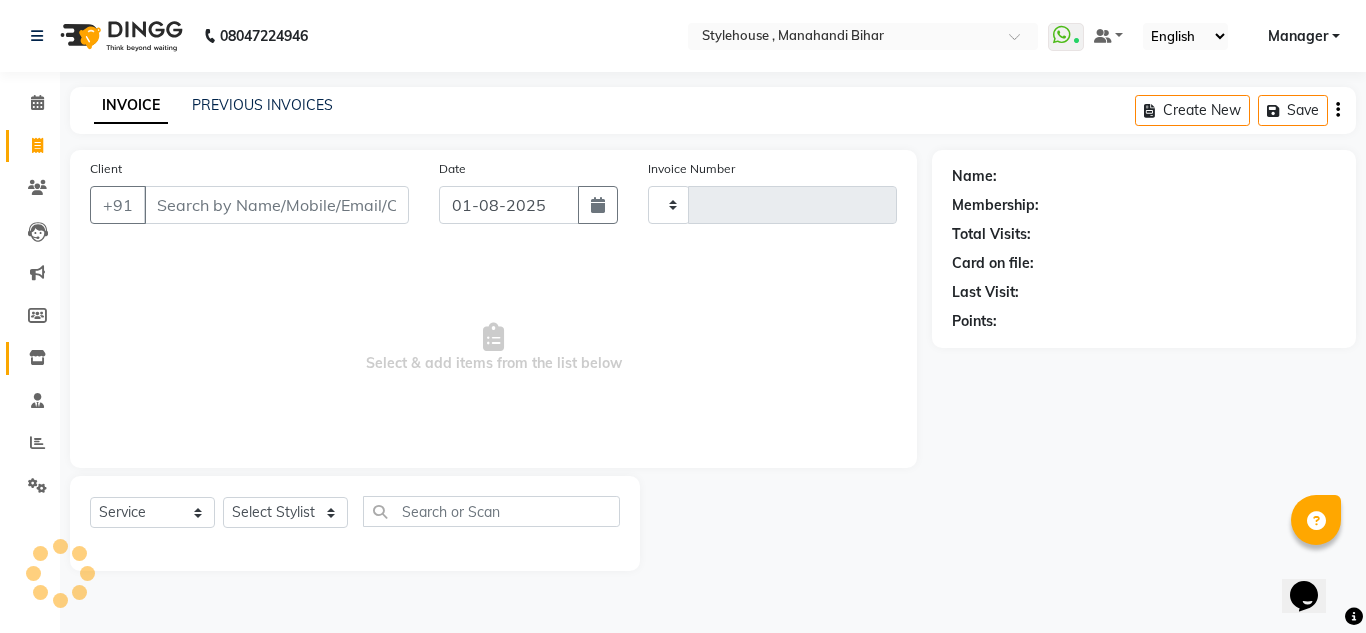 type on "1464" 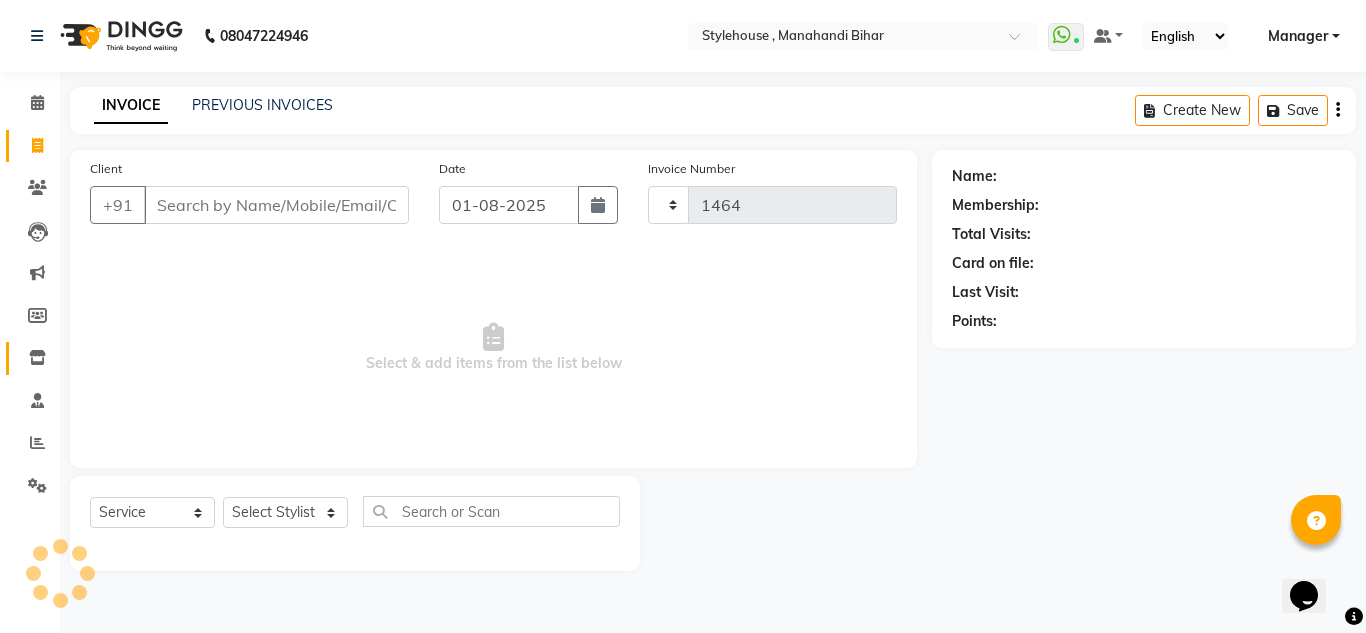select on "7793" 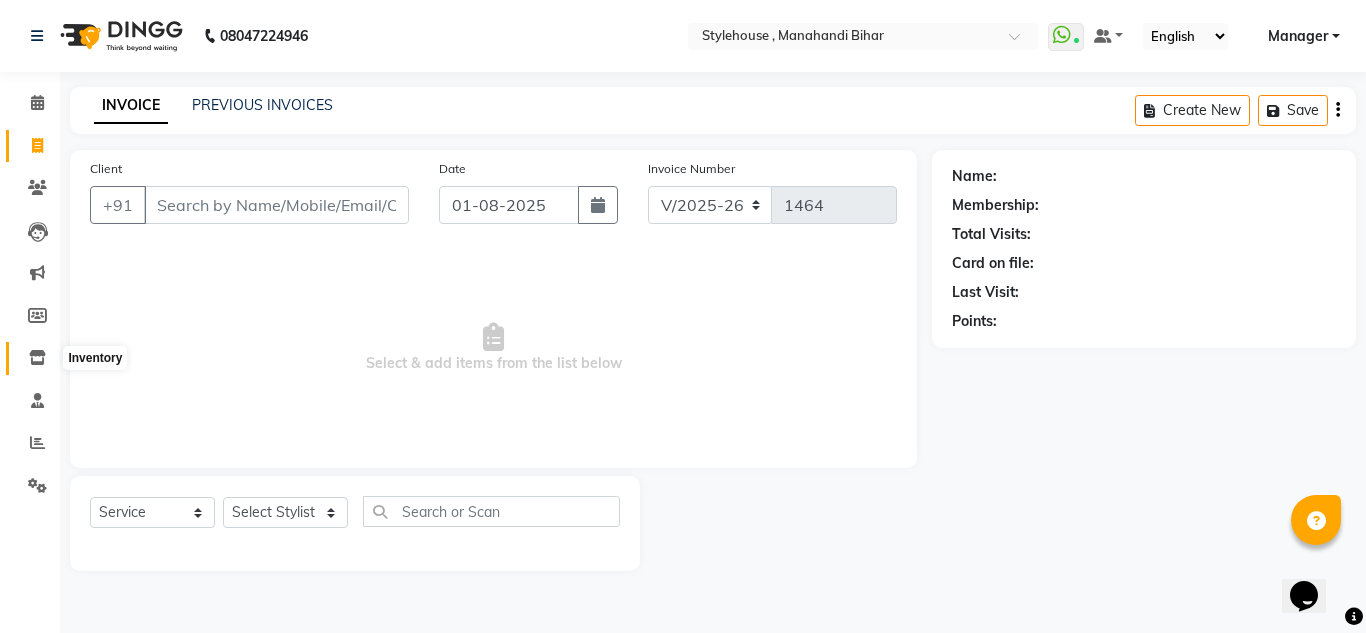 click 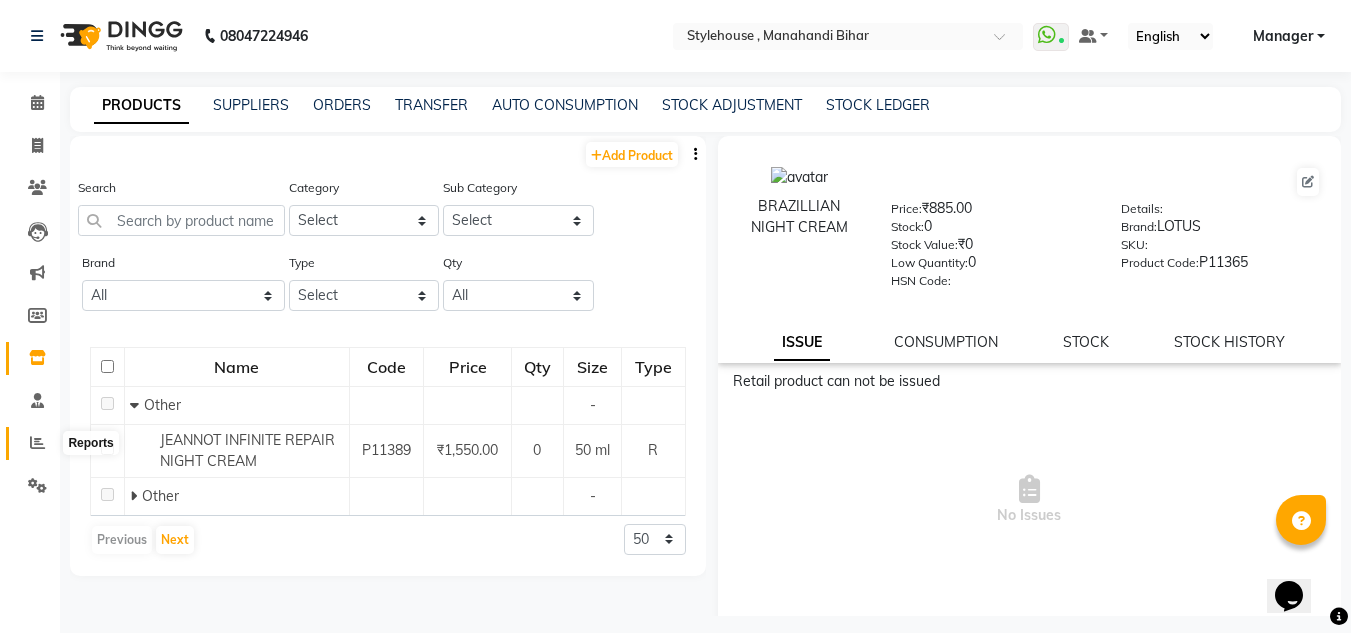 click 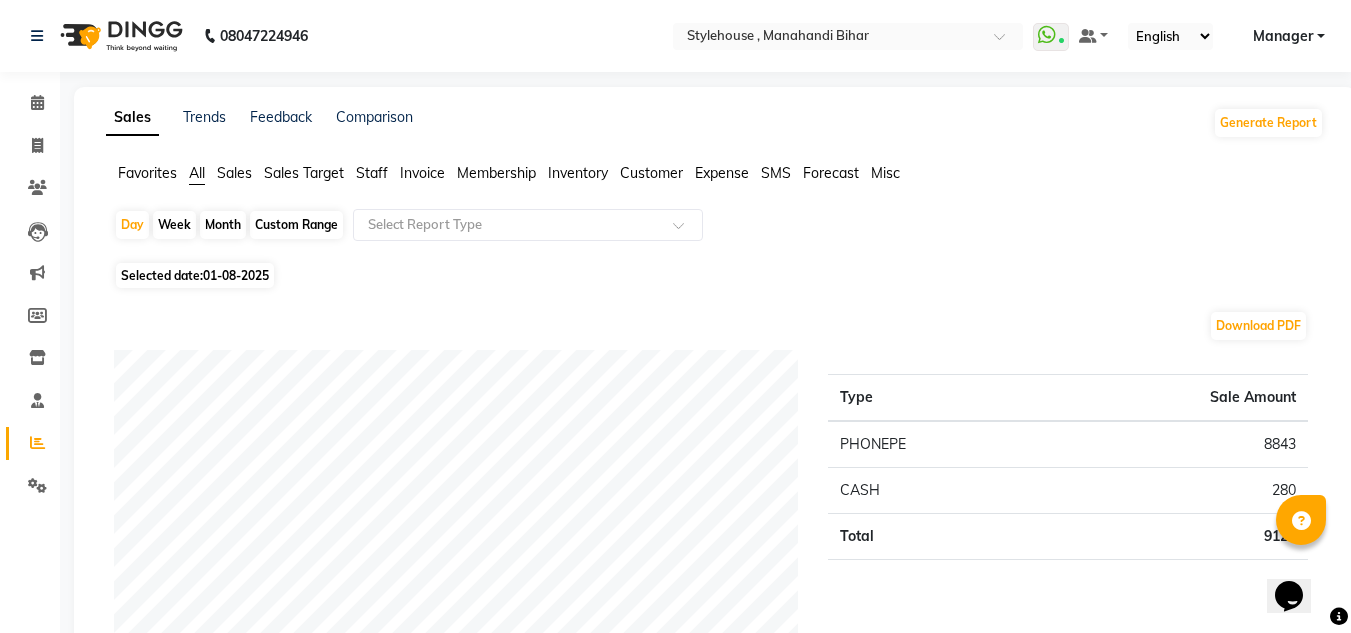 click on "Inventory" 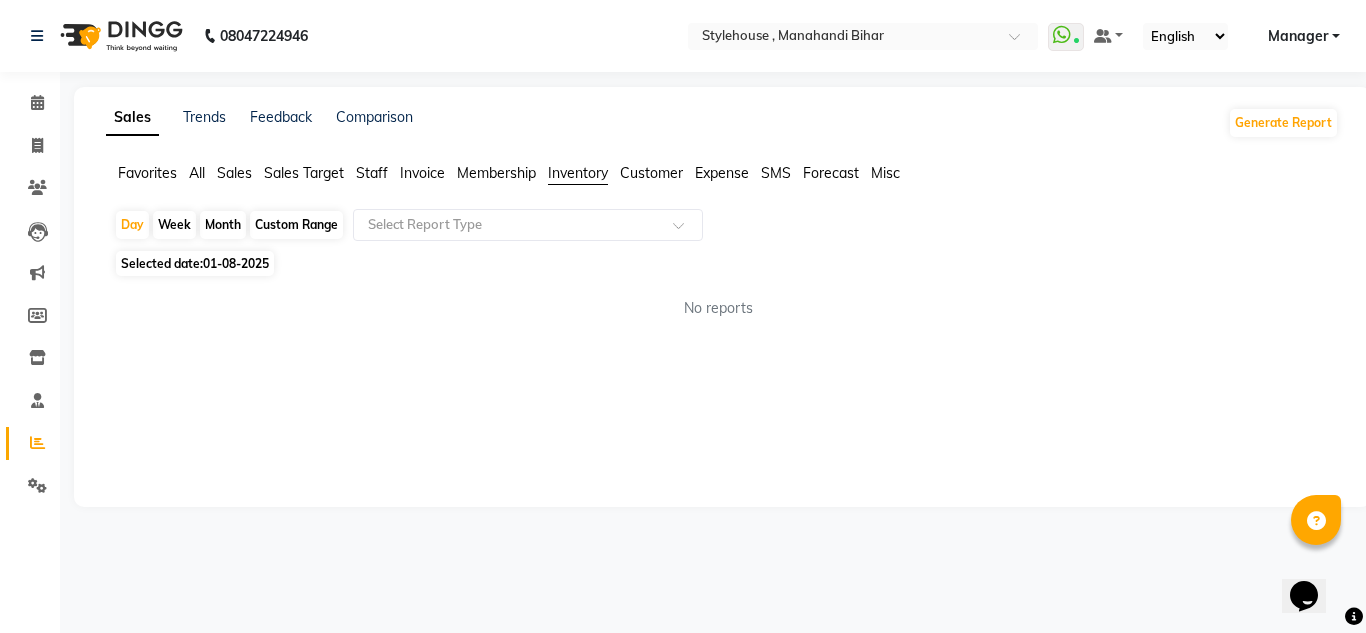 click on "Month" 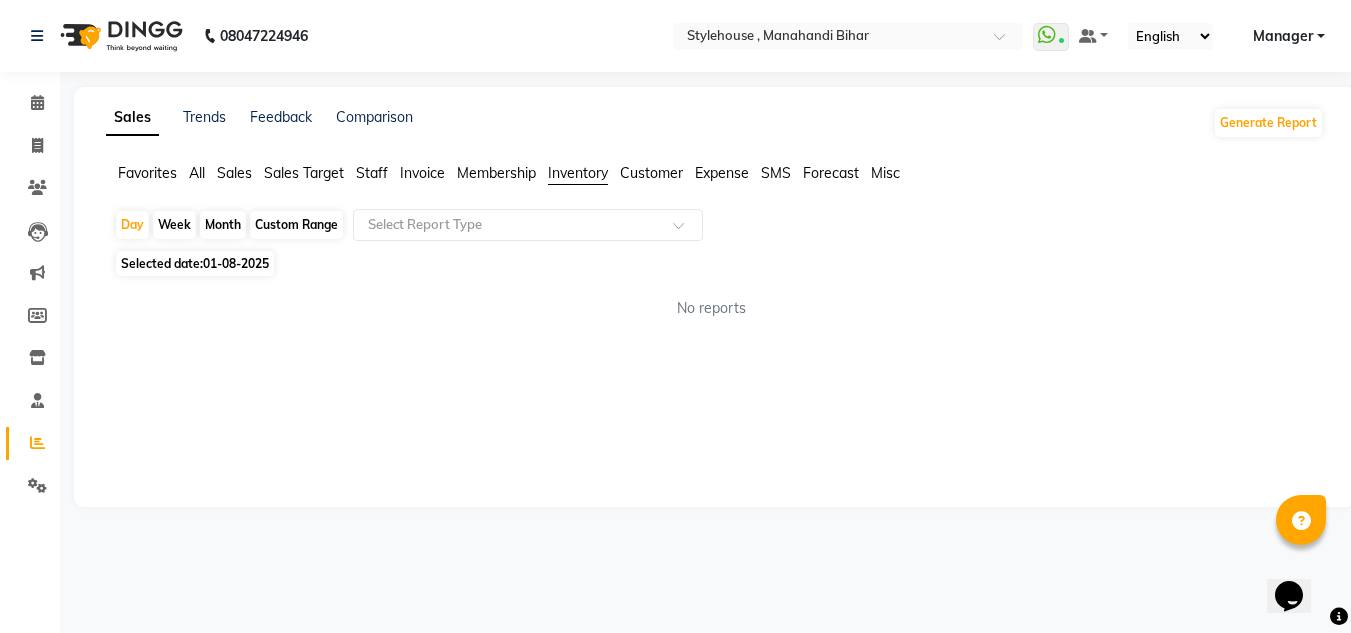 select on "8" 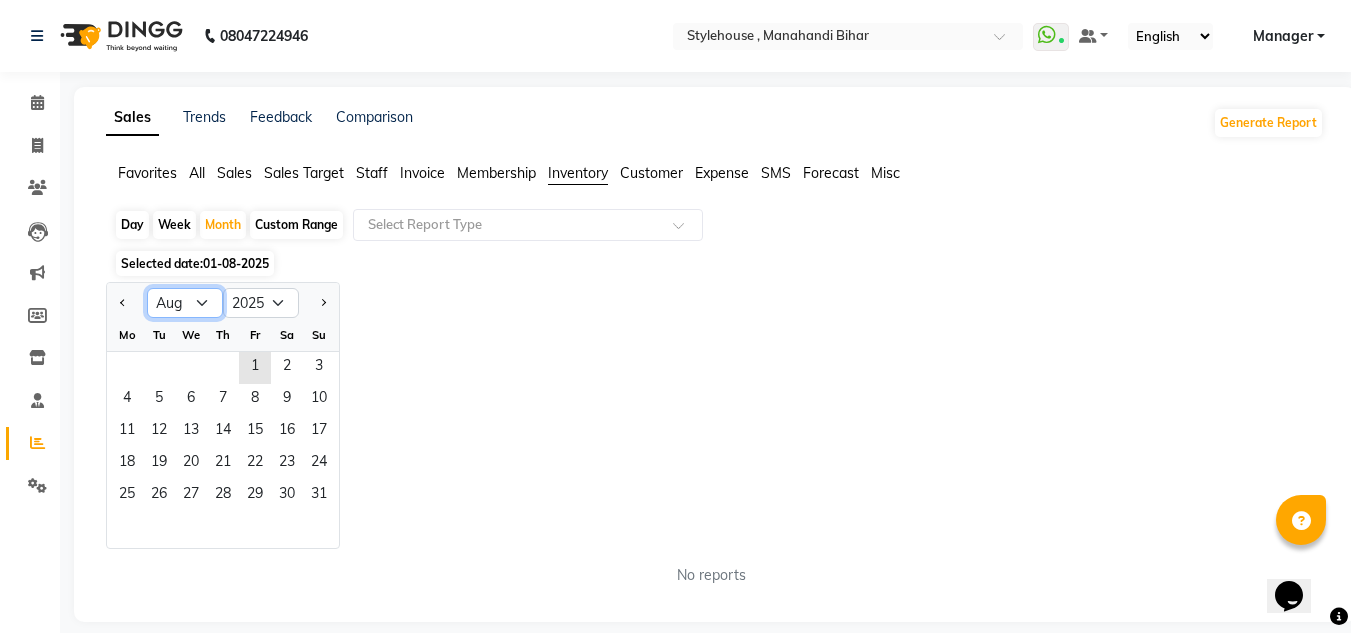 click on "Jan Feb Mar Apr May Jun Jul Aug Sep Oct Nov Dec" 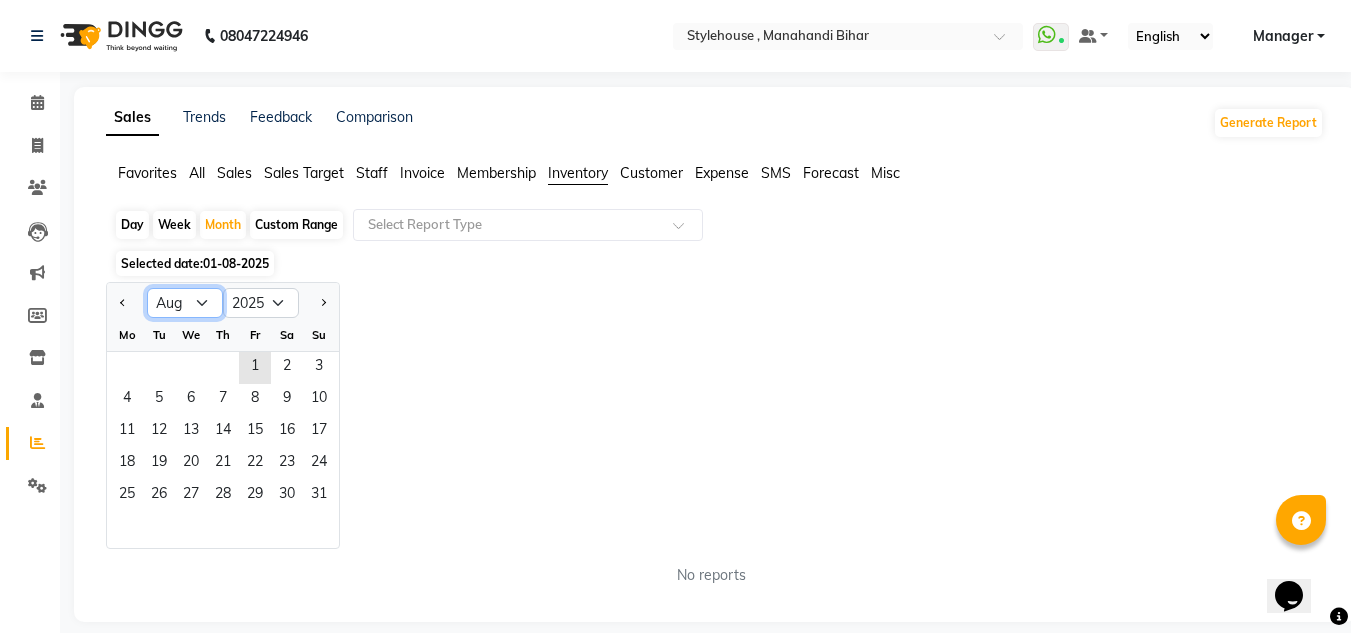 select on "7" 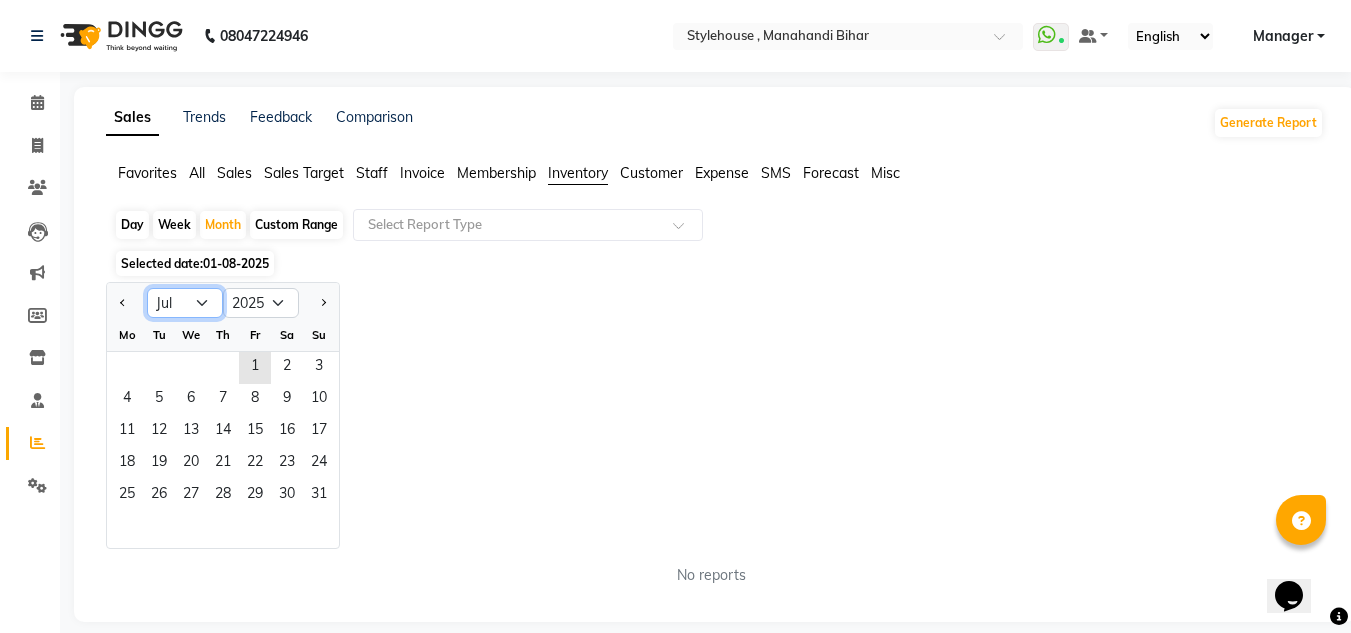 click on "Jan Feb Mar Apr May Jun Jul Aug Sep Oct Nov Dec" 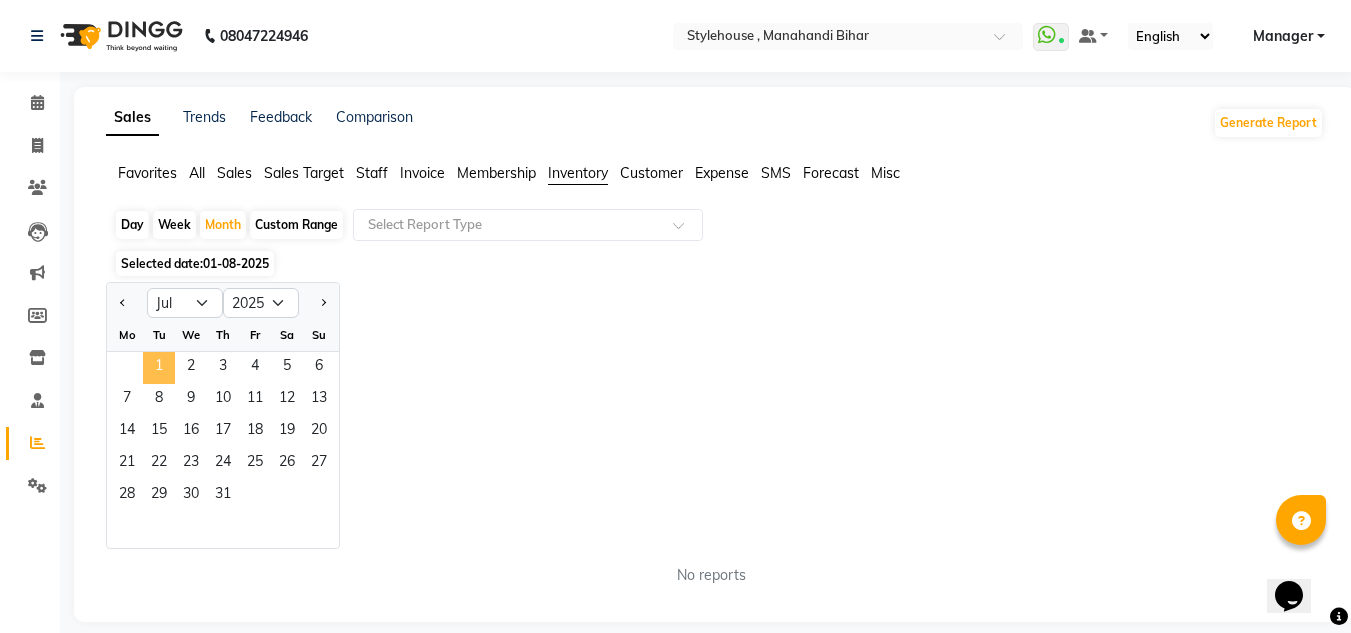 click on "1" 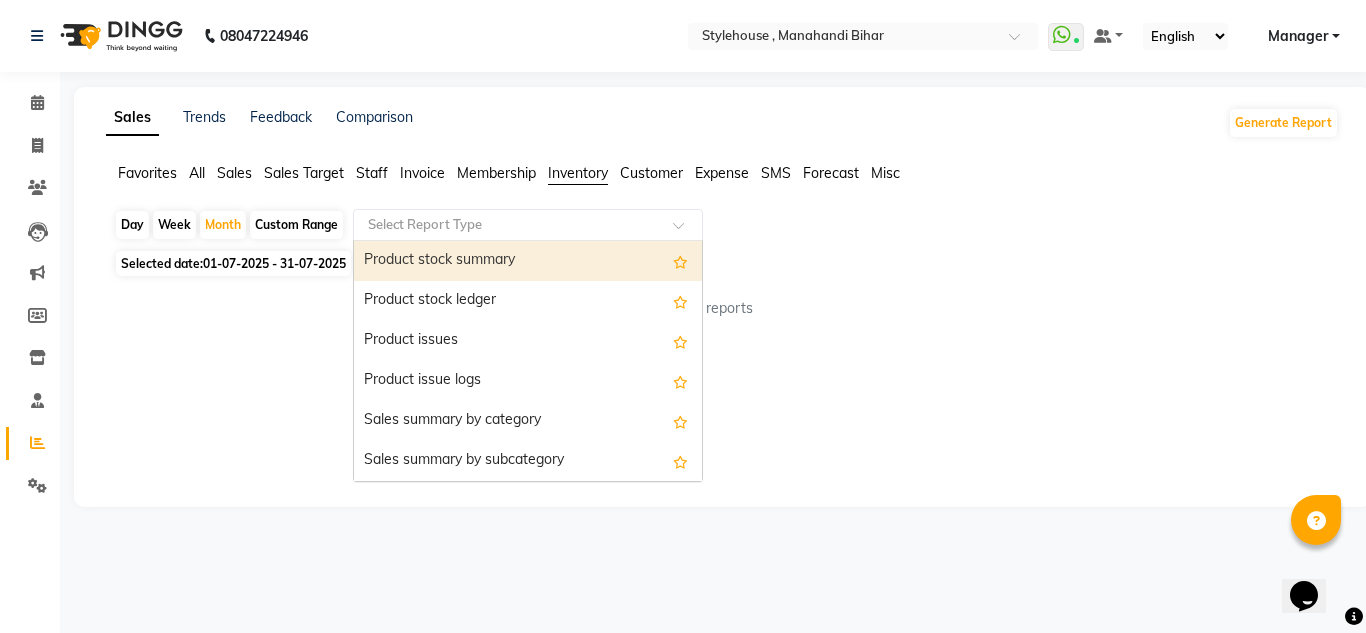 click 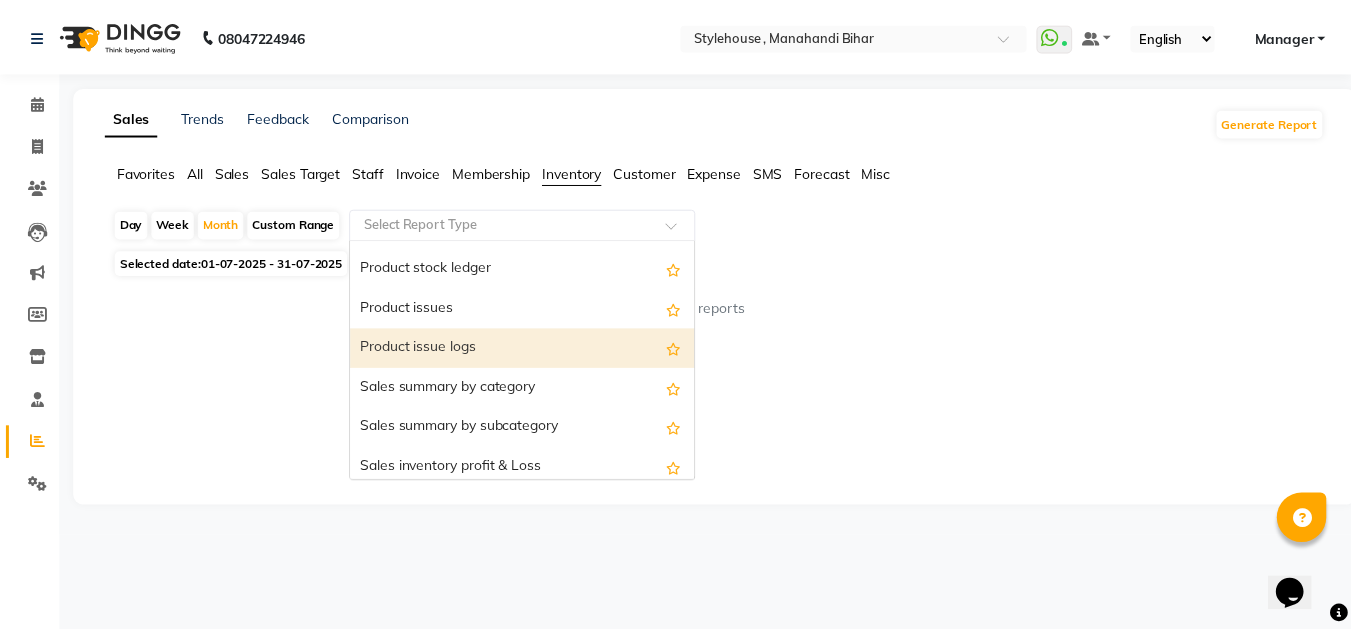 scroll, scrollTop: 0, scrollLeft: 0, axis: both 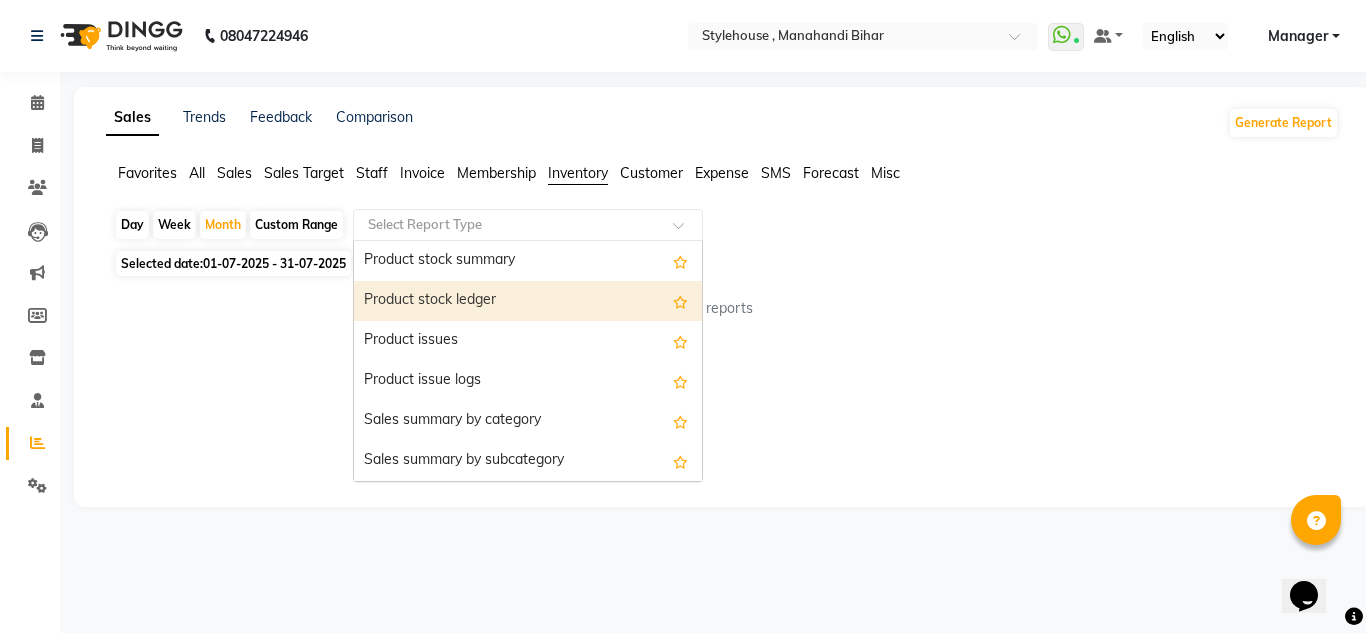 click on "Product stock ledger" at bounding box center [528, 301] 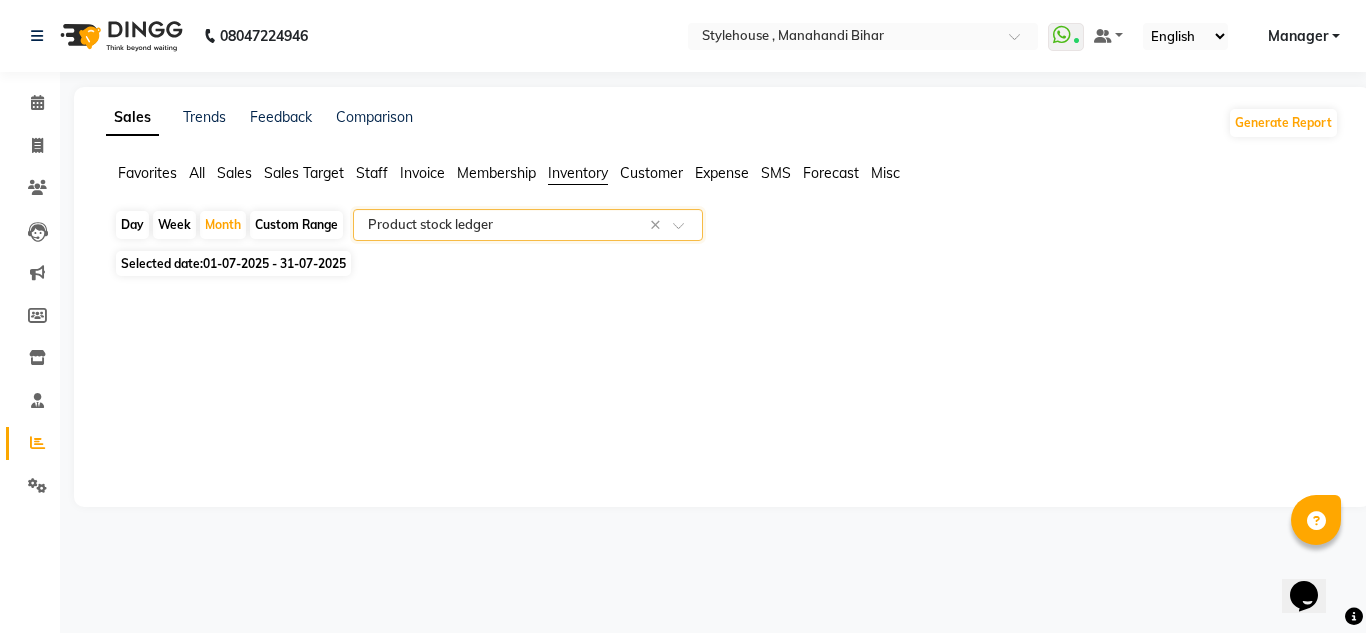 select on "full_report" 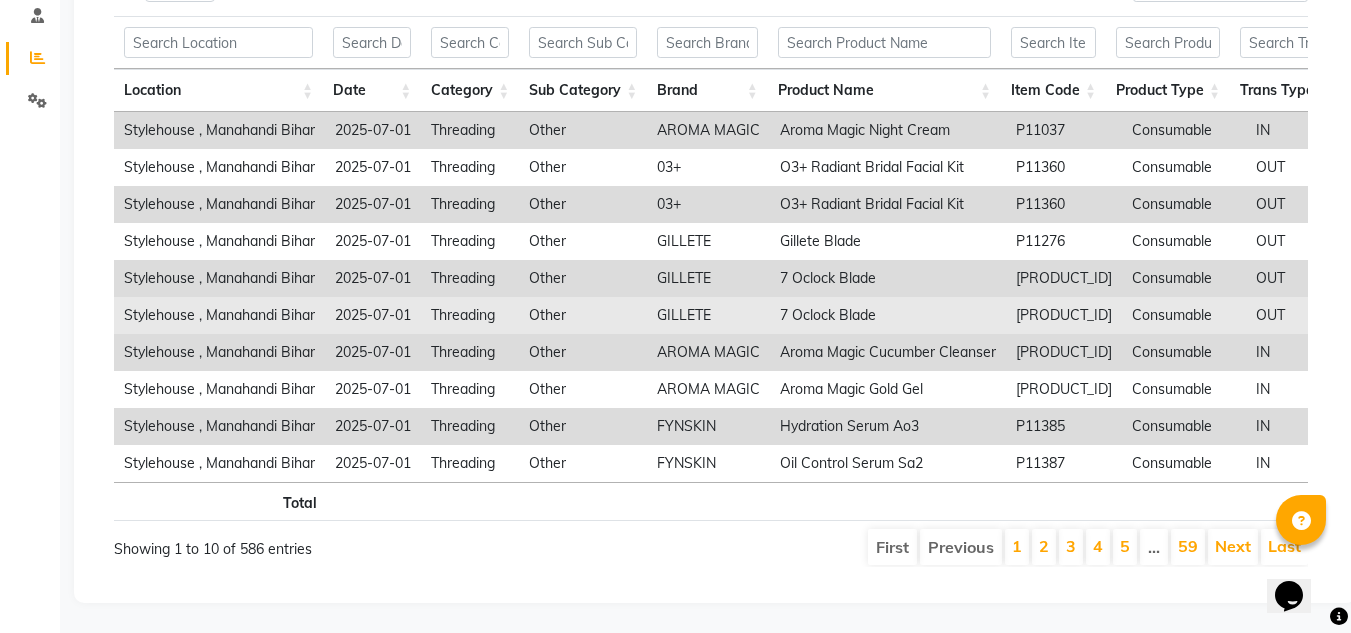 scroll, scrollTop: 415, scrollLeft: 0, axis: vertical 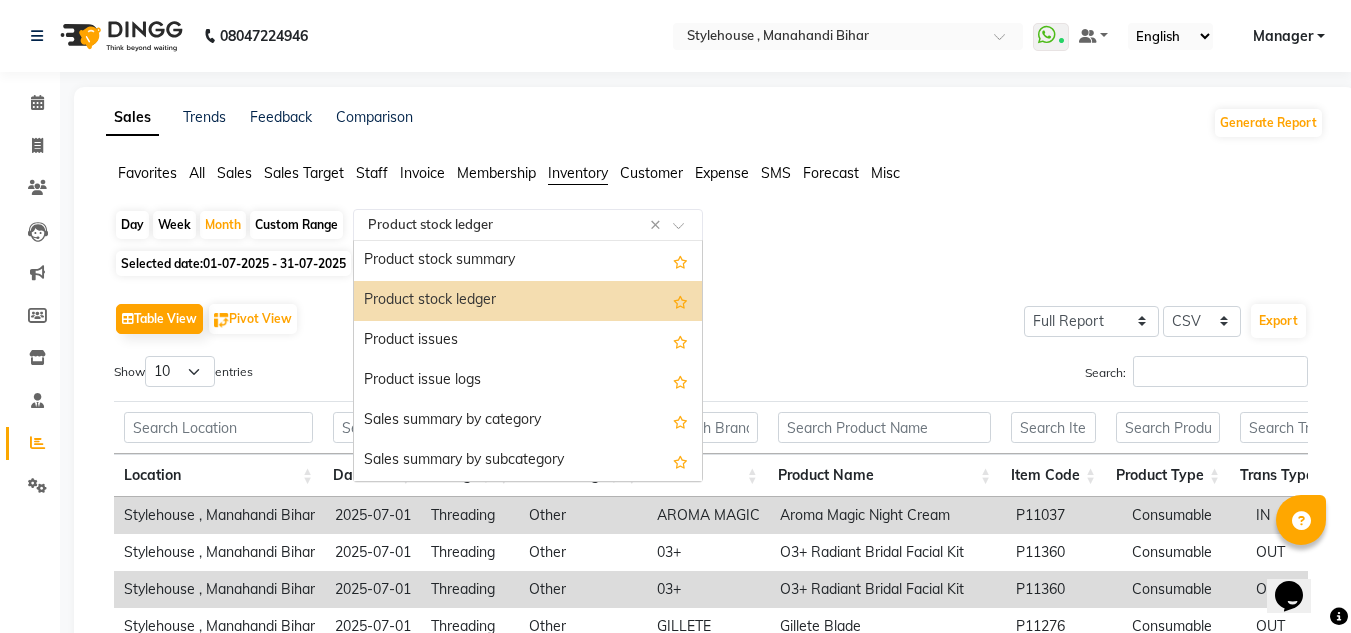 click 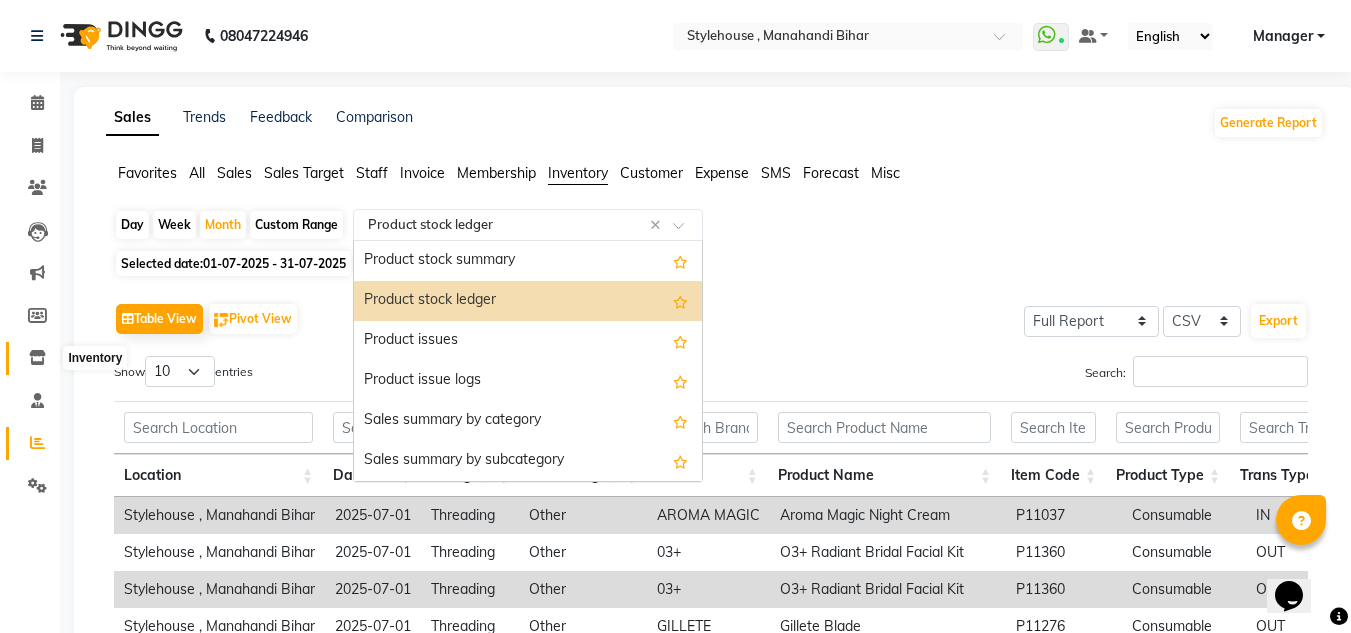 click 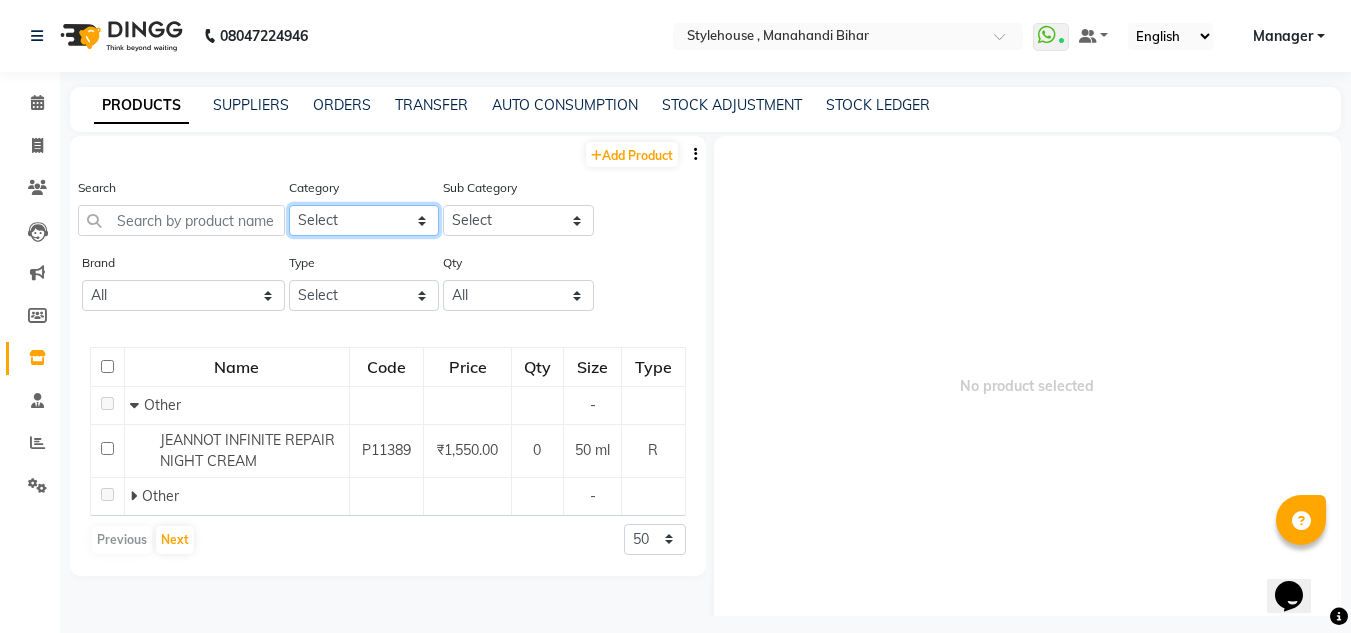 click on "Select Hair Skin Personal Care Appliances Beard Waxing Disposable Threading Hands and Feet Beauty Planet Botox Cadiveu Casmara Cheryls Loreal Olaplex Threading Other" 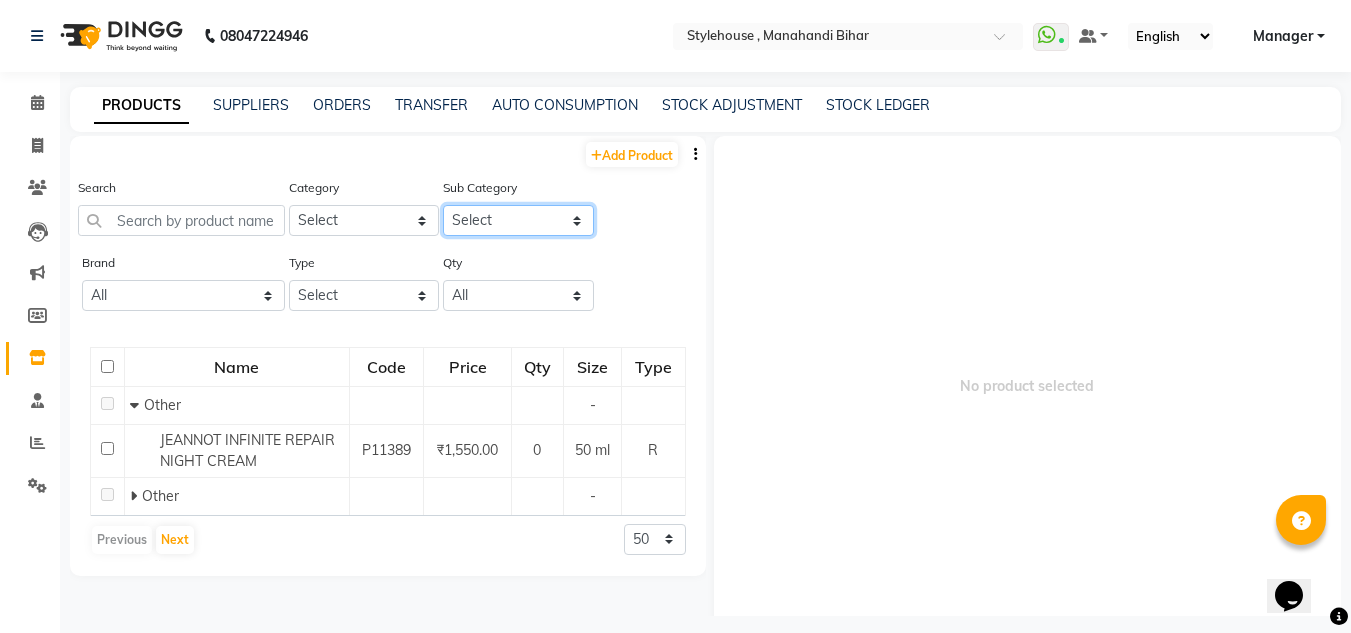 click on "Select" 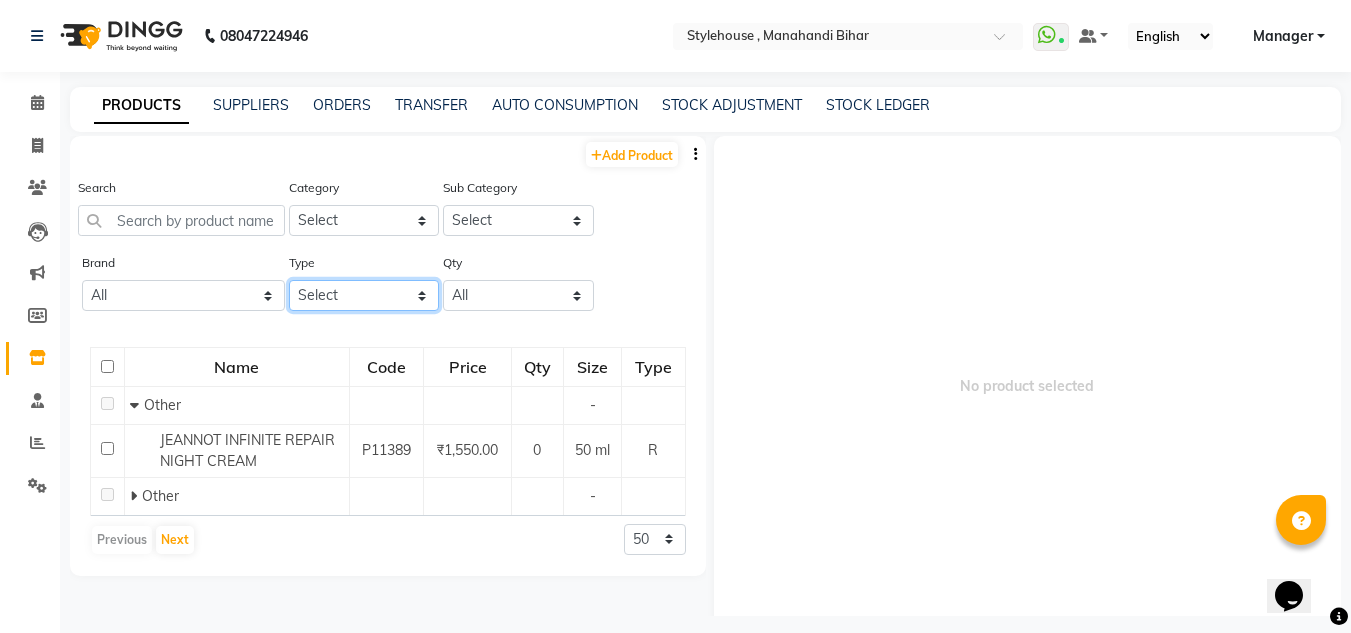 click on "Select Both Retail Consumable" 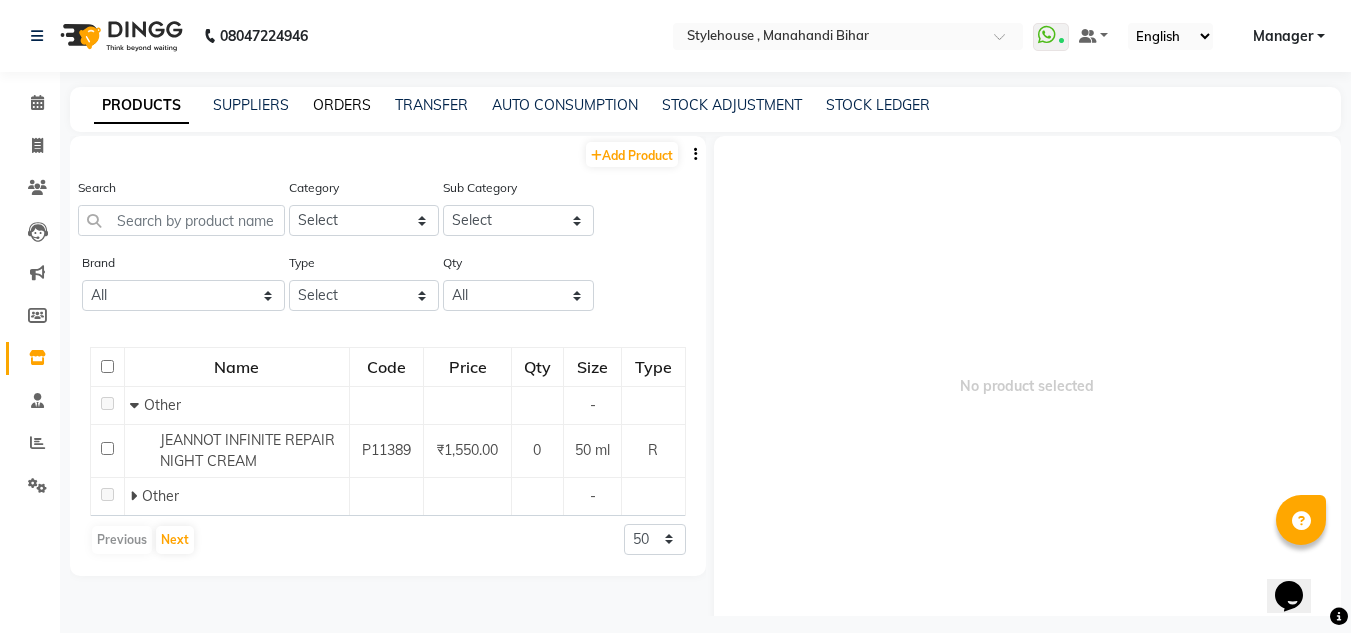 click on "ORDERS" 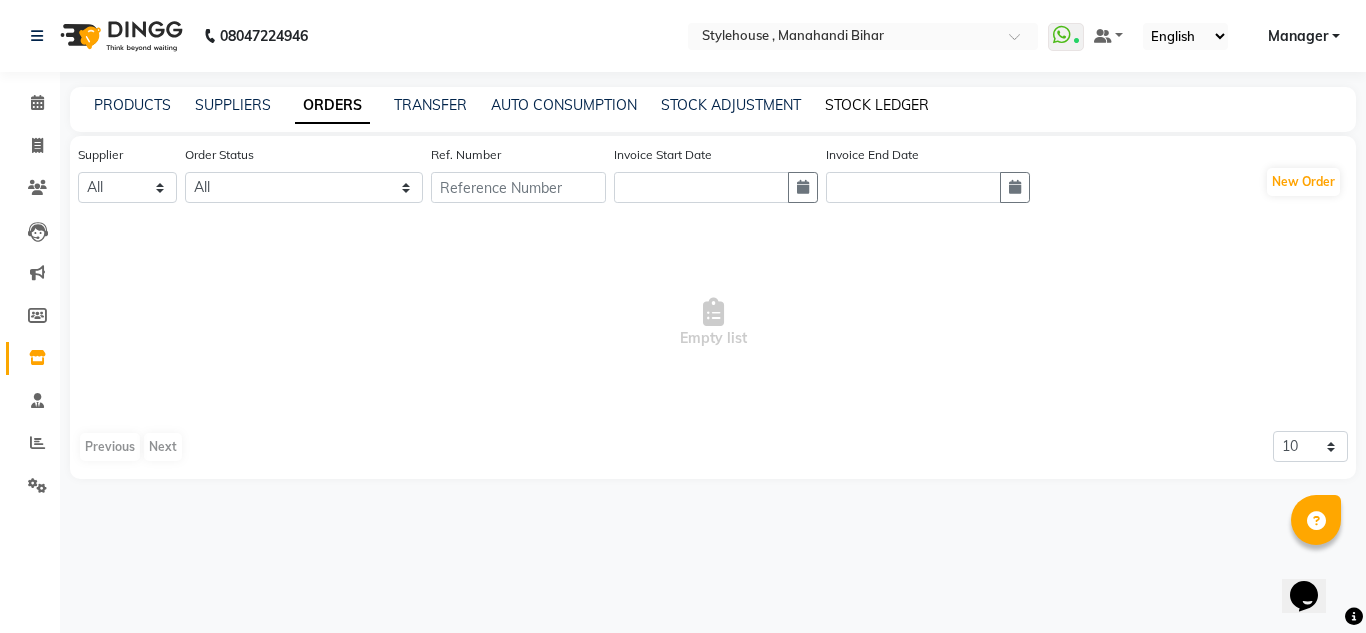 click on "STOCK LEDGER" 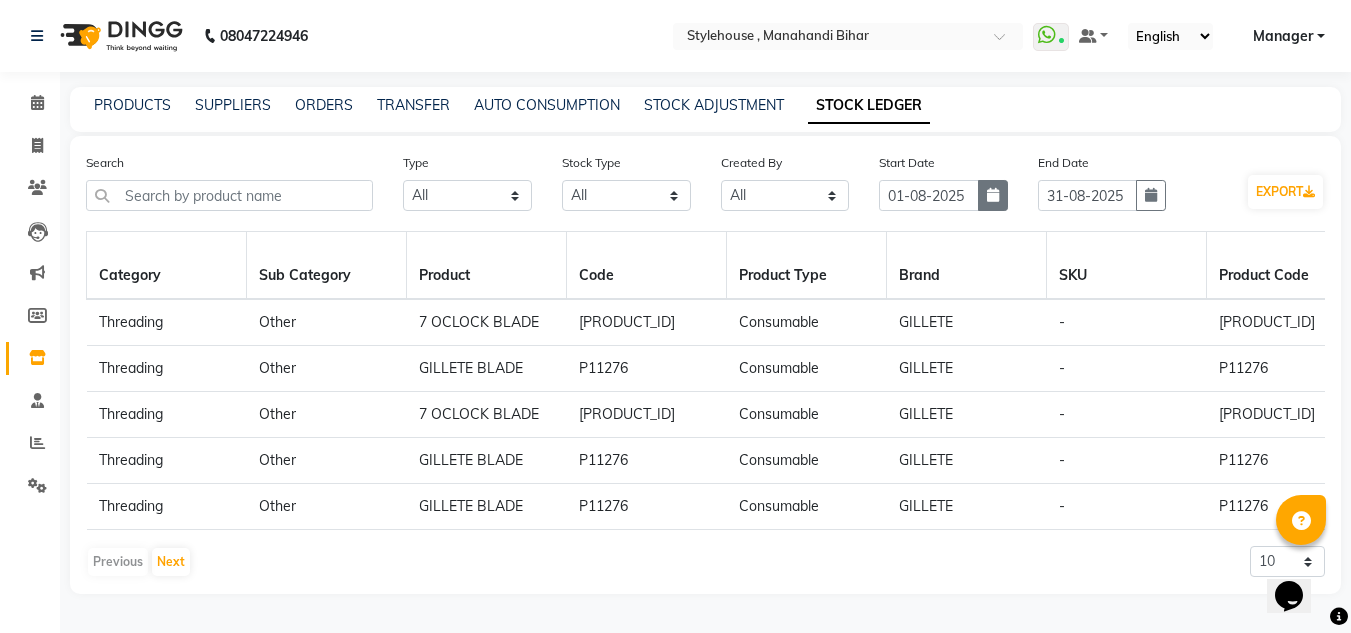 click 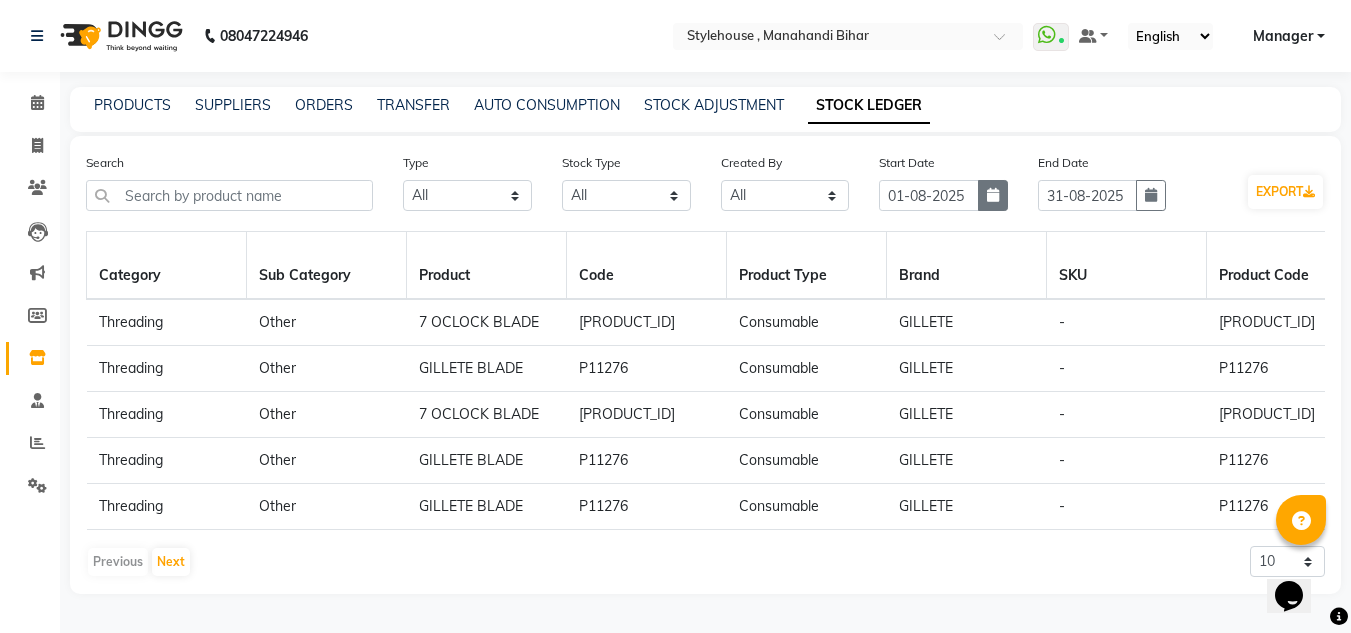 select on "8" 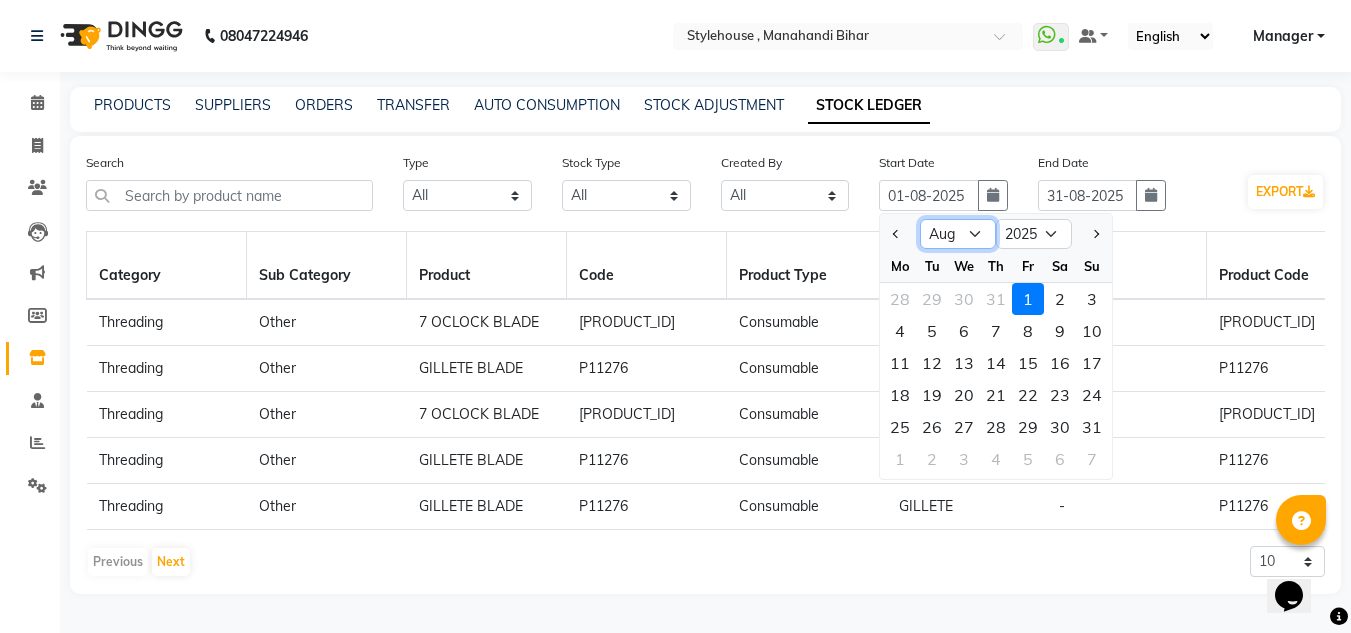 click on "Jan Feb Mar Apr May Jun Jul Aug Sep Oct Nov Dec" 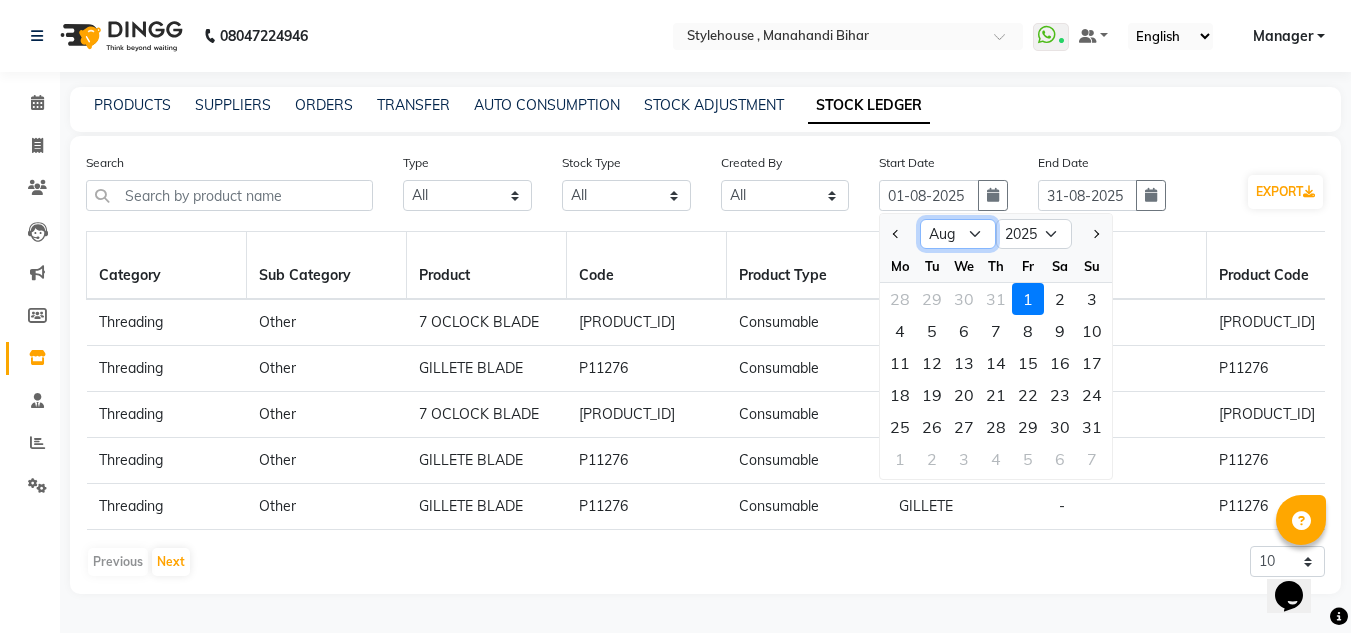 select on "7" 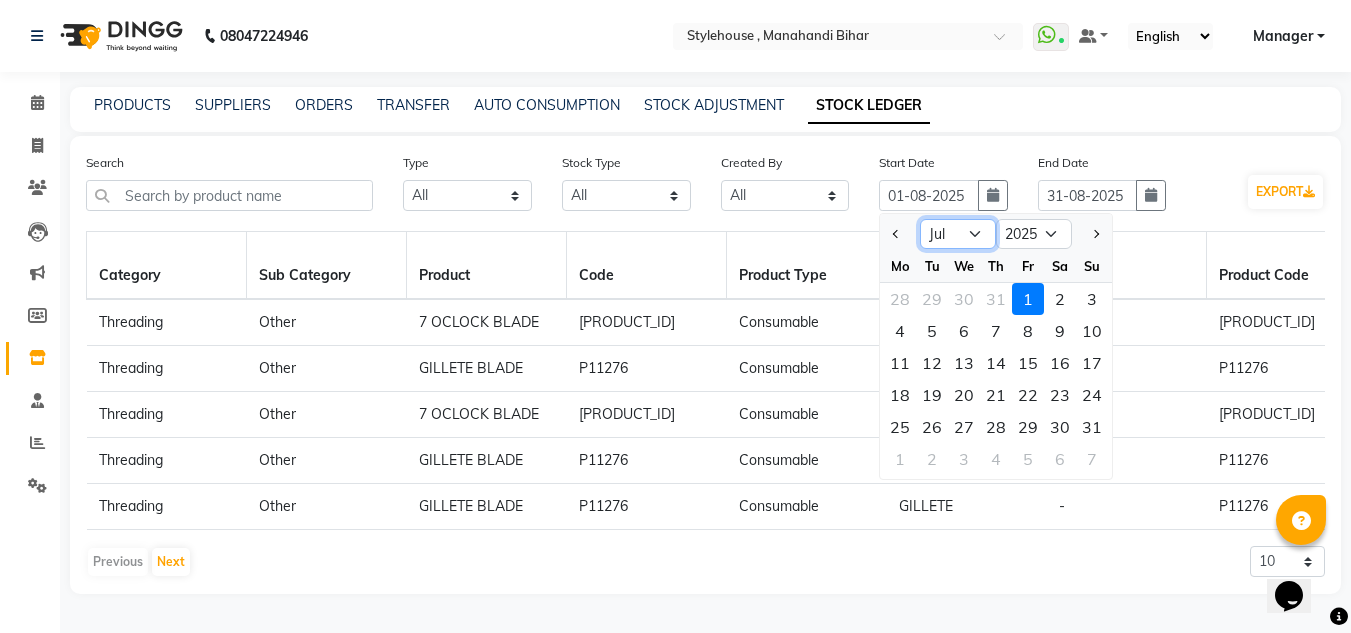 click on "Jan Feb Mar Apr May Jun Jul Aug Sep Oct Nov Dec" 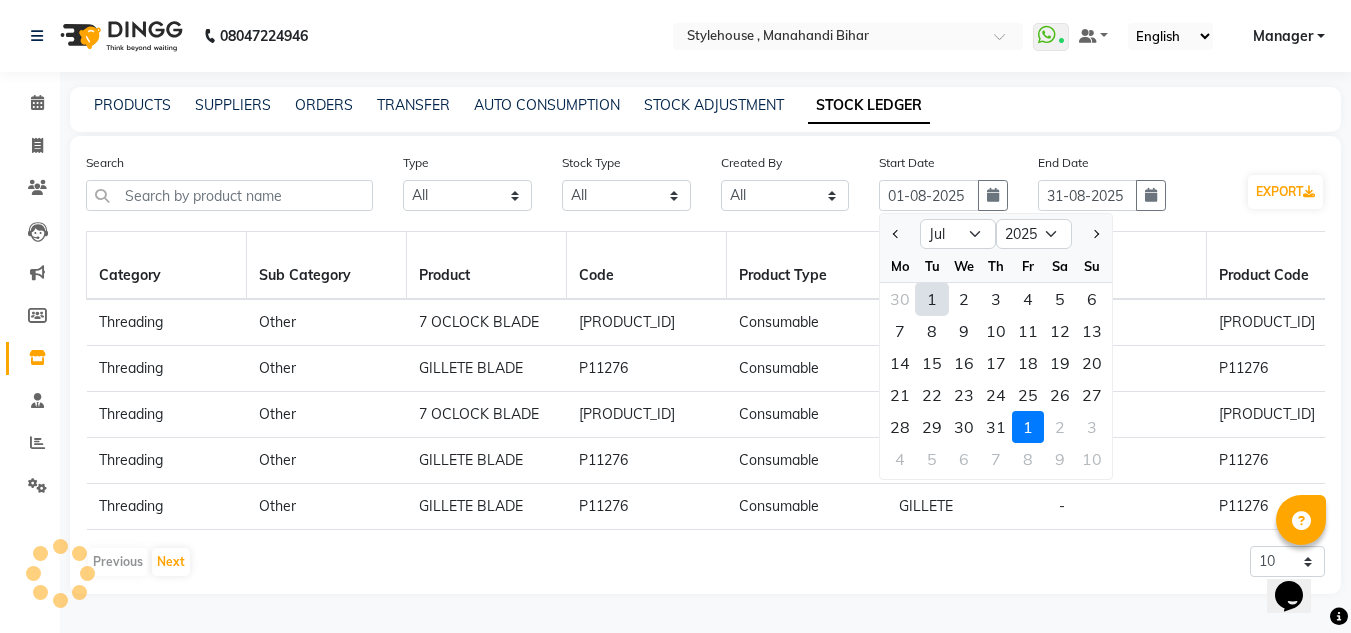 click on "1" 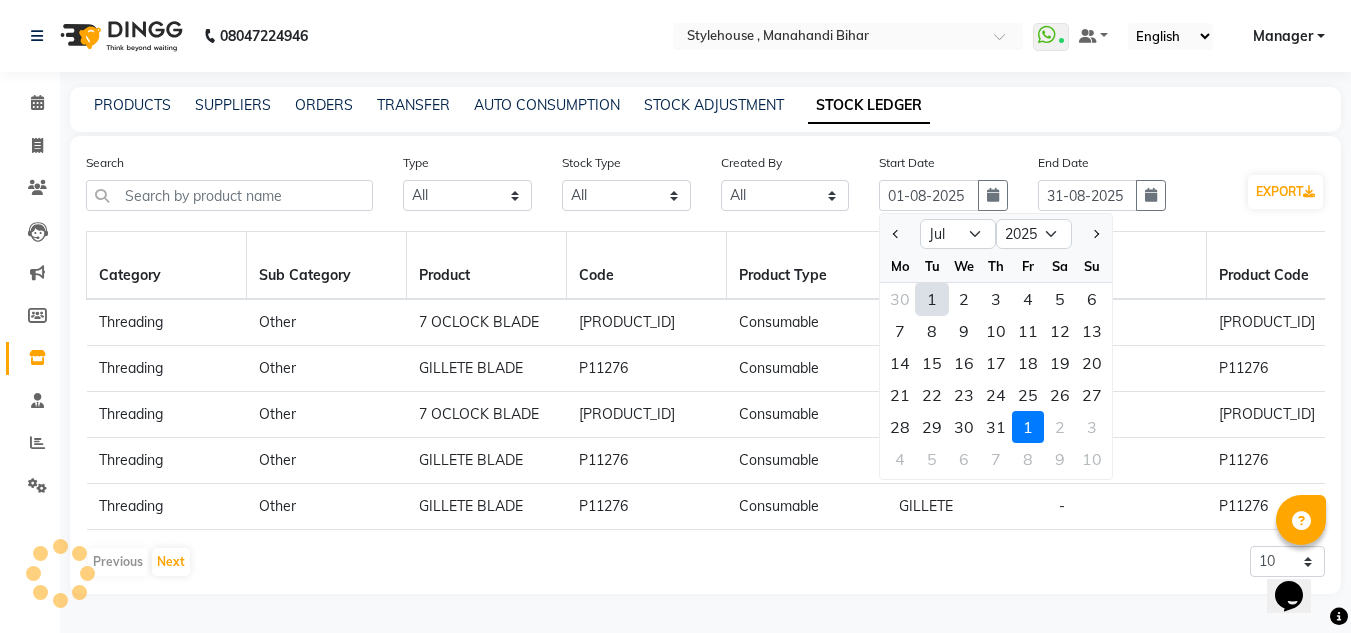 type on "01-07-2025" 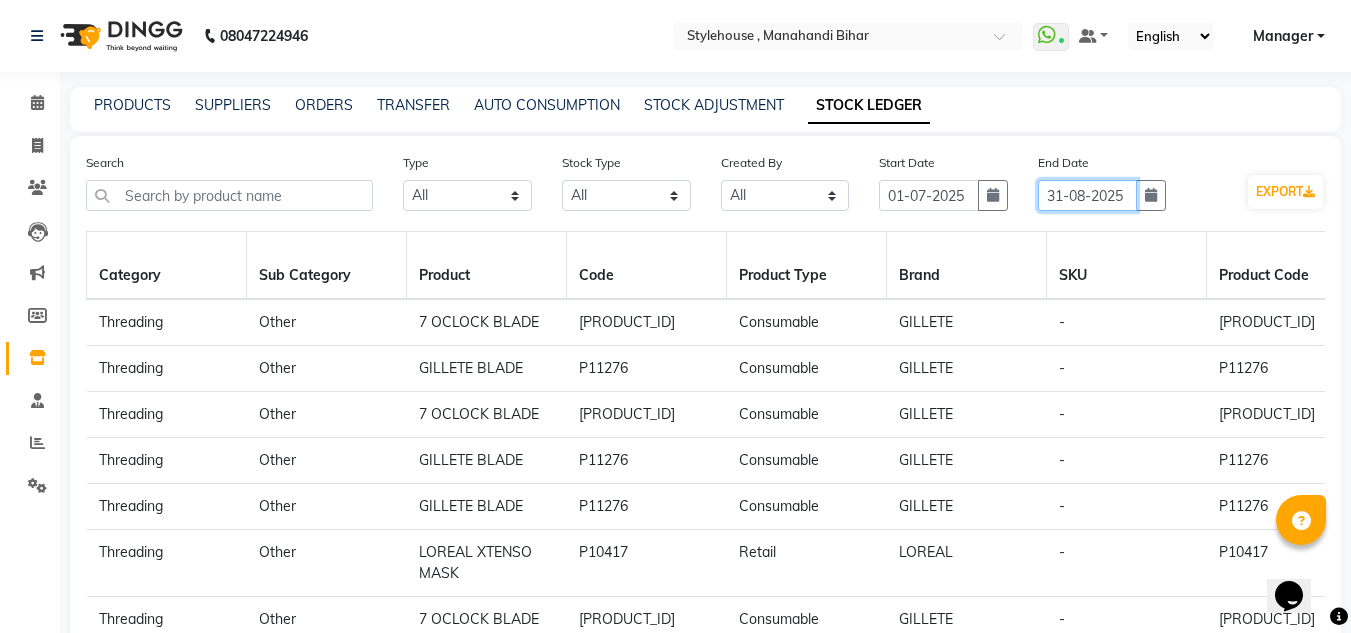 click on "31-08-2025" 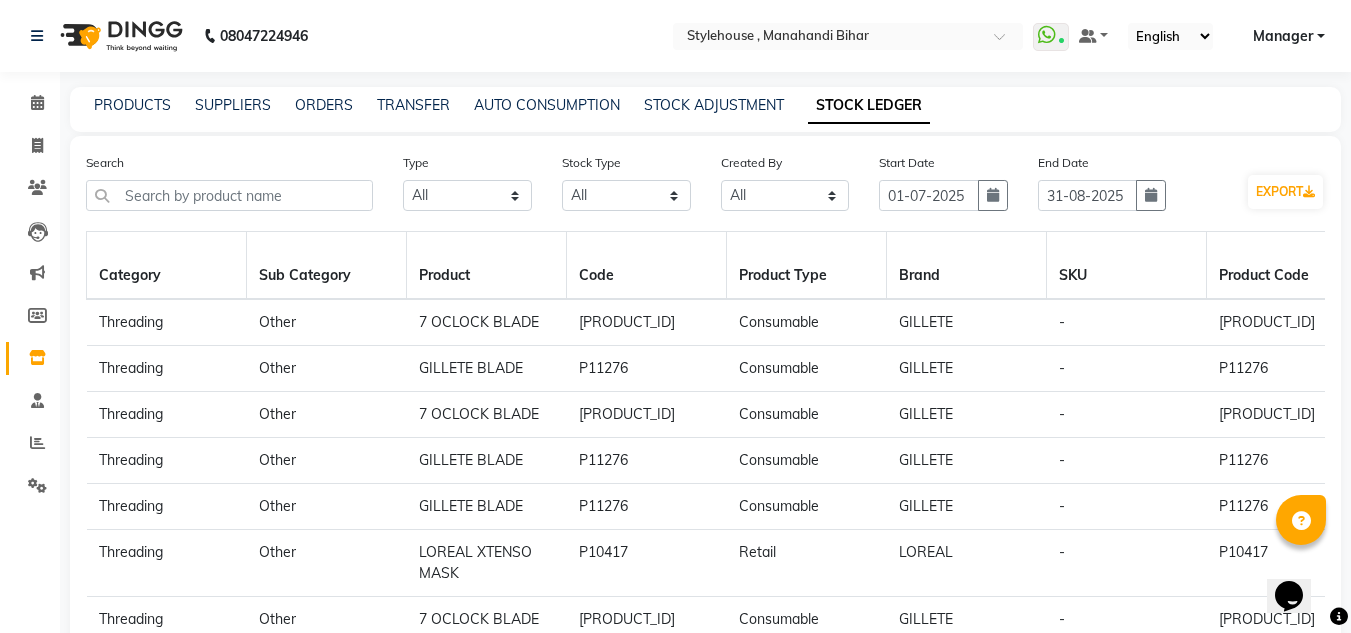 select on "8" 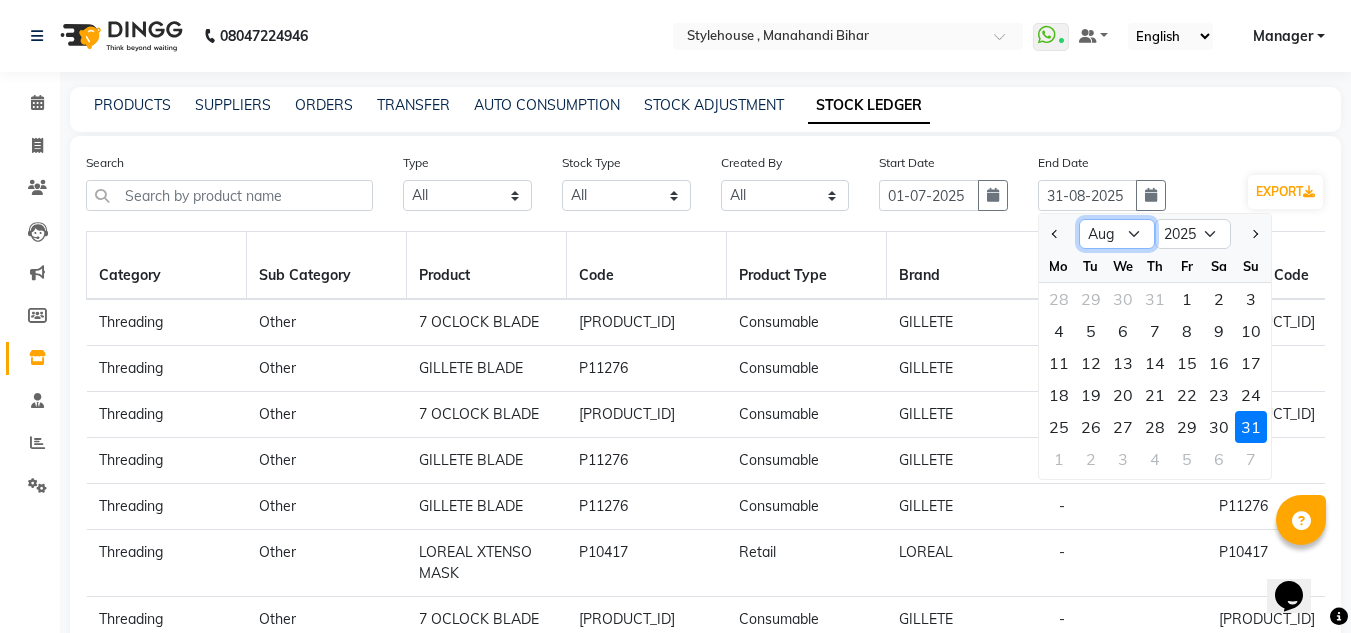 click on "Jan Feb Mar Apr May Jun Jul Aug Sep Oct Nov Dec" 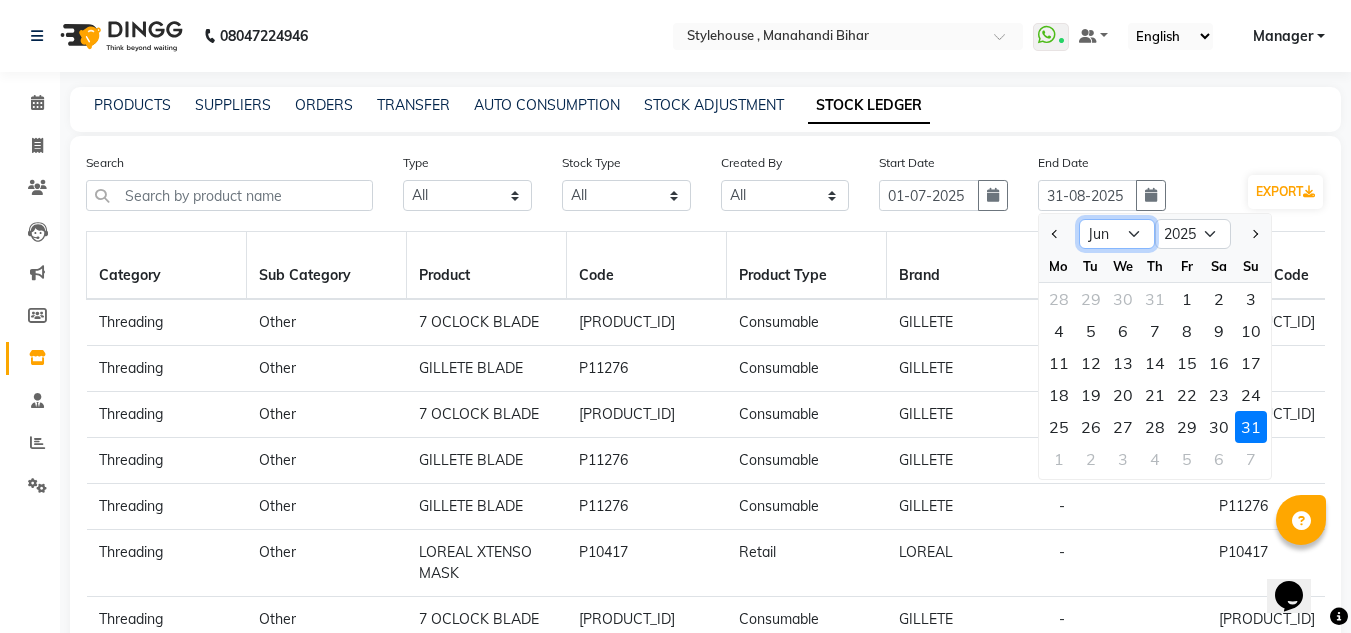 click on "Jan Feb Mar Apr May Jun Jul Aug Sep Oct Nov Dec" 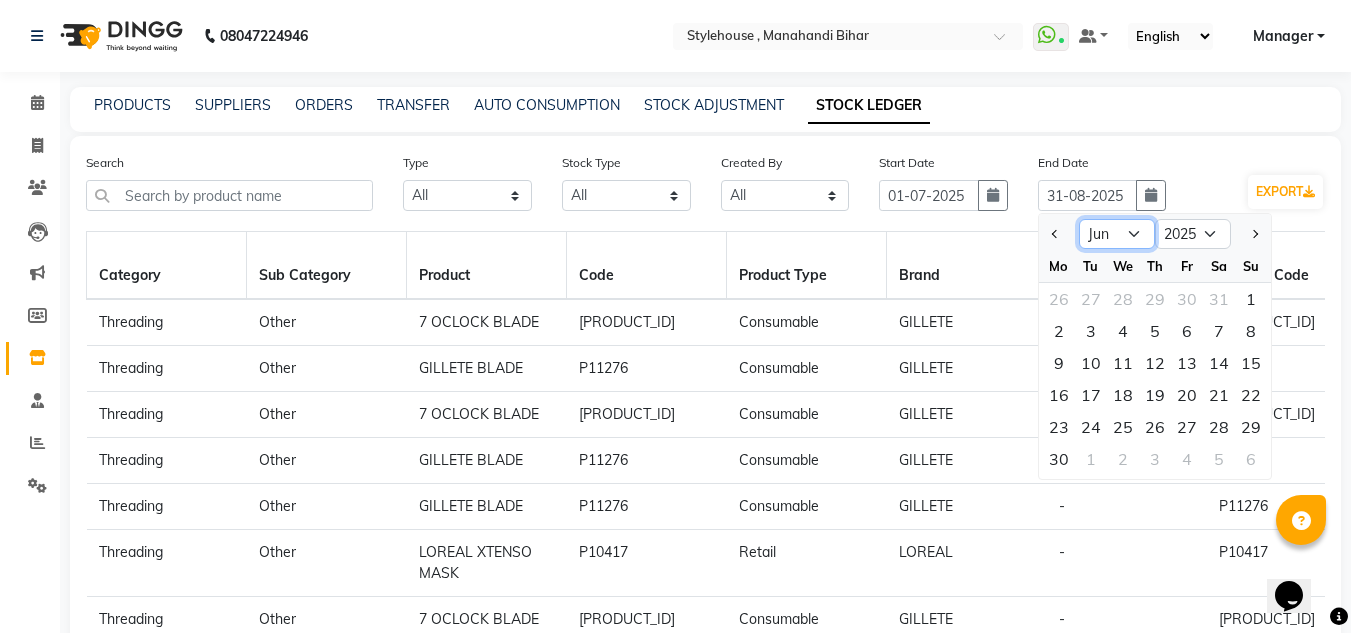 click on "Jan Feb Mar Apr May Jun Jul Aug Sep Oct Nov Dec" 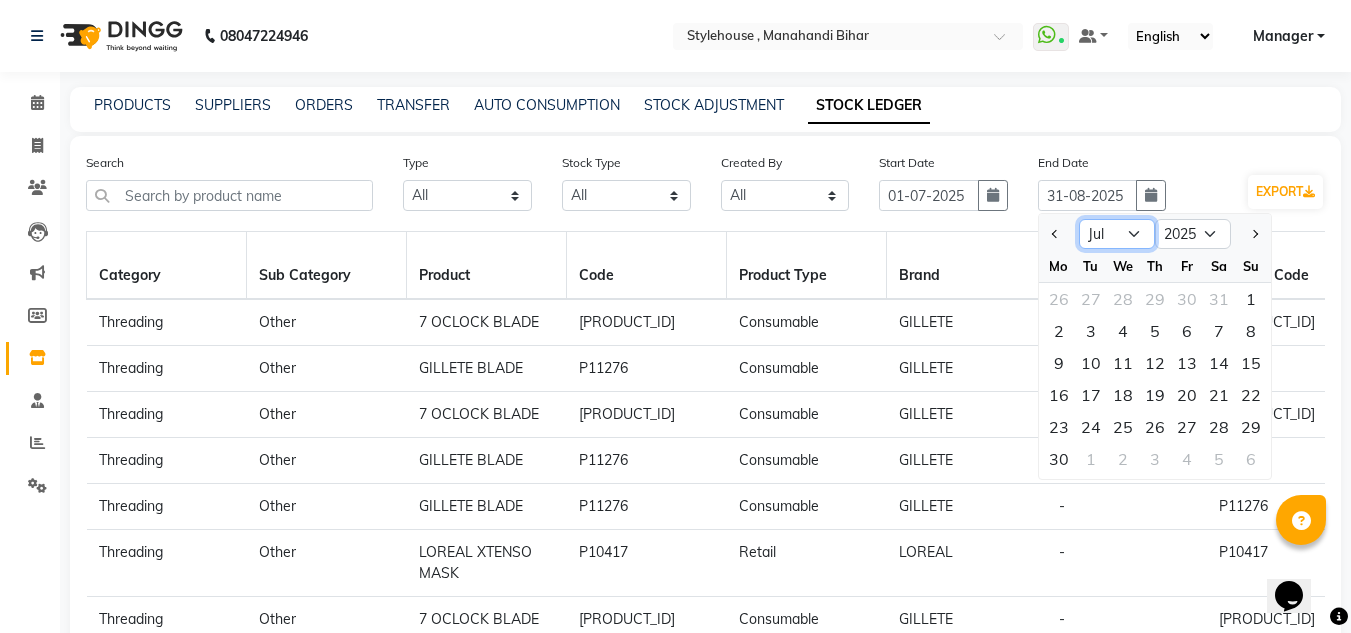click on "Jan Feb Mar Apr May Jun Jul Aug Sep Oct Nov Dec" 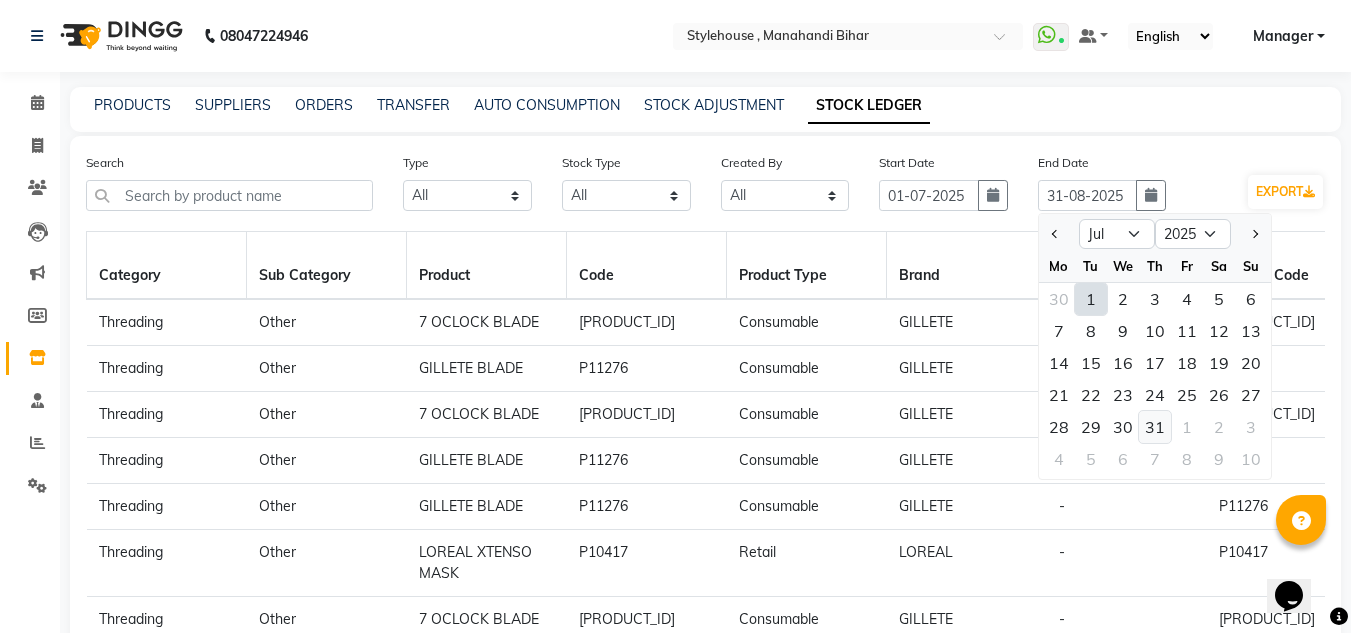 click on "31" 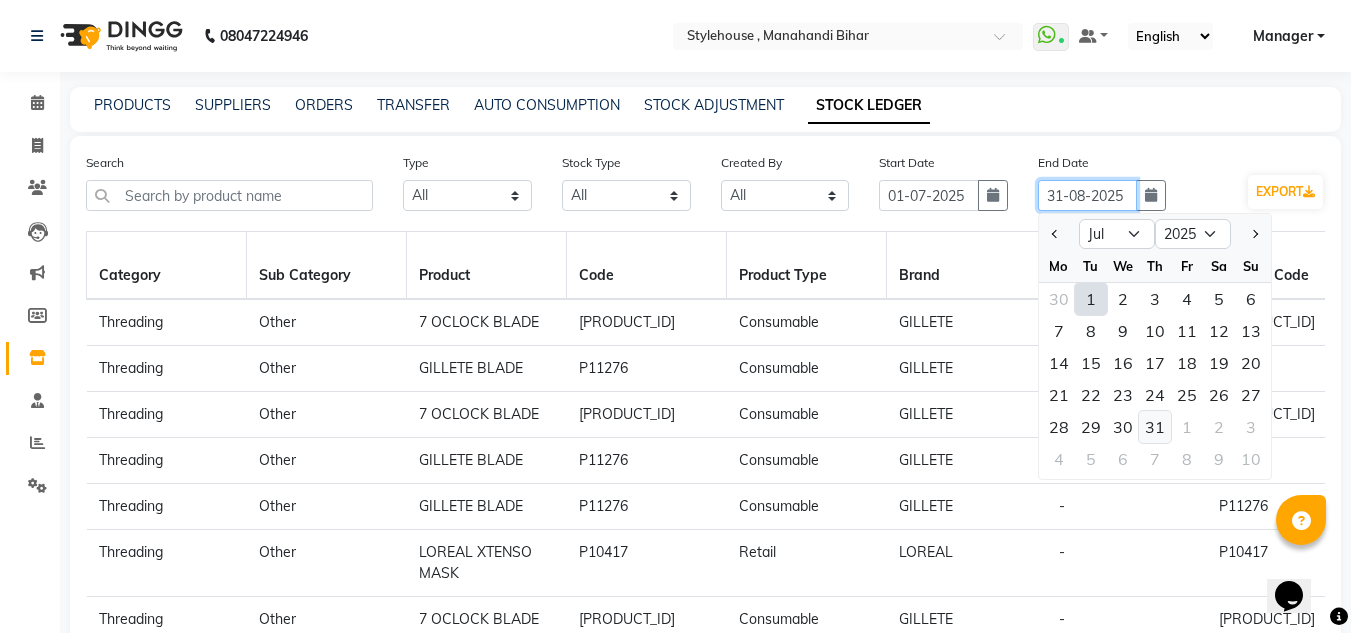 type on "31-07-2025" 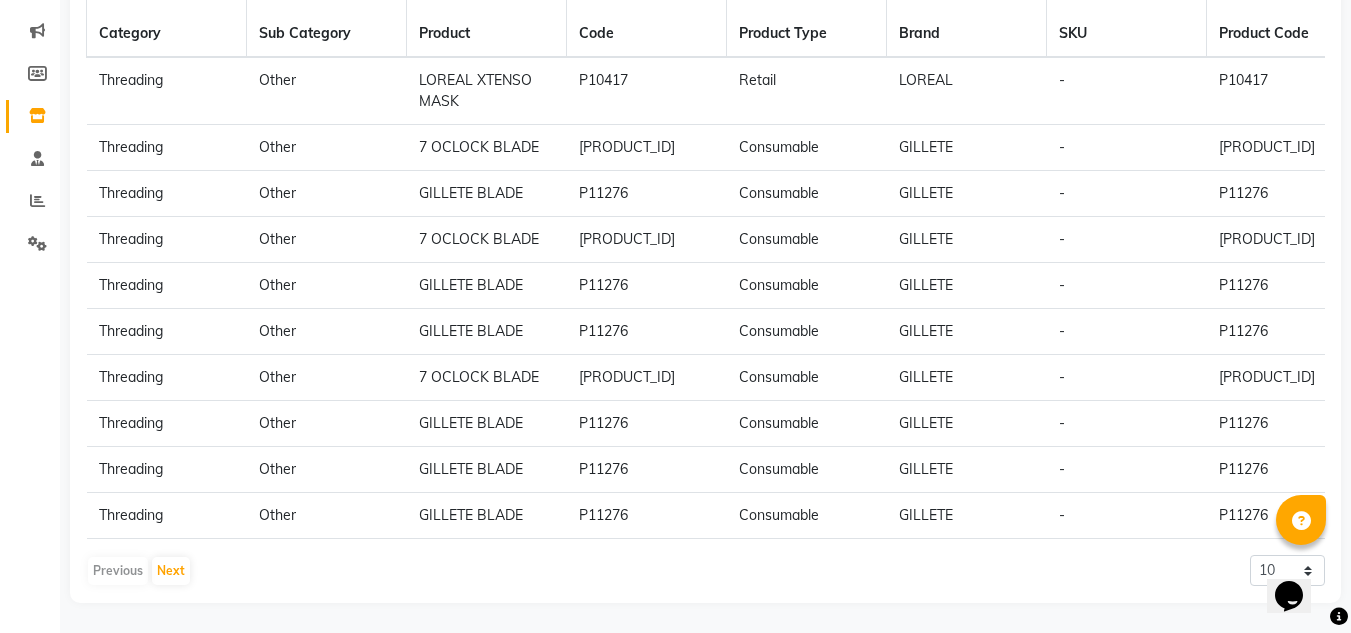 scroll, scrollTop: 257, scrollLeft: 0, axis: vertical 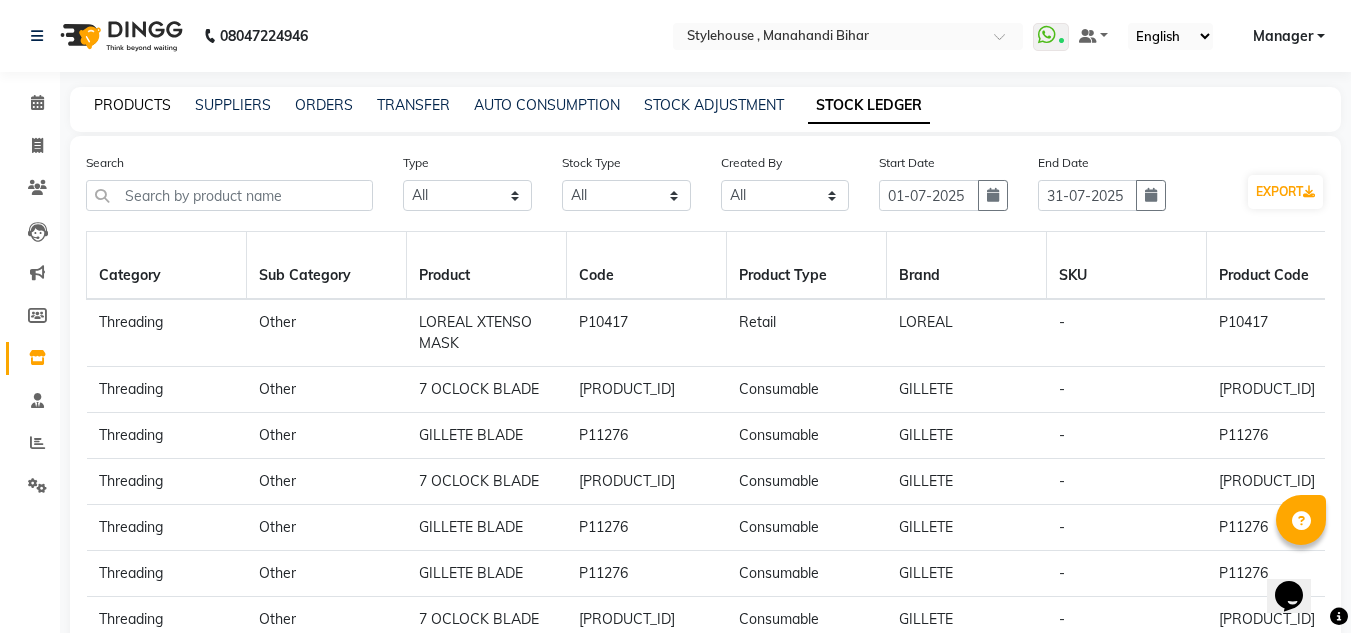 click on "PRODUCTS" 